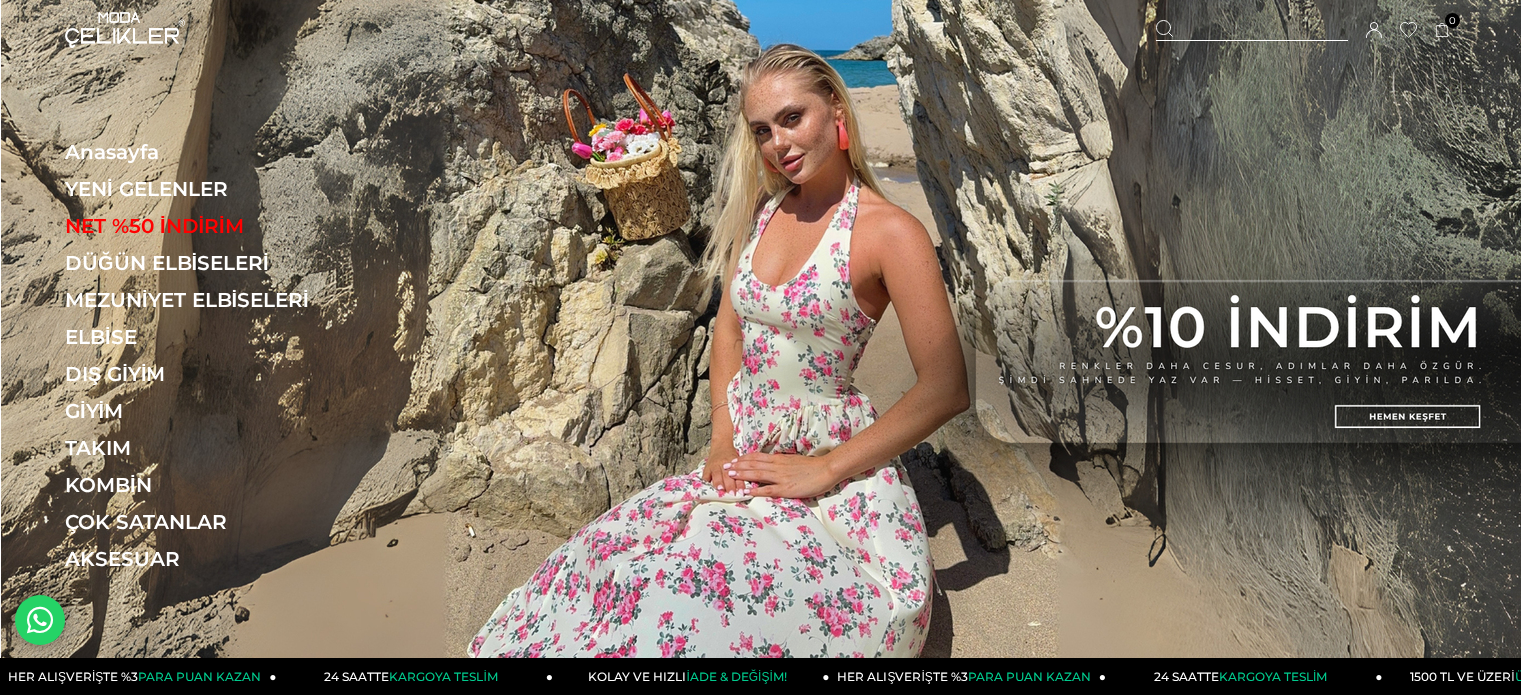 scroll, scrollTop: 0, scrollLeft: 0, axis: both 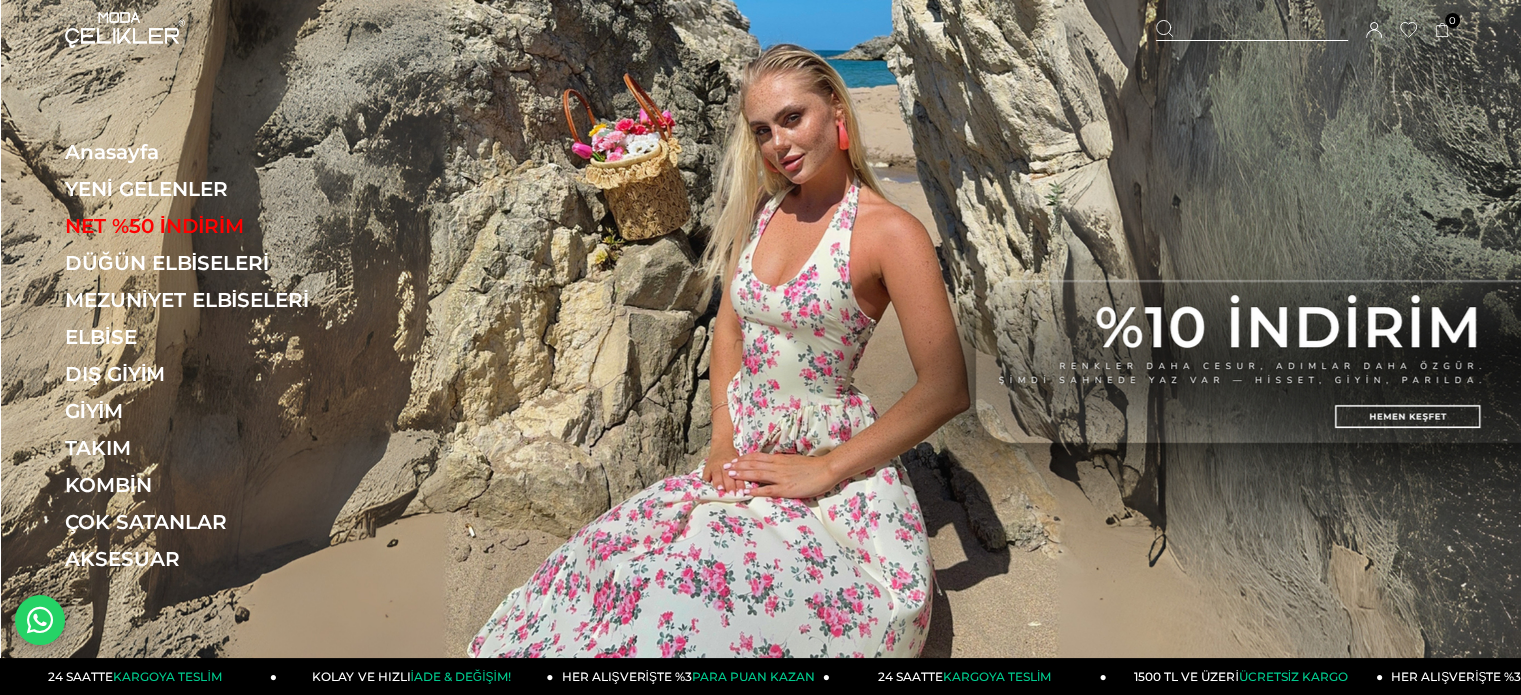 click at bounding box center [1252, 30] 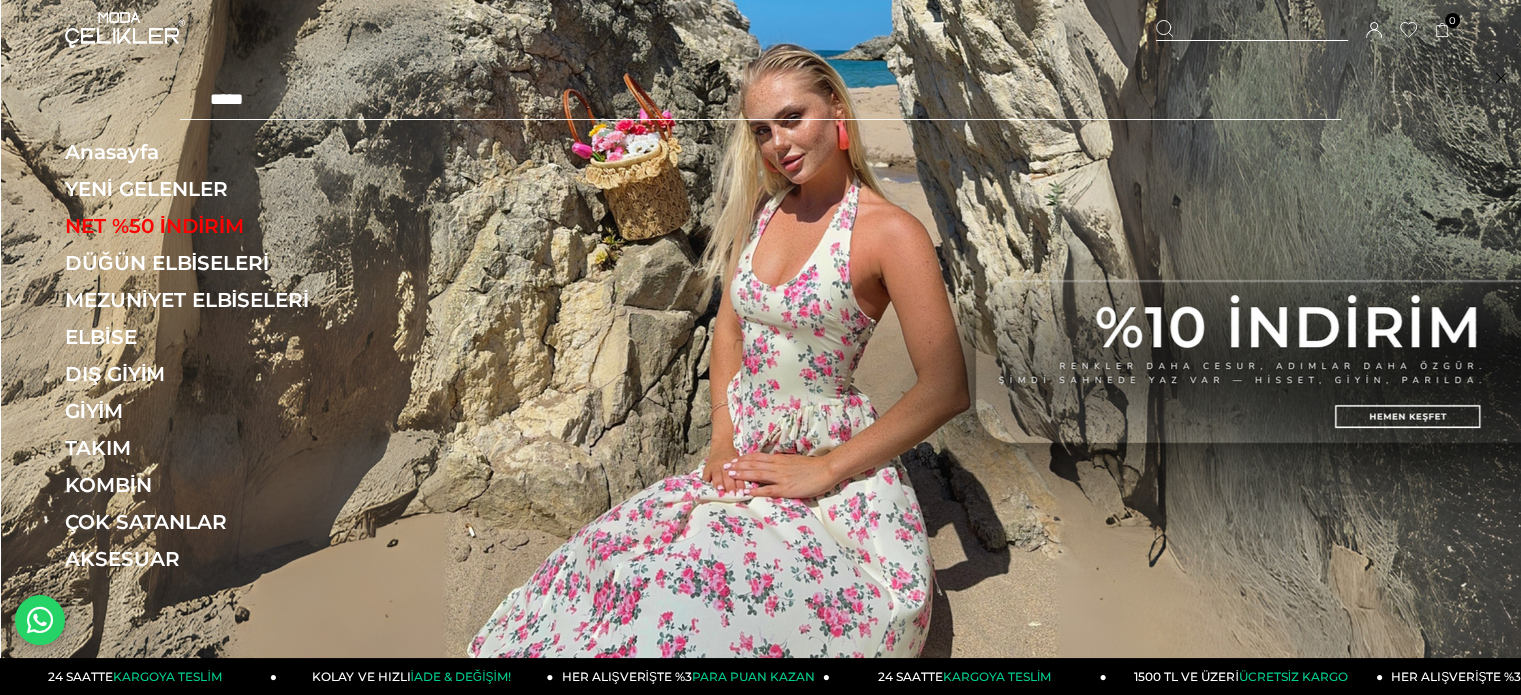 click at bounding box center [760, 100] 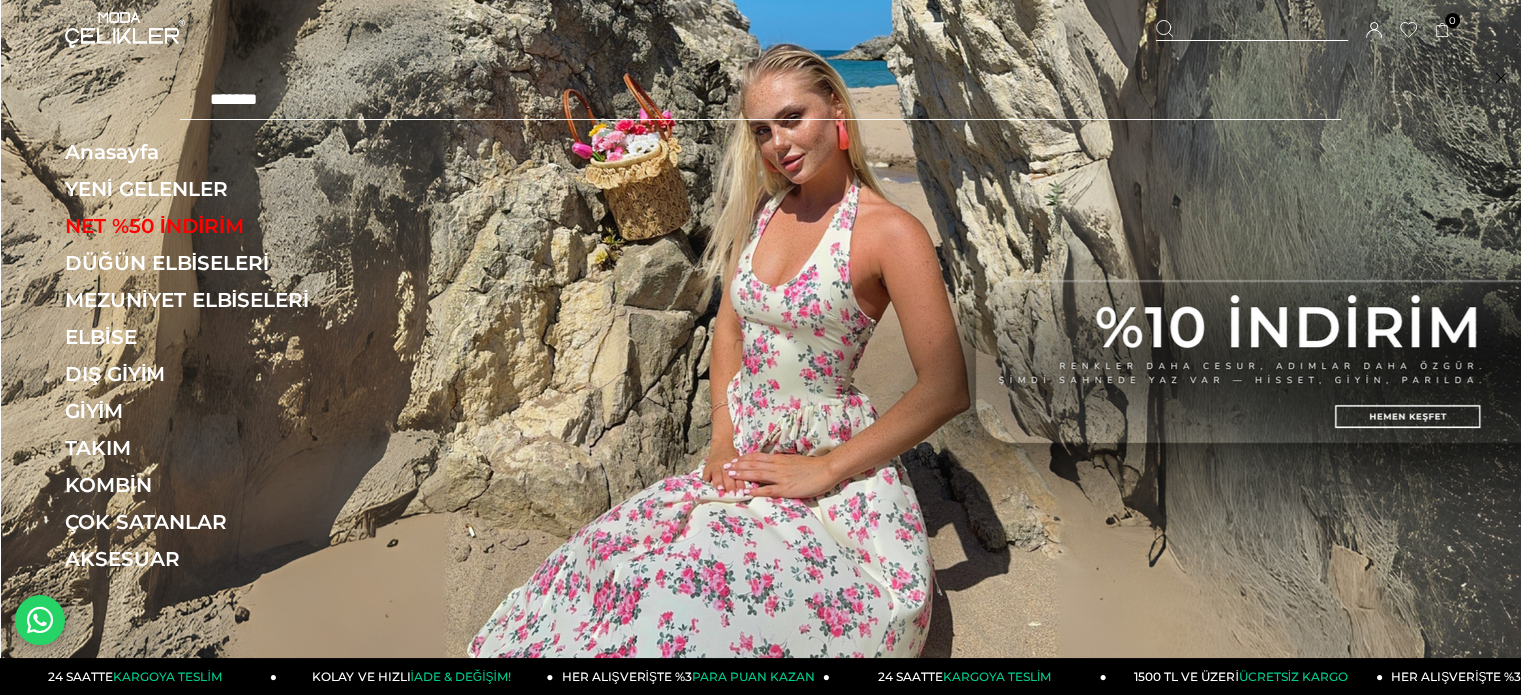 type on "******" 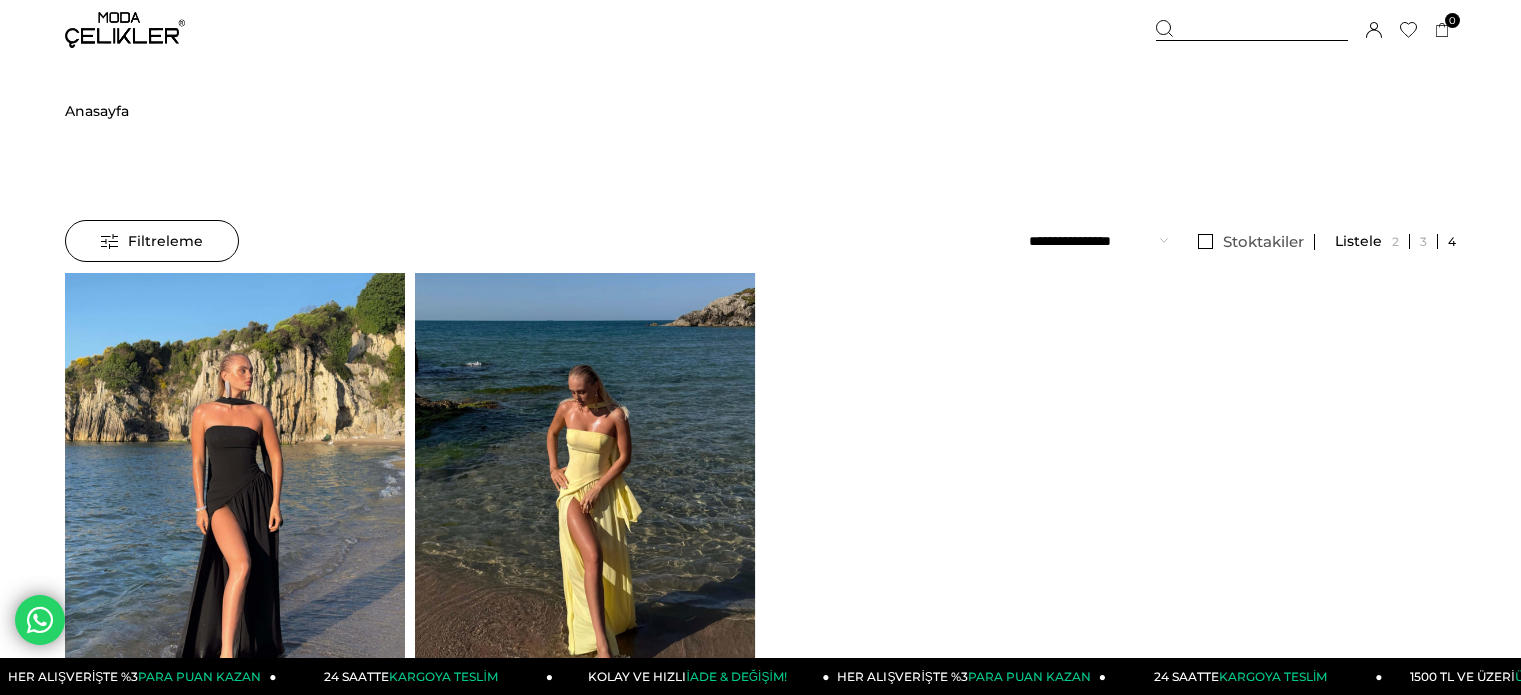 scroll, scrollTop: 0, scrollLeft: 0, axis: both 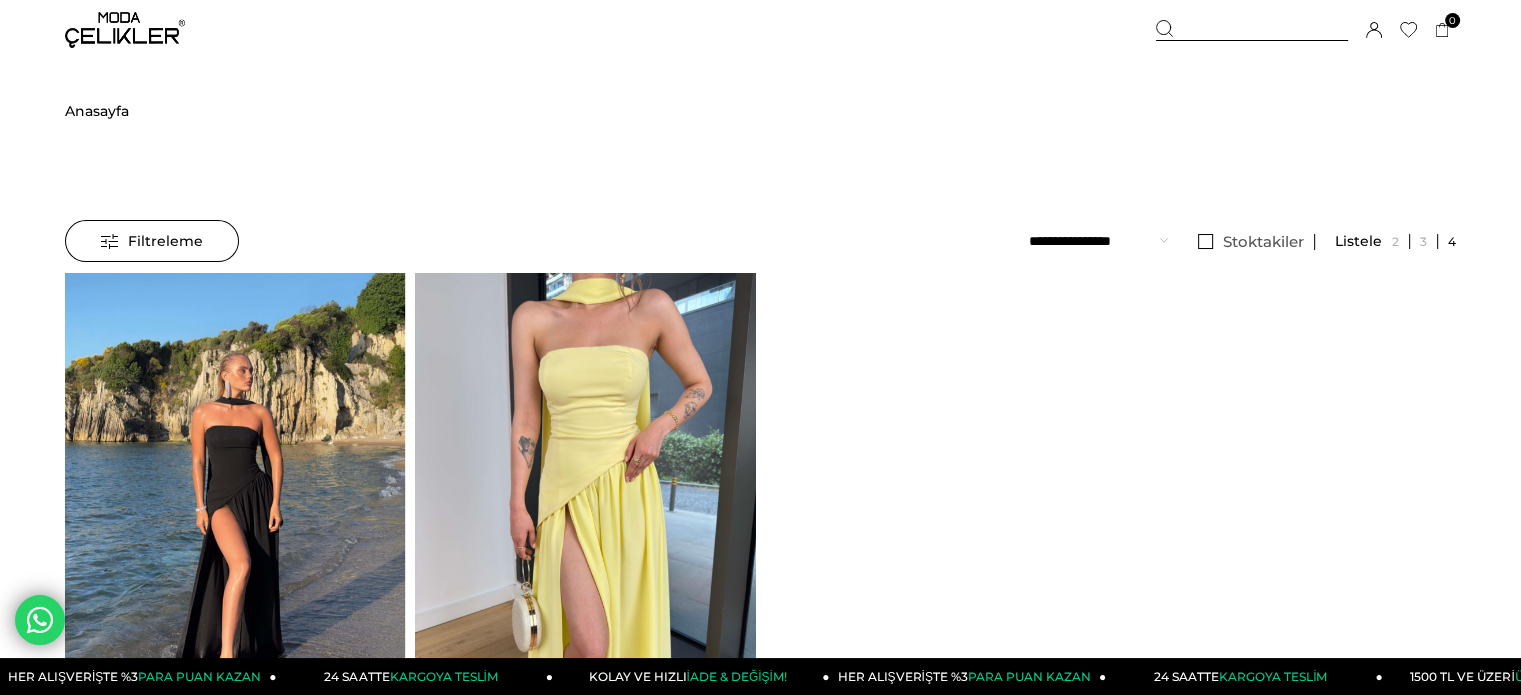 click at bounding box center [585, 499] 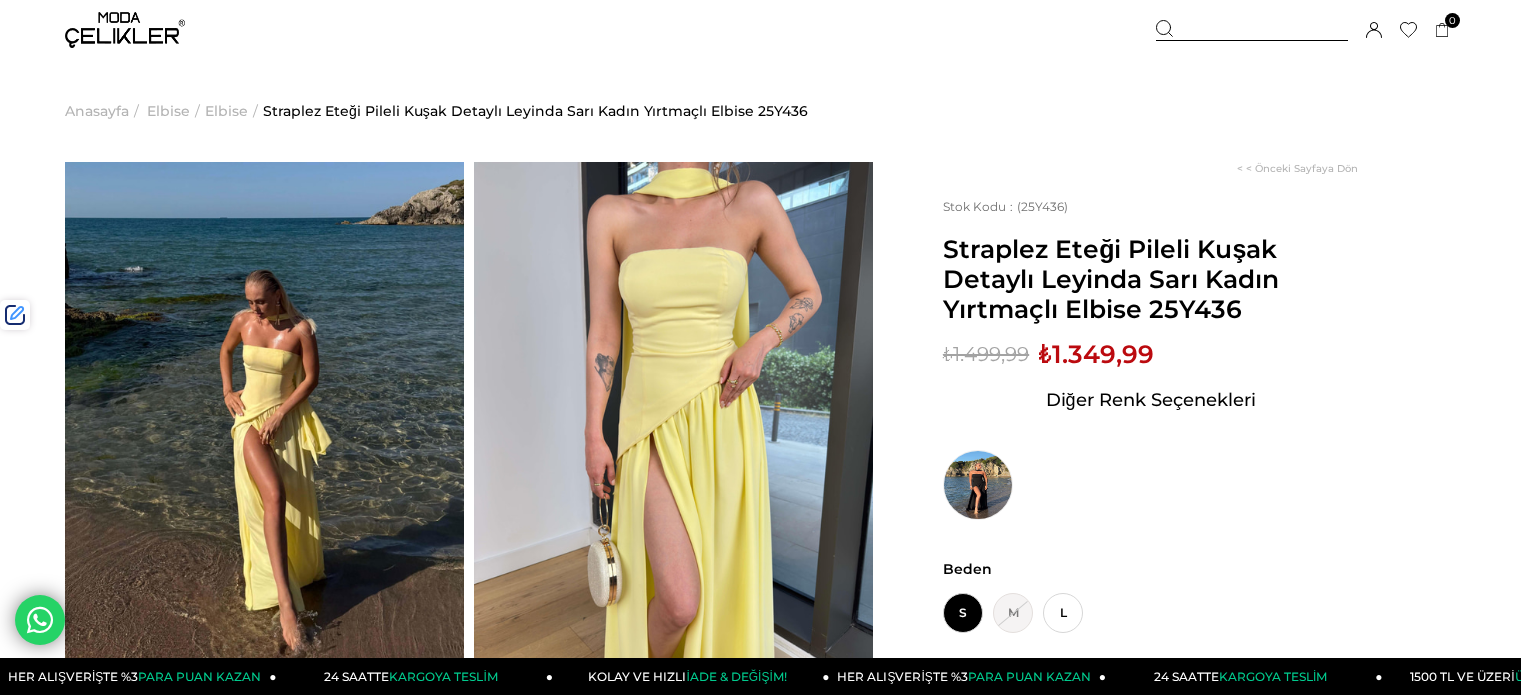 scroll, scrollTop: 0, scrollLeft: 0, axis: both 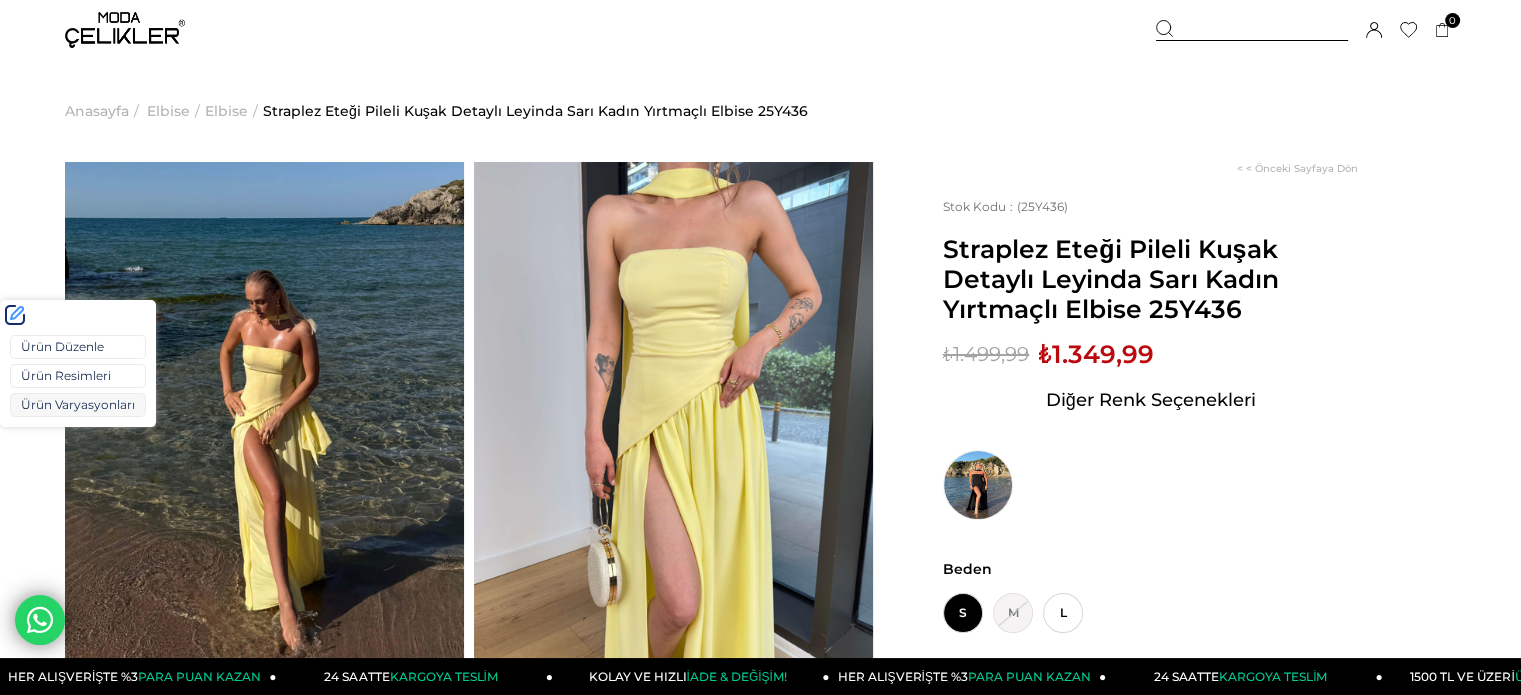 click on "Ürün Varyasyonları" at bounding box center [78, 405] 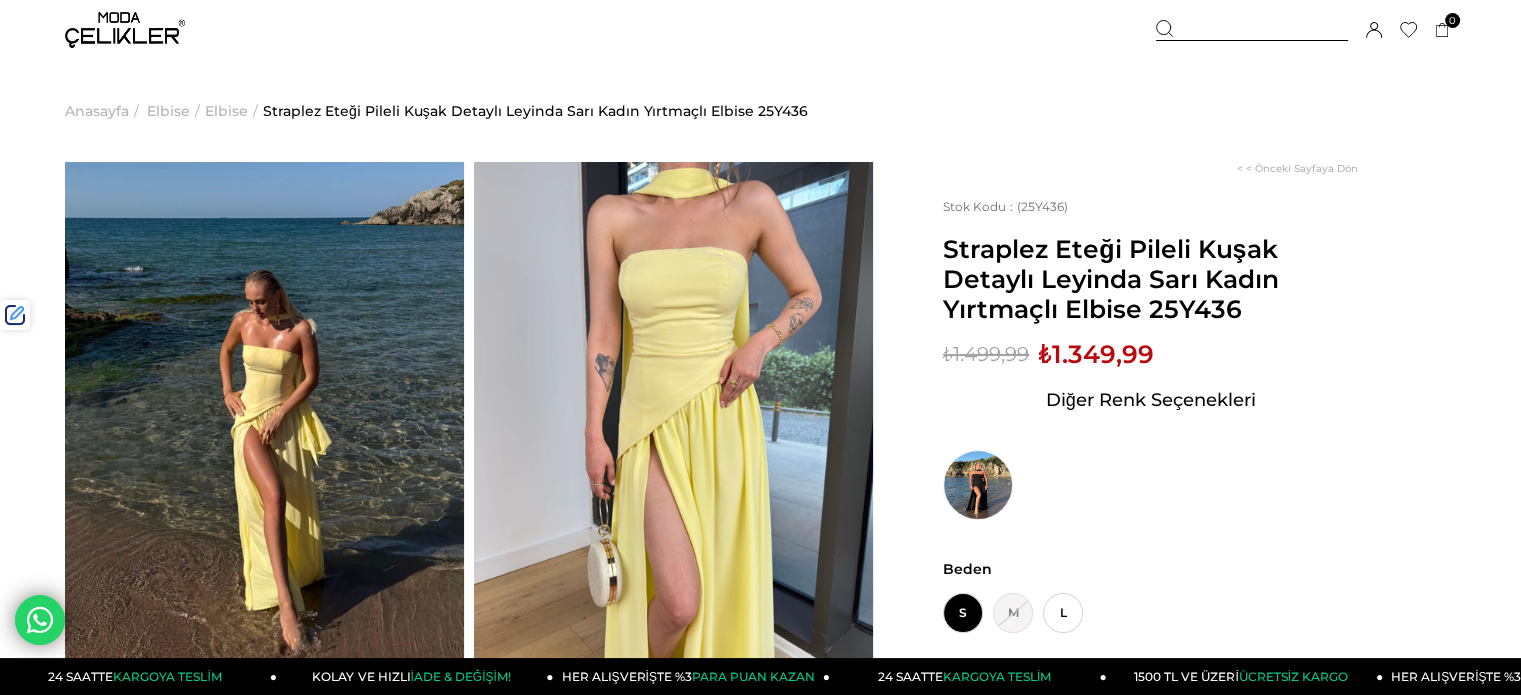 click on "Straplez Eteği Pileli Kuşak Detaylı Leyinda Sarı Kadın Yırtmaçlı Elbise 25Y436" at bounding box center [1150, 279] 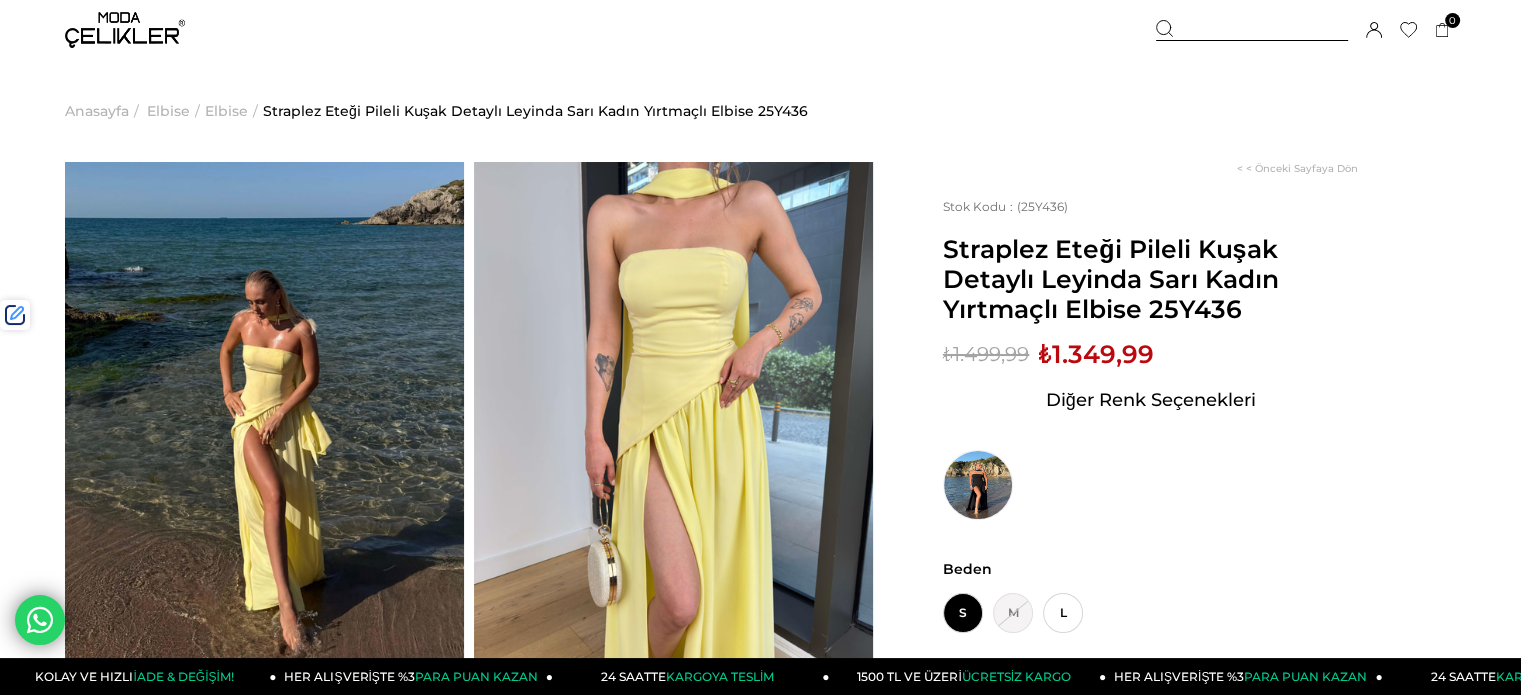 click at bounding box center (1252, 30) 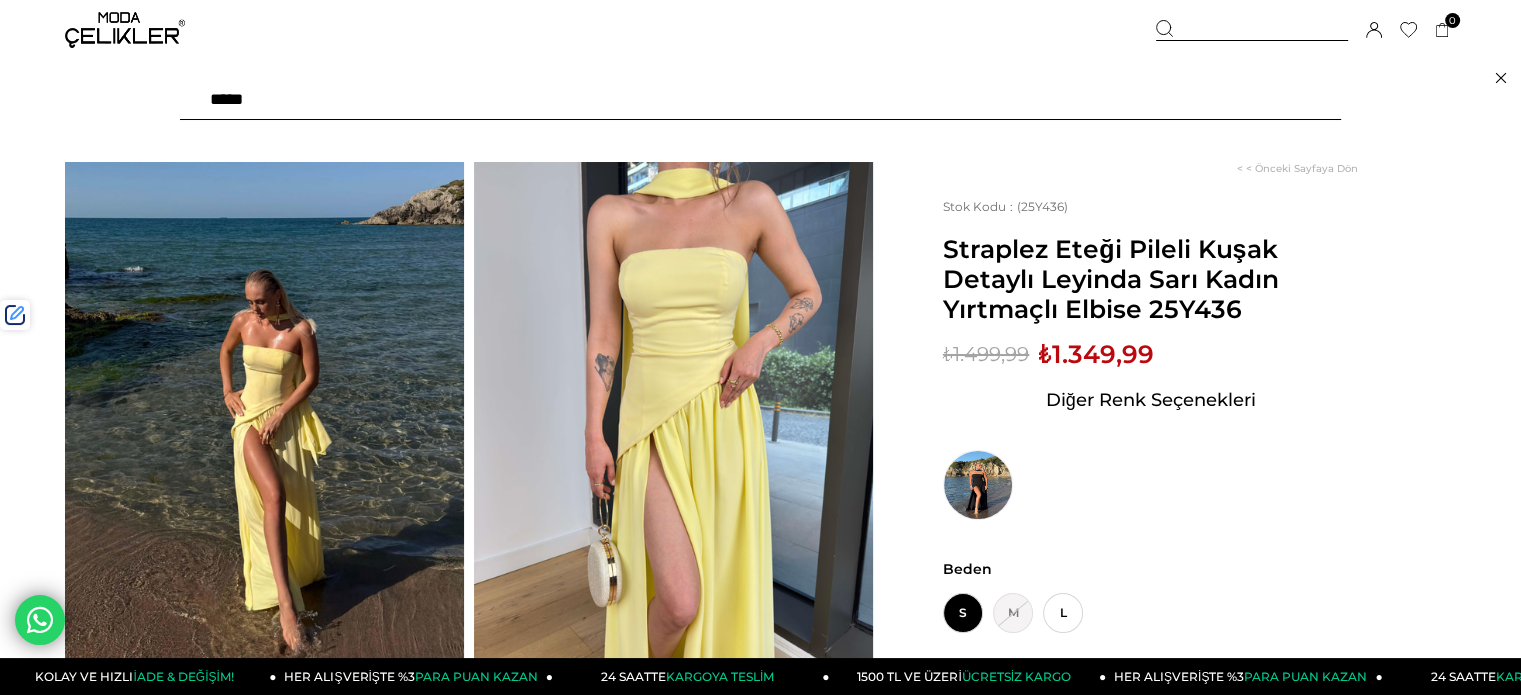 click at bounding box center (760, 100) 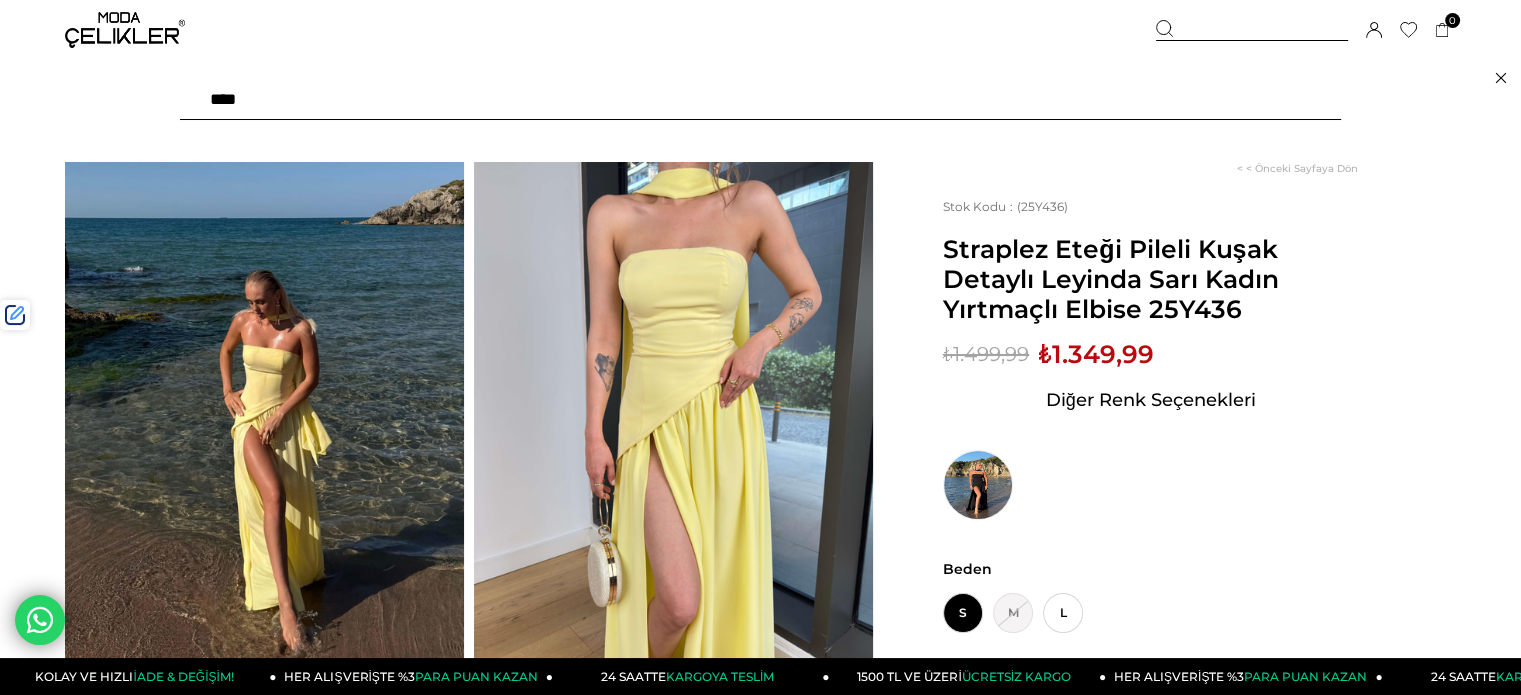 type on "*****" 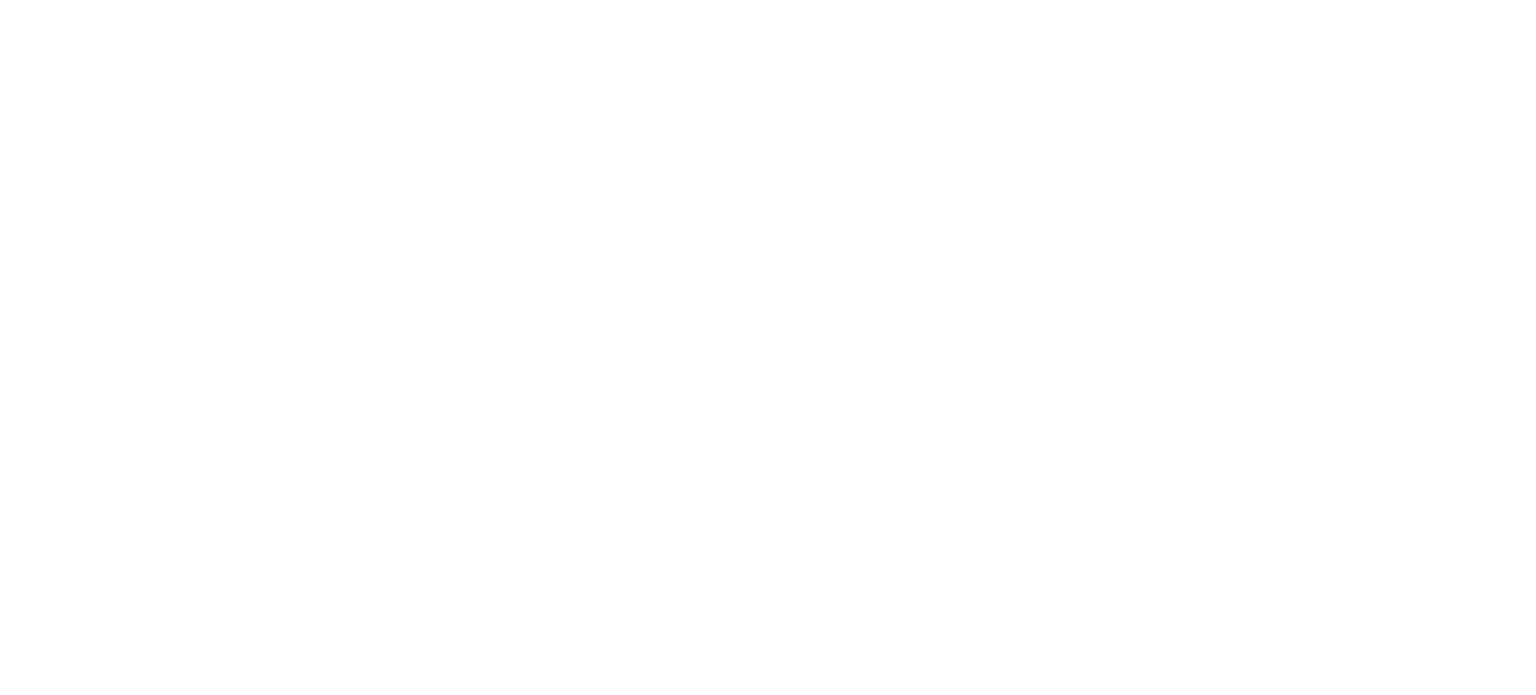 scroll, scrollTop: 0, scrollLeft: 0, axis: both 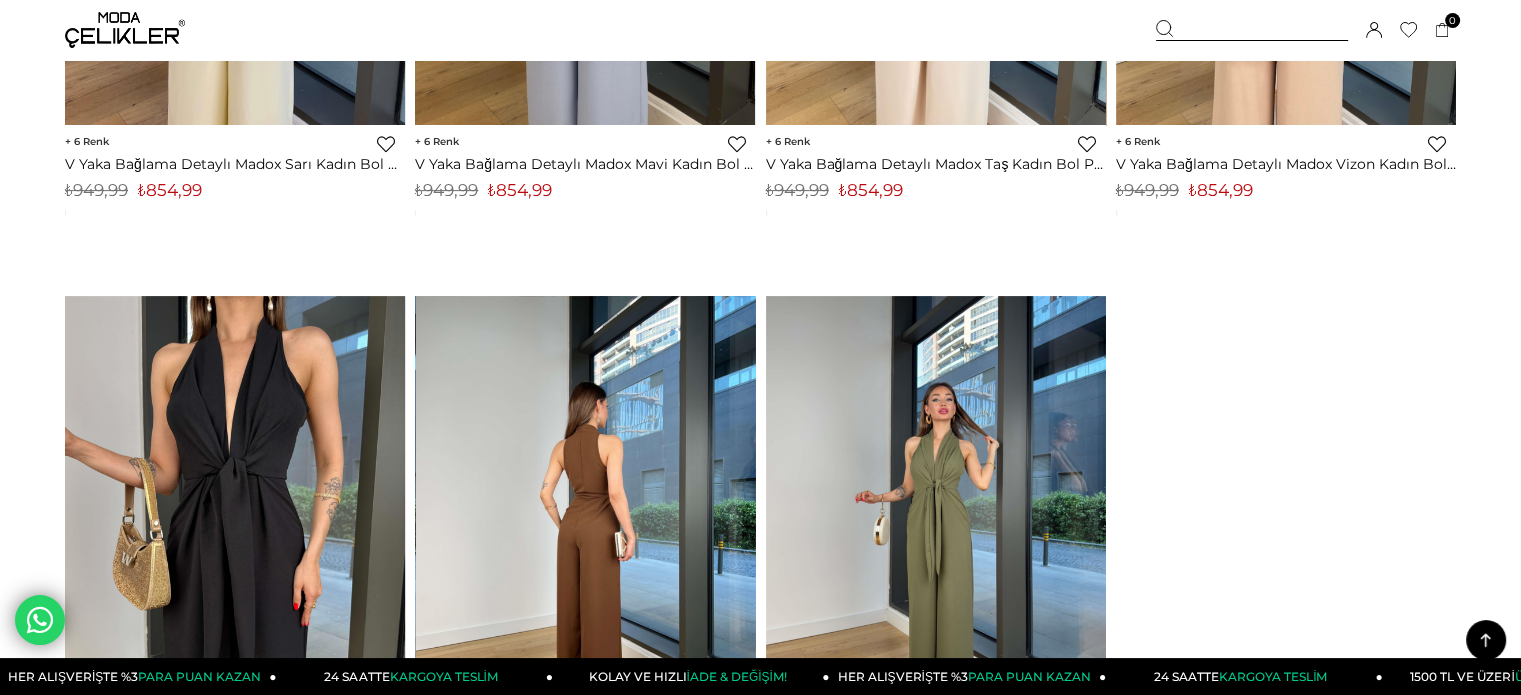 click at bounding box center [586, 522] 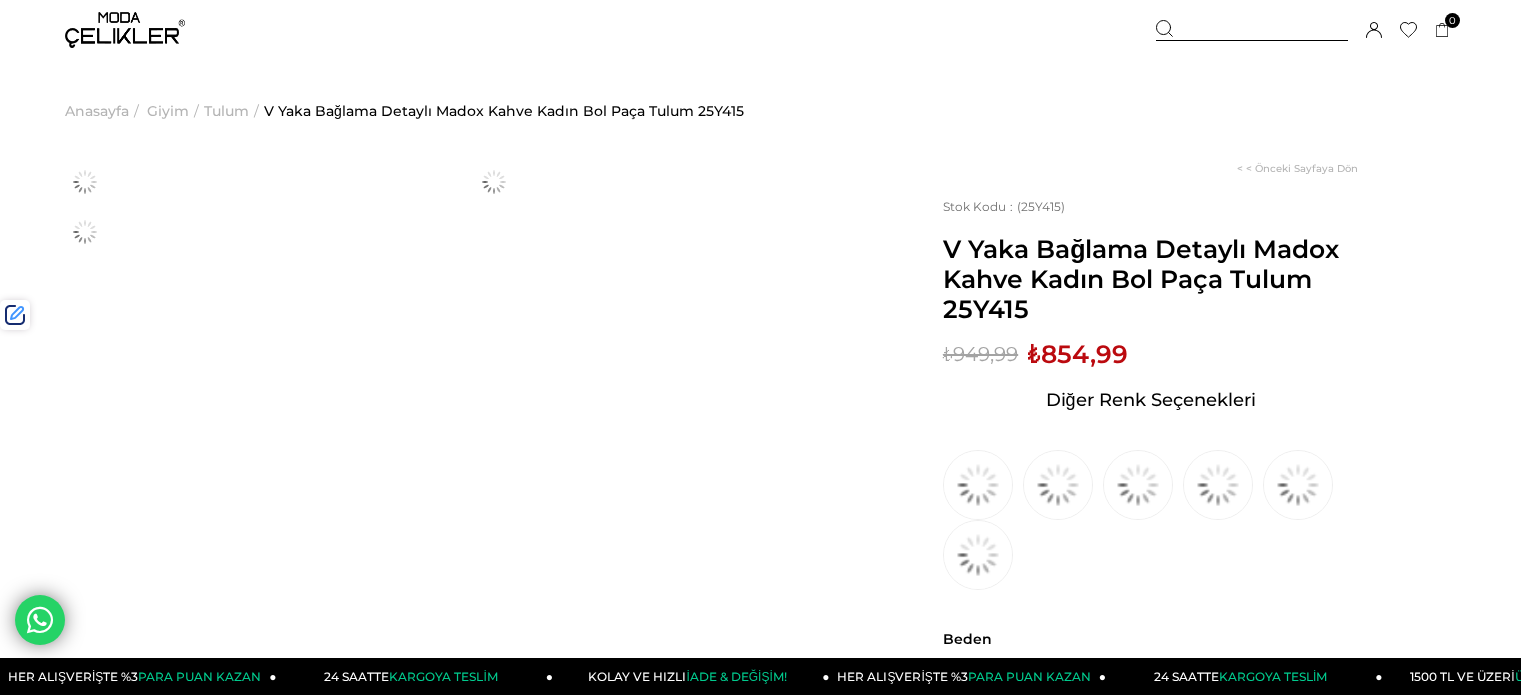 scroll, scrollTop: 0, scrollLeft: 0, axis: both 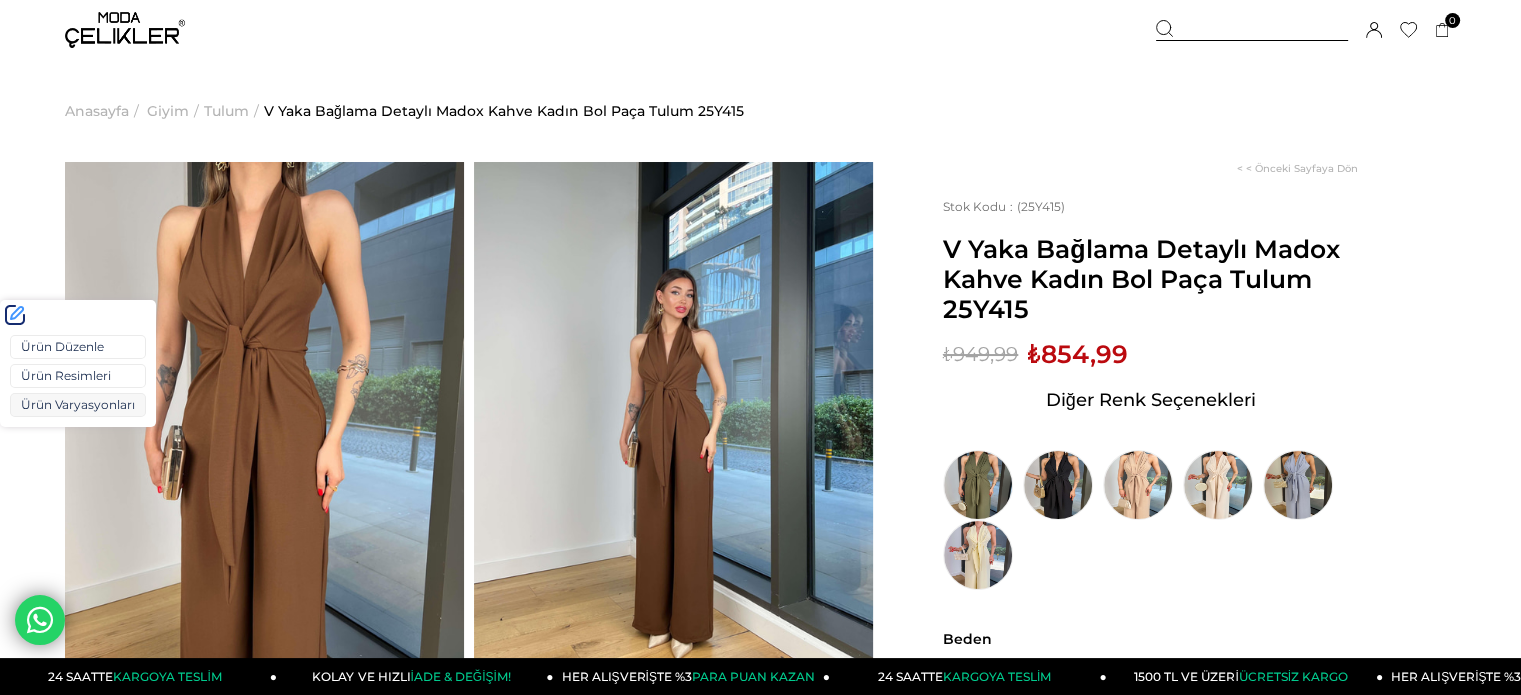 click on "Ürün Varyasyonları" at bounding box center [78, 405] 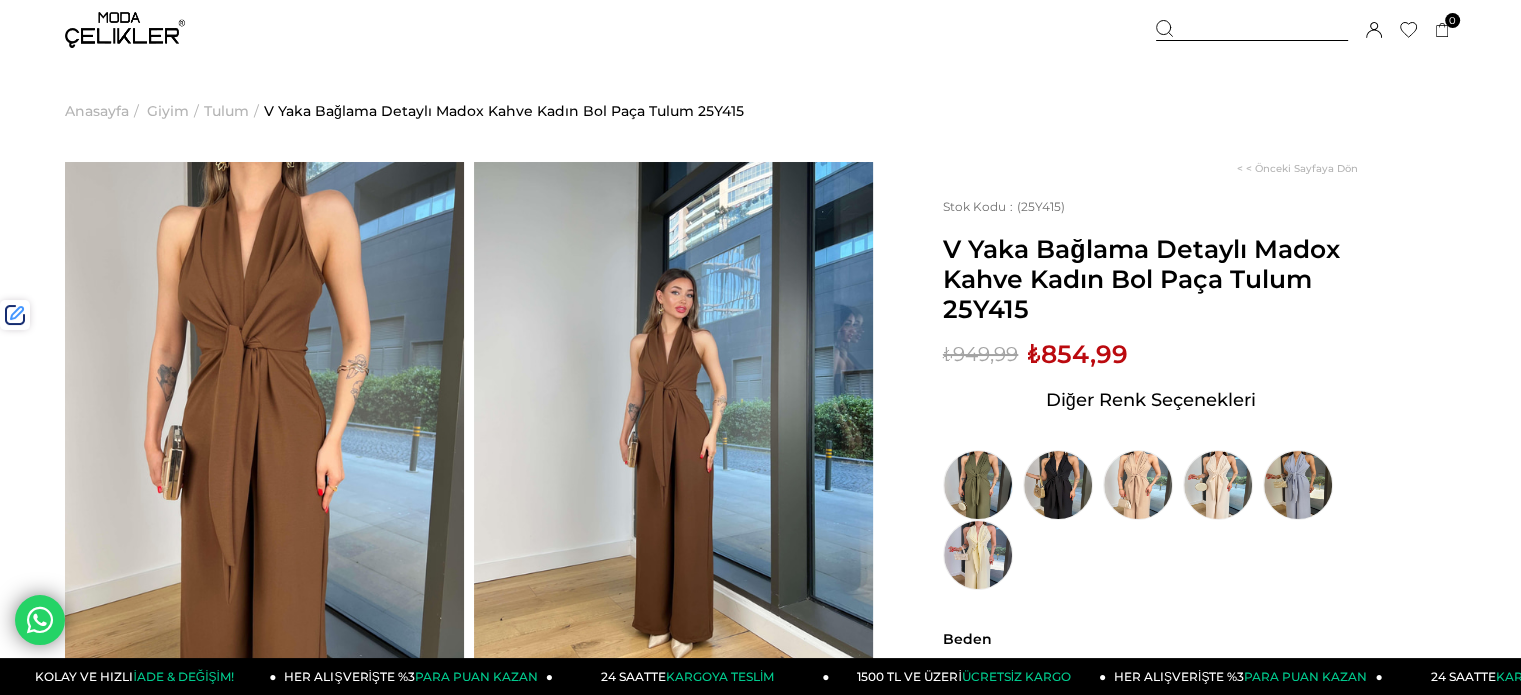 click on "V Yaka Bağlama Detaylı Madox Kahve Kadın Bol Paça Tulum 25Y415" at bounding box center (1150, 279) 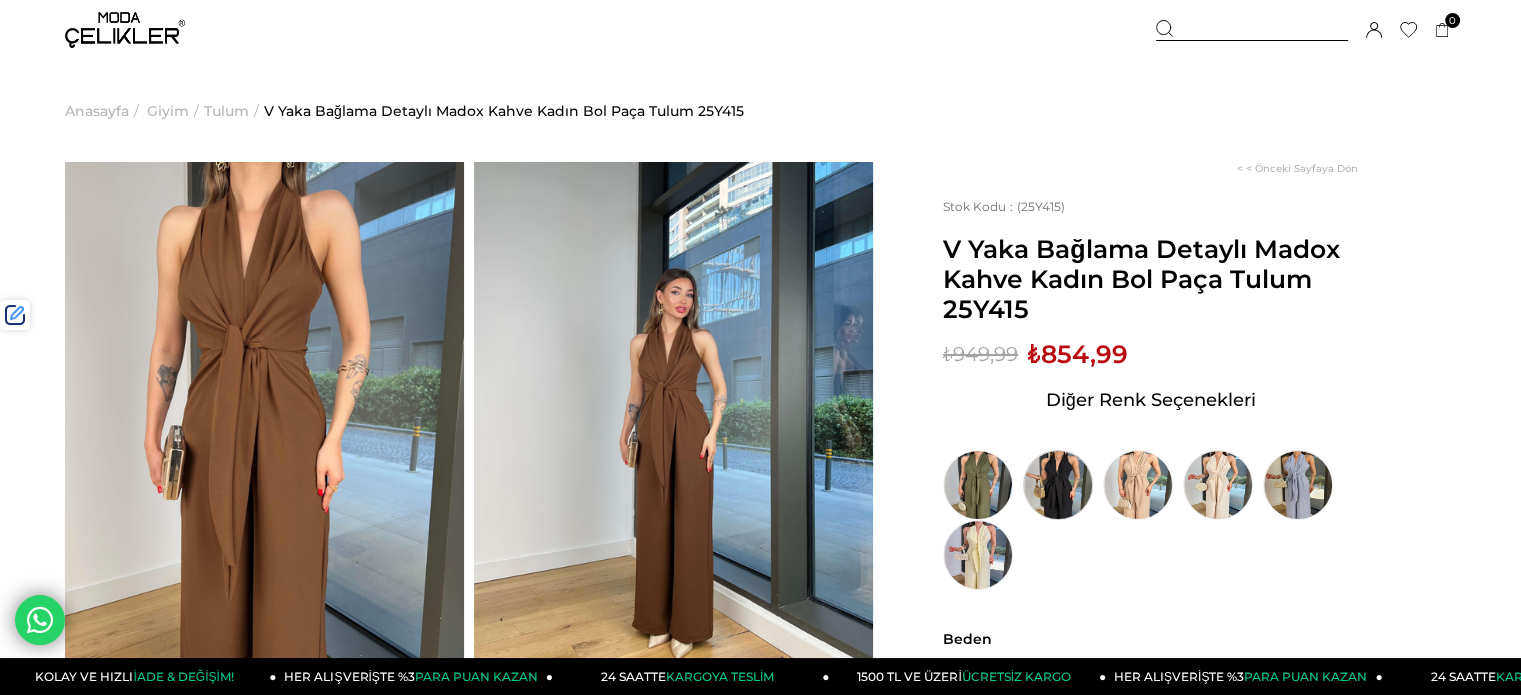 copy on "25Y415" 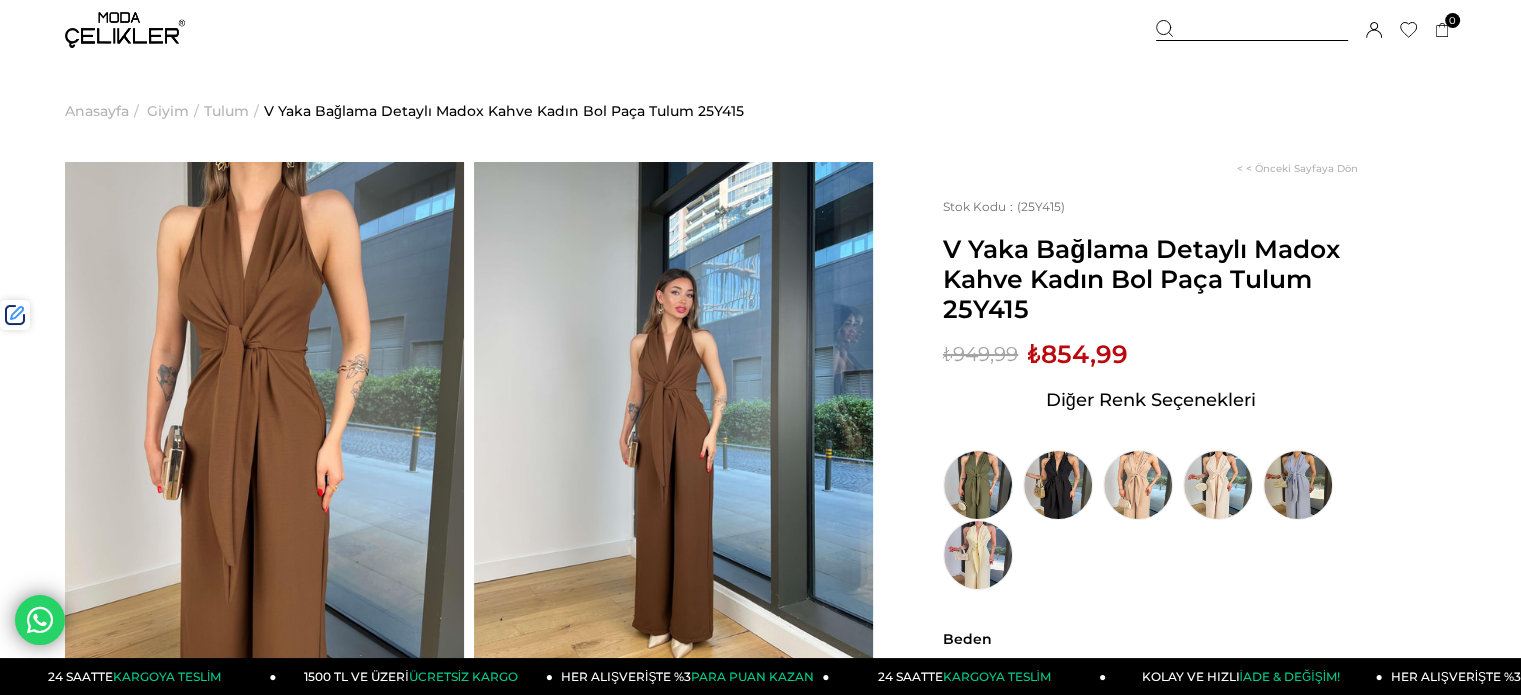 click at bounding box center (1252, 30) 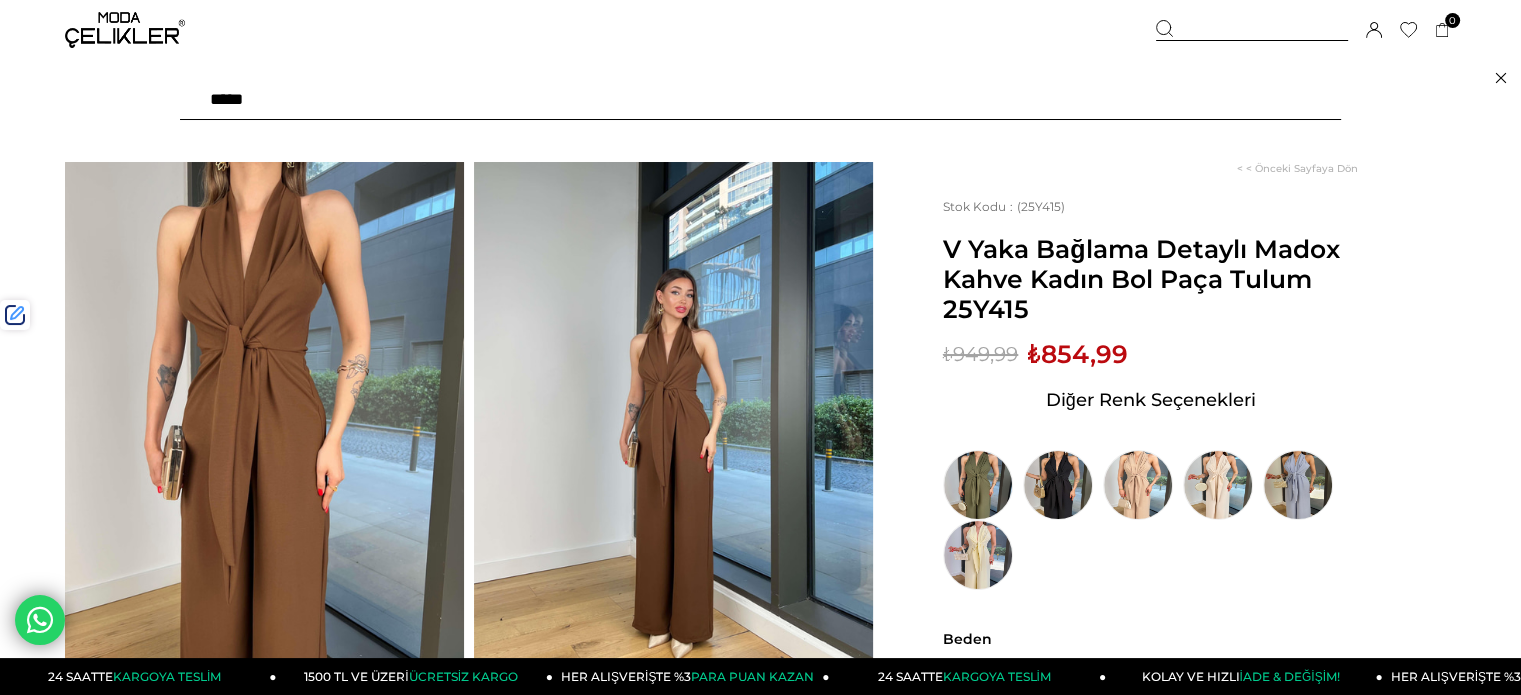 click at bounding box center [760, 100] 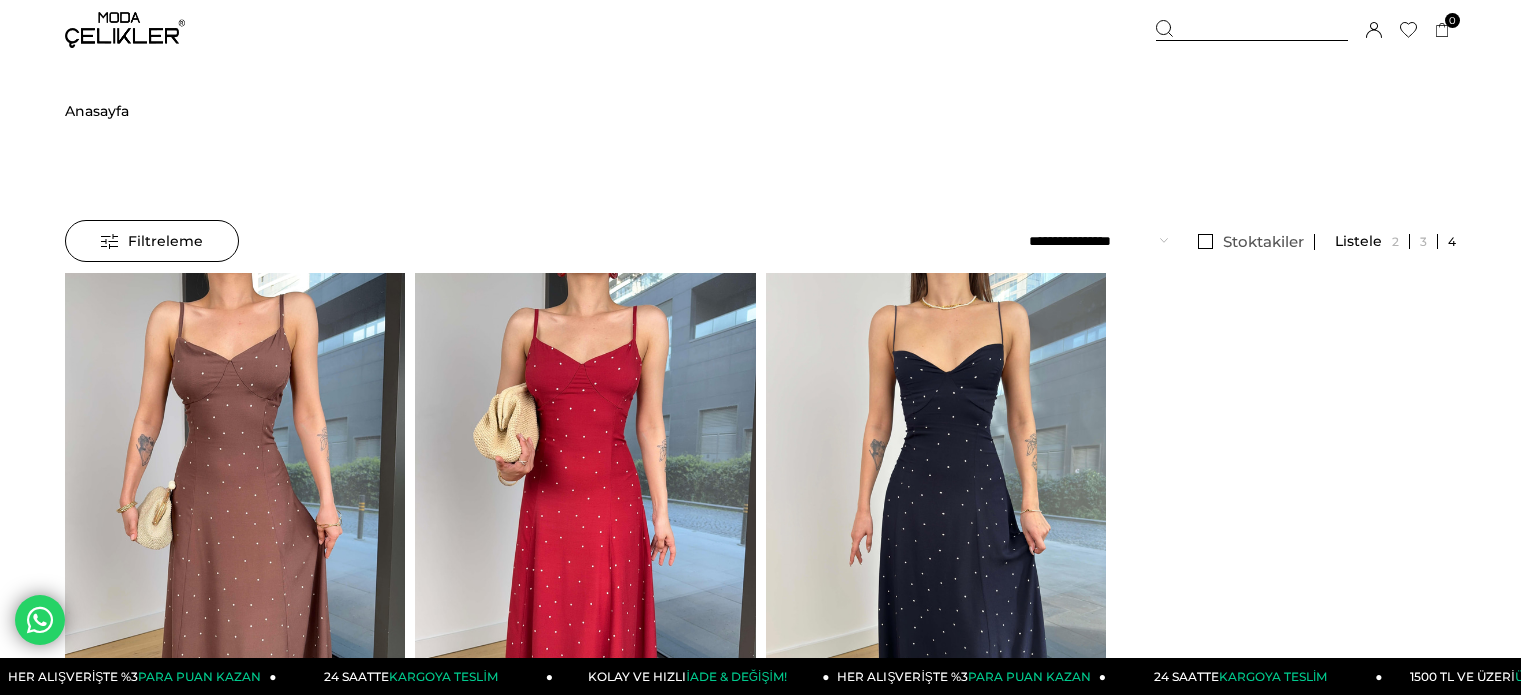 scroll, scrollTop: 0, scrollLeft: 0, axis: both 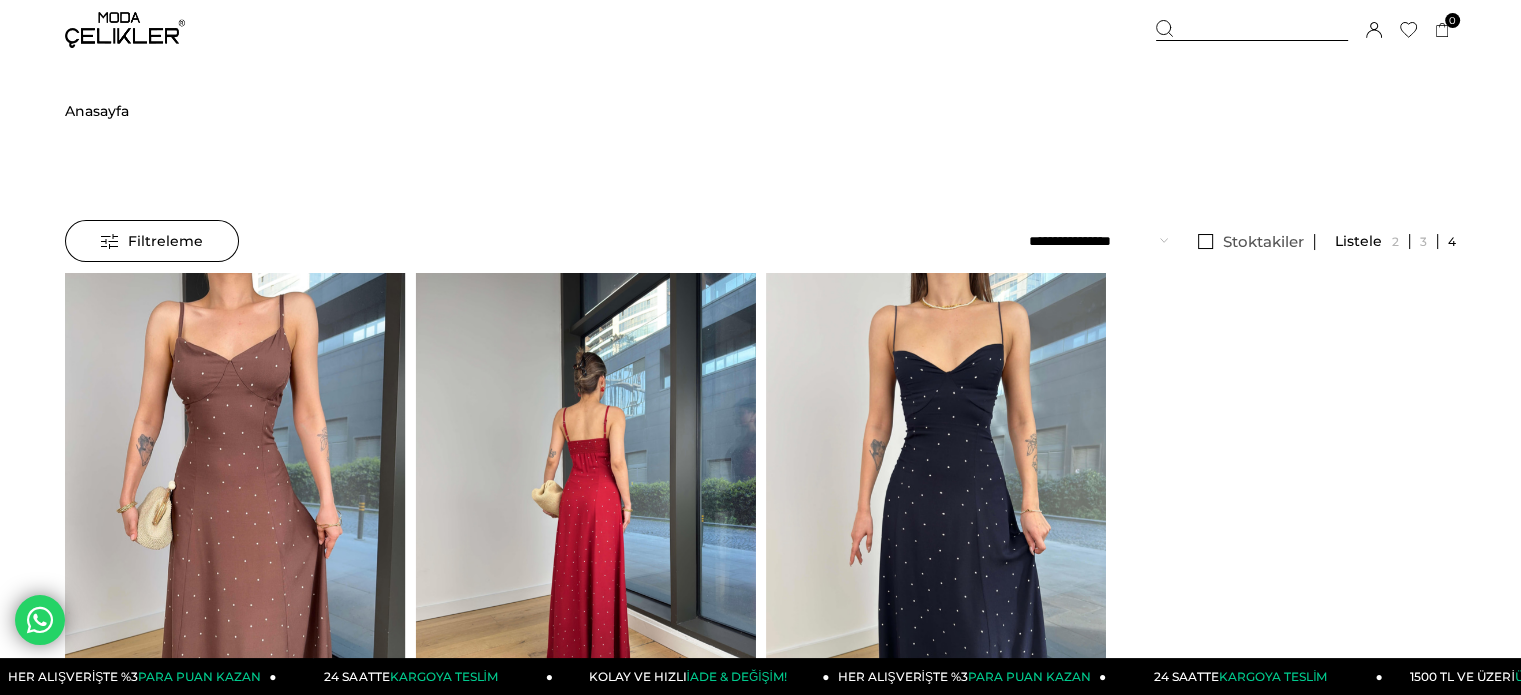 click at bounding box center (75, 499) 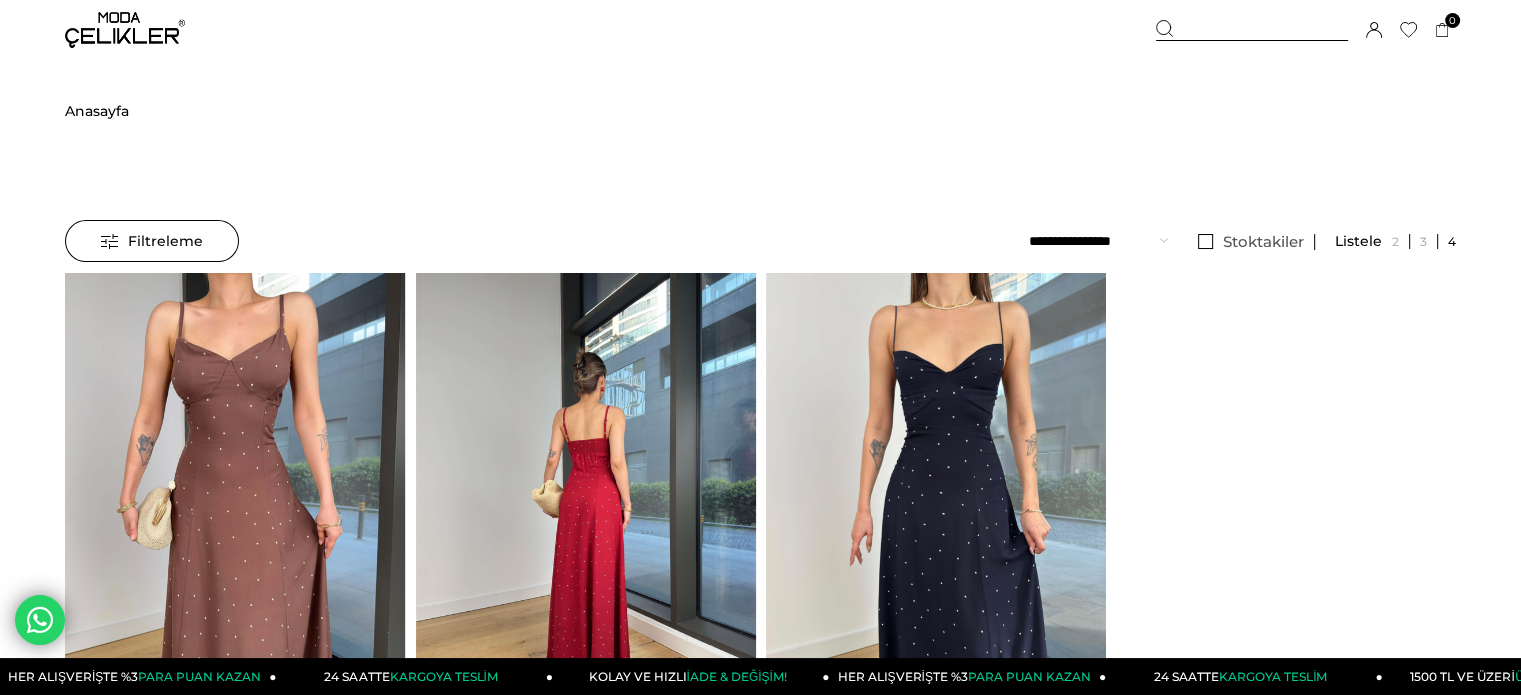 click at bounding box center [586, 499] 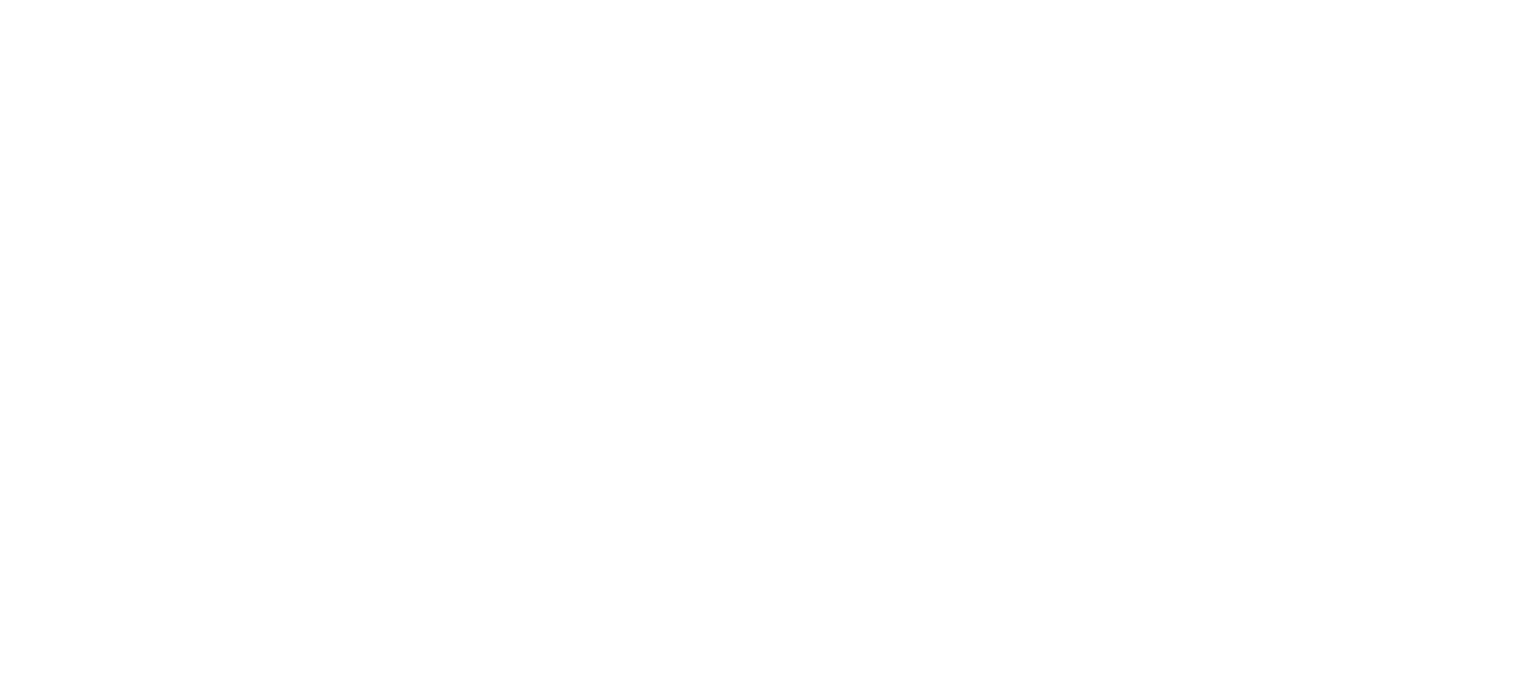 scroll, scrollTop: 0, scrollLeft: 0, axis: both 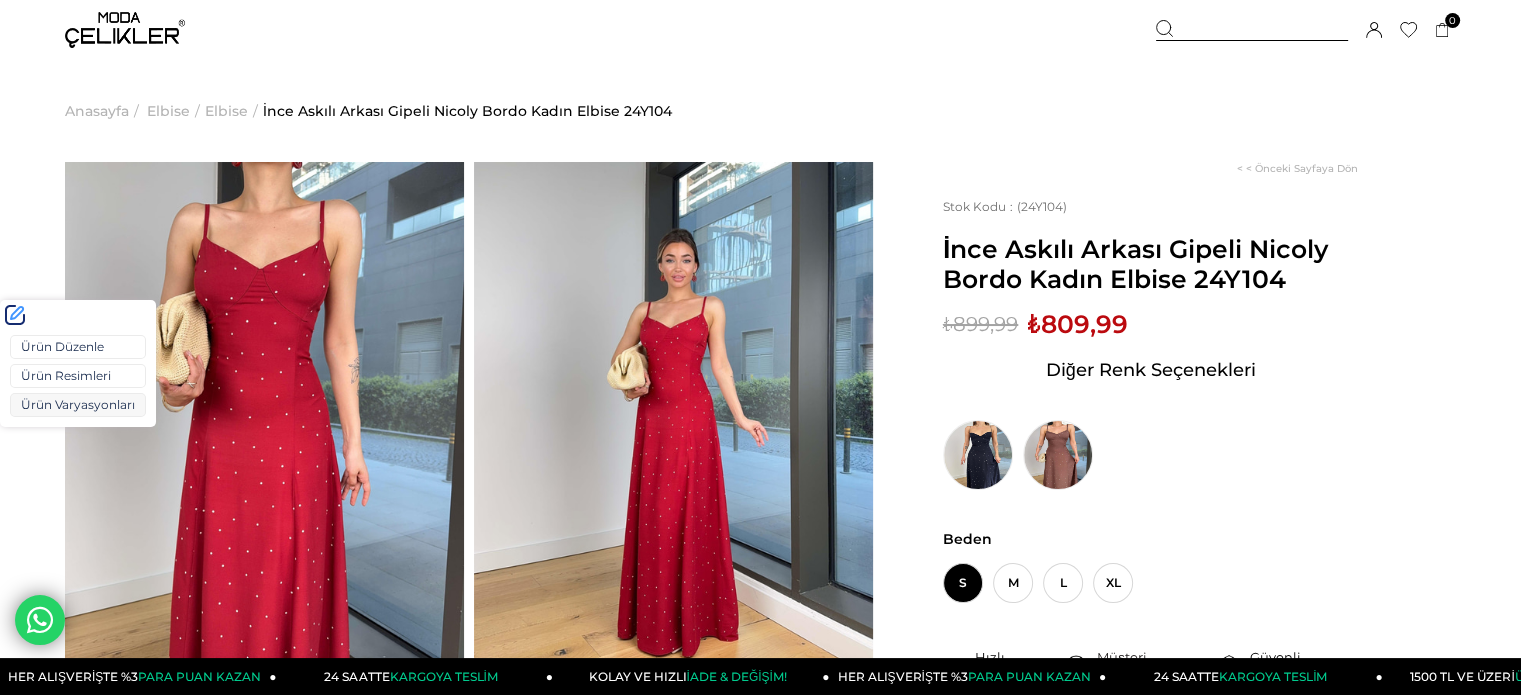 click on "Ürün Varyasyonları" at bounding box center (78, 405) 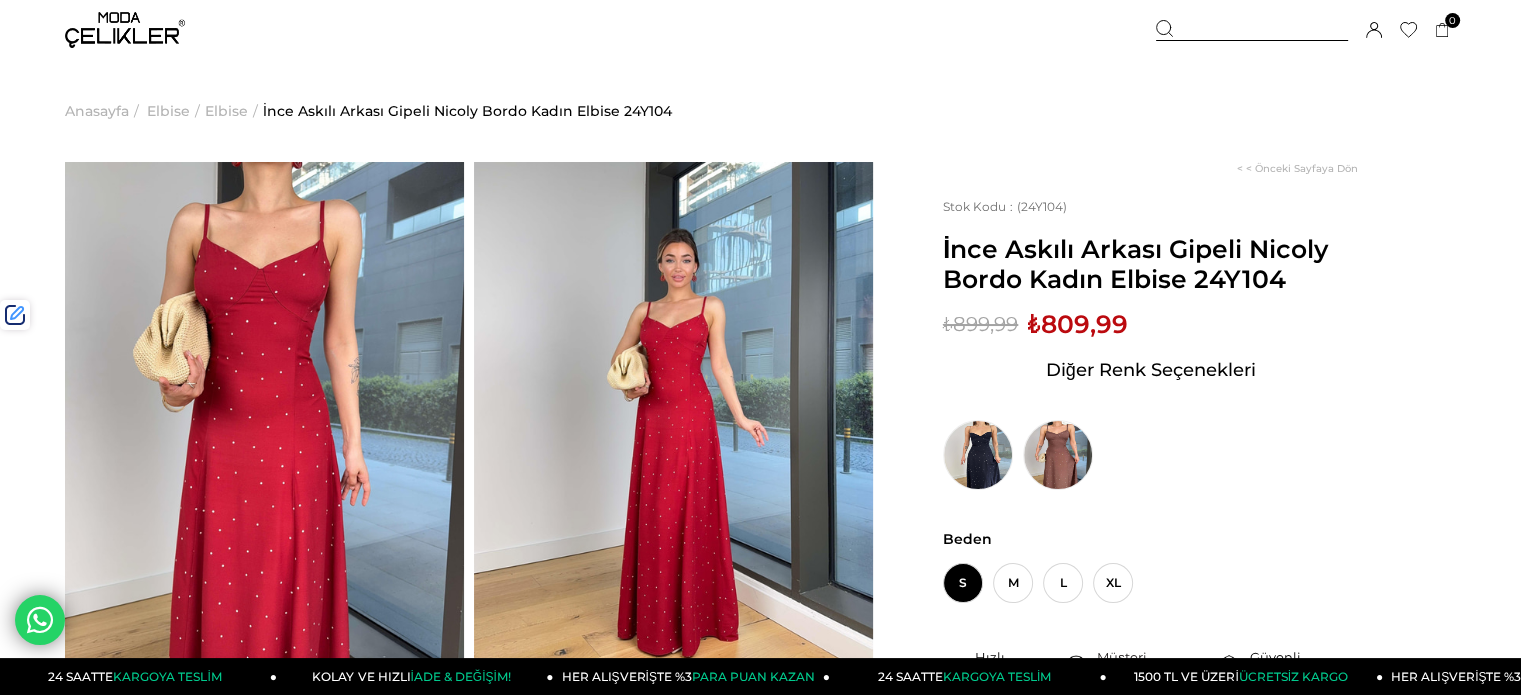 click on "İnce Askılı Arkası Gipeli Nicoly Bordo Kadın Elbise 24Y104" at bounding box center [1150, 264] 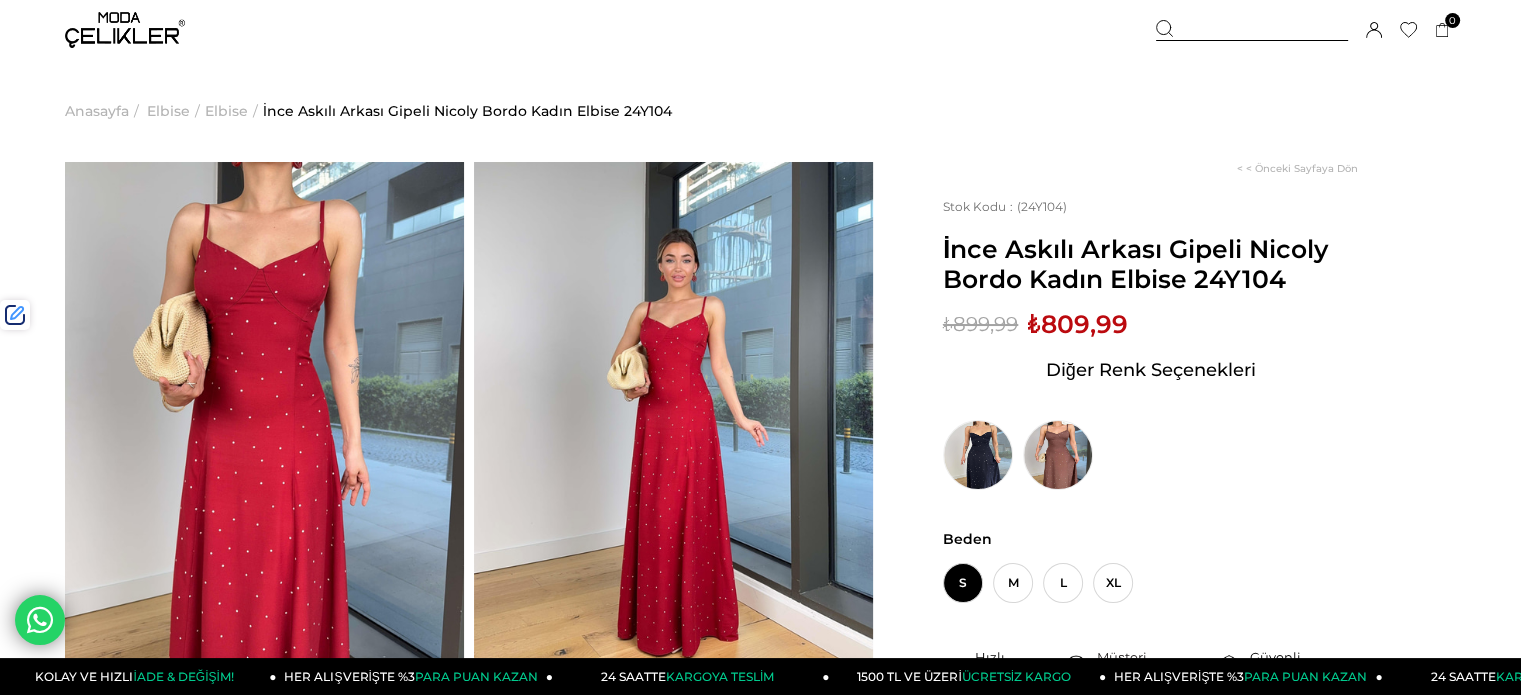 click at bounding box center [1252, 30] 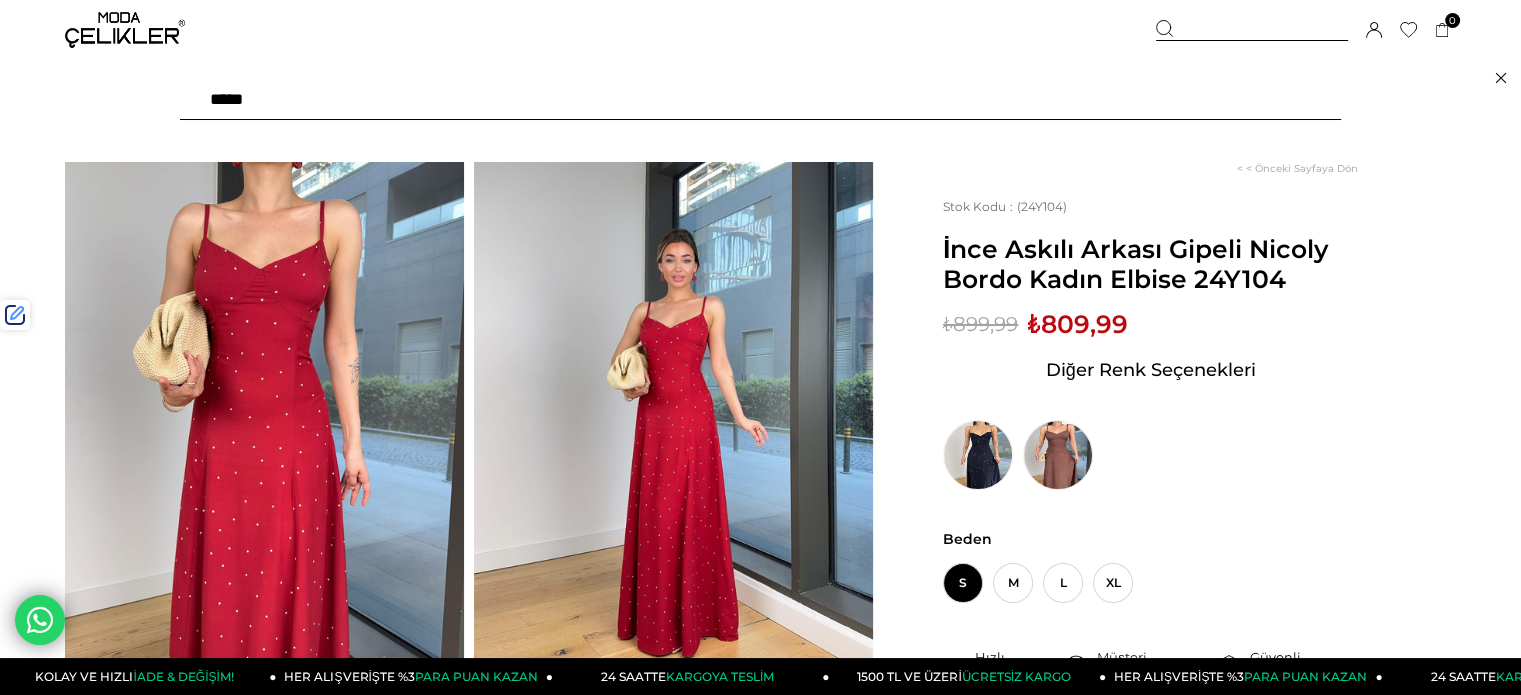 click at bounding box center [760, 100] 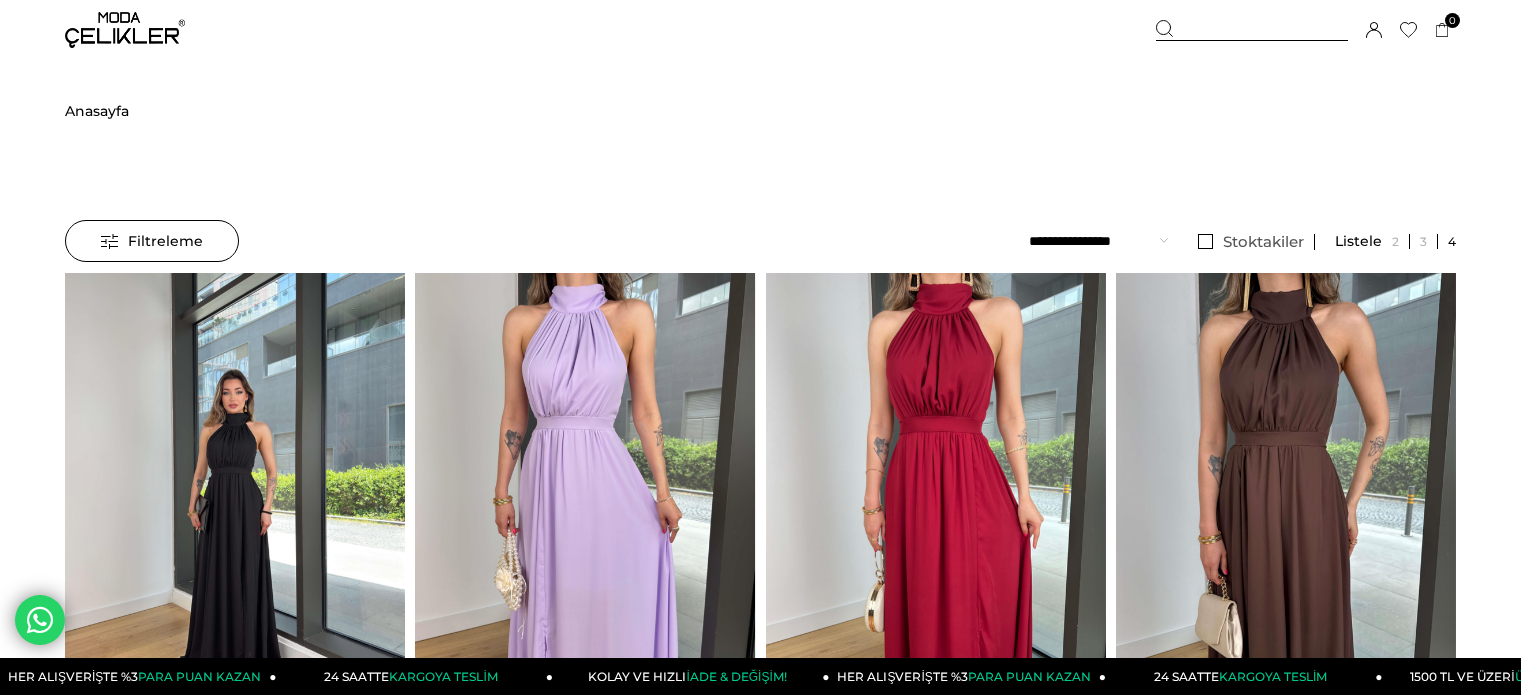 click at bounding box center [235, 499] 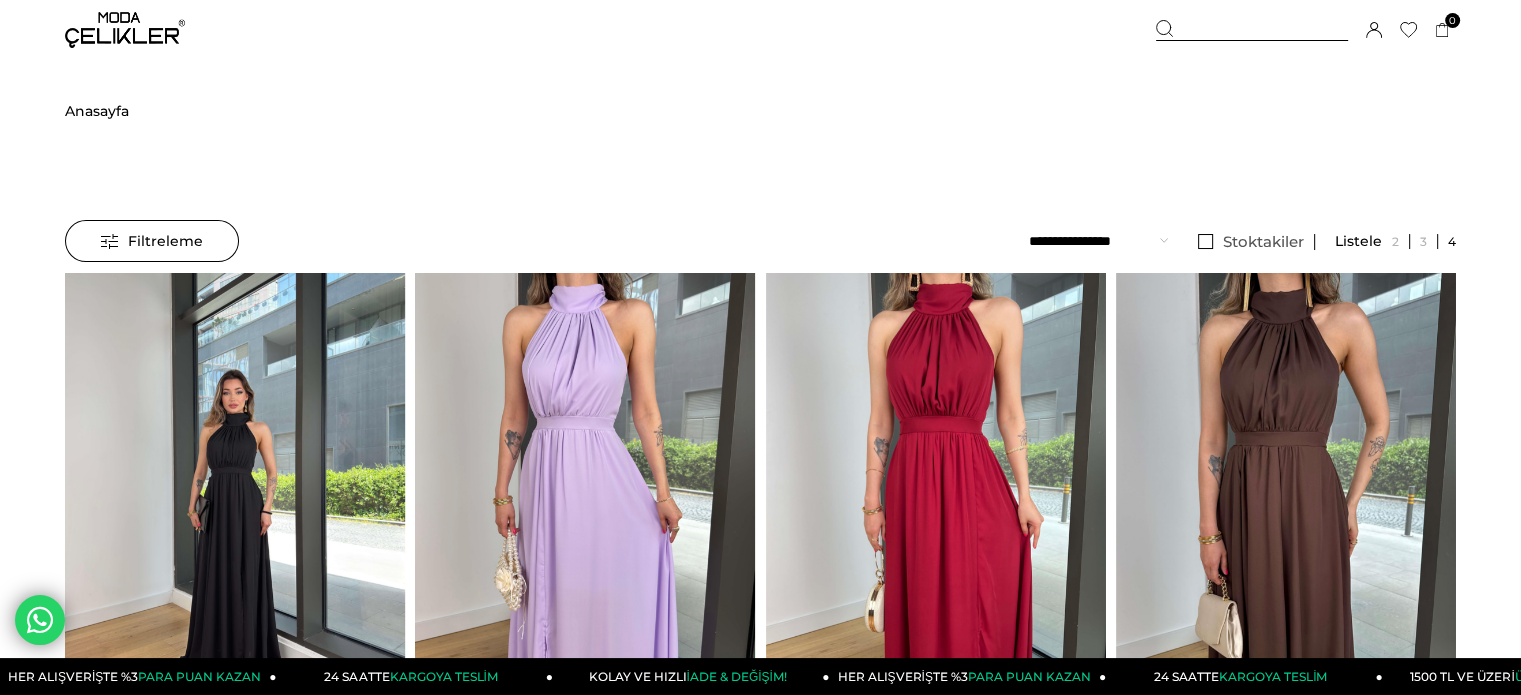click at bounding box center [235, 499] 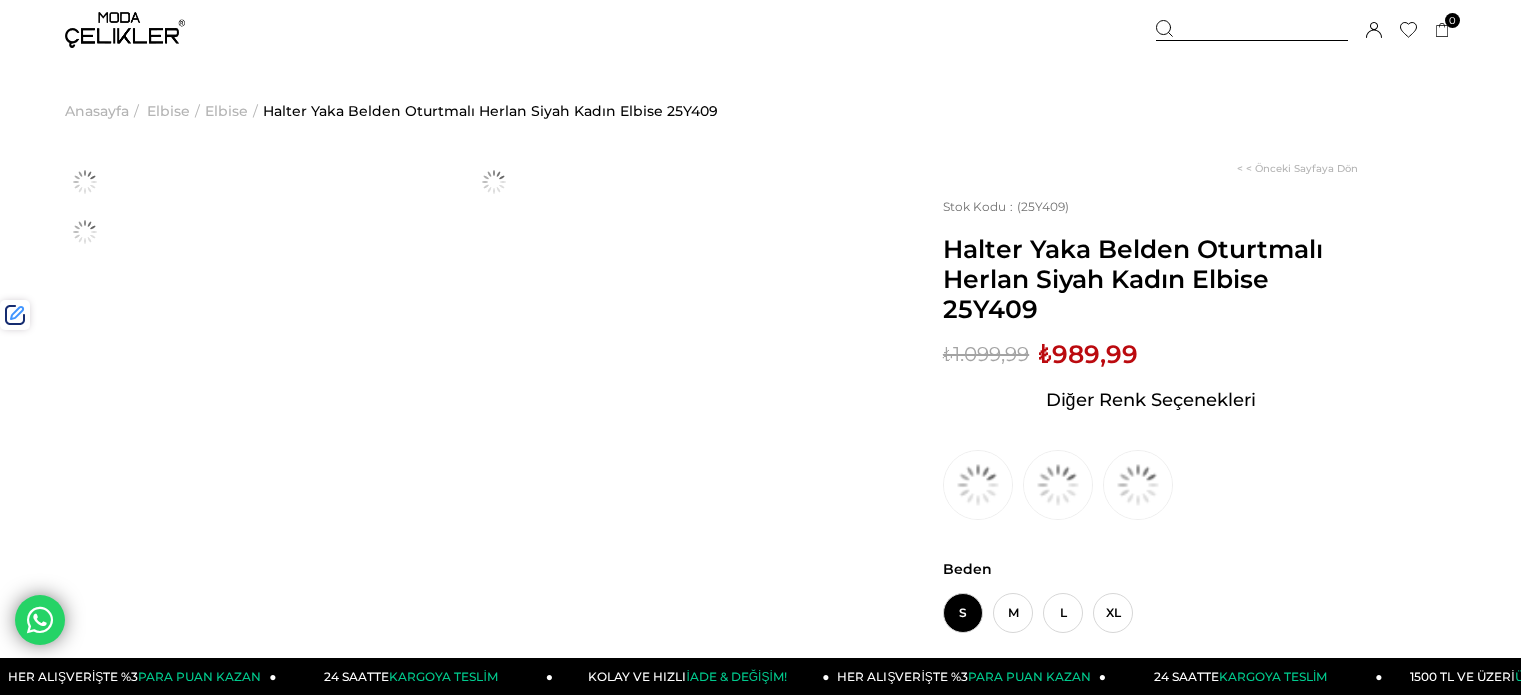 scroll, scrollTop: 0, scrollLeft: 0, axis: both 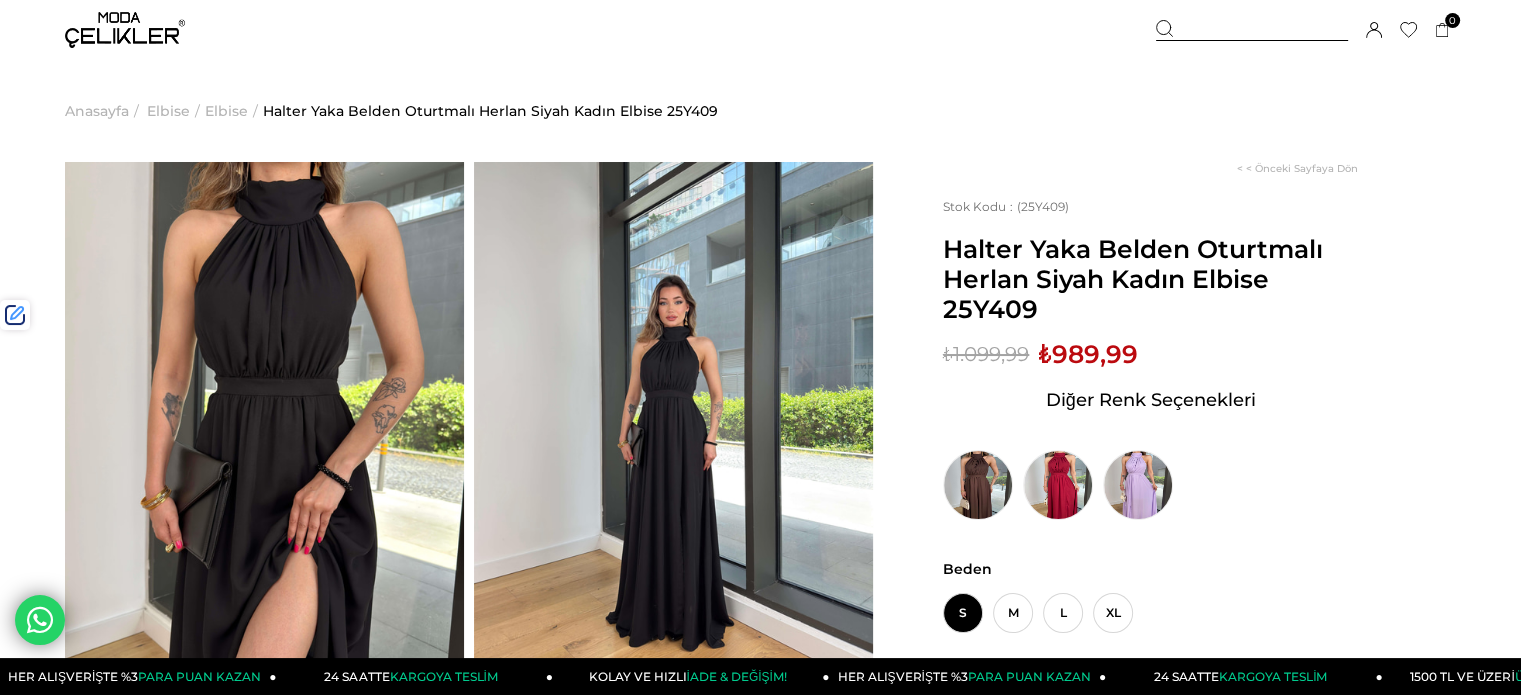 click at bounding box center [1252, 30] 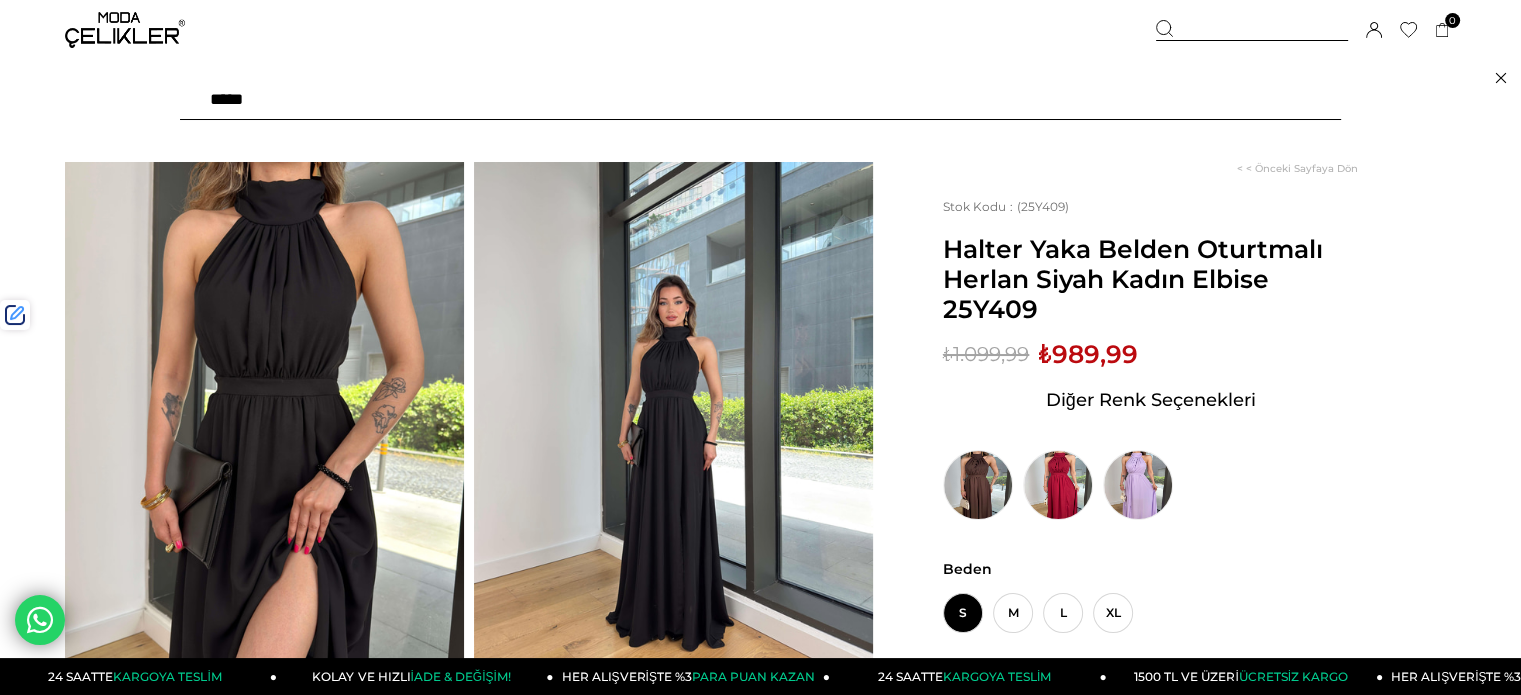 click at bounding box center [760, 100] 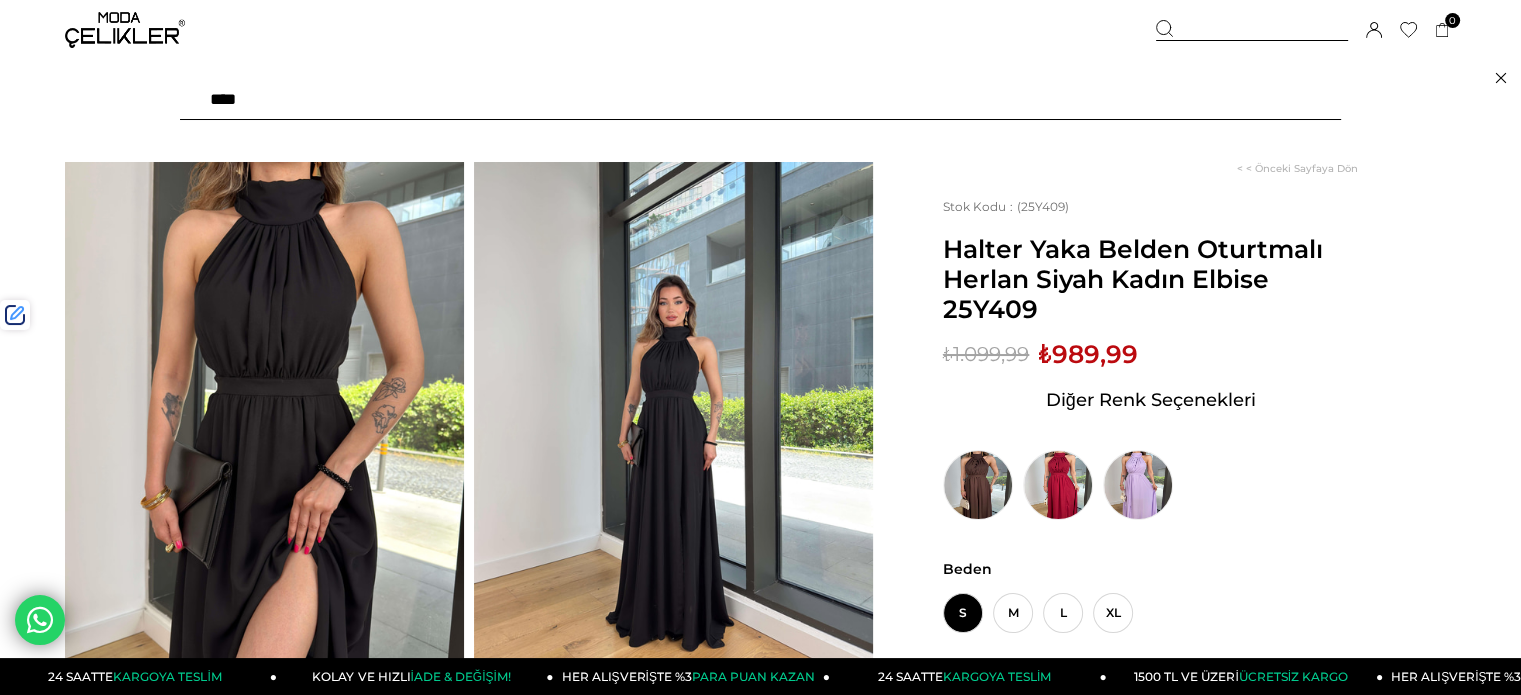 type on "*****" 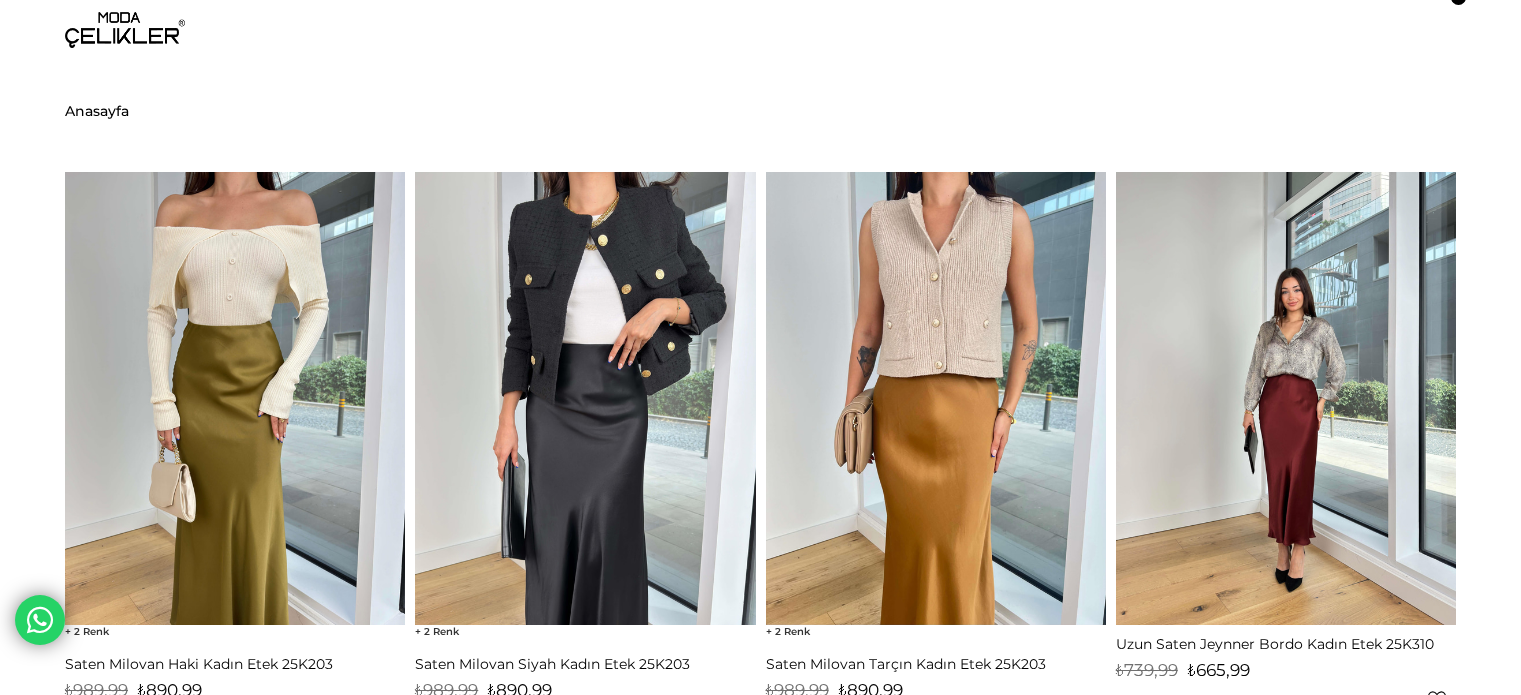 scroll, scrollTop: 0, scrollLeft: 0, axis: both 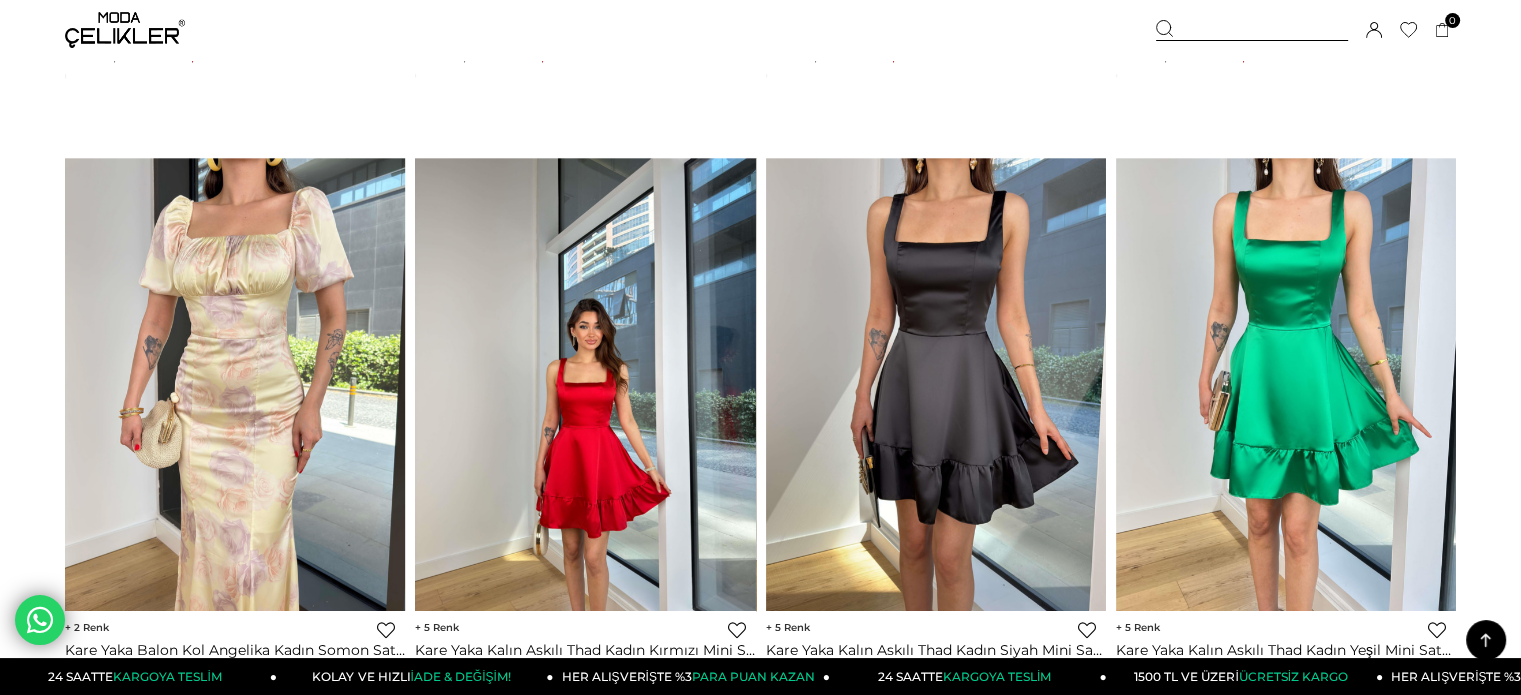 click at bounding box center (585, 384) 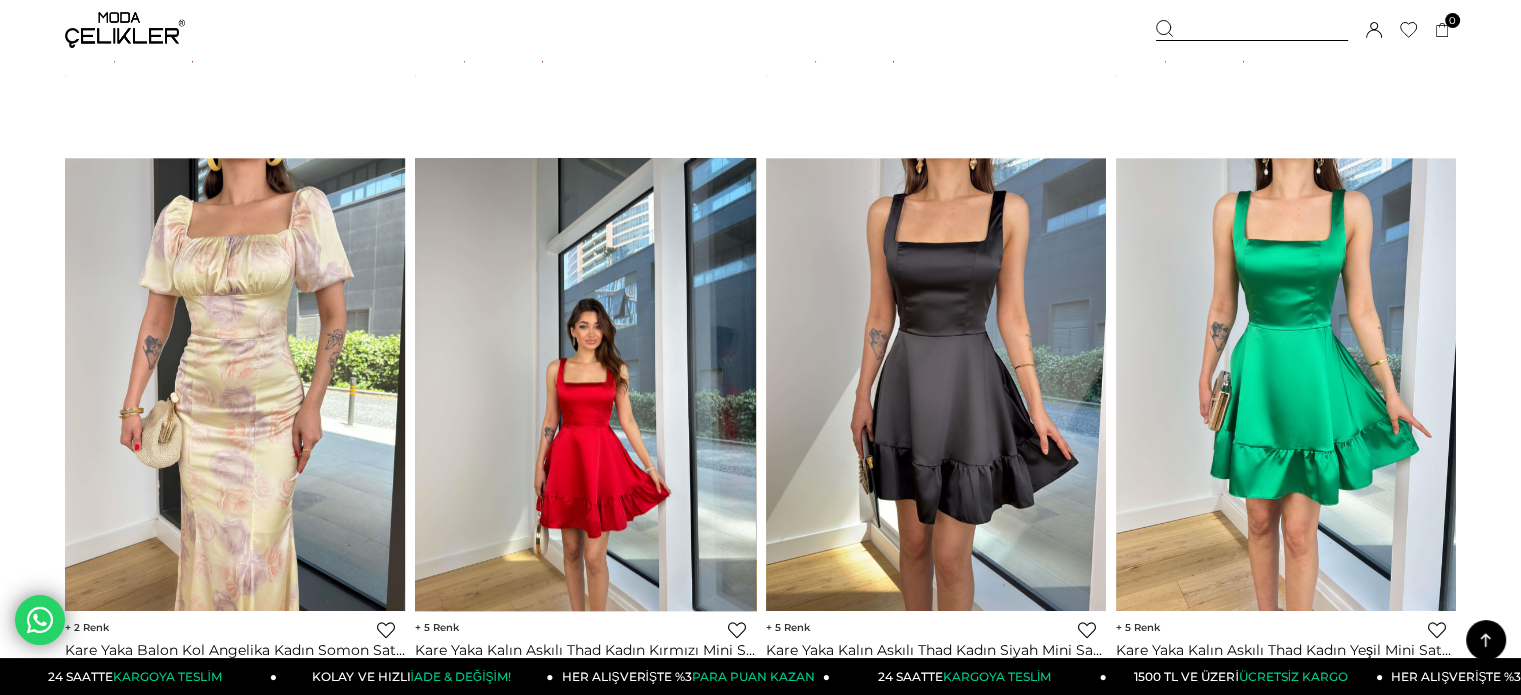 click at bounding box center [585, 384] 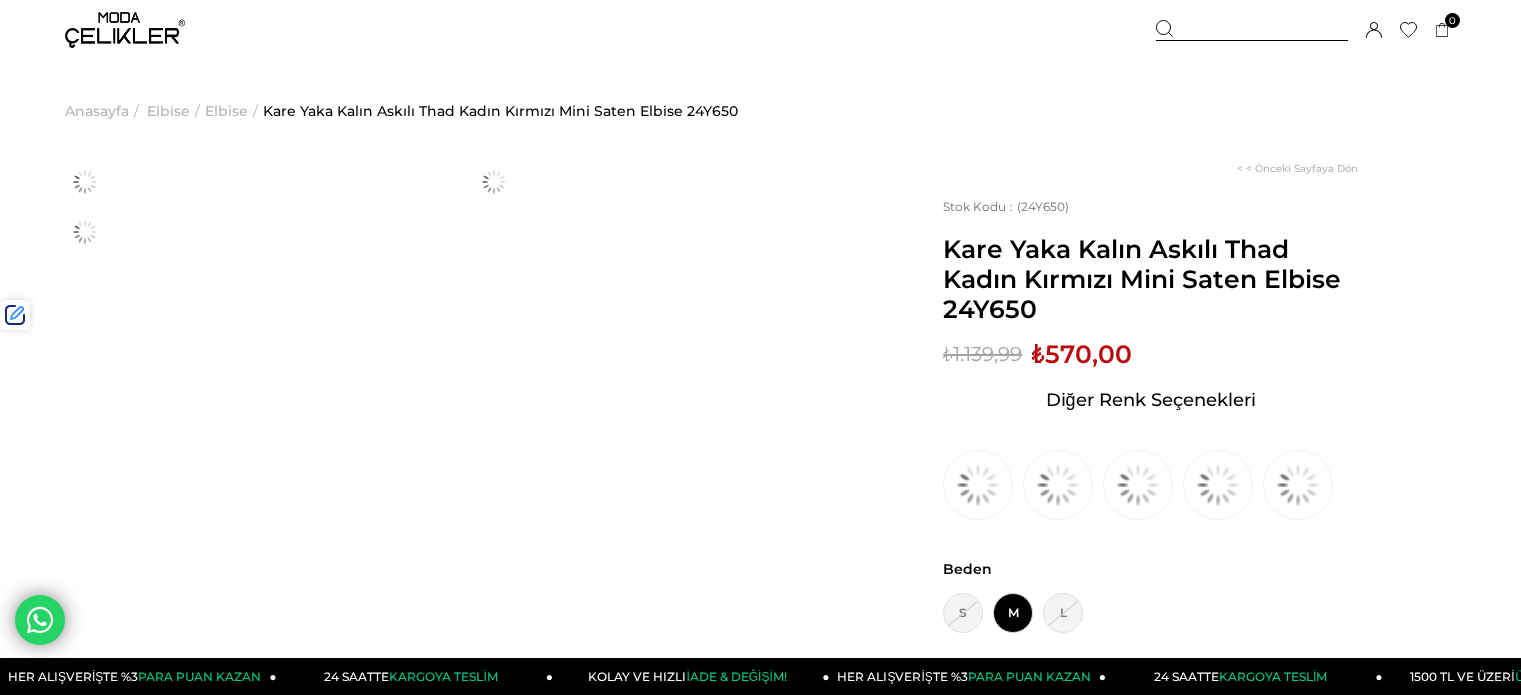 scroll, scrollTop: 0, scrollLeft: 0, axis: both 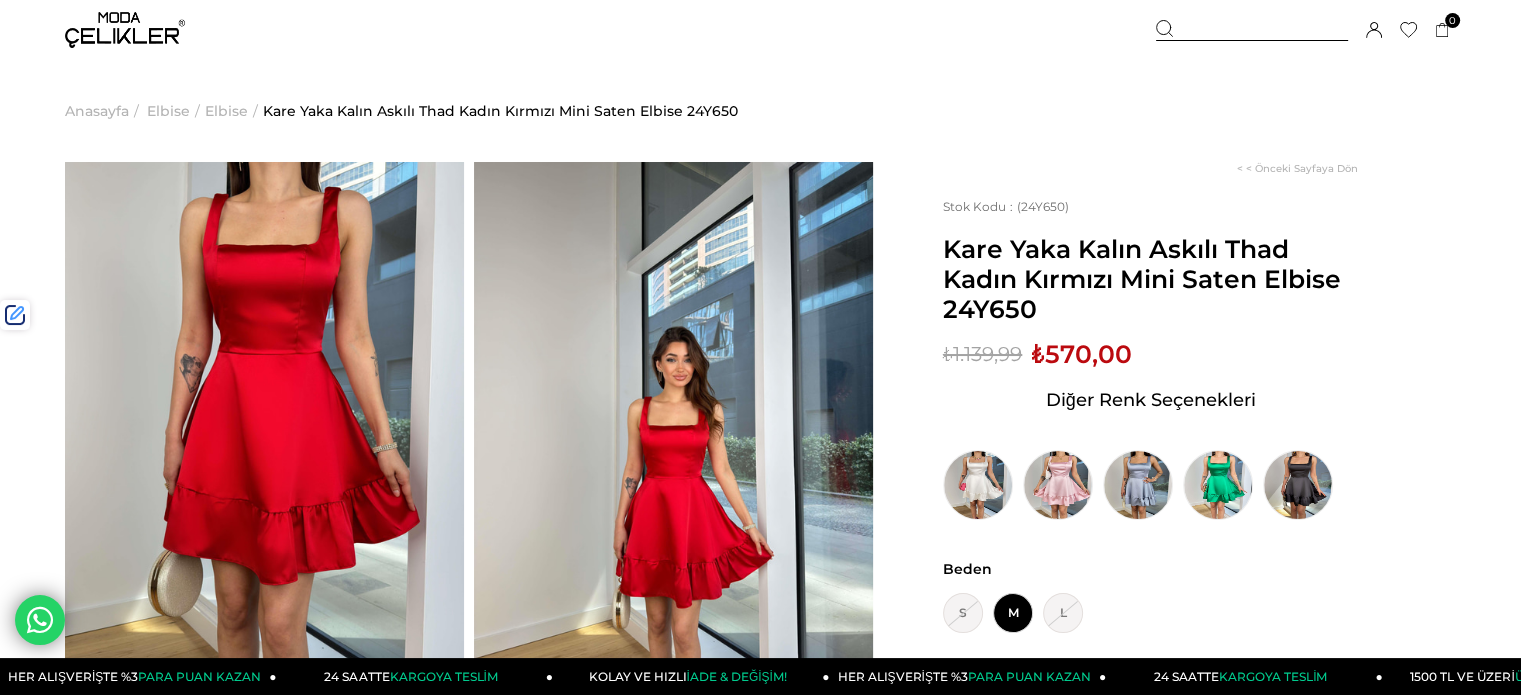 click on "Kare Yaka Kalın Askılı Thad Kadın Kırmızı Mini Saten Elbise 24Y650" at bounding box center (1150, 279) 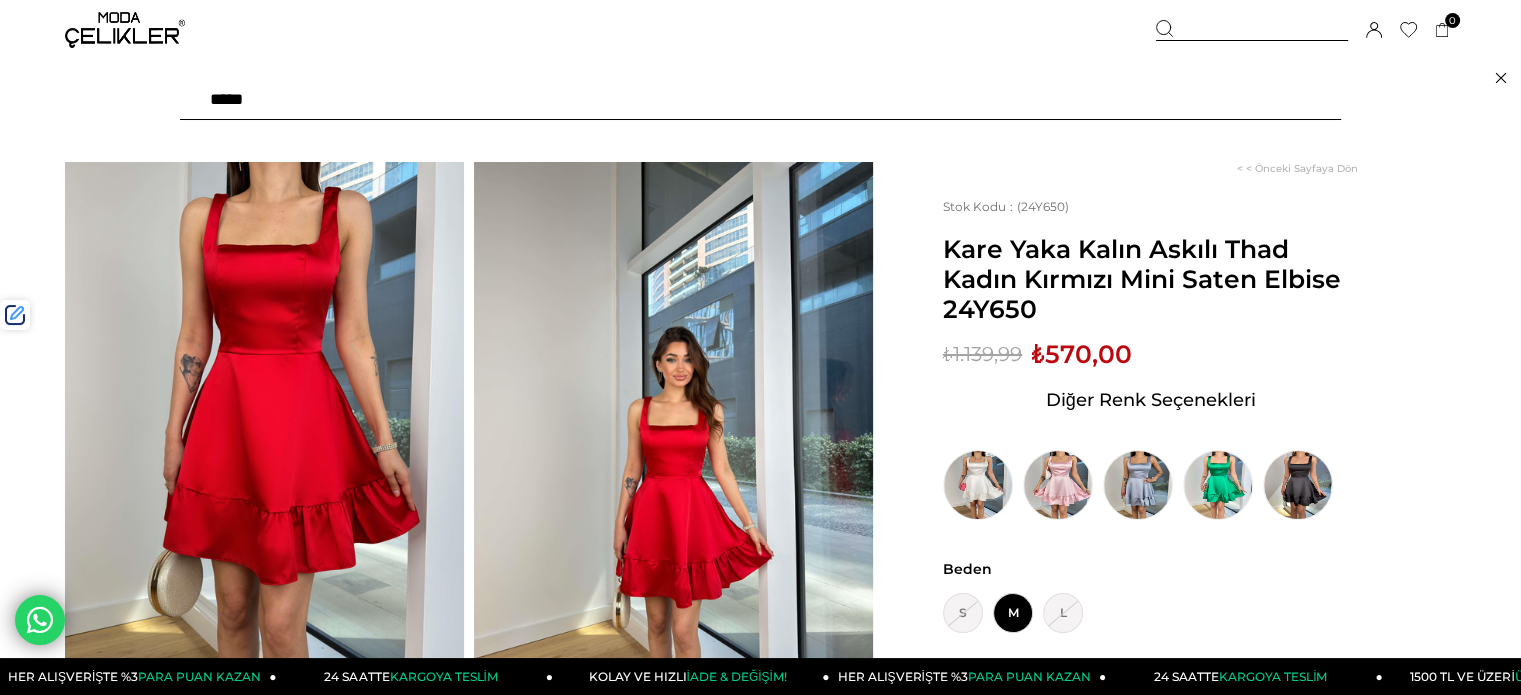 click at bounding box center [760, 100] 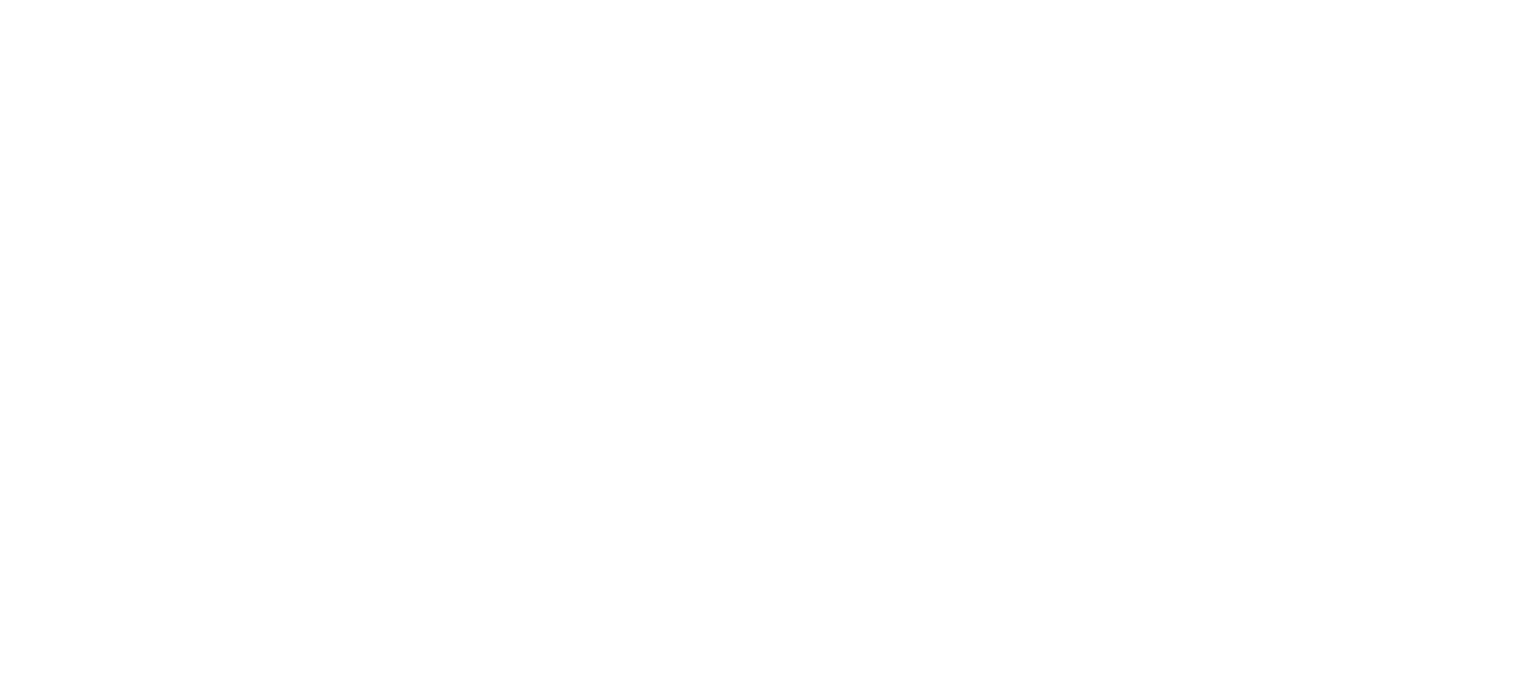 scroll, scrollTop: 0, scrollLeft: 0, axis: both 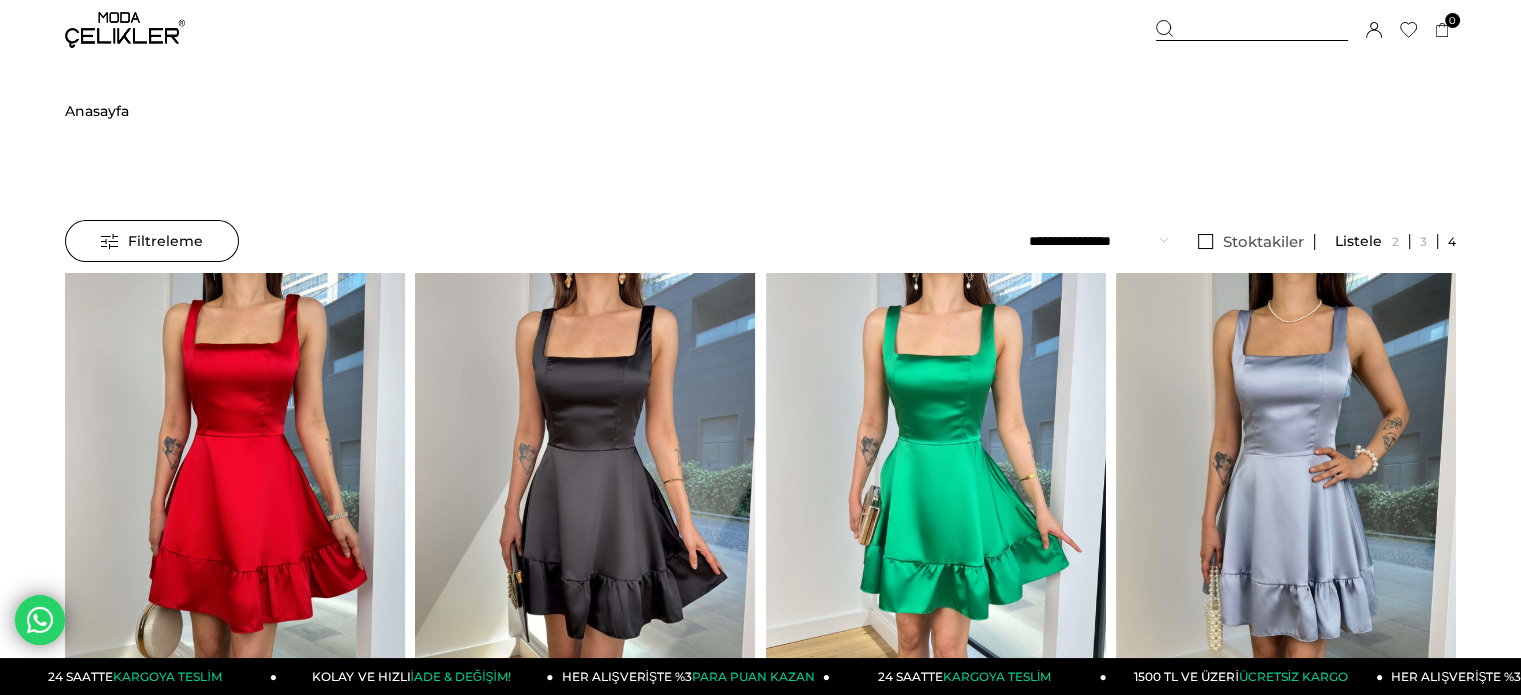 drag, startPoint x: 1243, startPoint y: 28, endPoint x: 1232, endPoint y: 37, distance: 14.21267 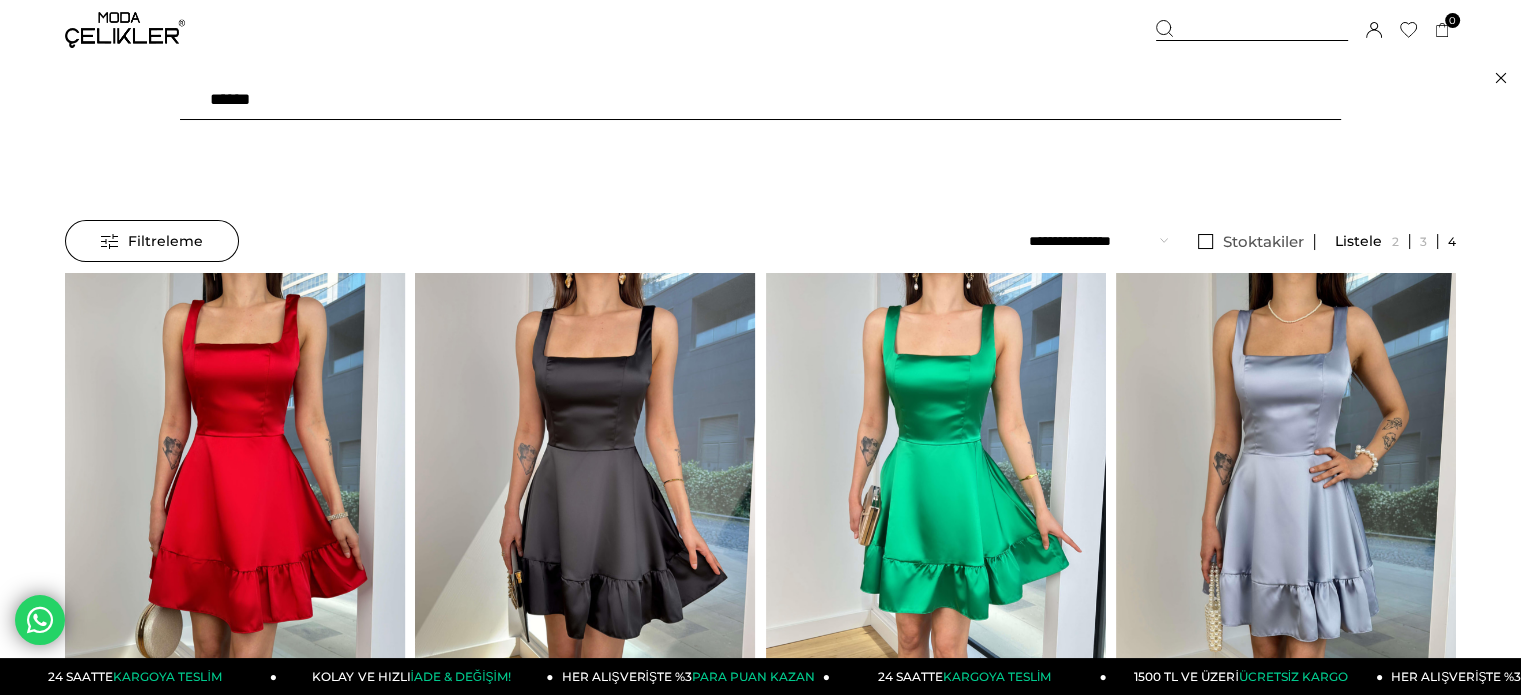 click on "******" at bounding box center (760, 100) 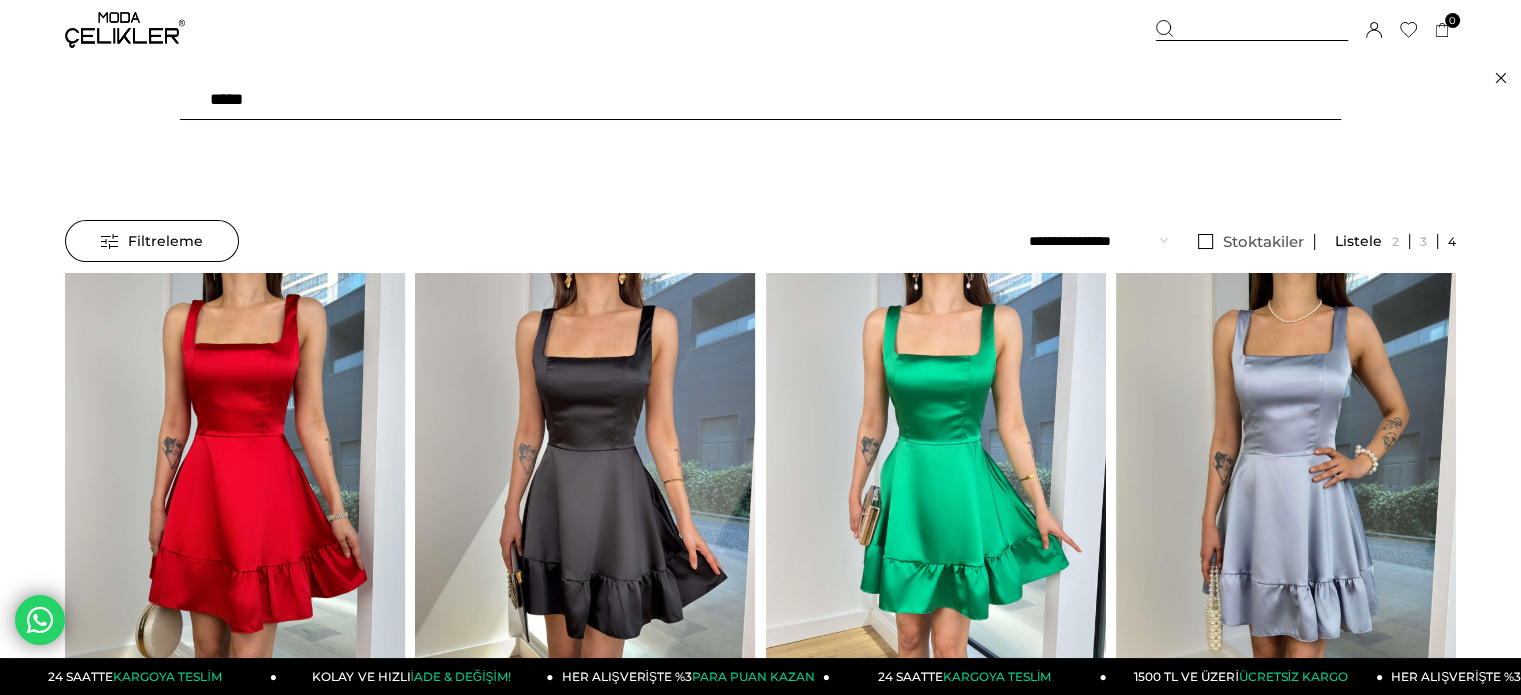 type on "******" 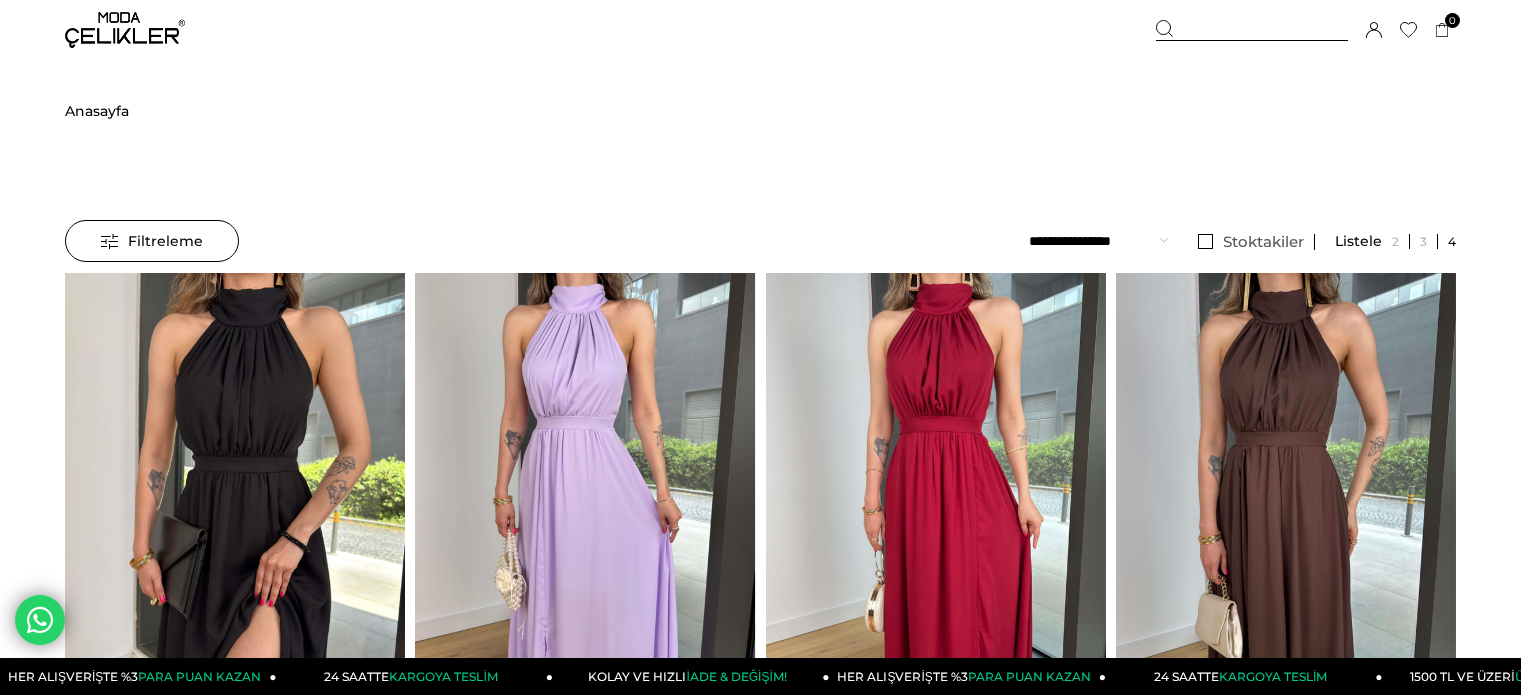 scroll, scrollTop: 0, scrollLeft: 0, axis: both 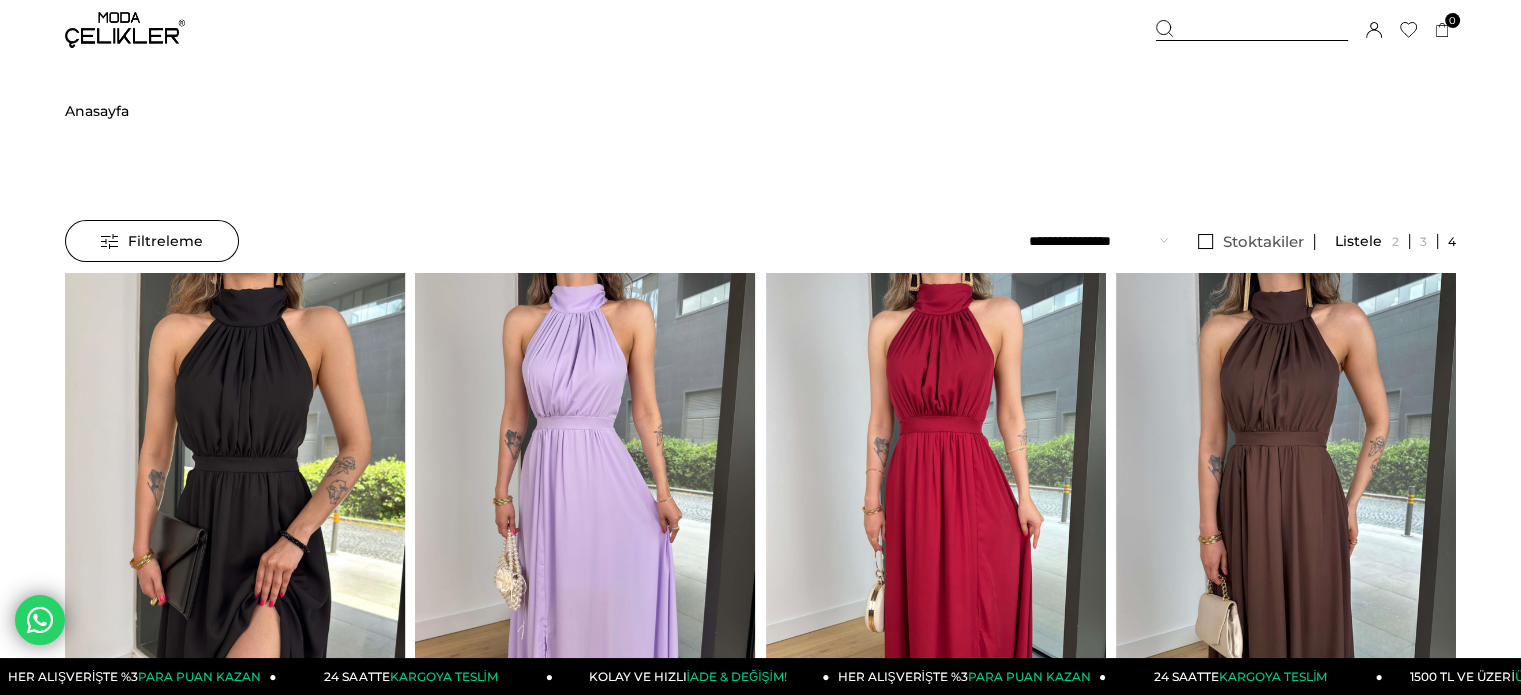 click at bounding box center [915, 499] 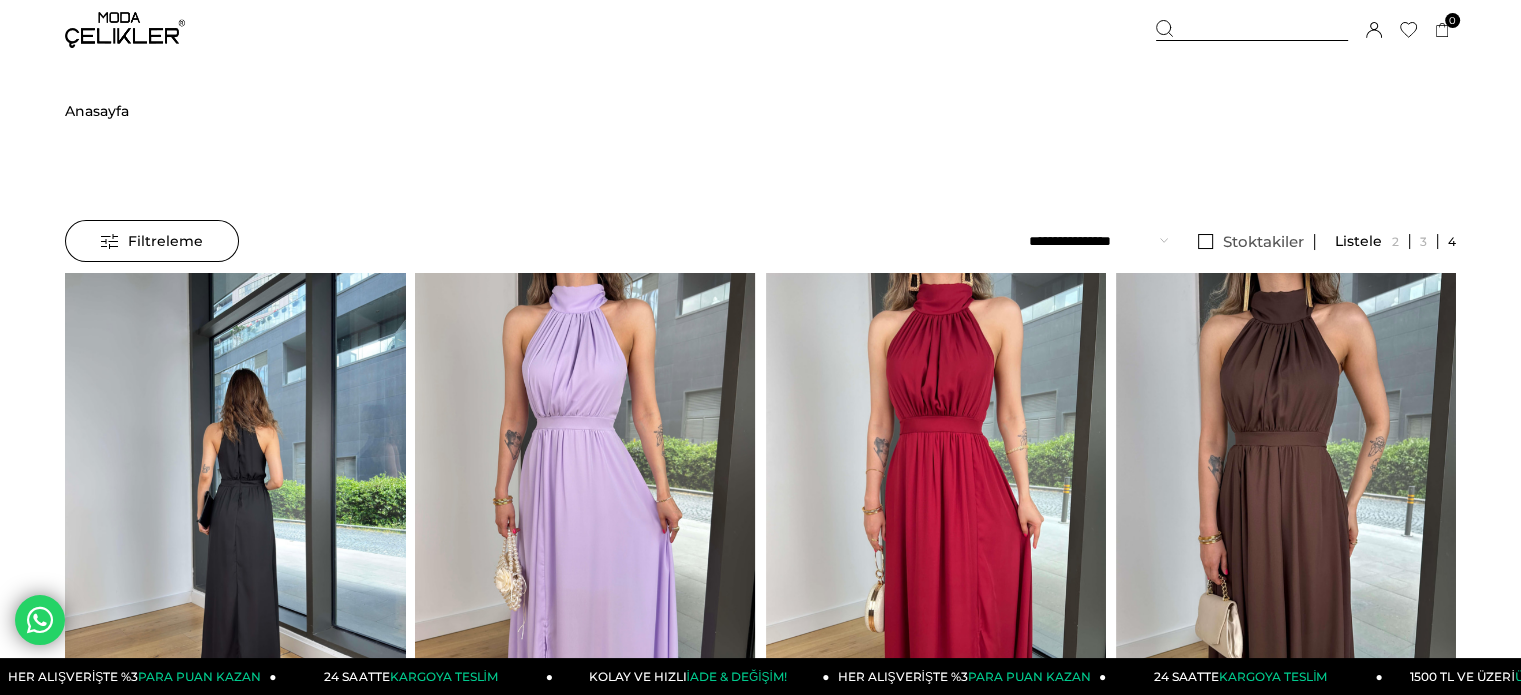 click at bounding box center (235, 499) 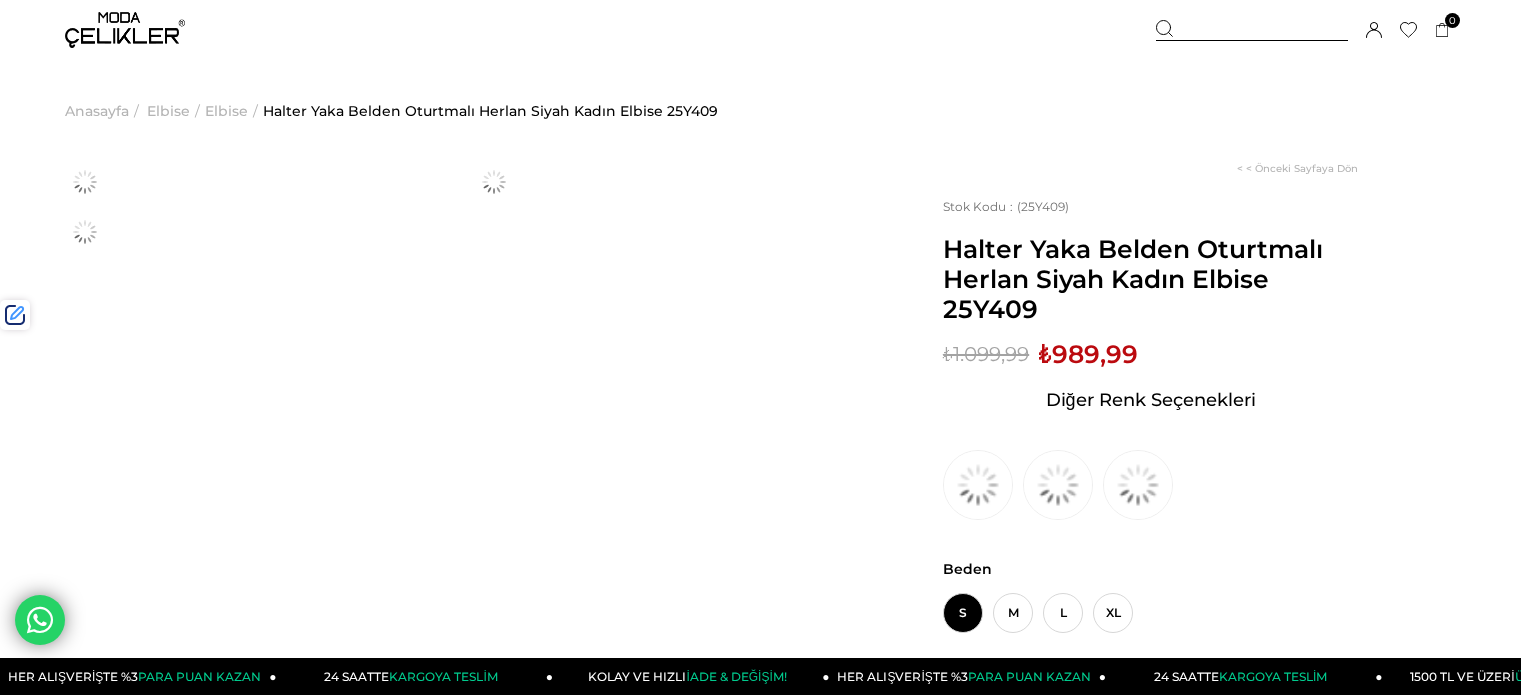 scroll, scrollTop: 0, scrollLeft: 0, axis: both 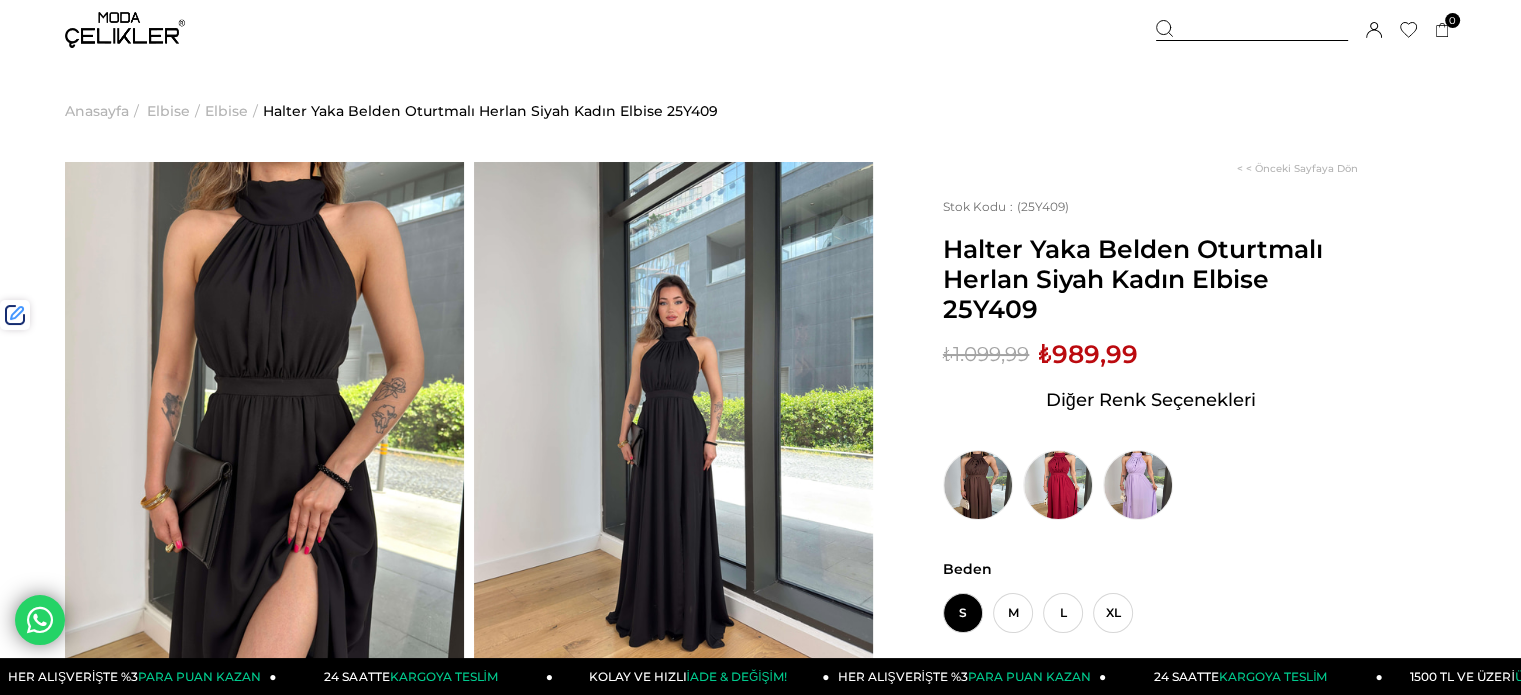 click at bounding box center [1252, 30] 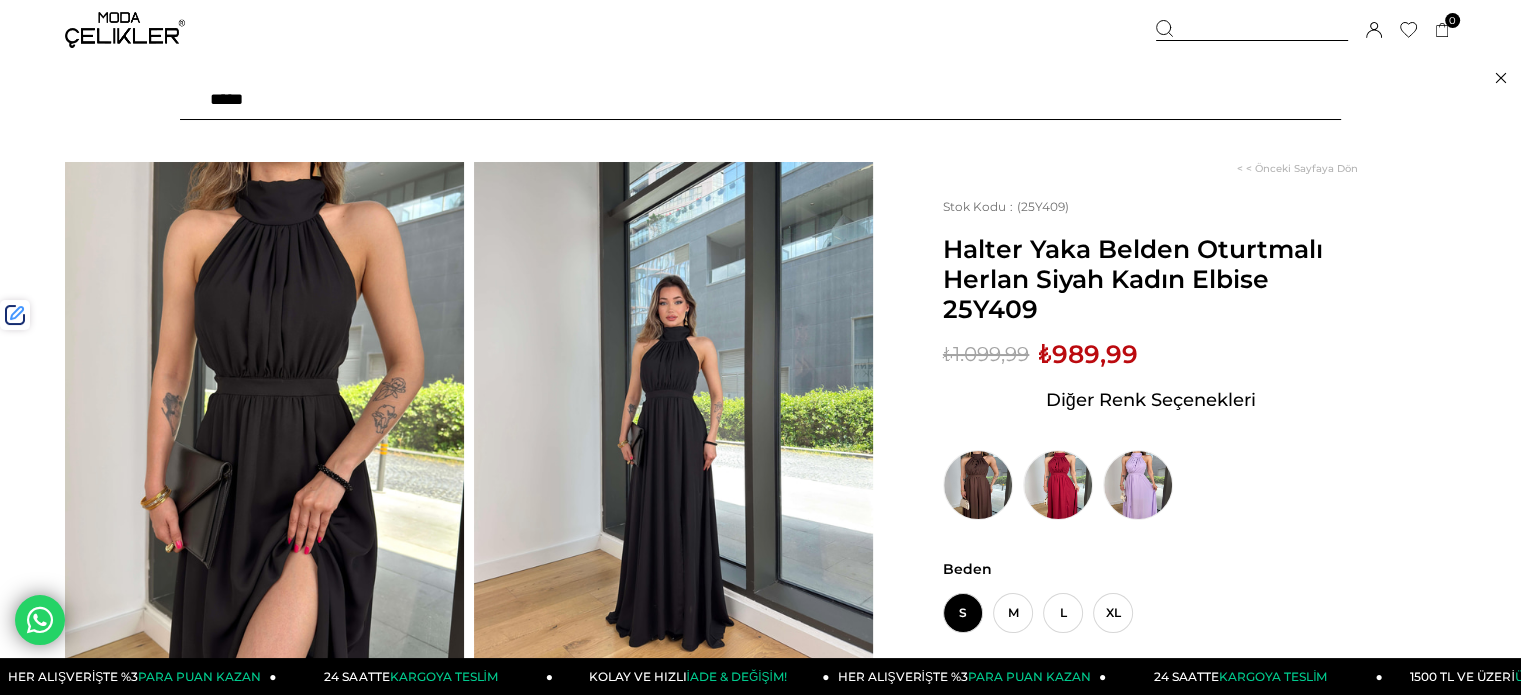 click at bounding box center [760, 100] 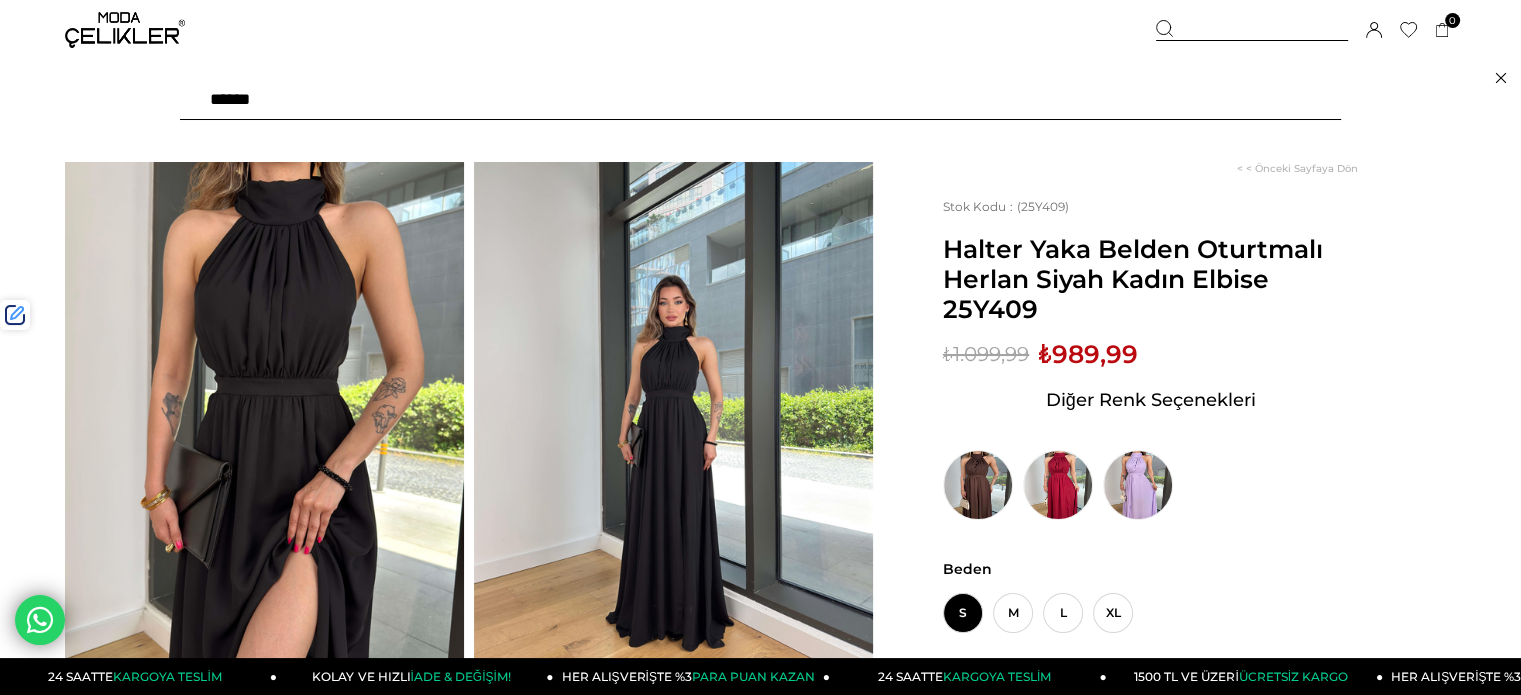 type on "*******" 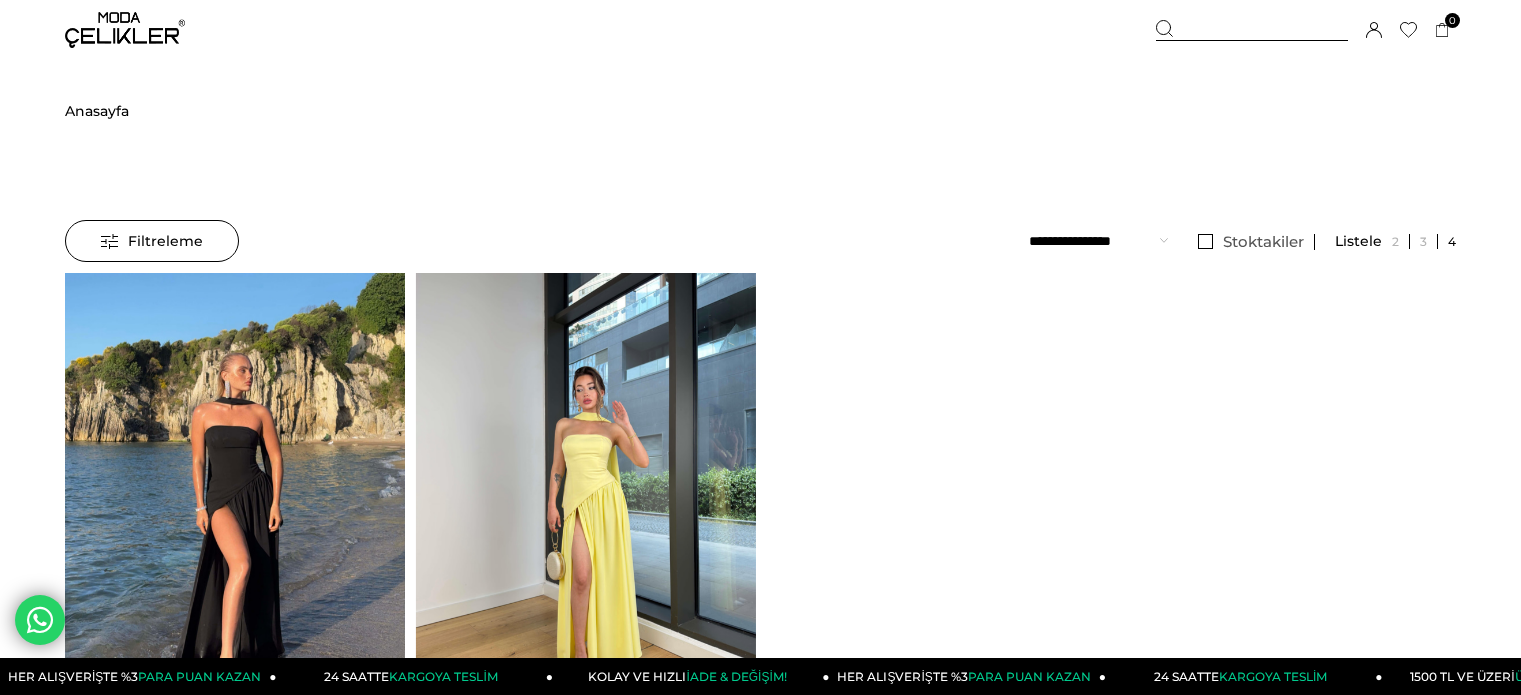 click at bounding box center (585, 499) 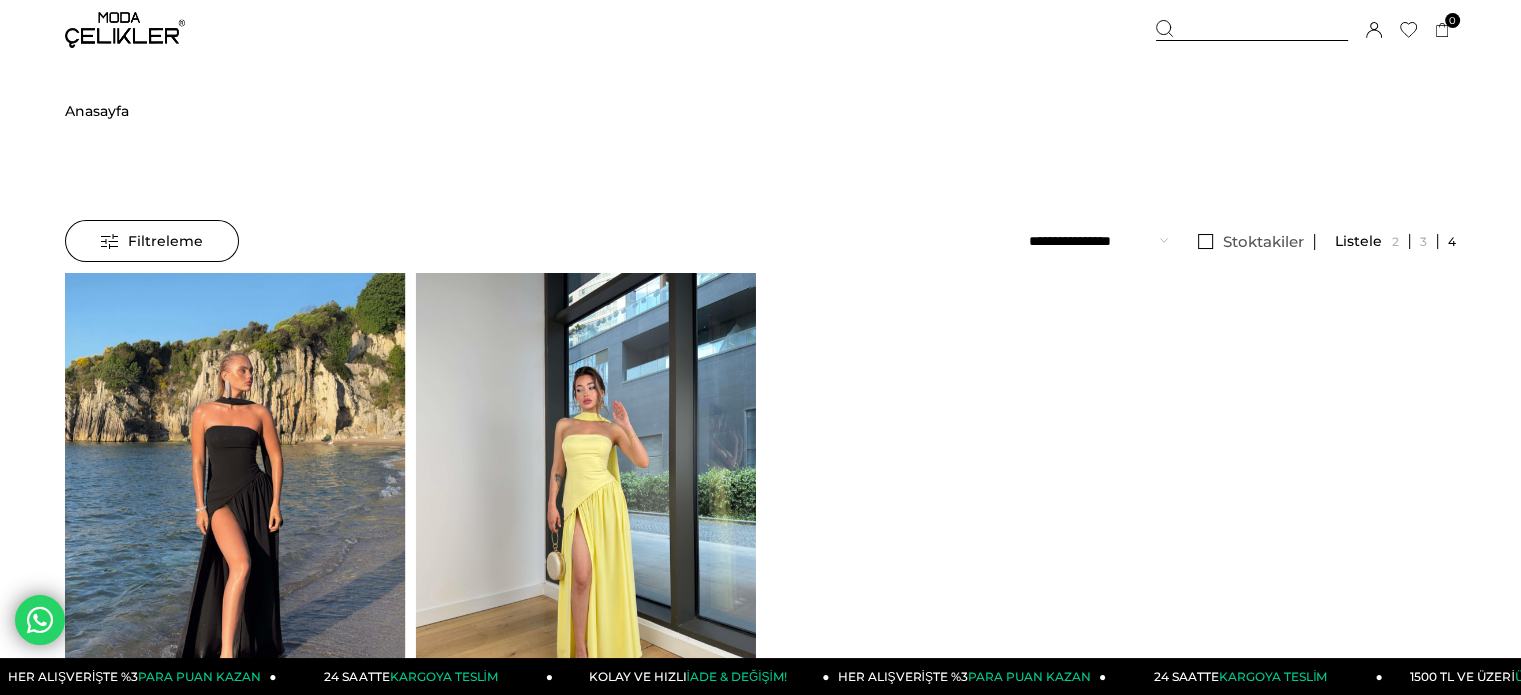 drag, startPoint x: 0, startPoint y: 0, endPoint x: 553, endPoint y: 387, distance: 674.9652 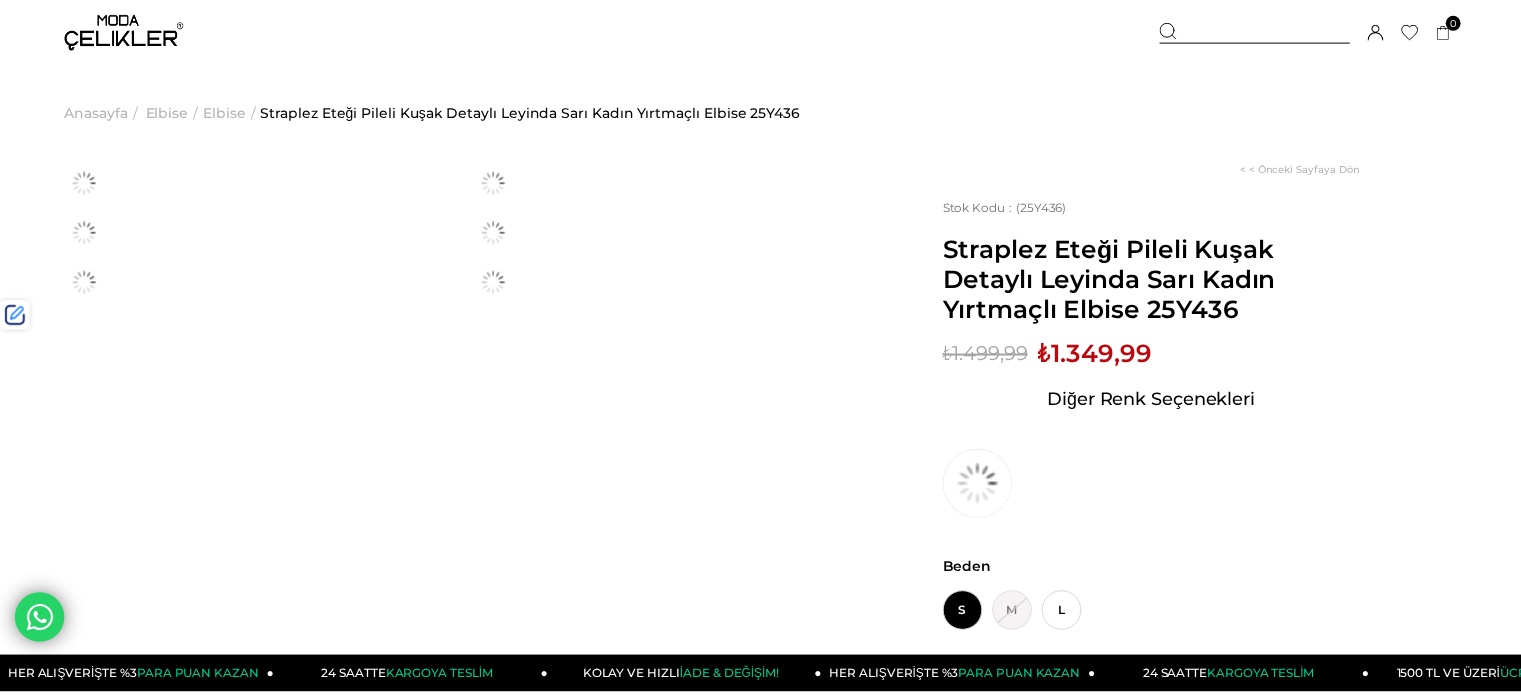 scroll, scrollTop: 0, scrollLeft: 0, axis: both 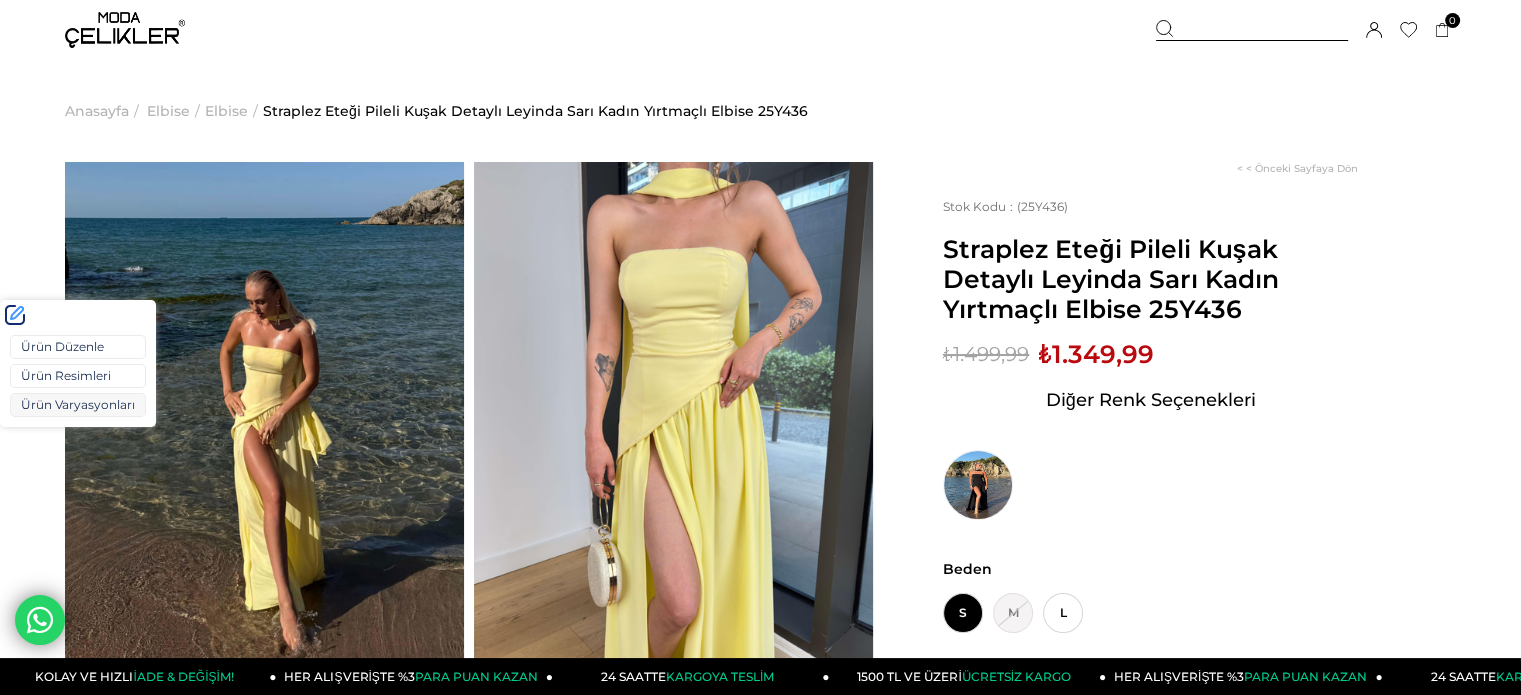 click on "Ürün Varyasyonları" at bounding box center [78, 405] 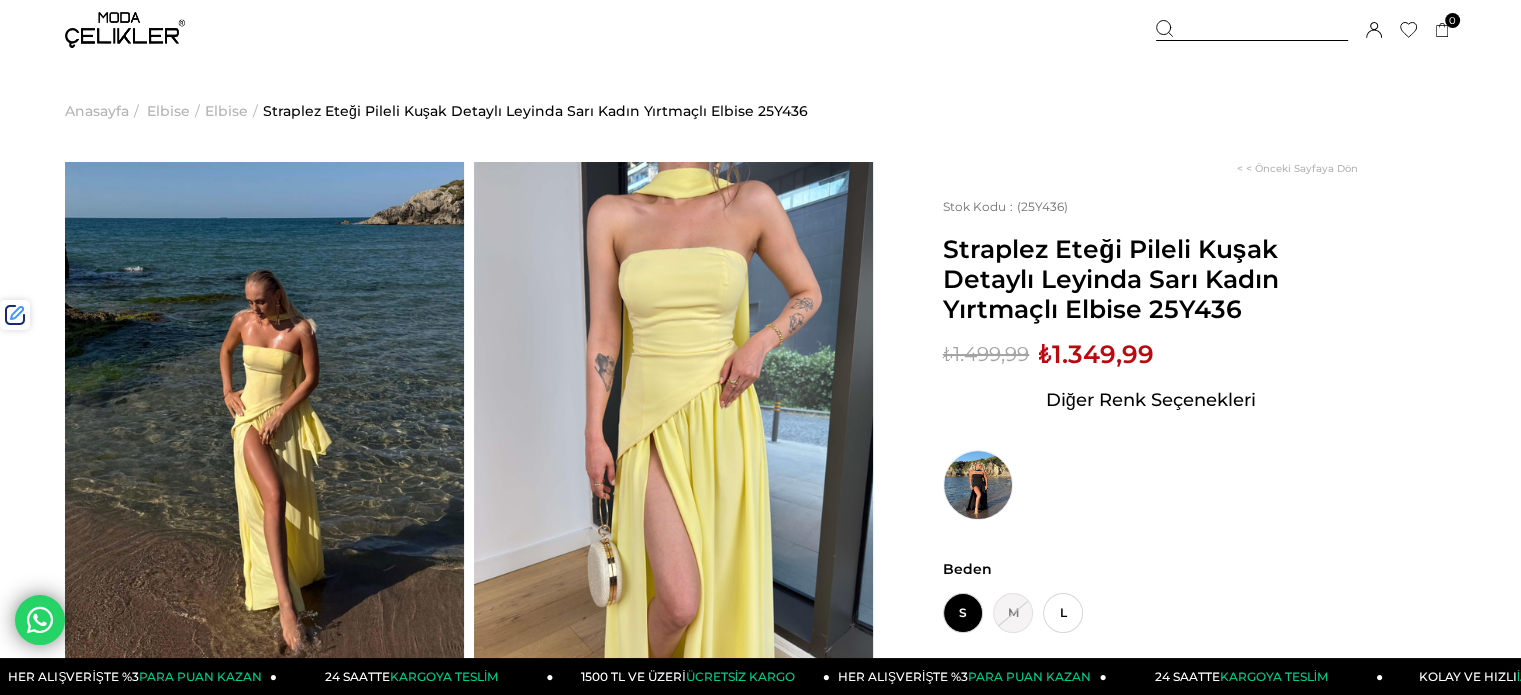 click at bounding box center (1252, 30) 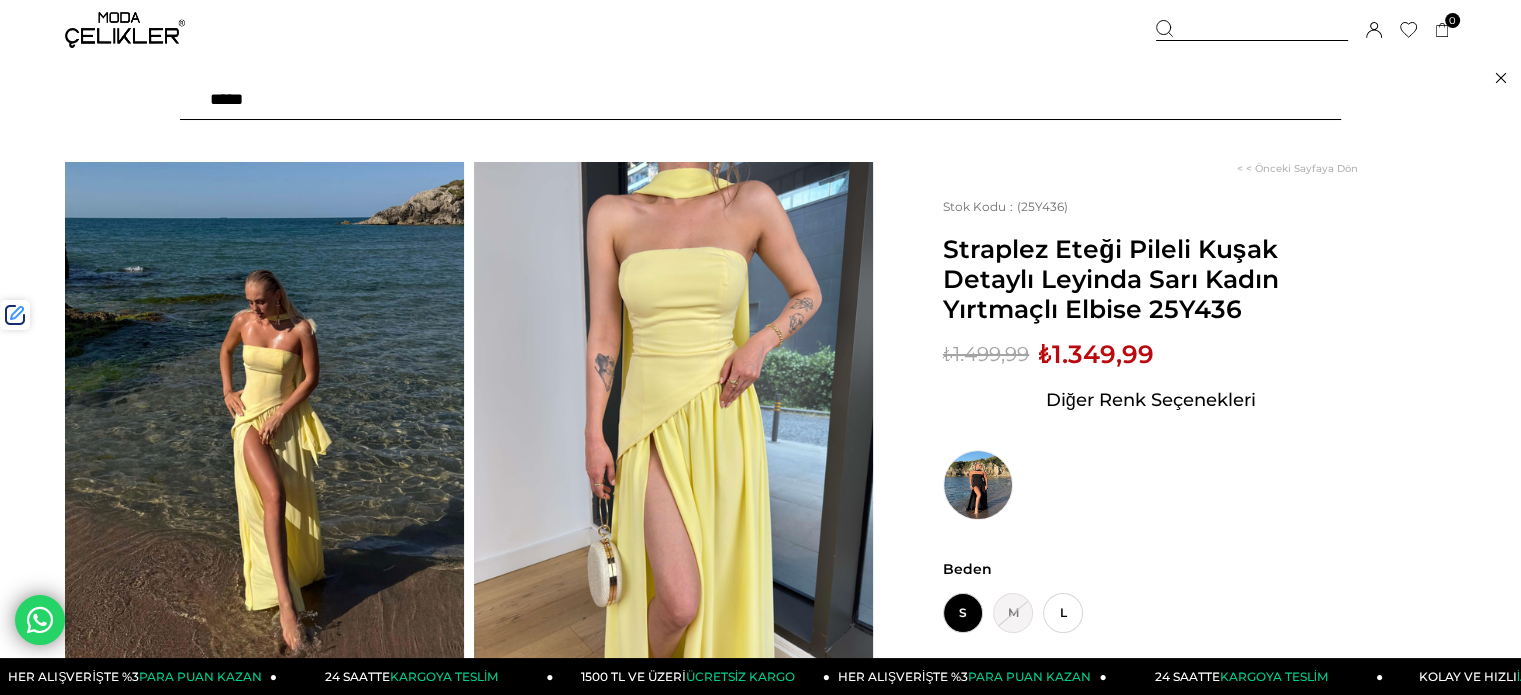 click at bounding box center (760, 100) 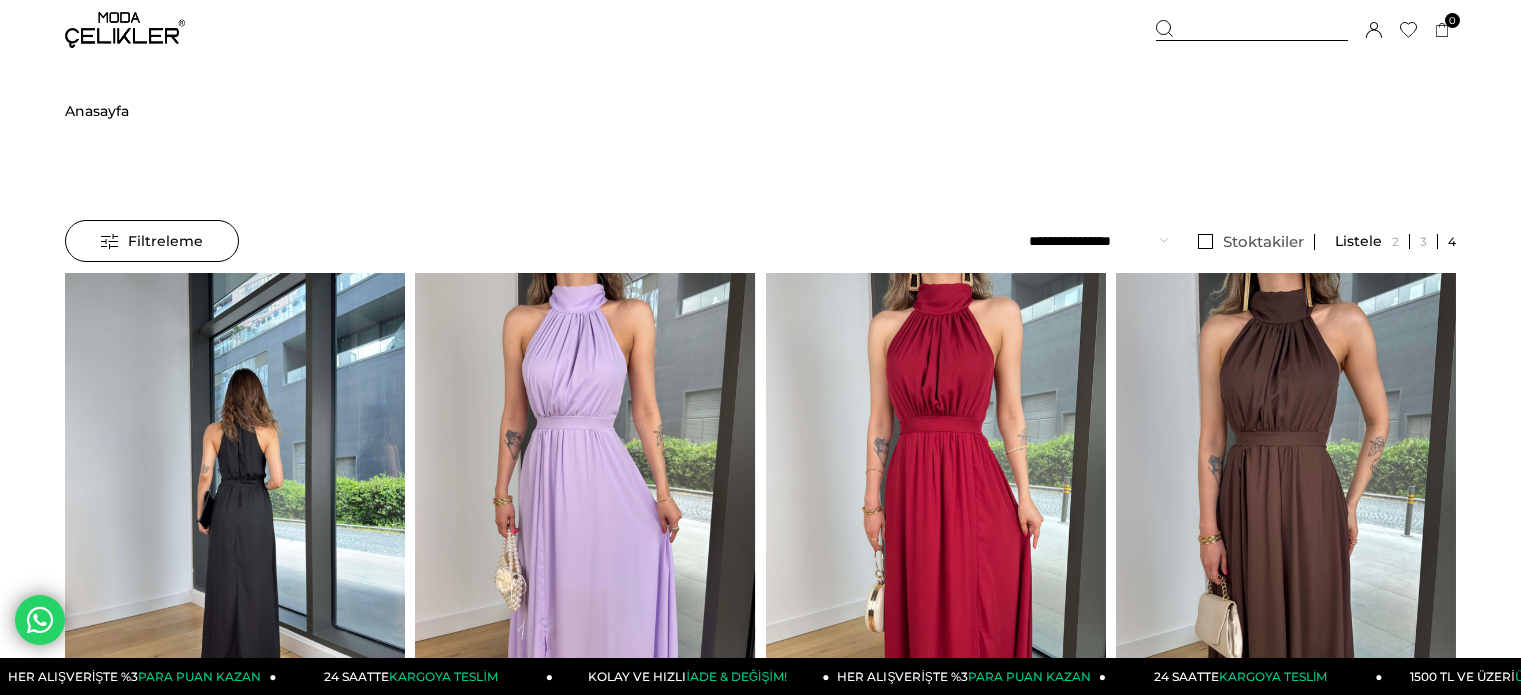 click at bounding box center (235, 499) 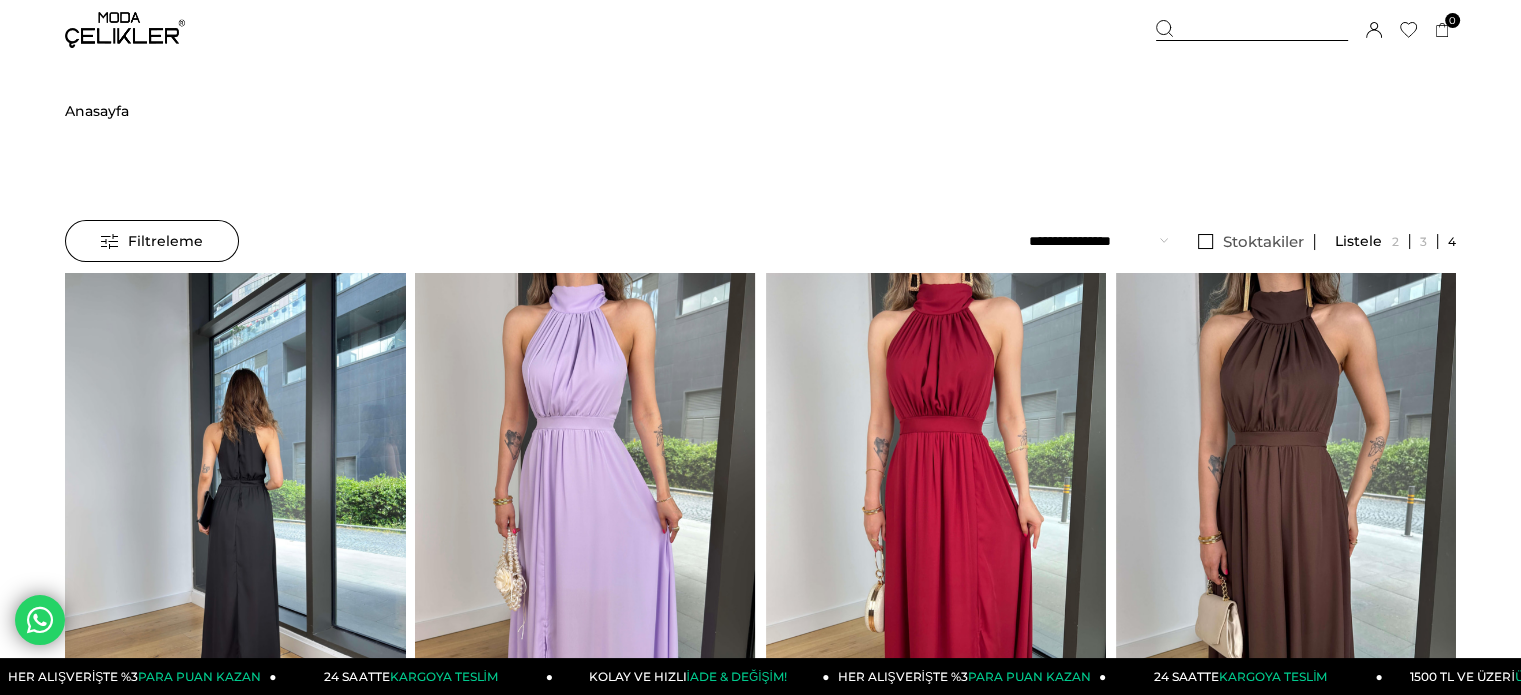 drag, startPoint x: 0, startPoint y: 0, endPoint x: 281, endPoint y: 372, distance: 466.20276 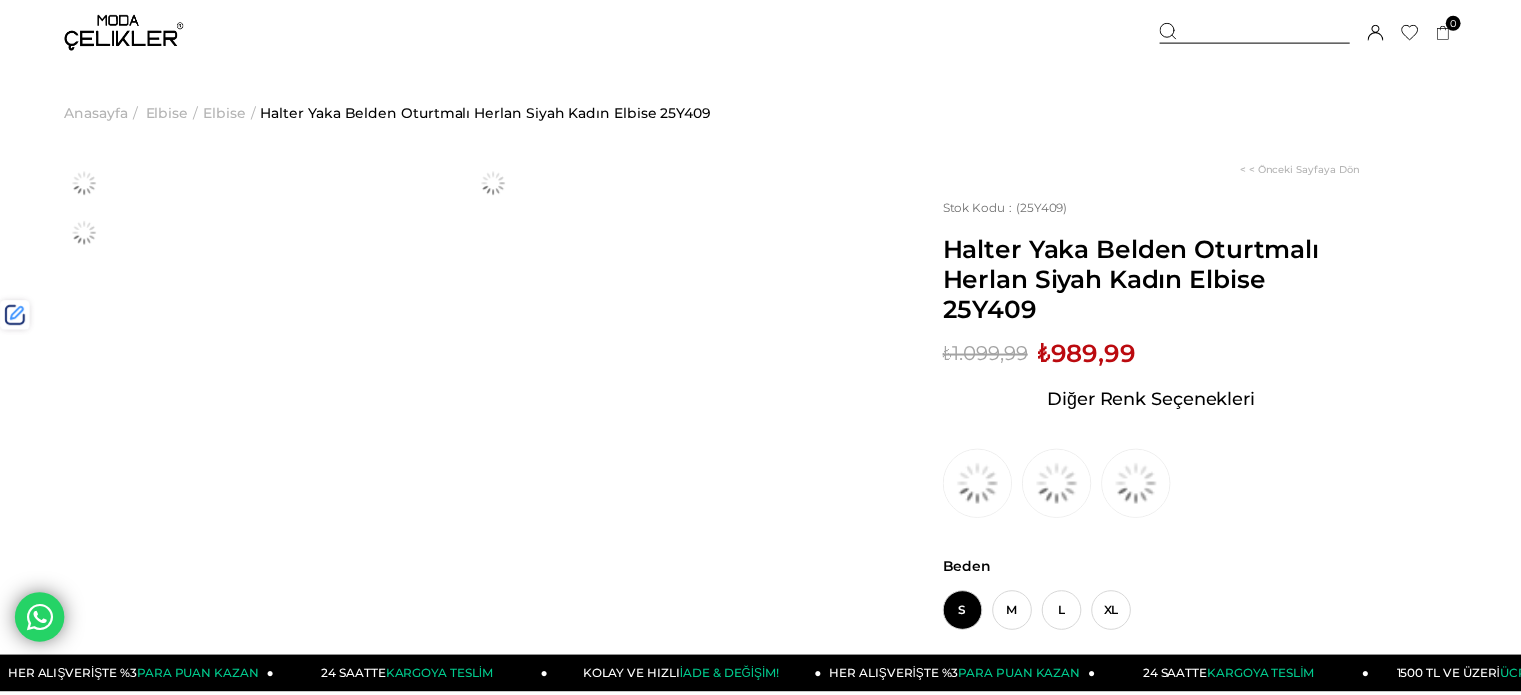 scroll, scrollTop: 0, scrollLeft: 0, axis: both 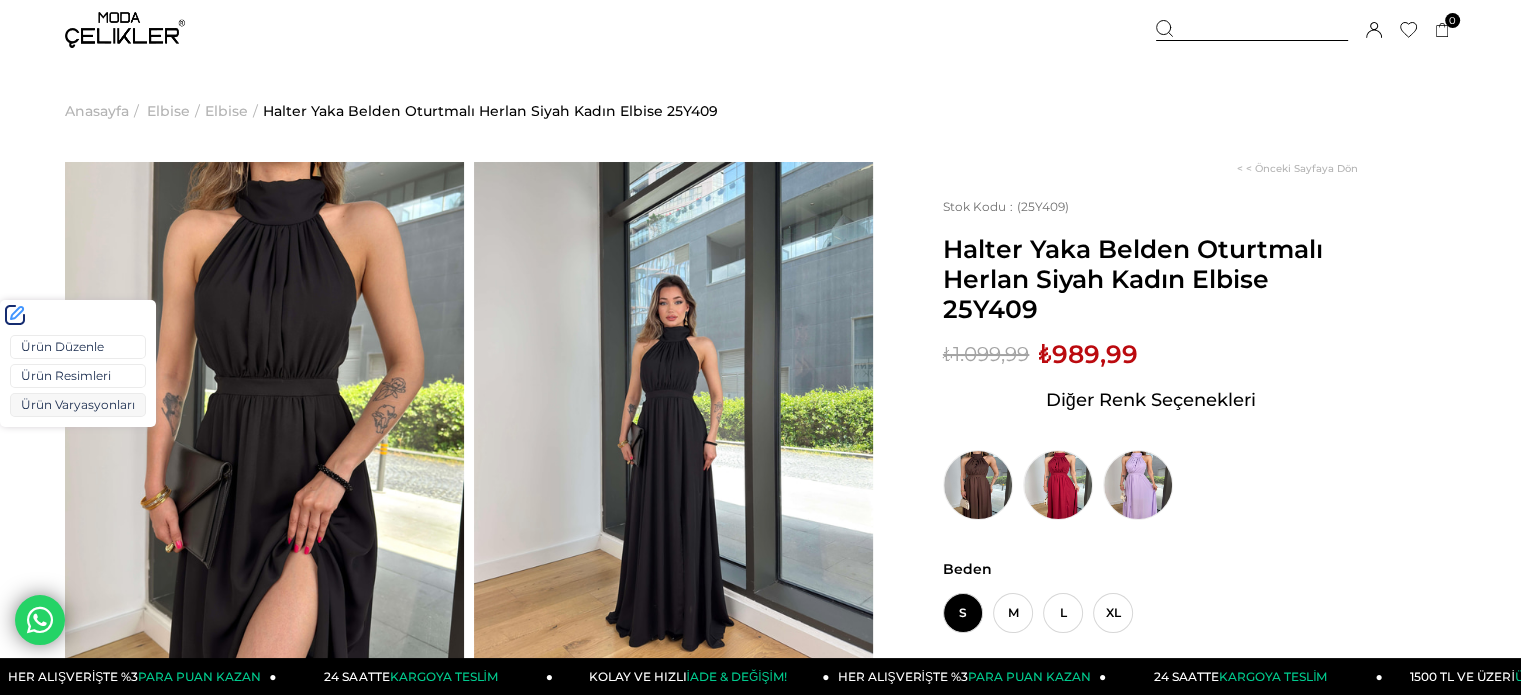 click on "Ürün Varyasyonları" at bounding box center [78, 405] 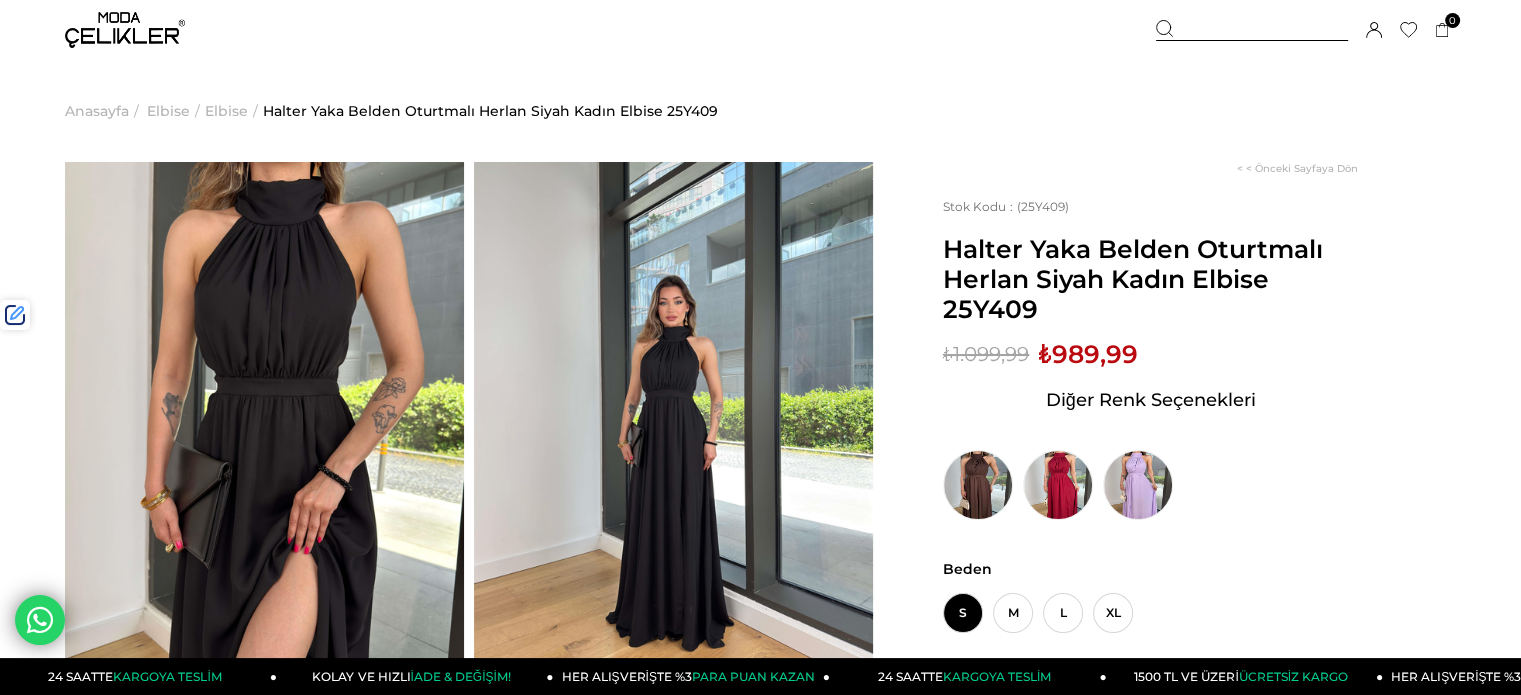 click on "Halter Yaka Belden Oturtmalı Herlan Siyah Kadın Elbise 25Y409" at bounding box center [1150, 279] 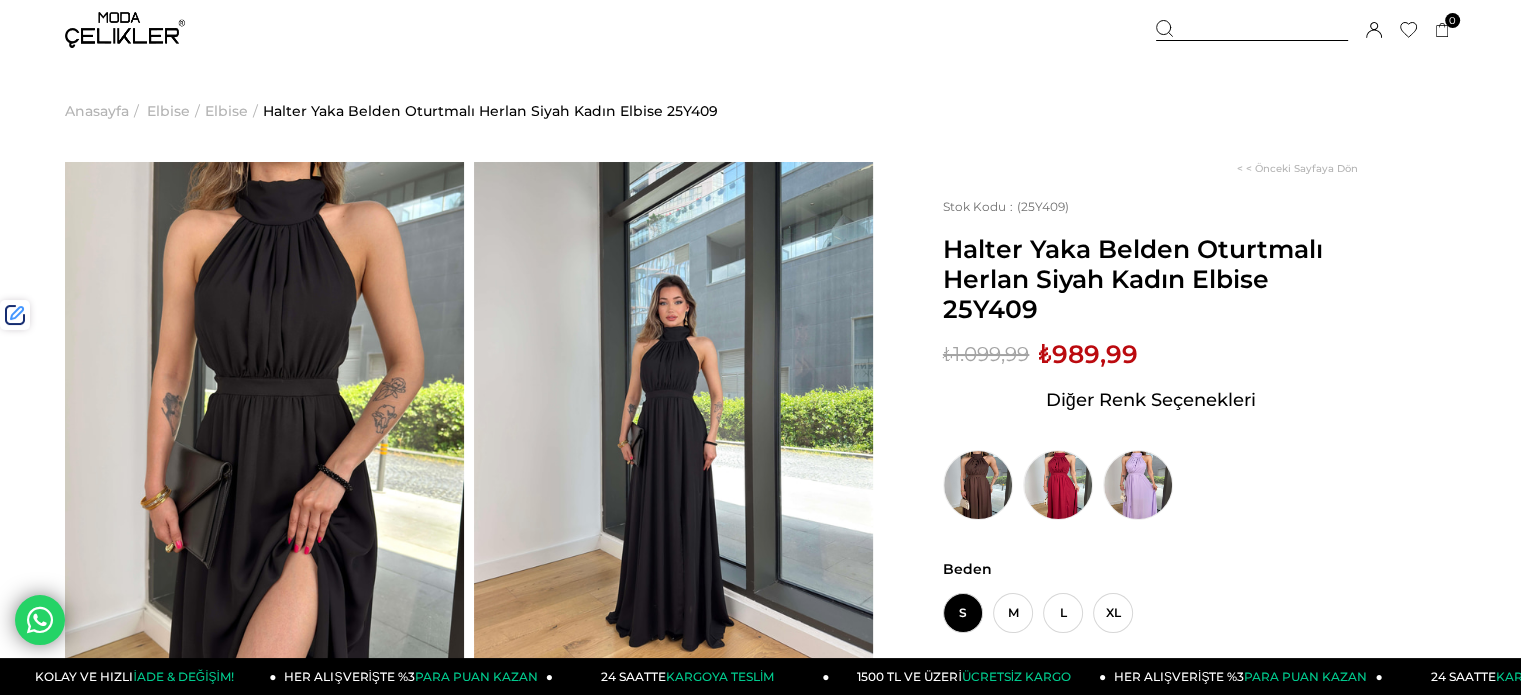 click at bounding box center [1252, 30] 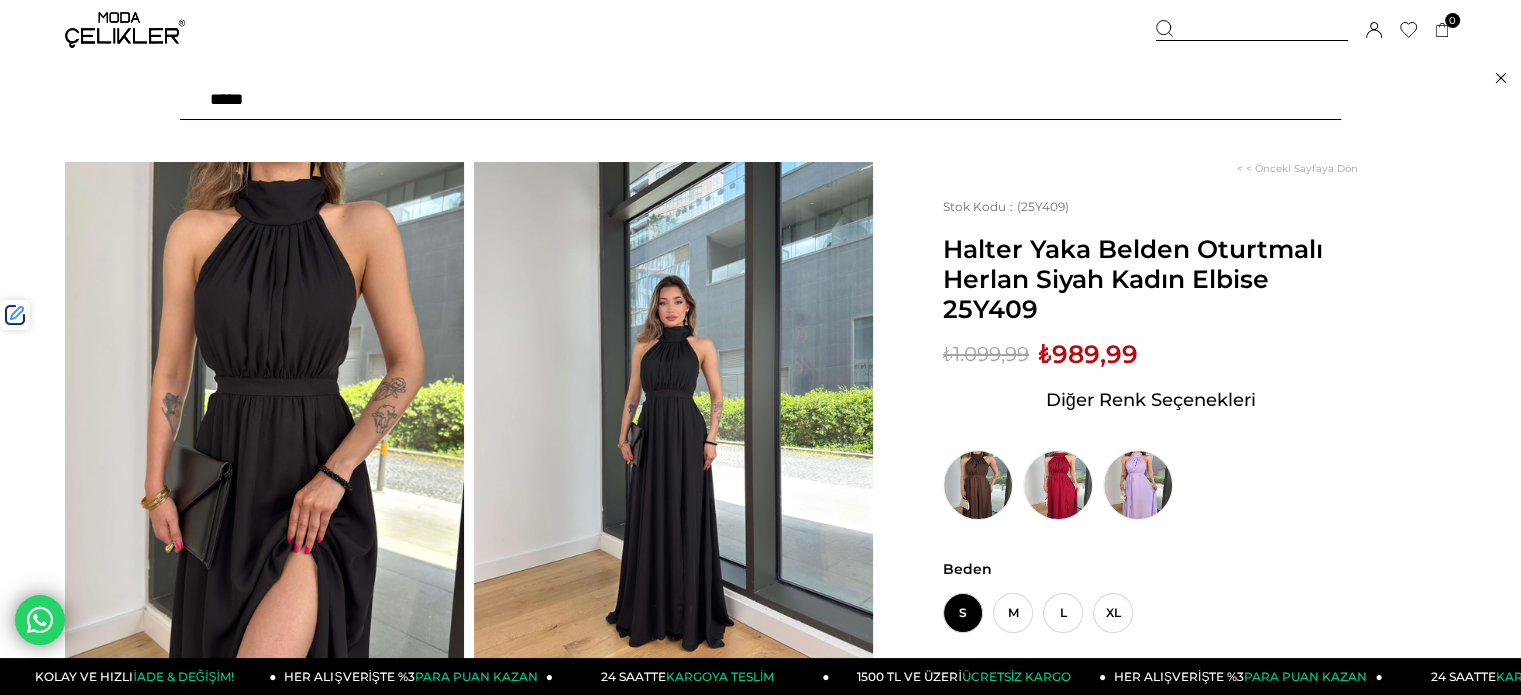 click at bounding box center [760, 100] 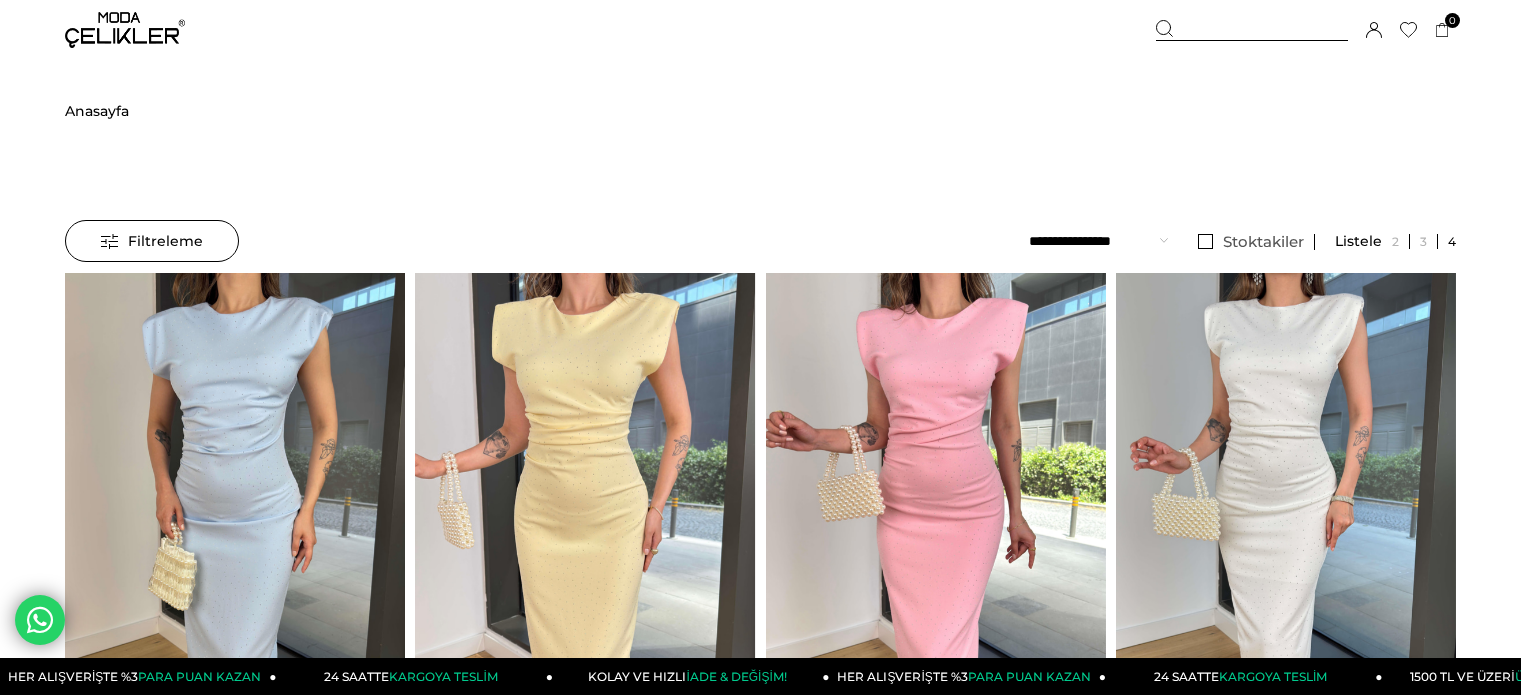 scroll, scrollTop: 0, scrollLeft: 0, axis: both 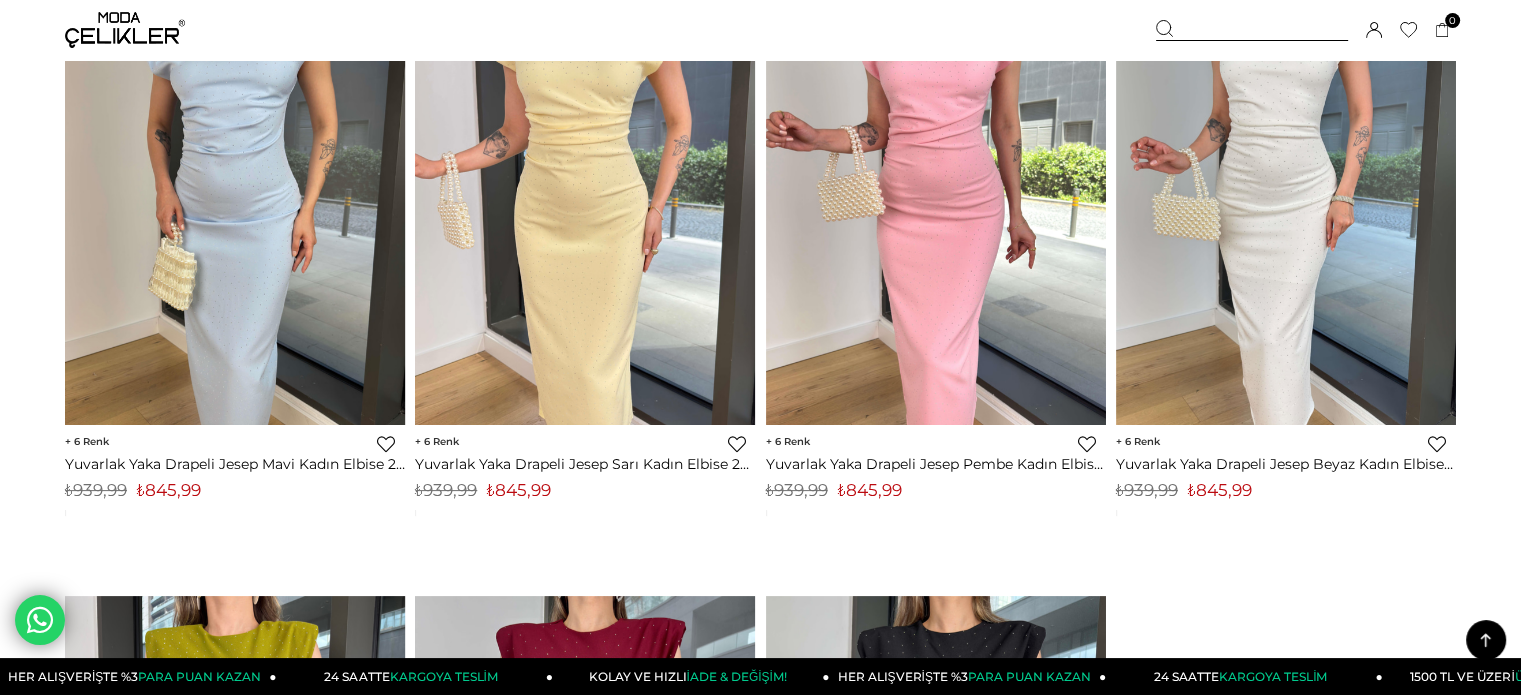 click on "₺845,99" at bounding box center (519, 490) 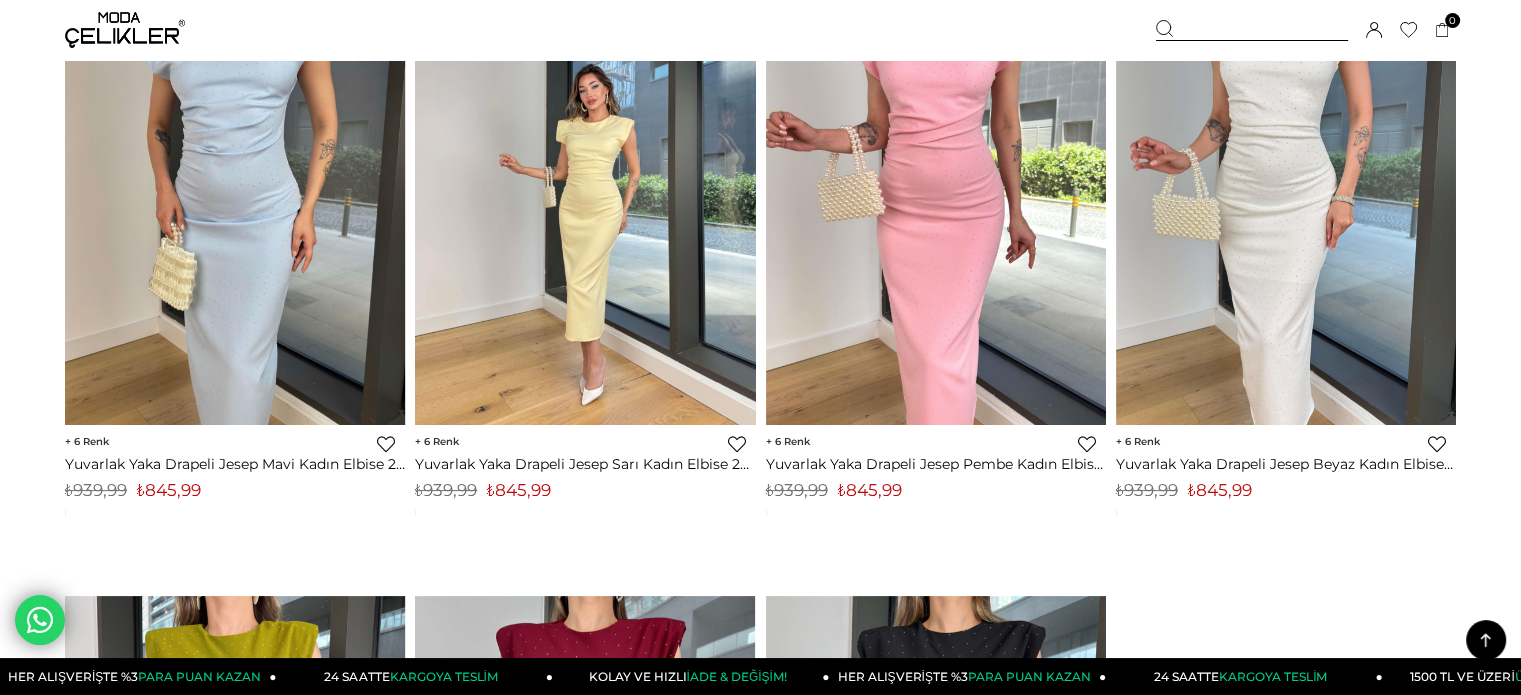copy on "845,99" 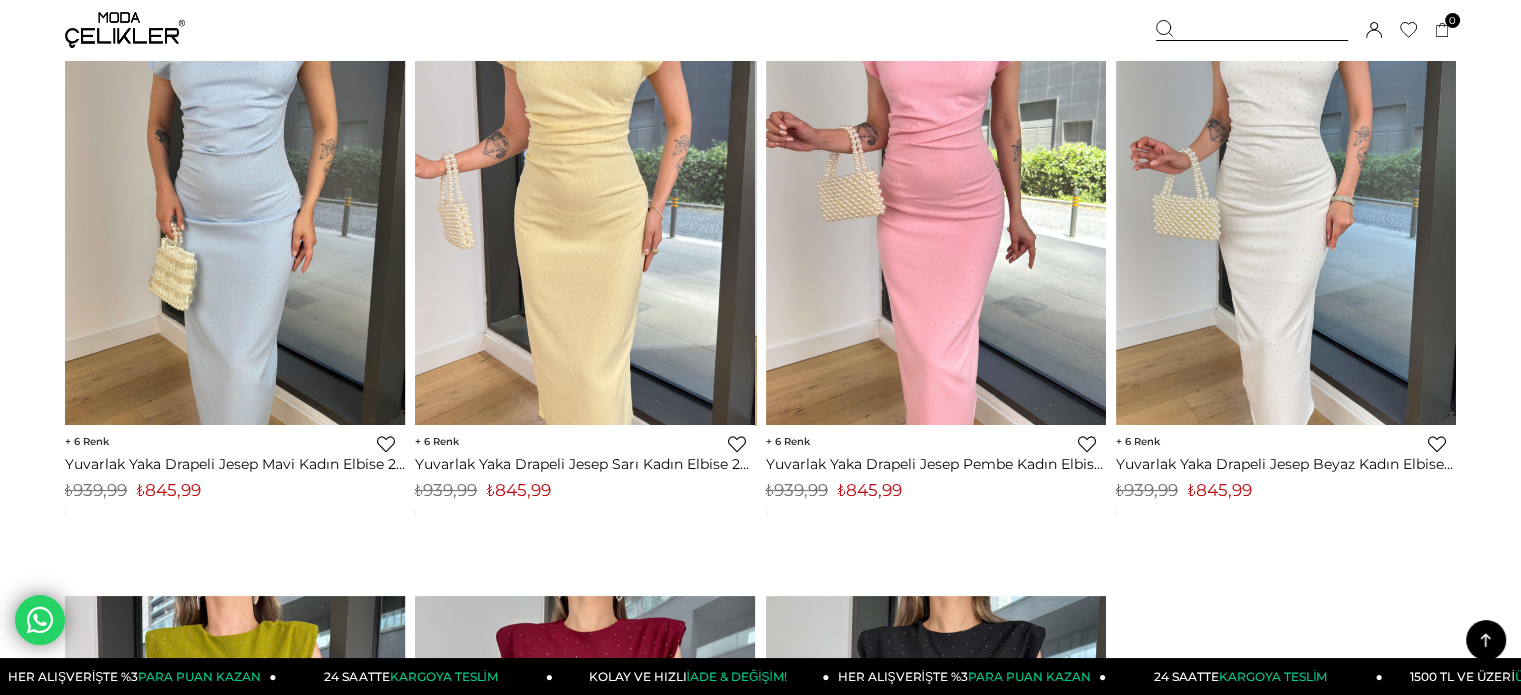 click at bounding box center (1252, 30) 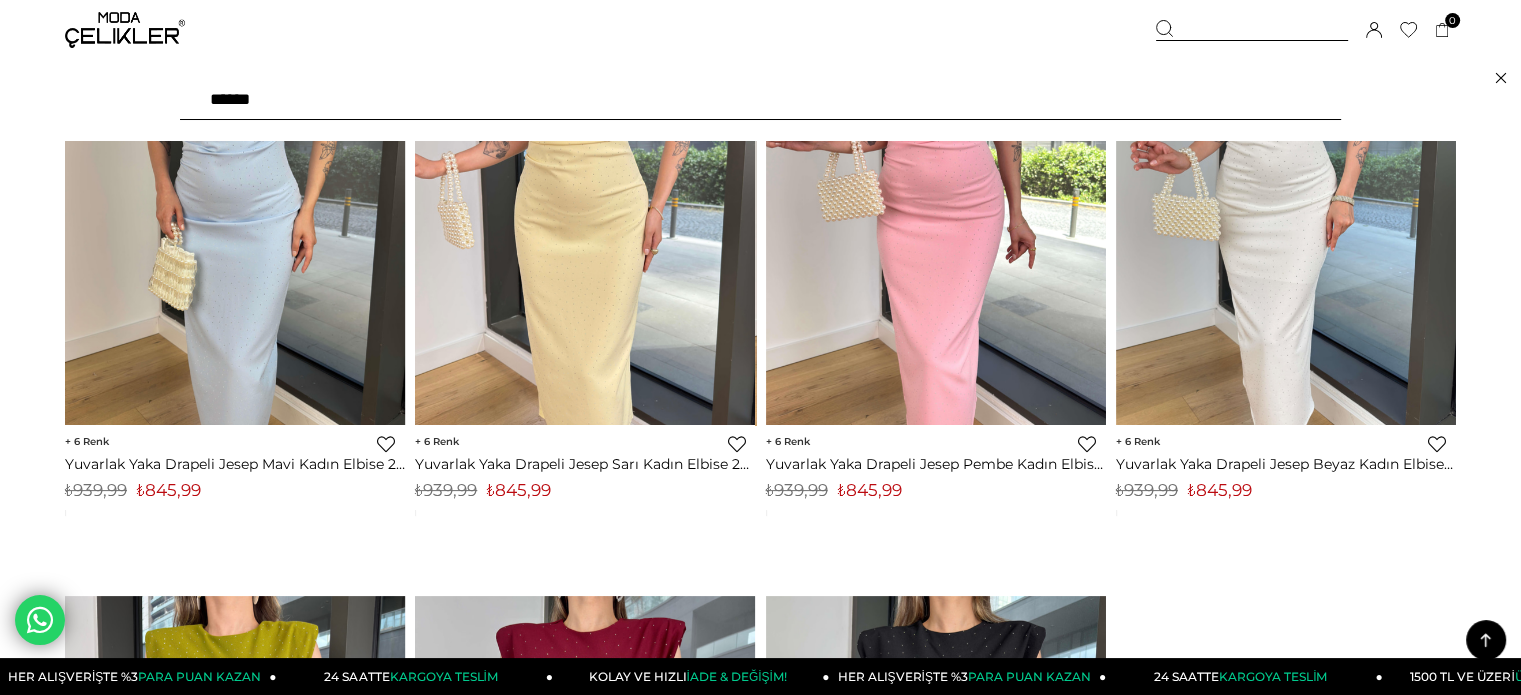 click on "******" at bounding box center [760, 100] 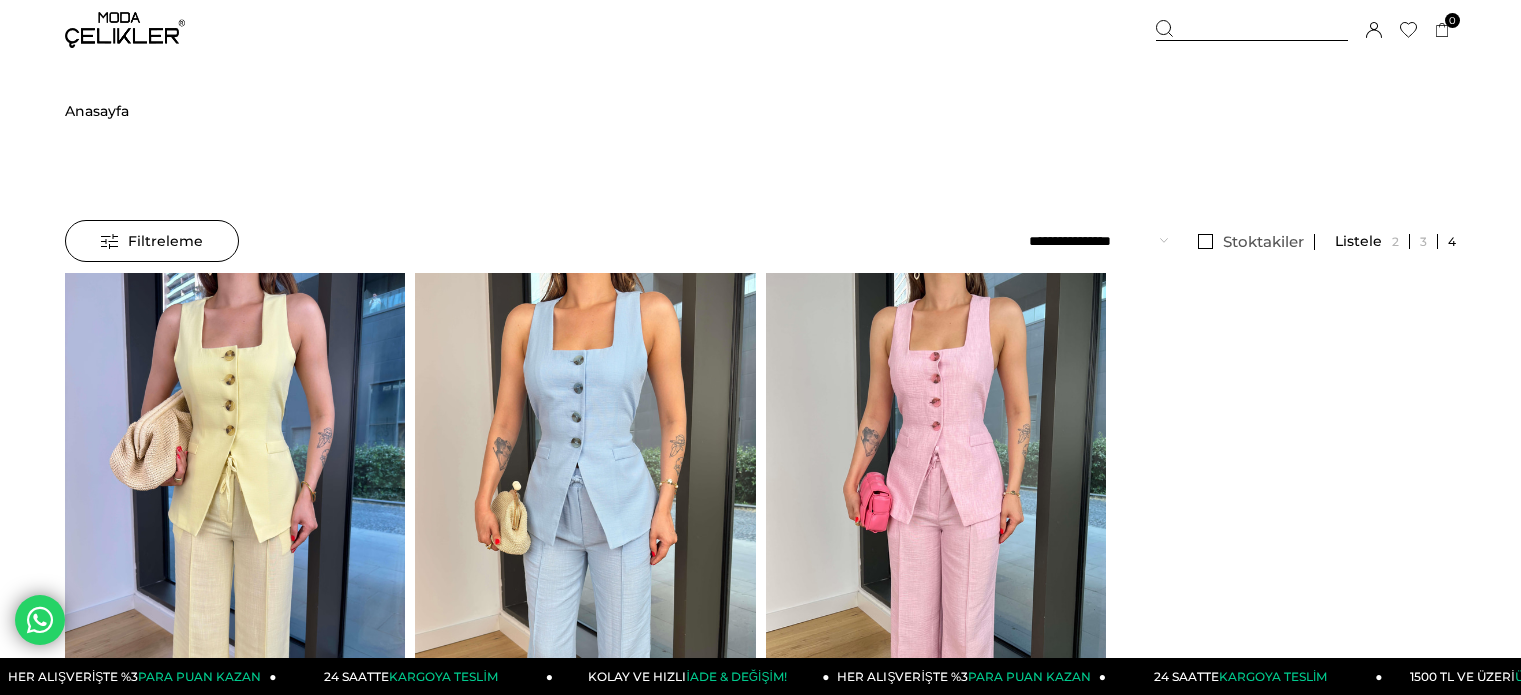 scroll, scrollTop: 0, scrollLeft: 0, axis: both 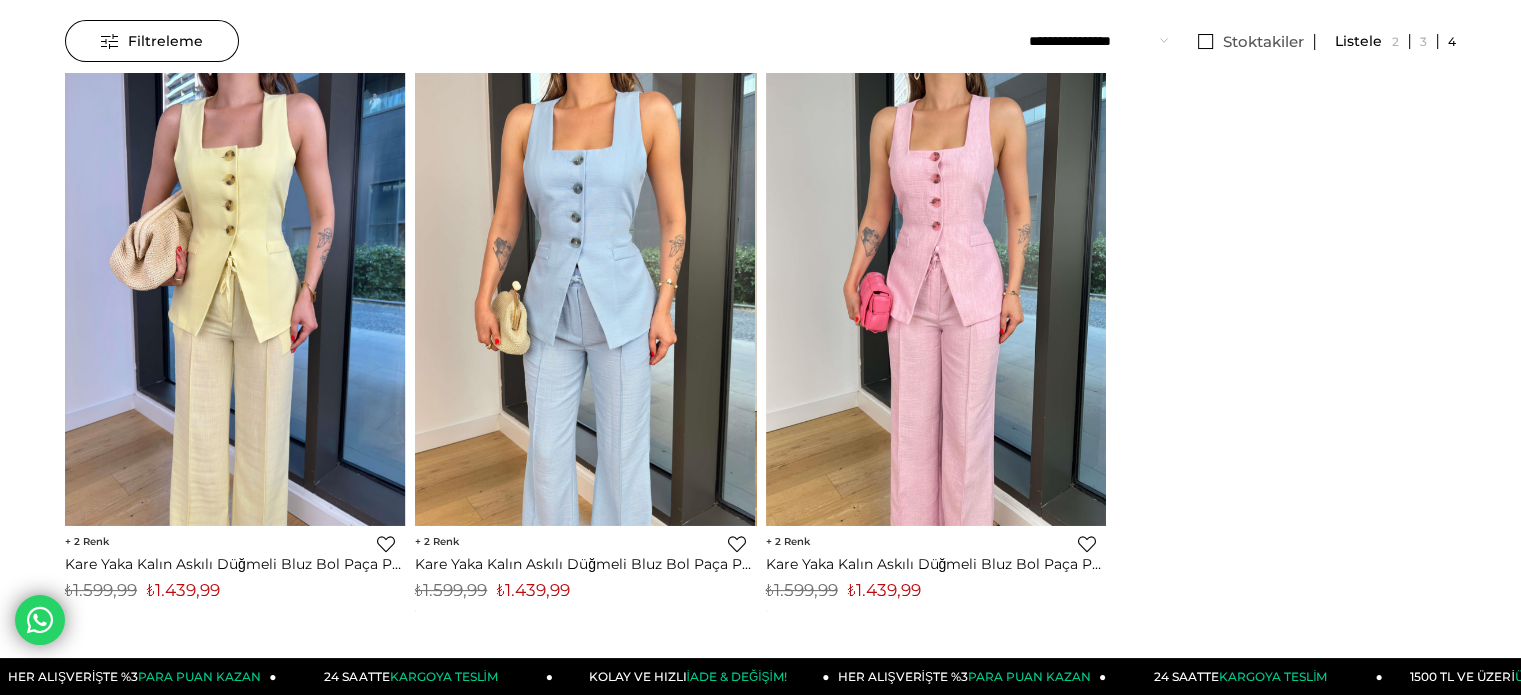 click on "₺1.439,99" at bounding box center (183, 590) 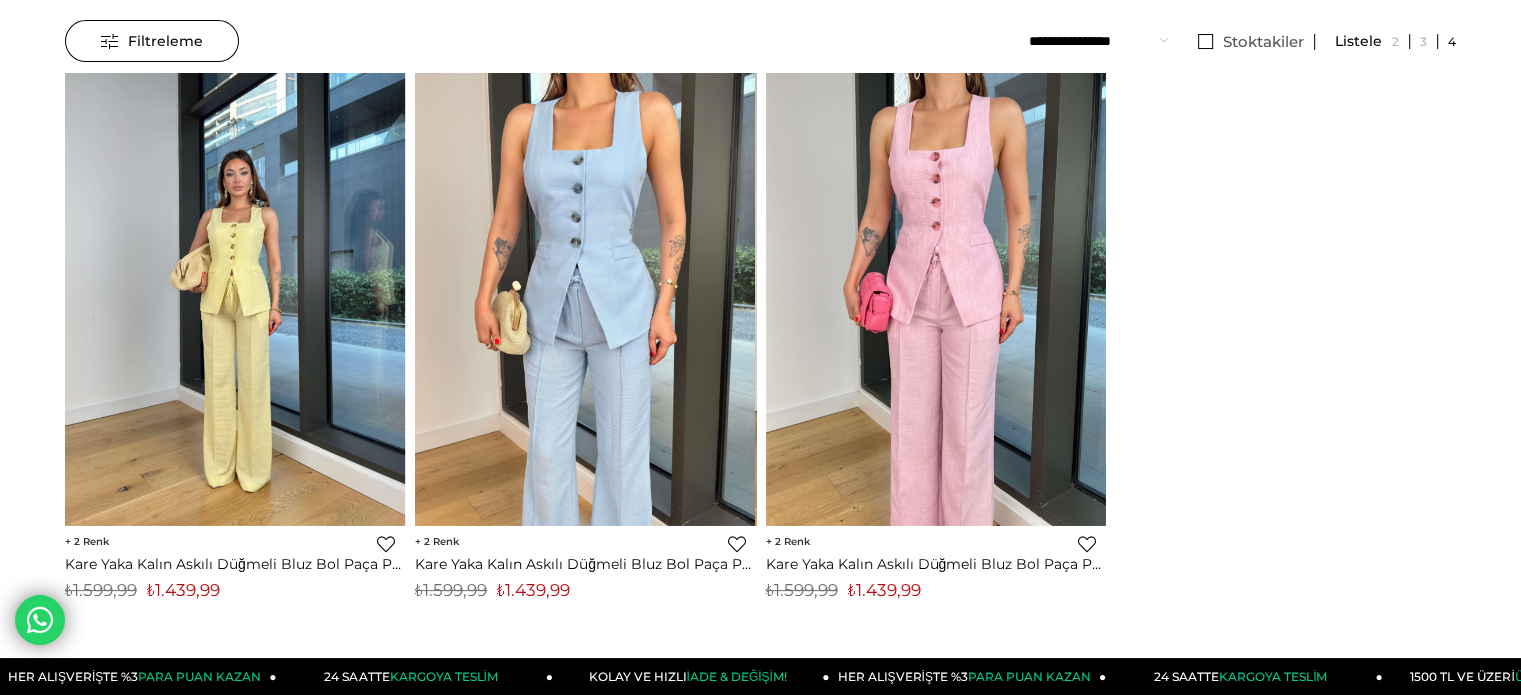 copy on "1.439,99" 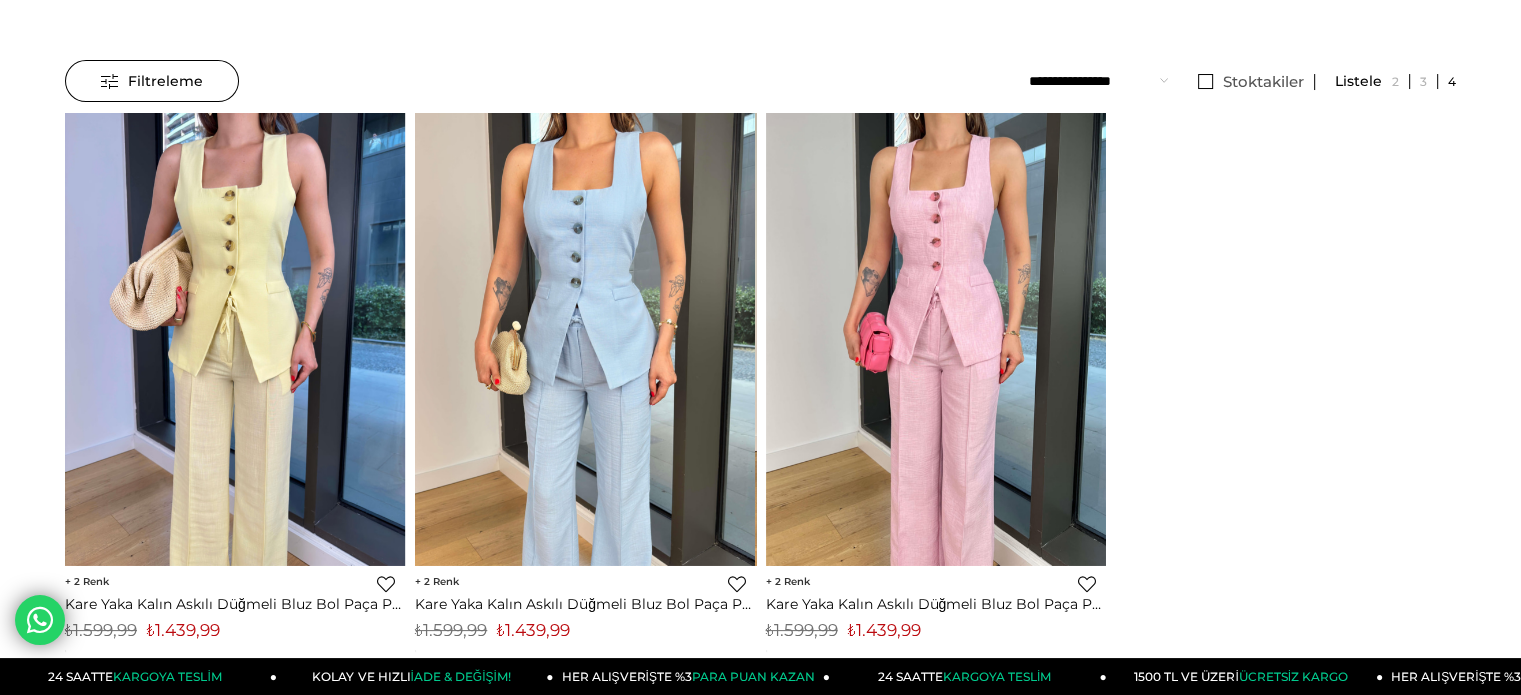 scroll, scrollTop: 0, scrollLeft: 0, axis: both 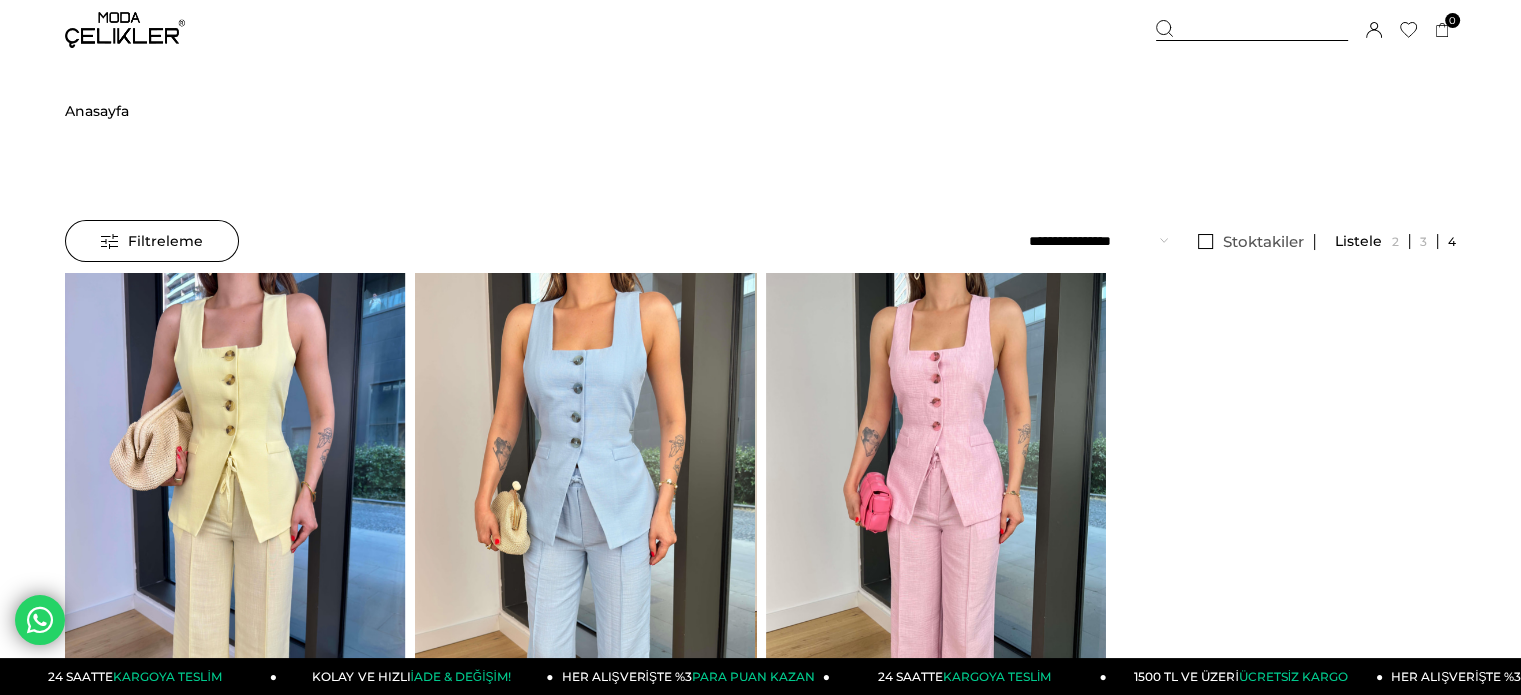 drag, startPoint x: 1190, startPoint y: 27, endPoint x: 1179, endPoint y: 36, distance: 14.21267 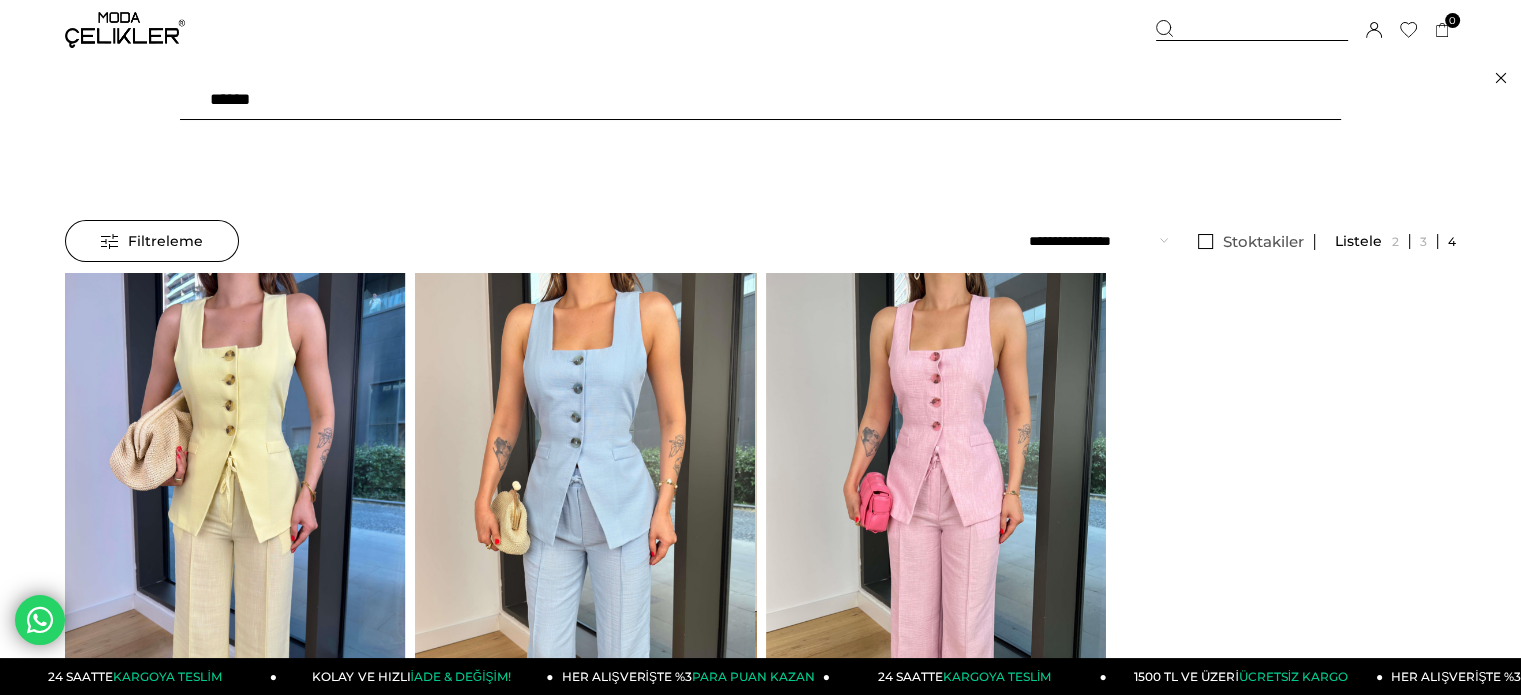 click on "******" at bounding box center (760, 100) 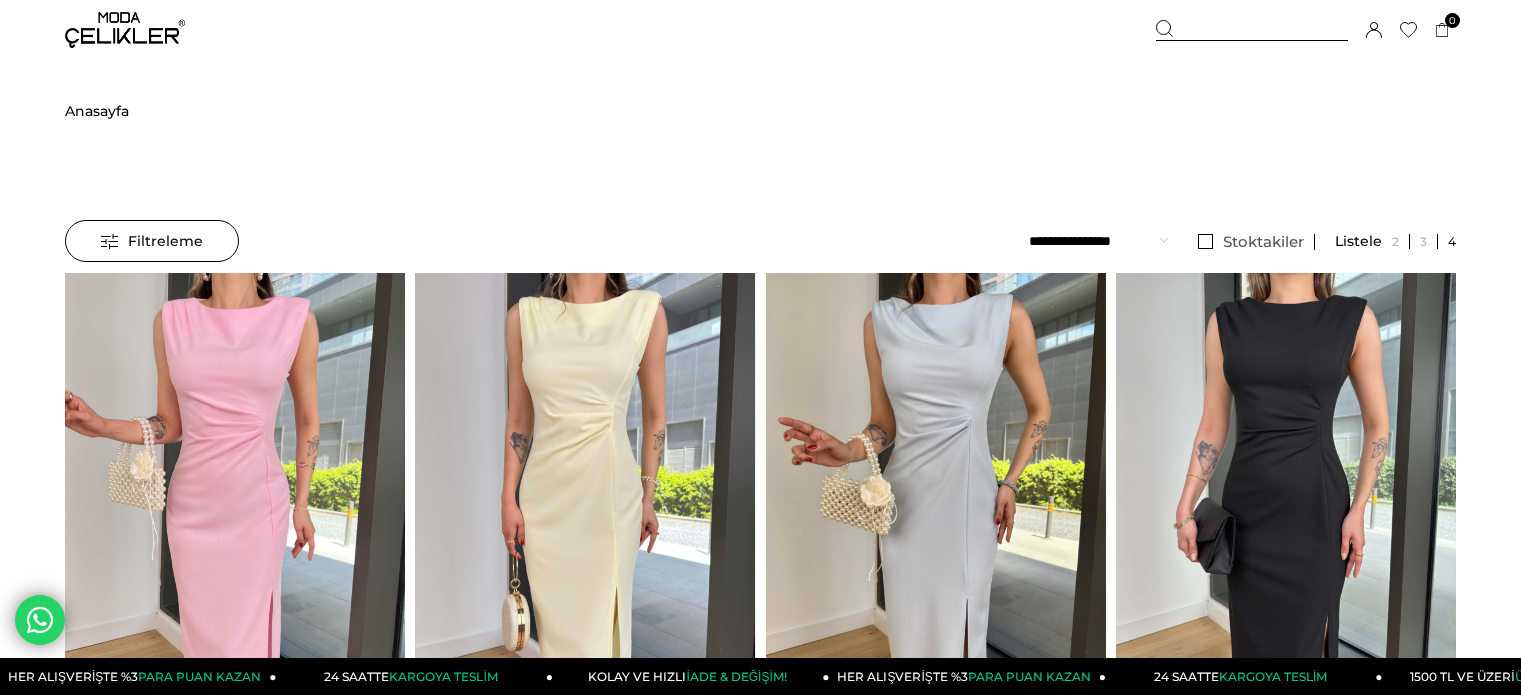 scroll, scrollTop: 0, scrollLeft: 0, axis: both 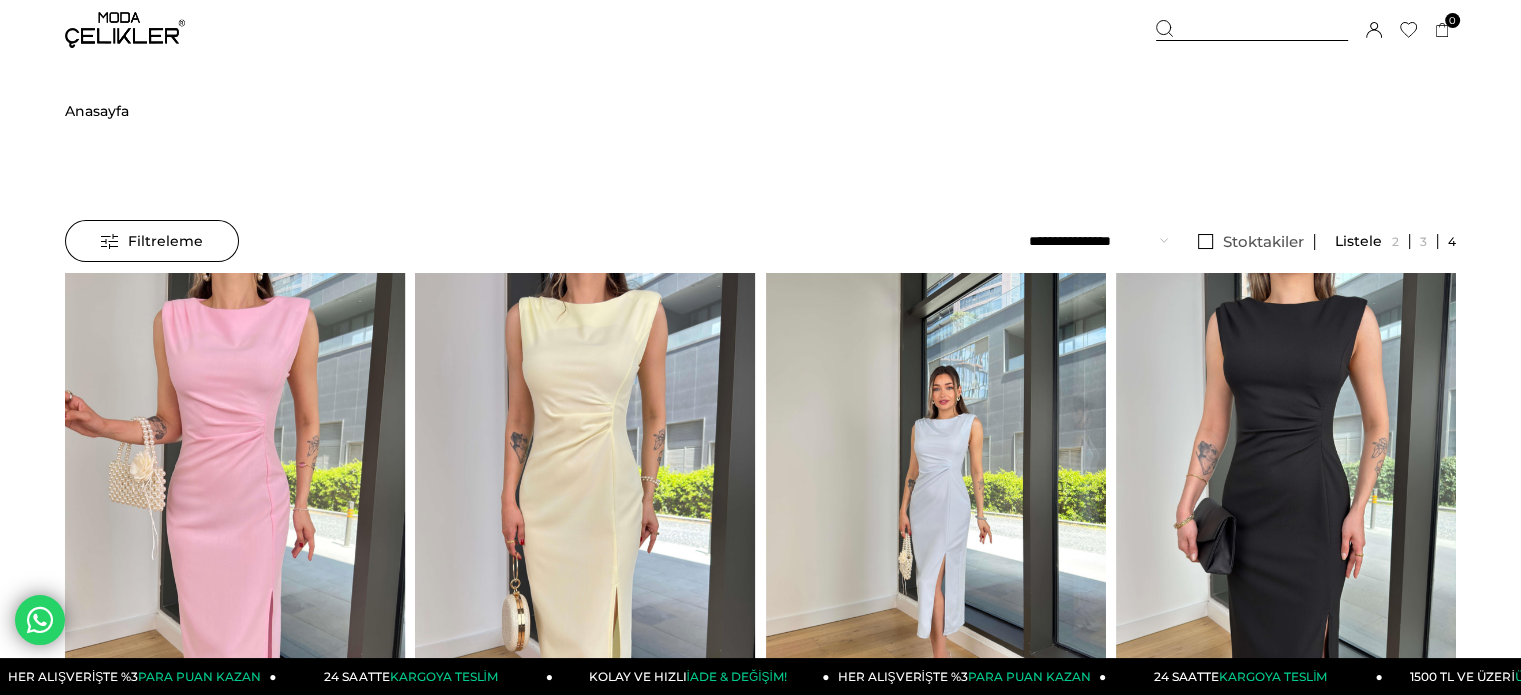 click at bounding box center (936, 499) 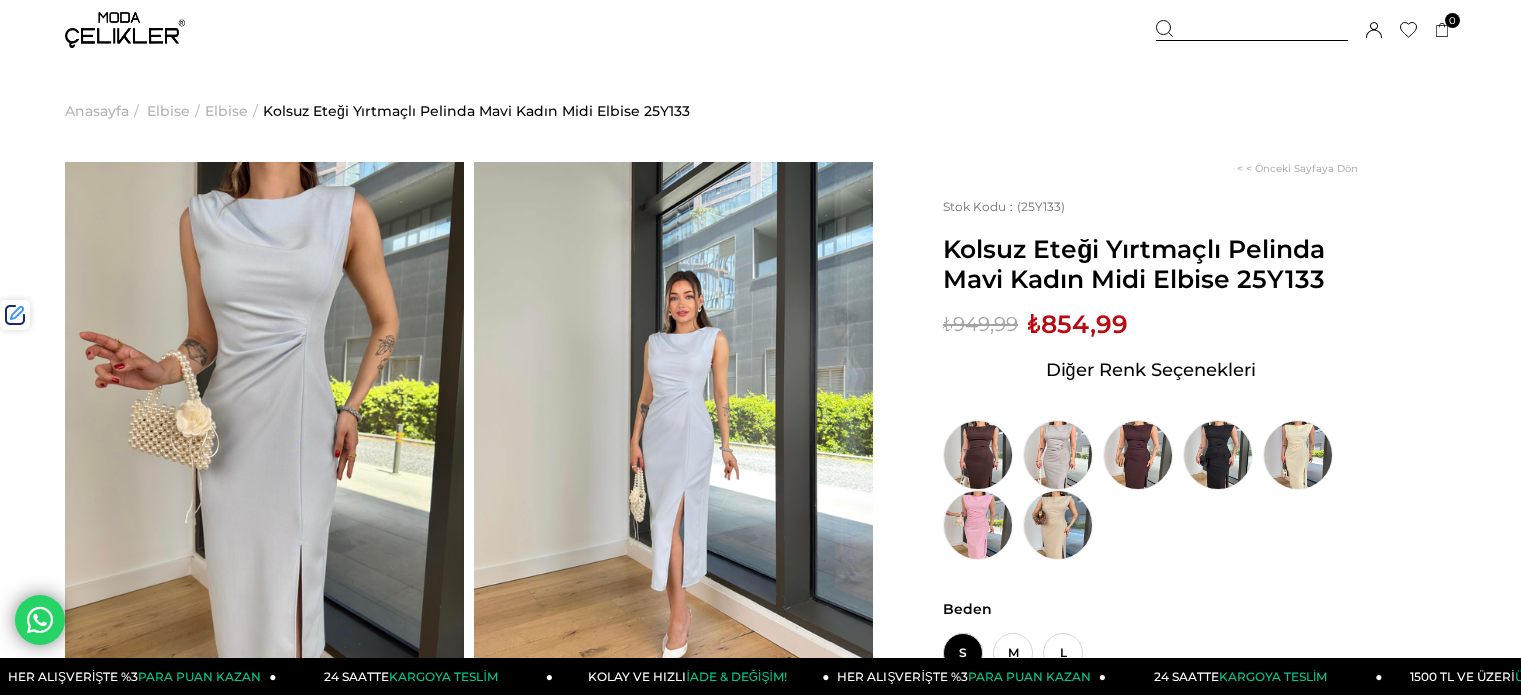 scroll, scrollTop: 0, scrollLeft: 0, axis: both 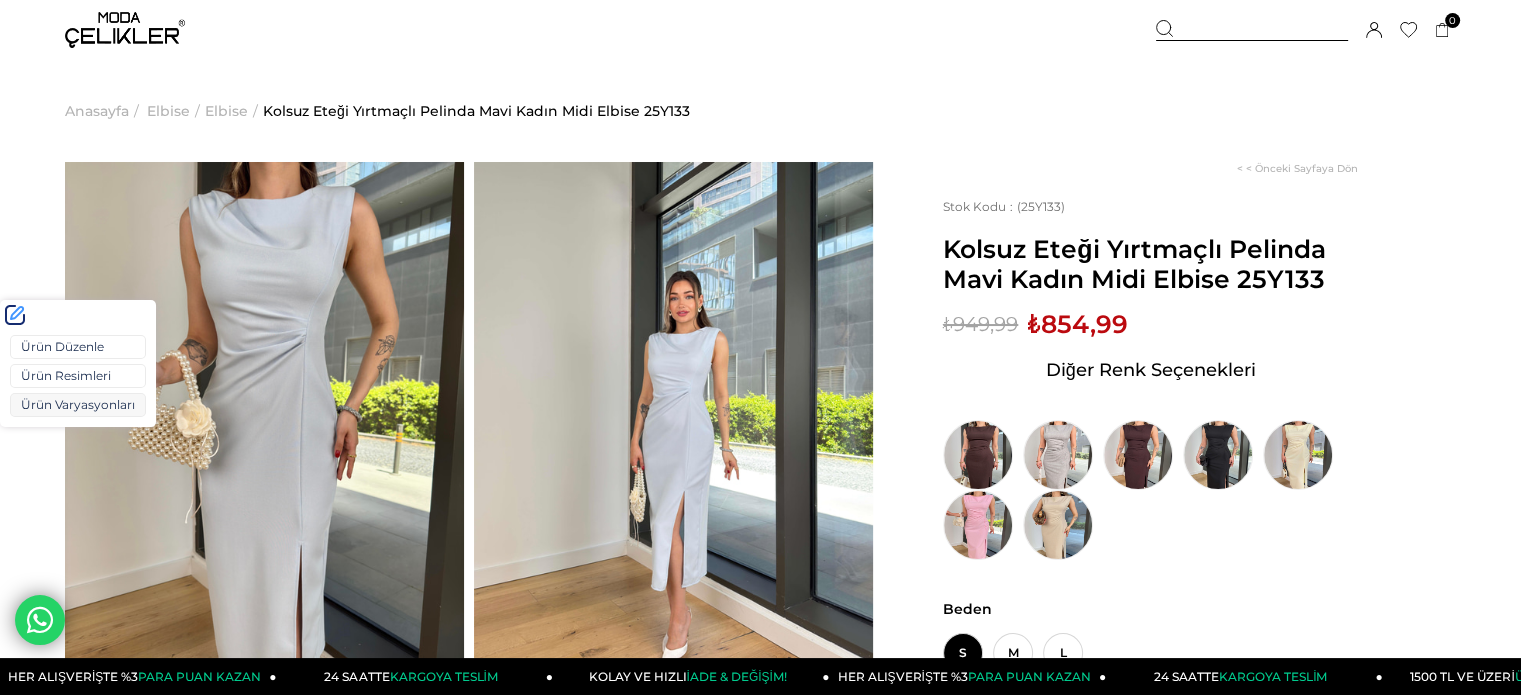 click on "Ürün Varyasyonları" at bounding box center [78, 405] 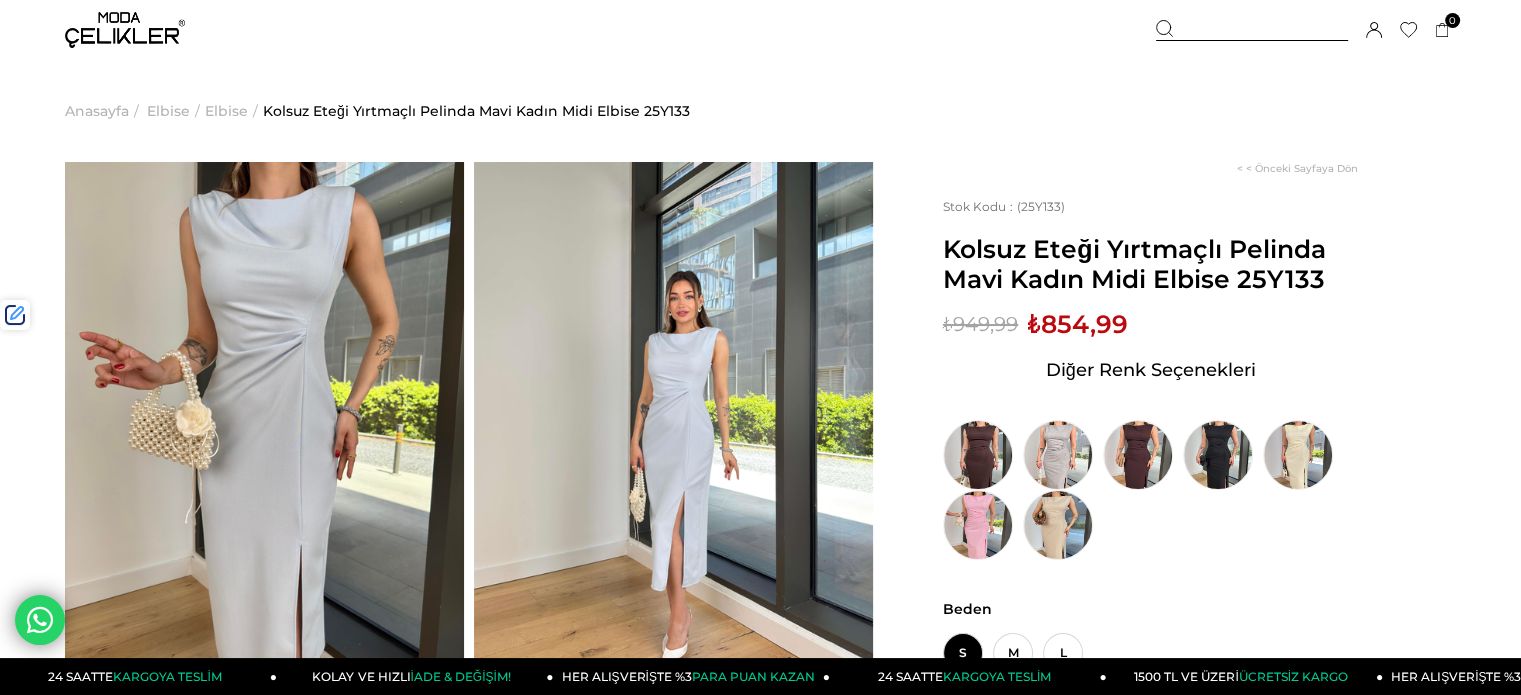 click at bounding box center [1252, 30] 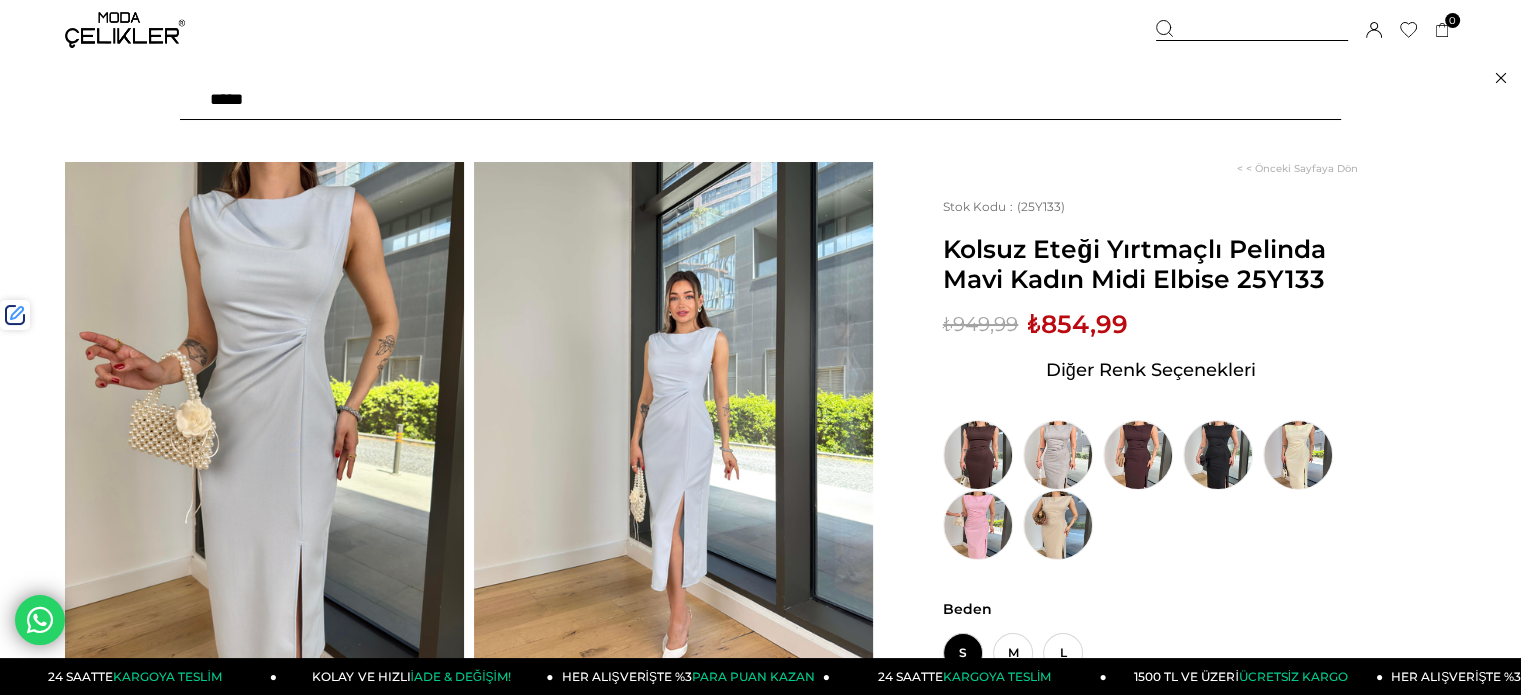 click at bounding box center [760, 100] 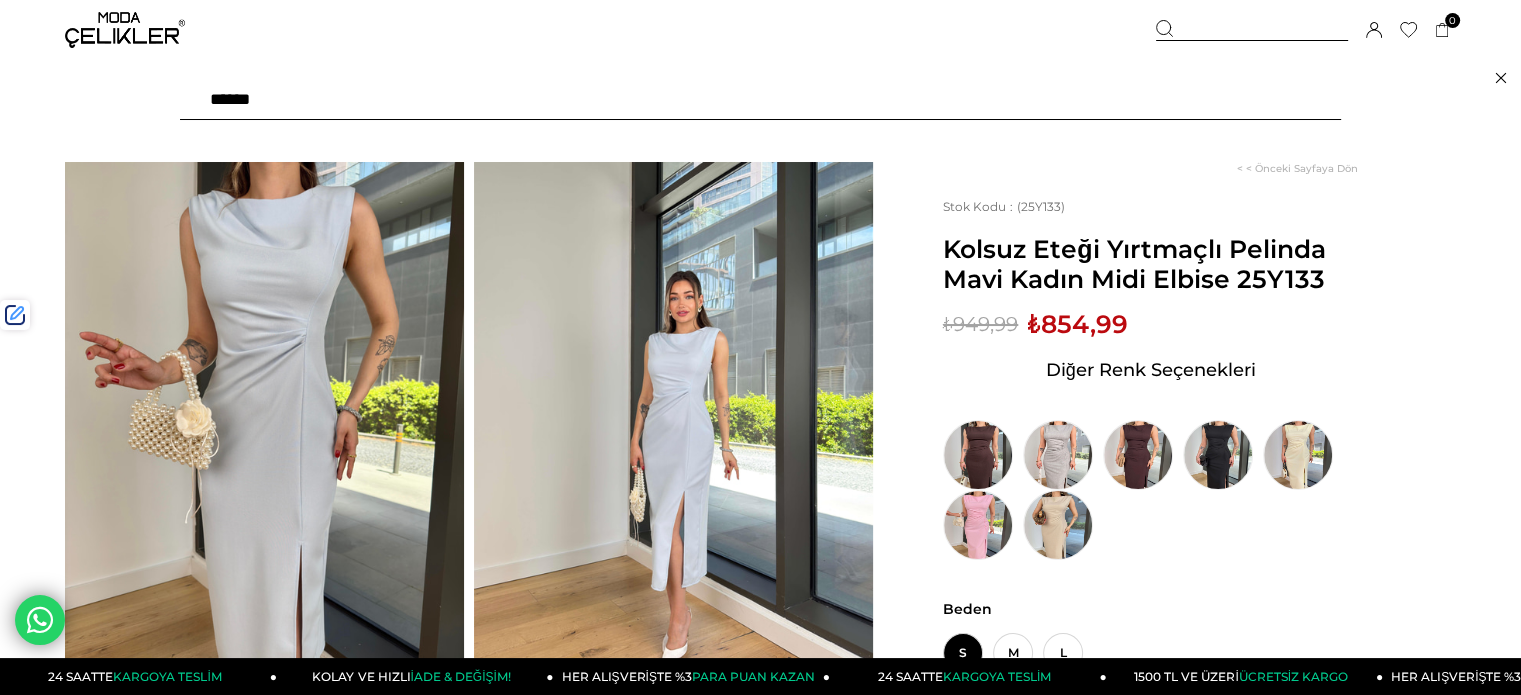 type on "******" 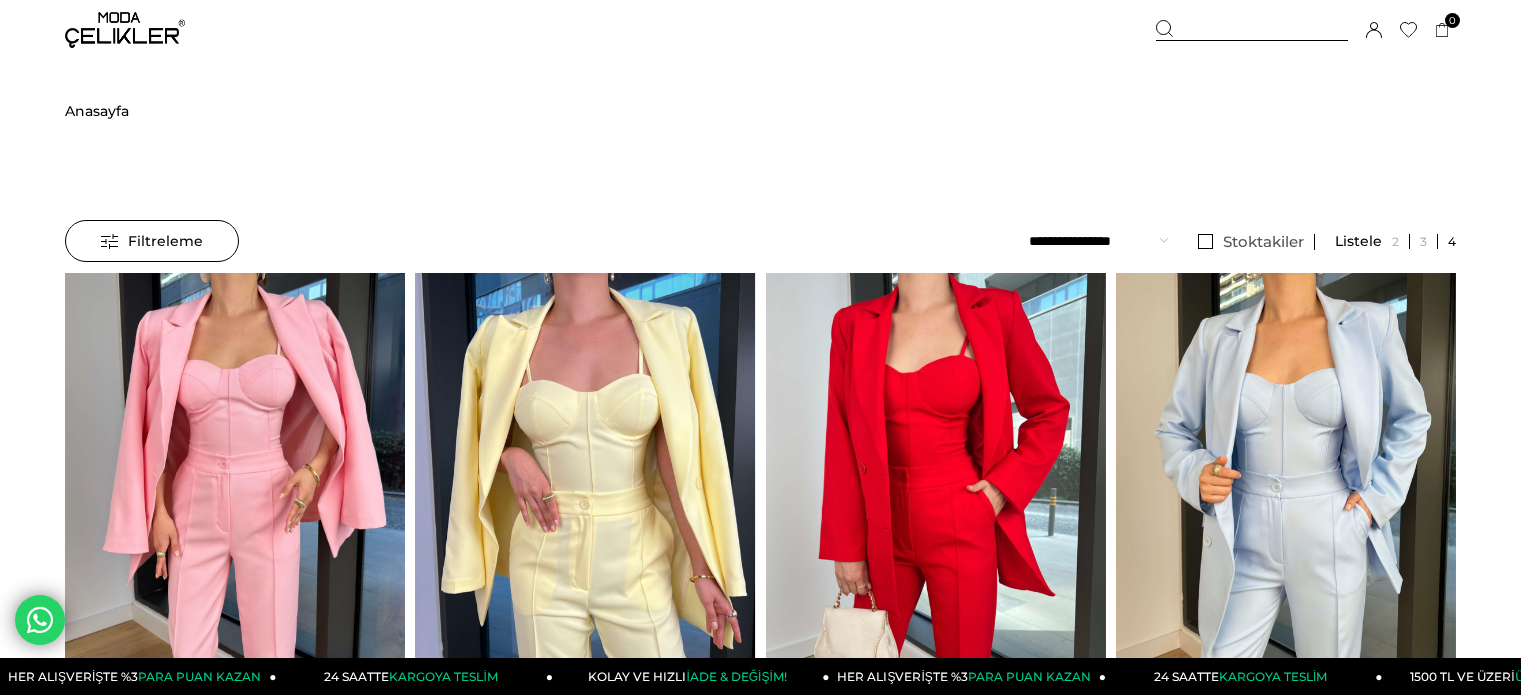 scroll, scrollTop: 0, scrollLeft: 0, axis: both 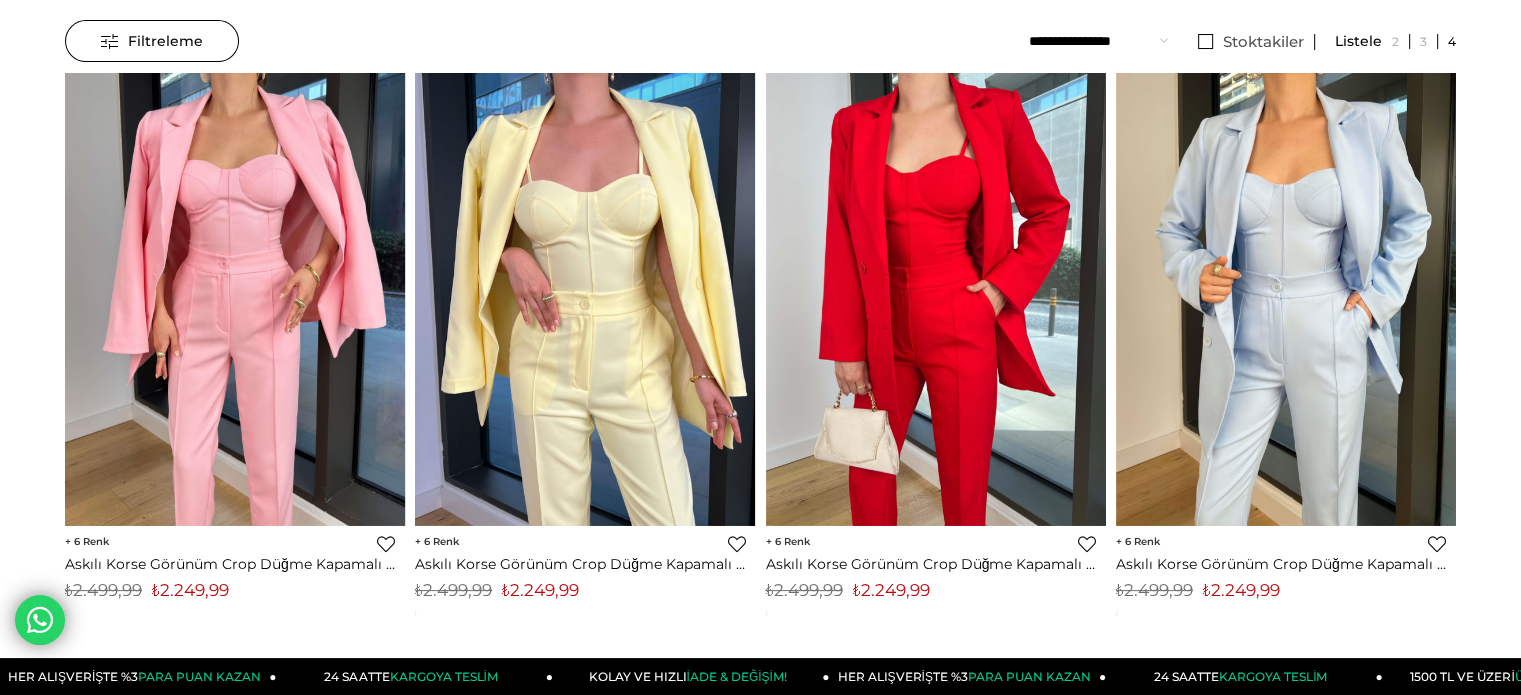 click on "₺2.249,99" at bounding box center [540, 590] 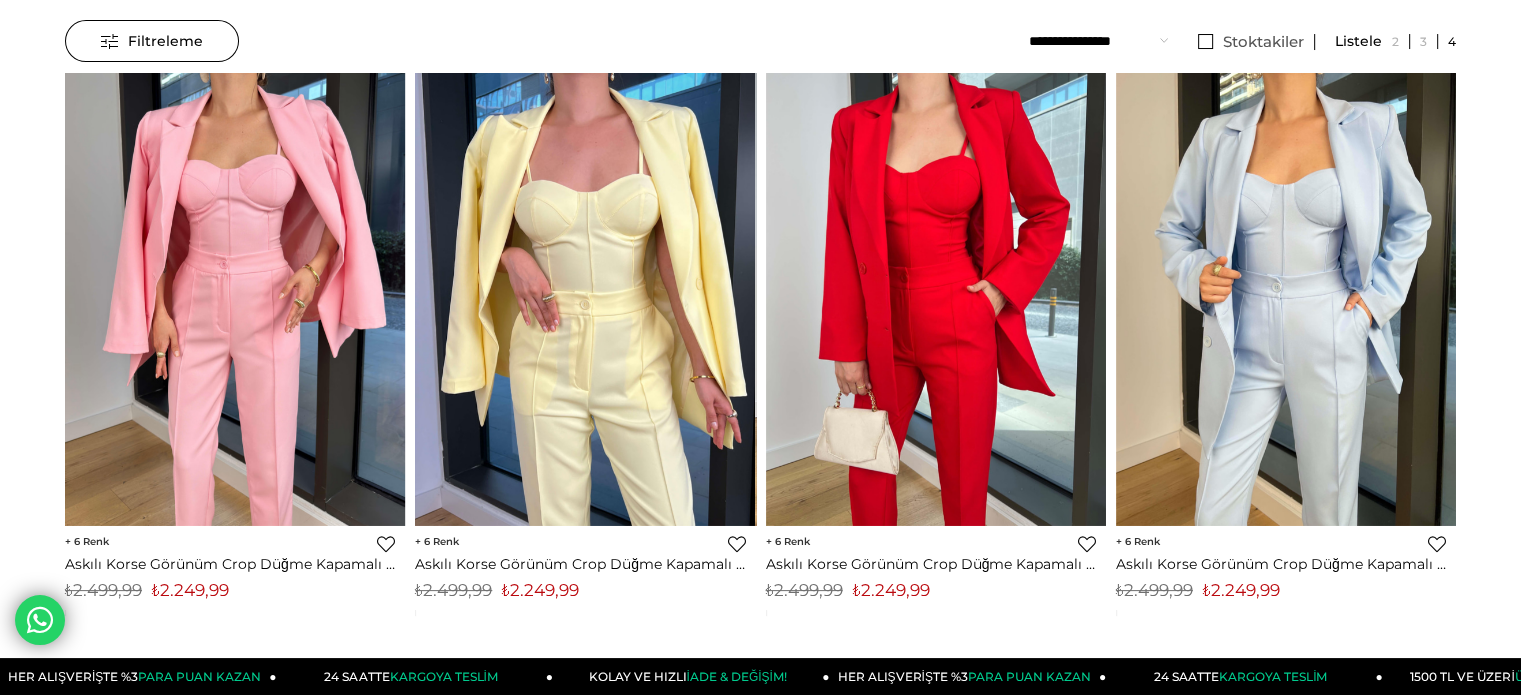 drag, startPoint x: 28, startPoint y: 51, endPoint x: 91, endPoint y: 3, distance: 79.20227 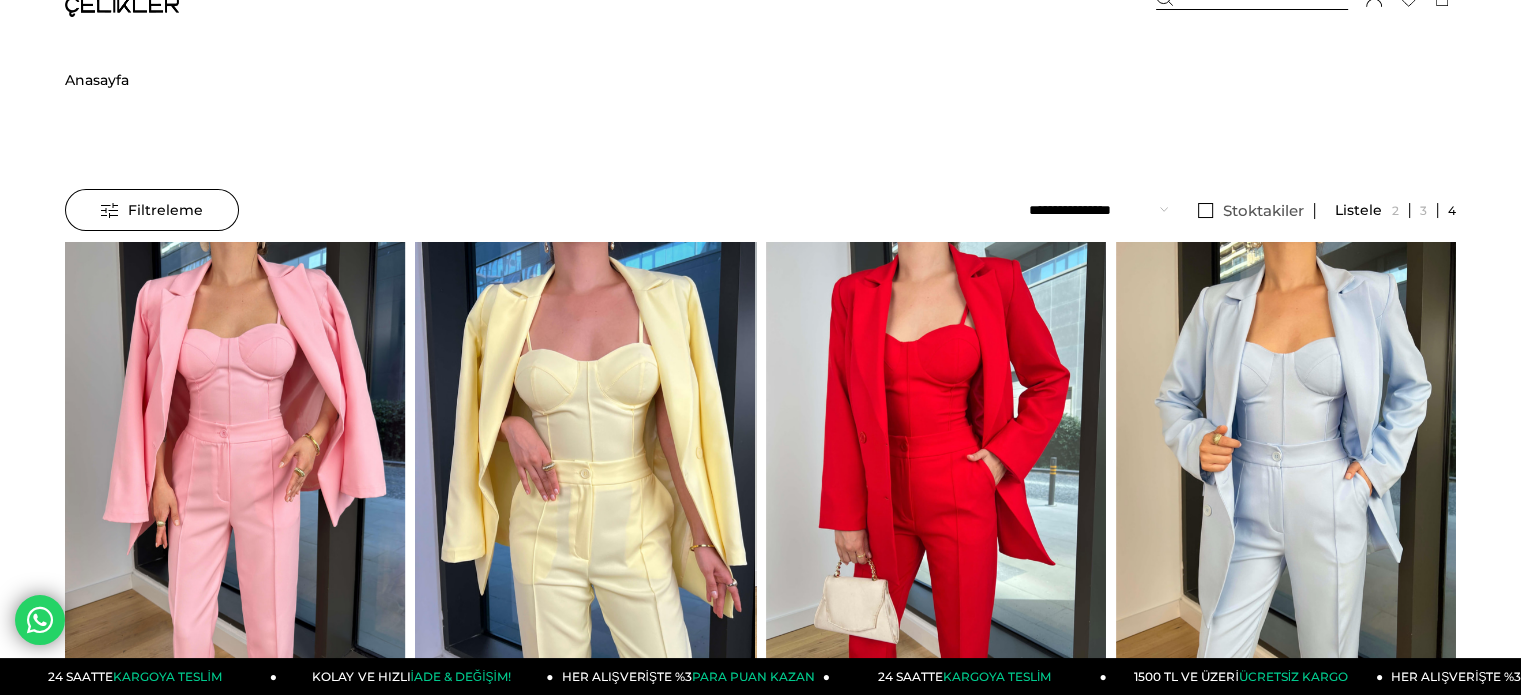 scroll, scrollTop: 0, scrollLeft: 0, axis: both 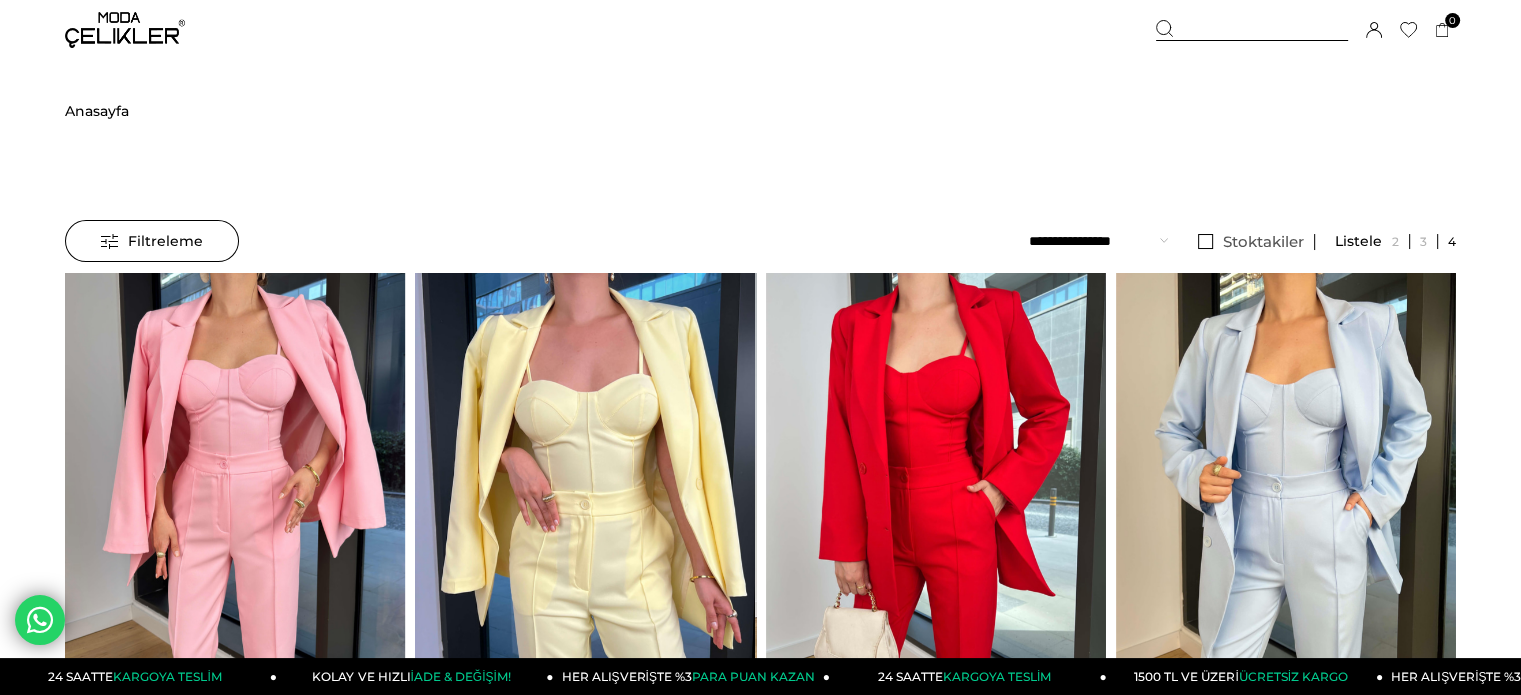 click at bounding box center (1252, 30) 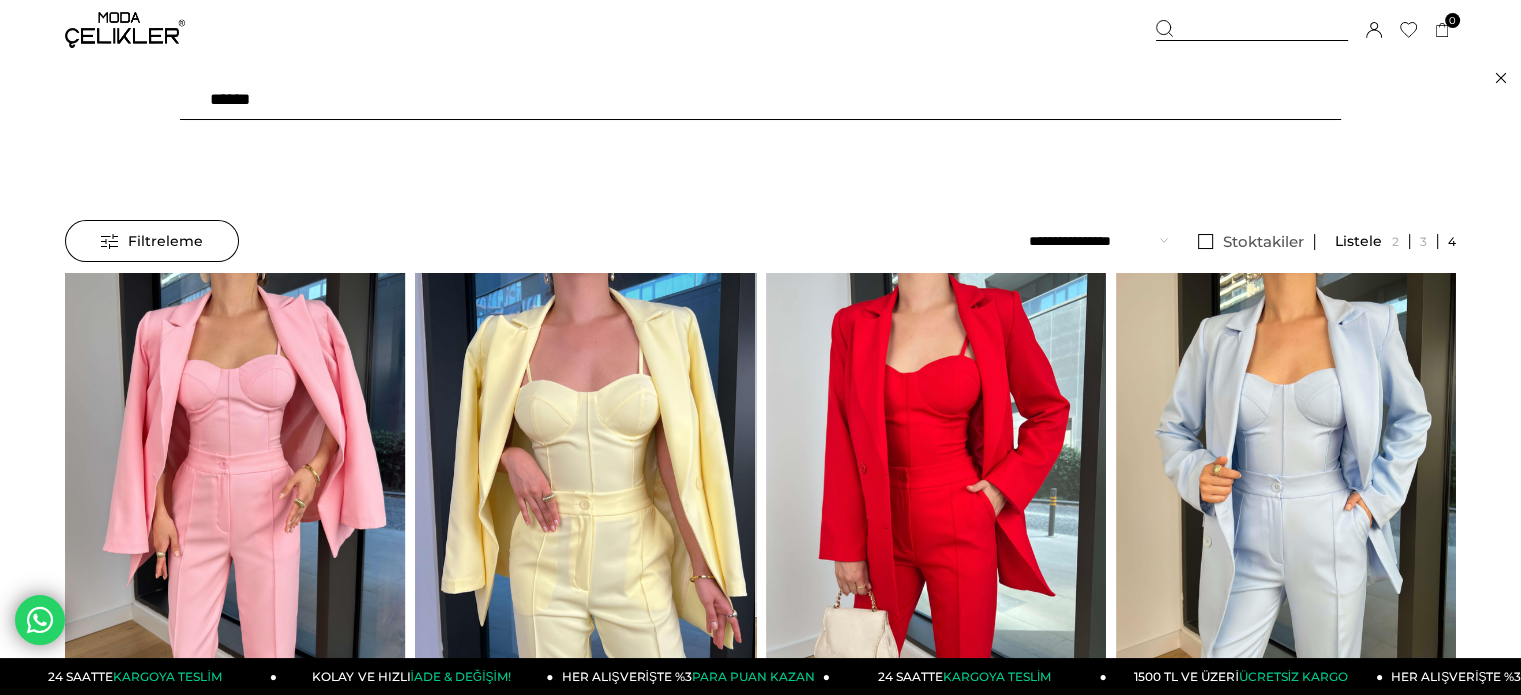 click on "******" at bounding box center (760, 100) 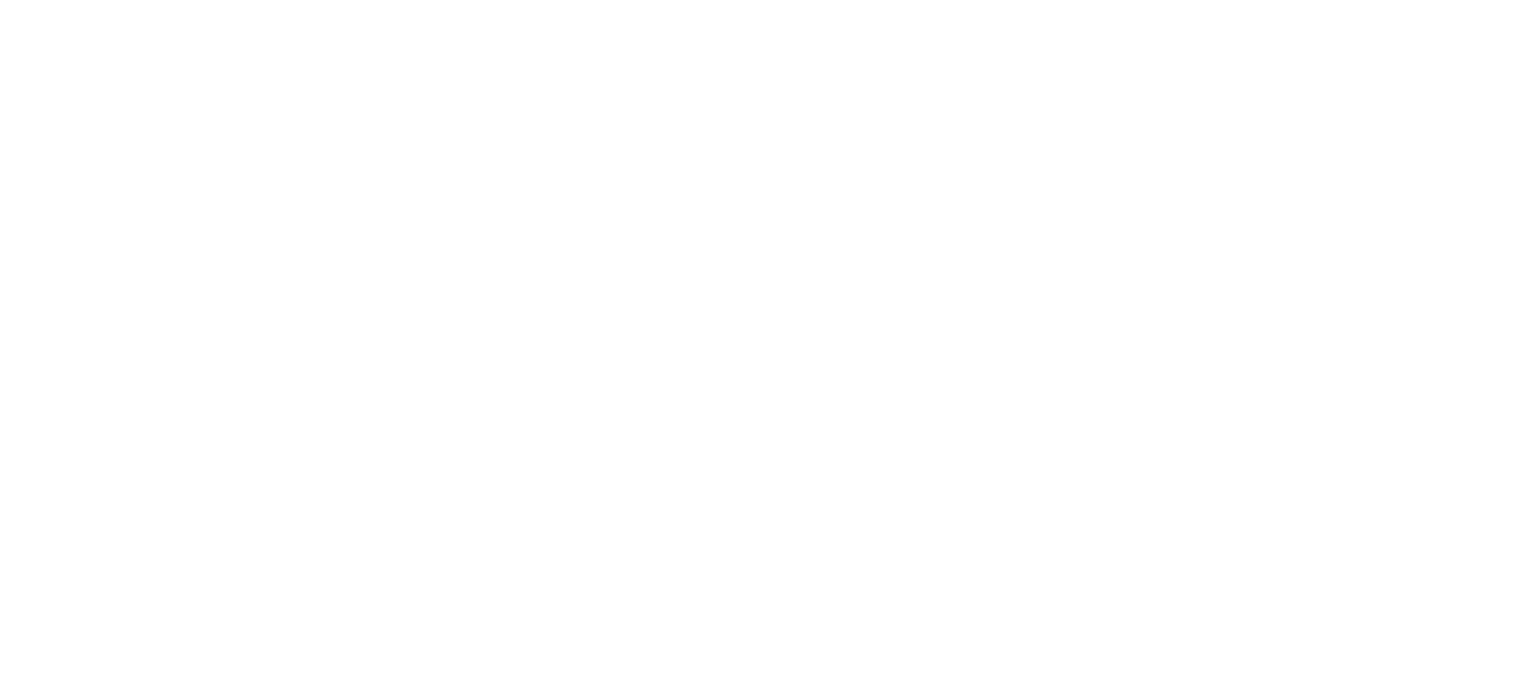 scroll, scrollTop: 0, scrollLeft: 0, axis: both 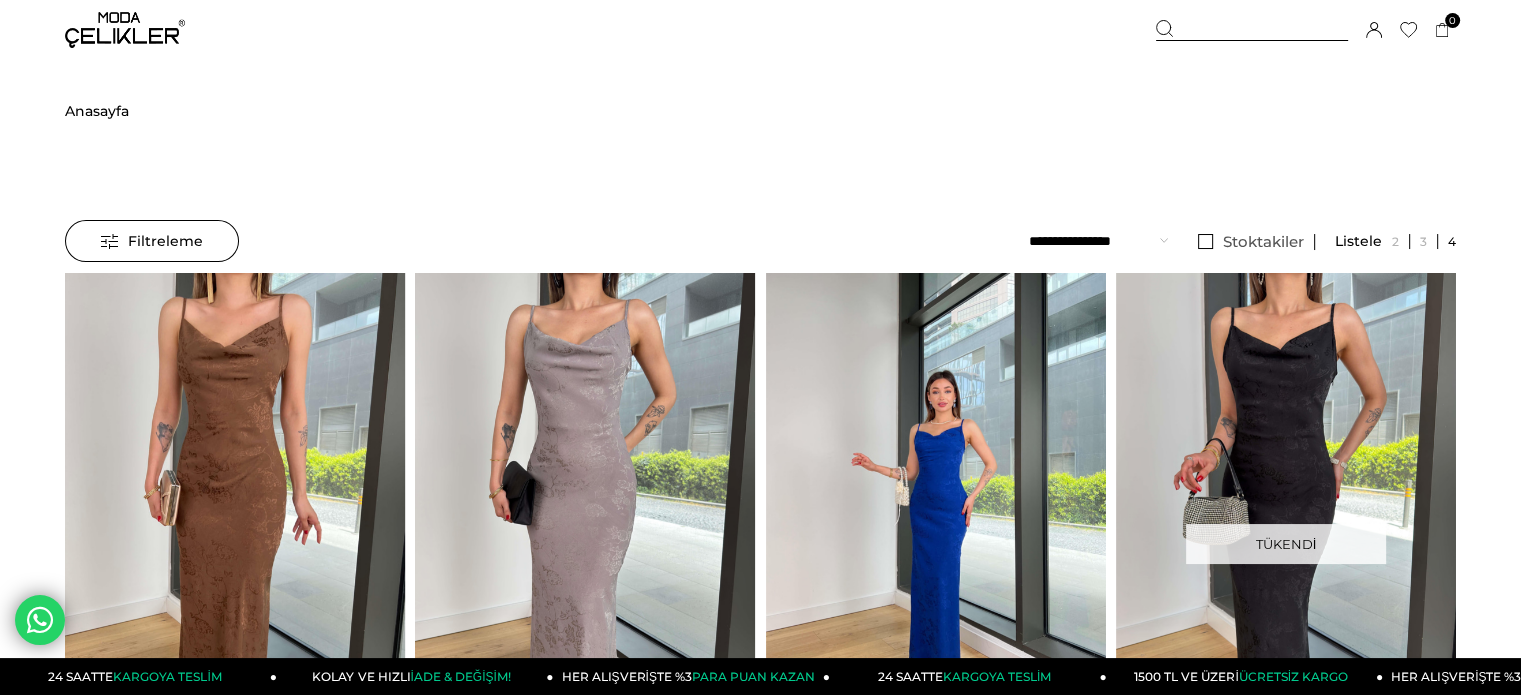 click at bounding box center (1252, 30) 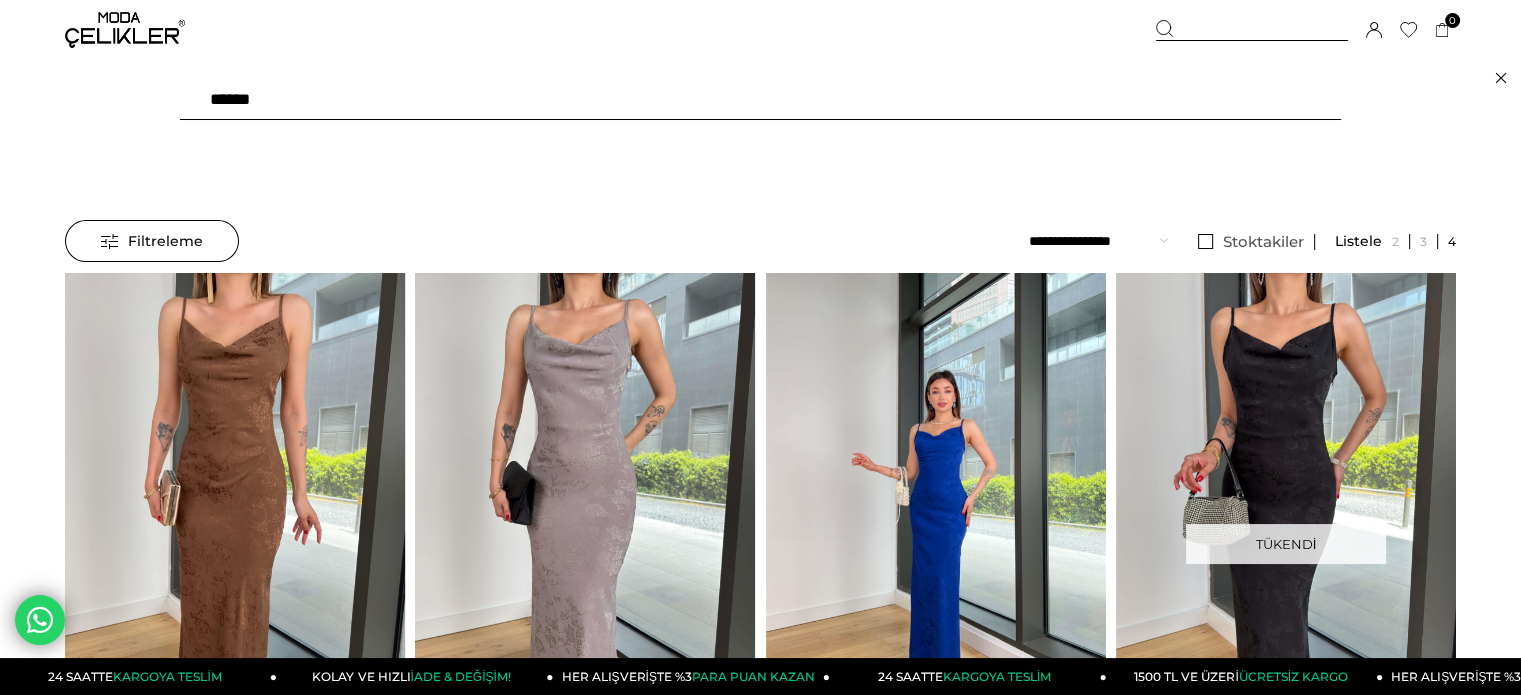 click on "******" at bounding box center (760, 100) 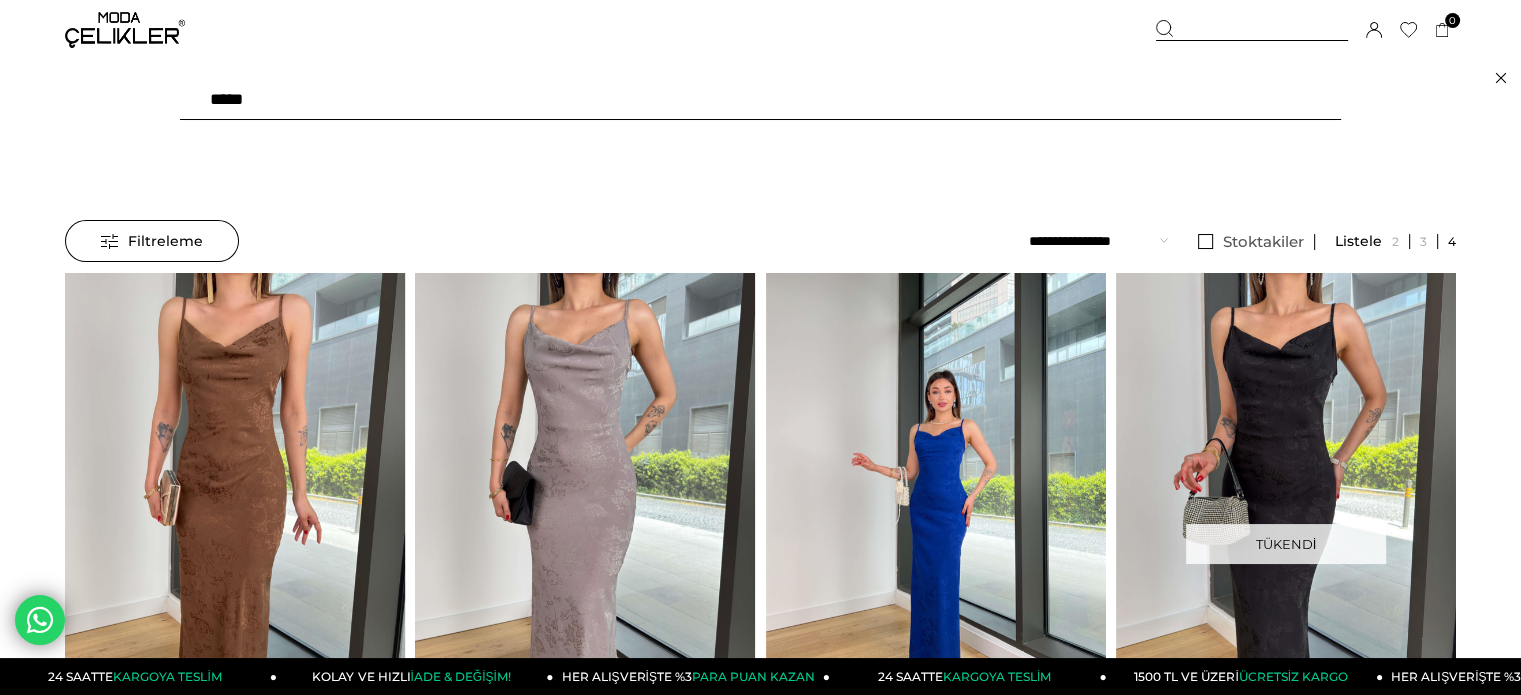 type on "******" 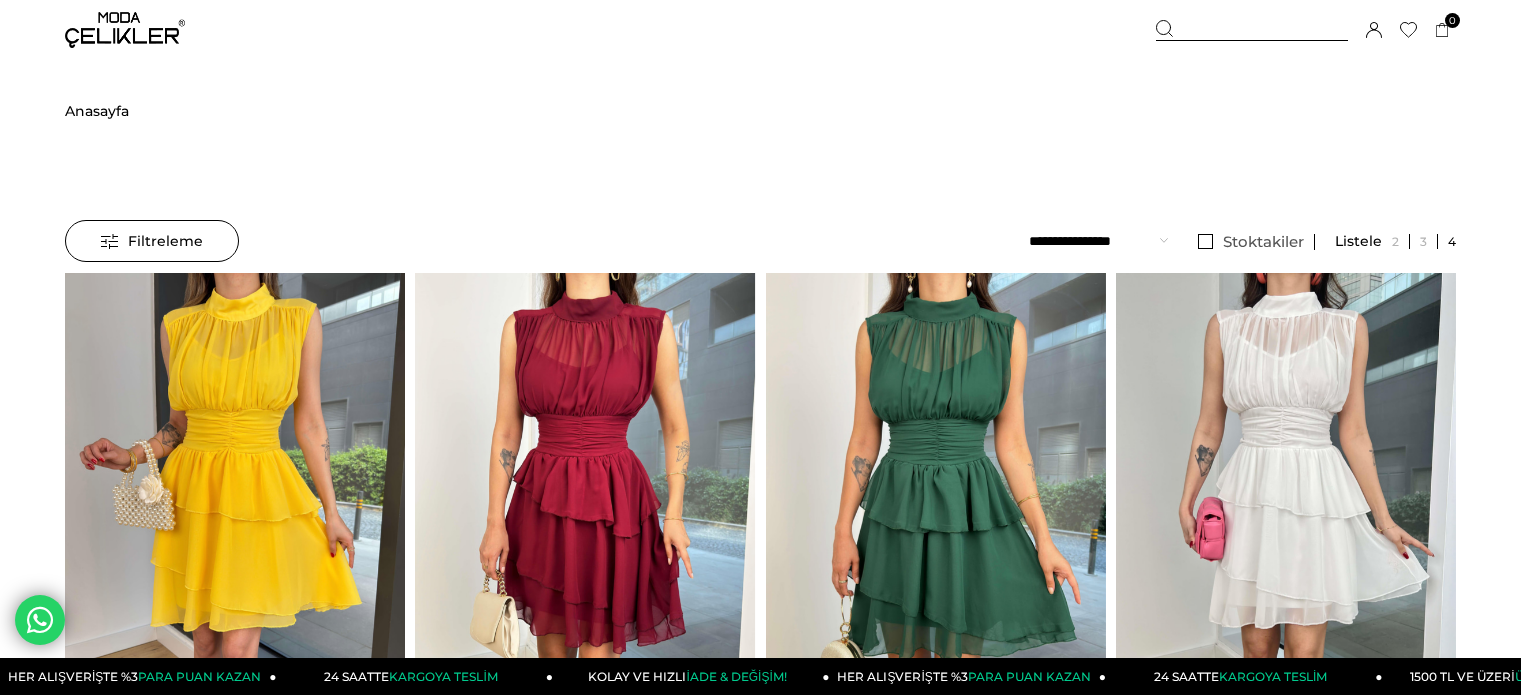 scroll, scrollTop: 0, scrollLeft: 0, axis: both 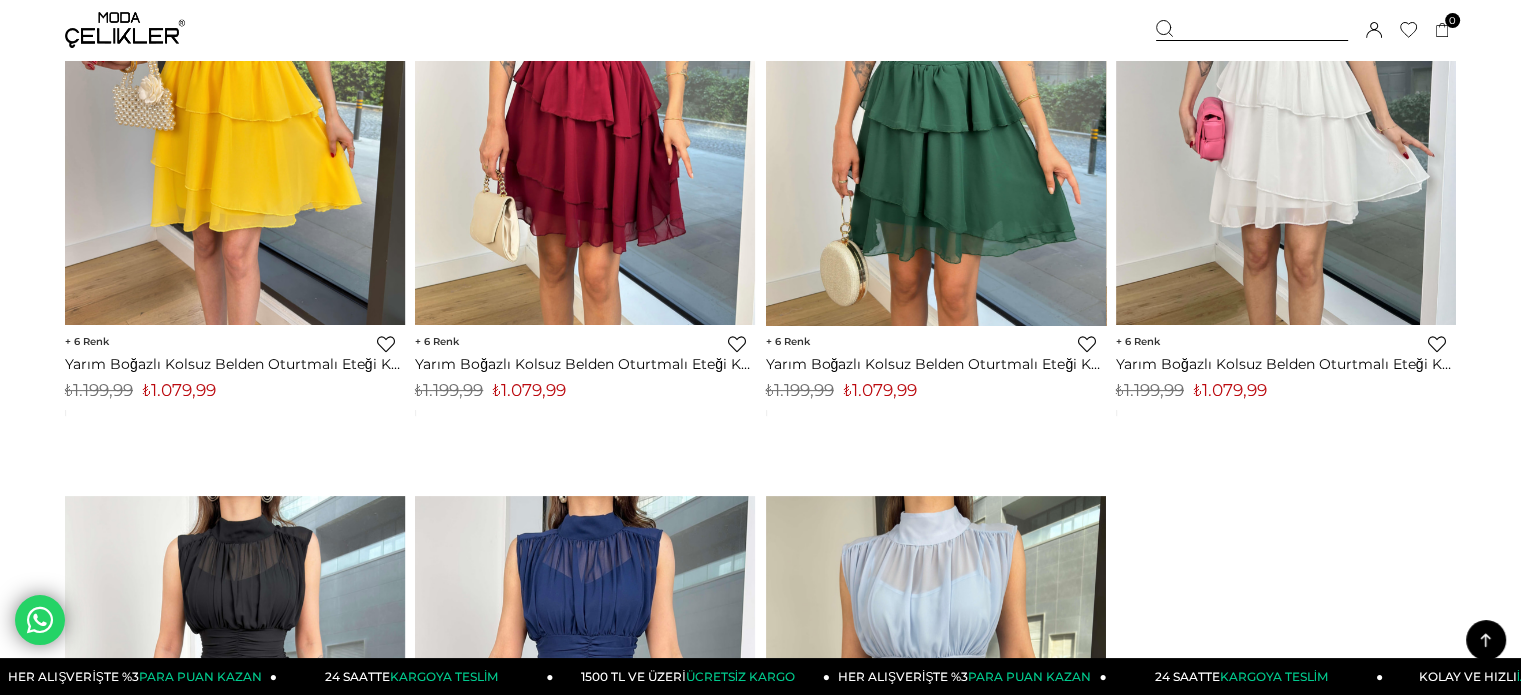click on "₺1.079,99" at bounding box center (880, 390) 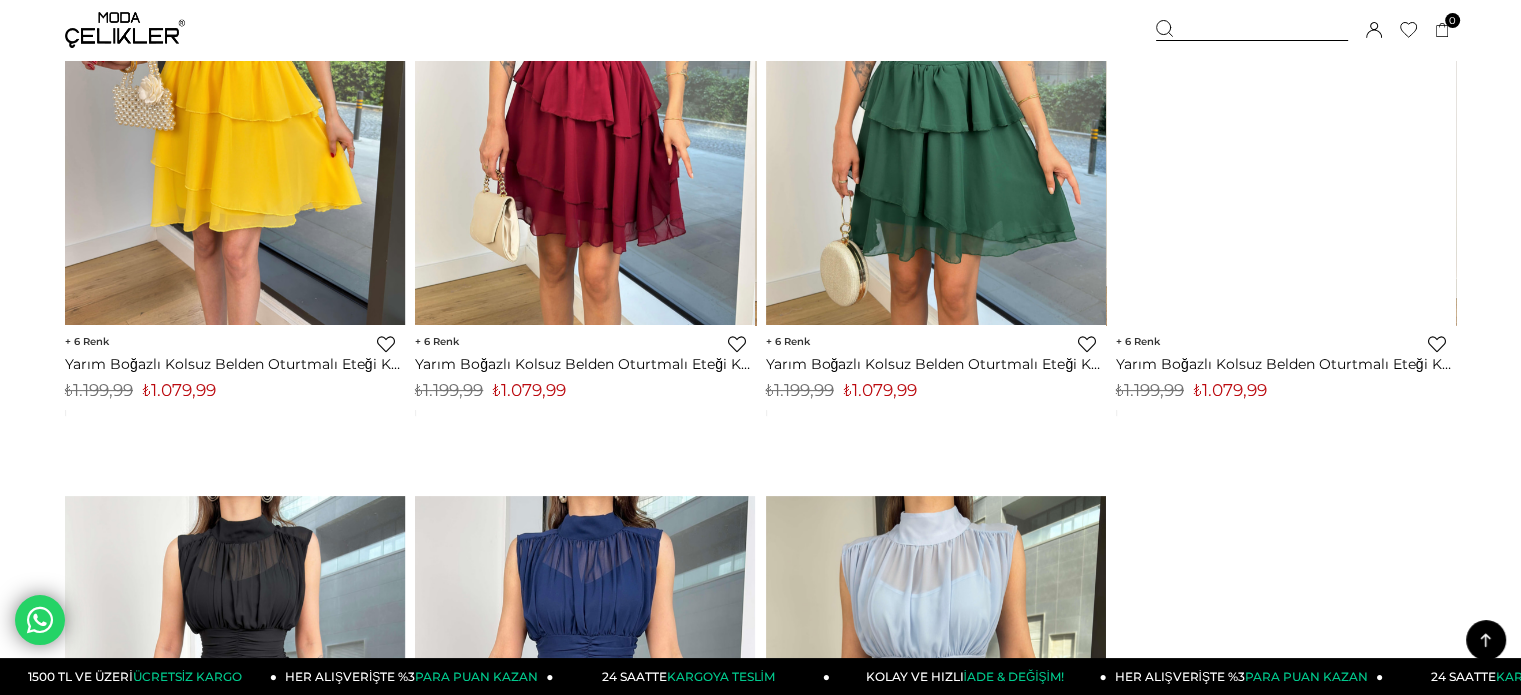 click at bounding box center (1252, 30) 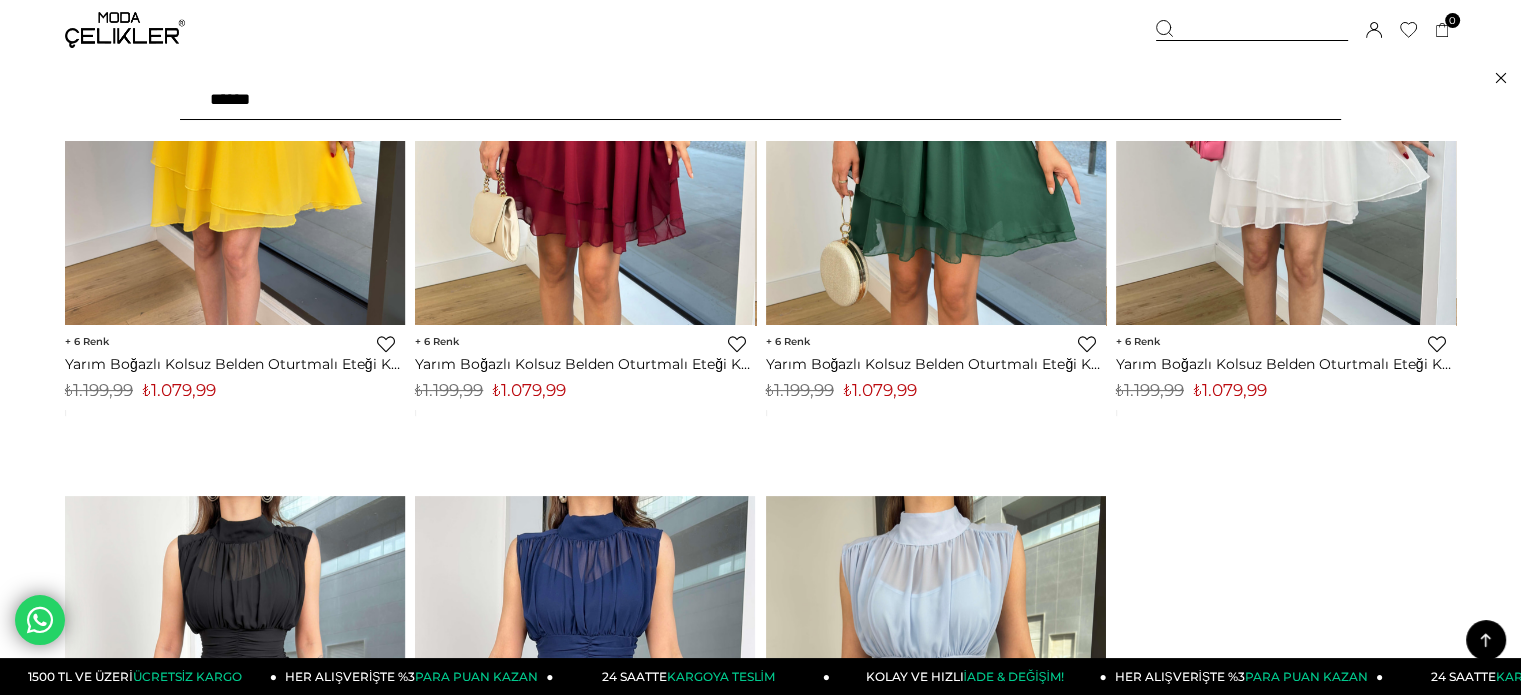 click on "******" at bounding box center (760, 100) 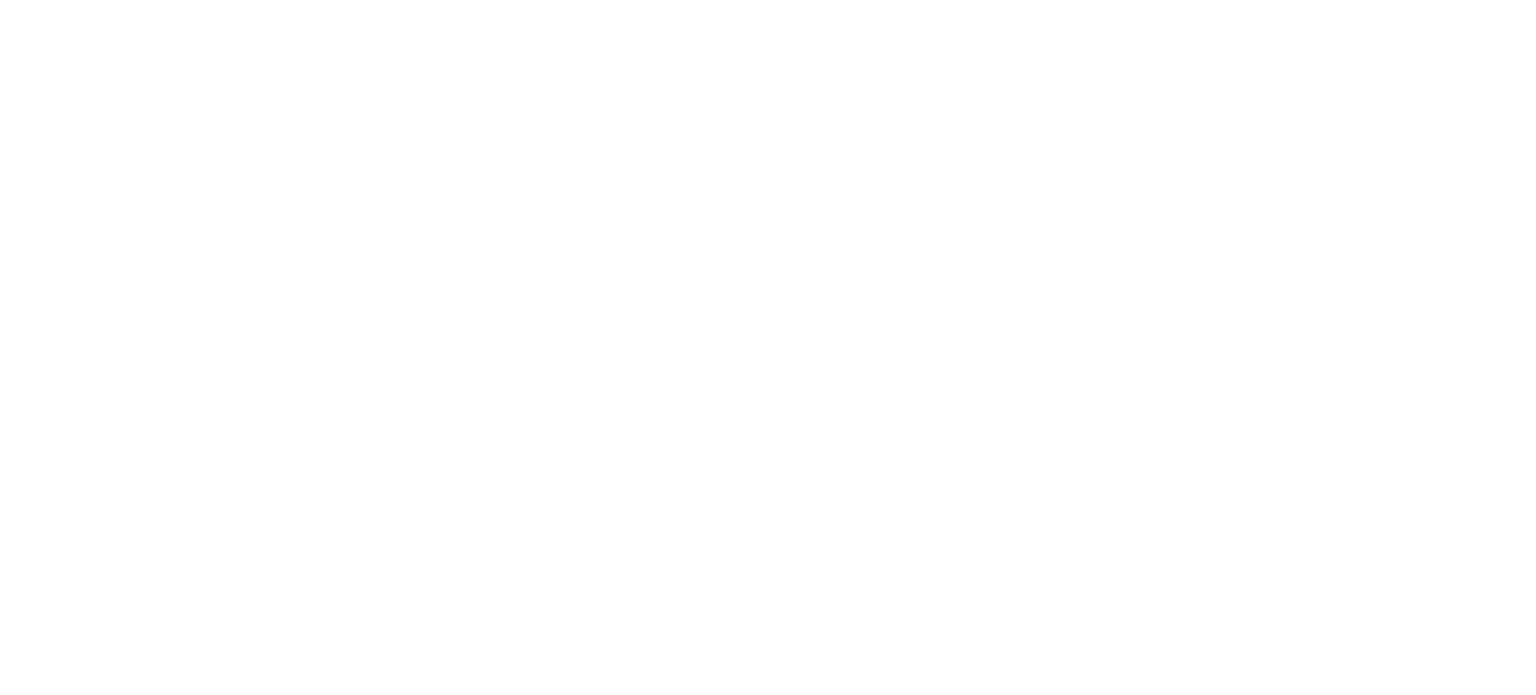 scroll, scrollTop: 0, scrollLeft: 0, axis: both 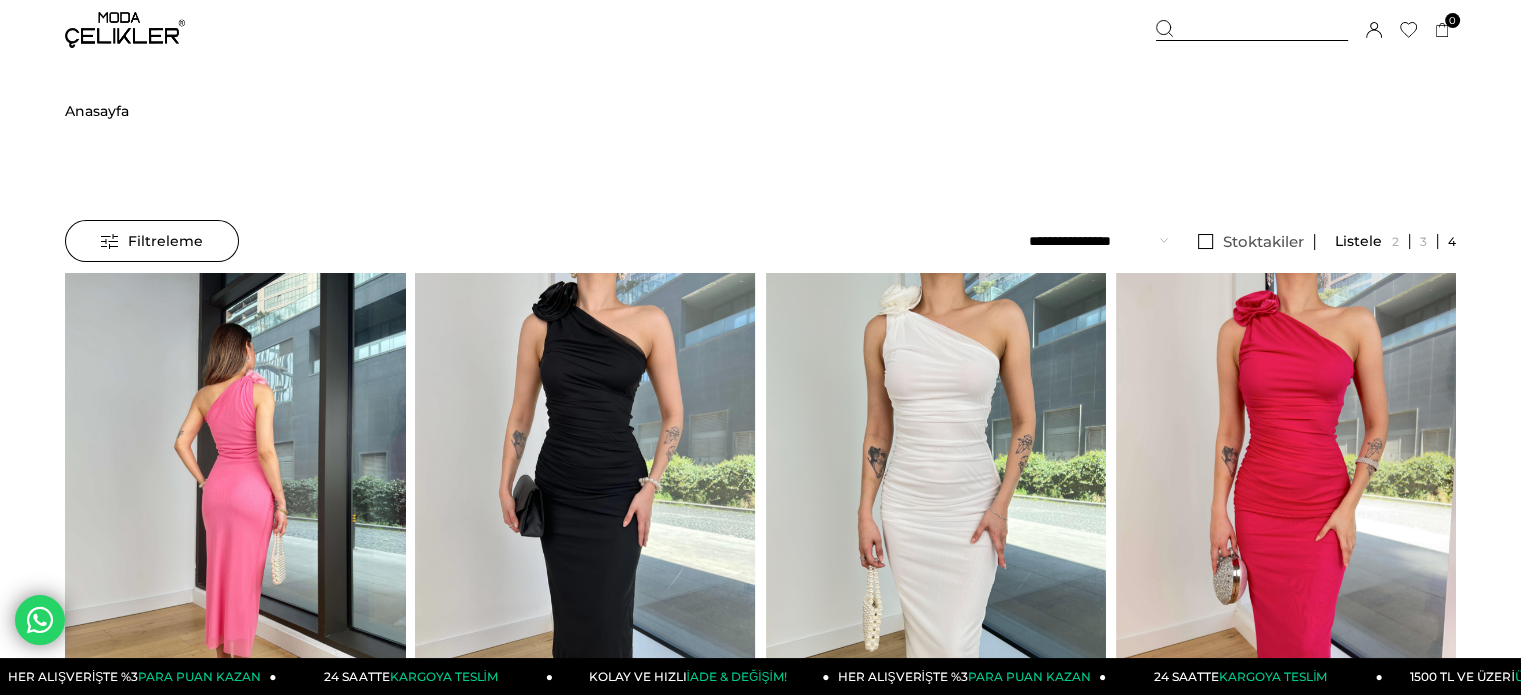 click at bounding box center [235, 499] 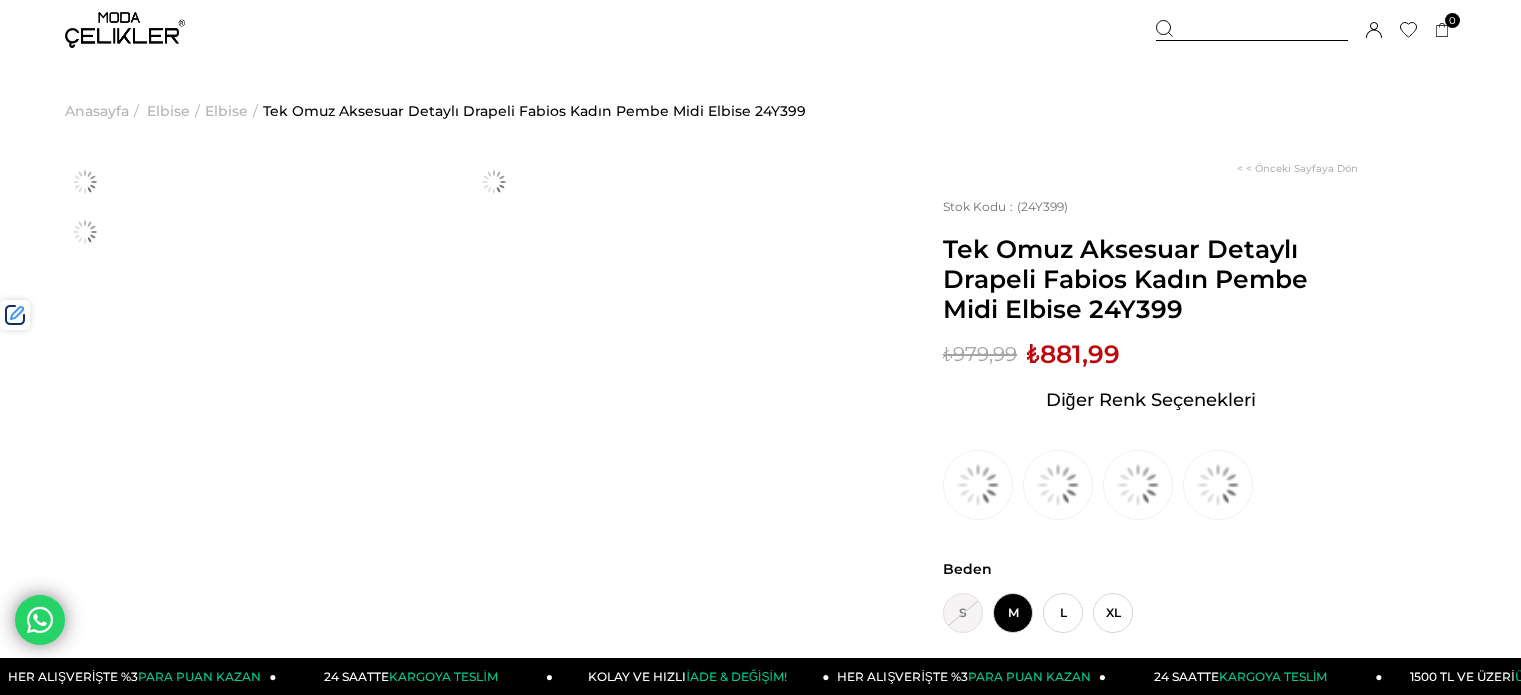 scroll, scrollTop: 0, scrollLeft: 0, axis: both 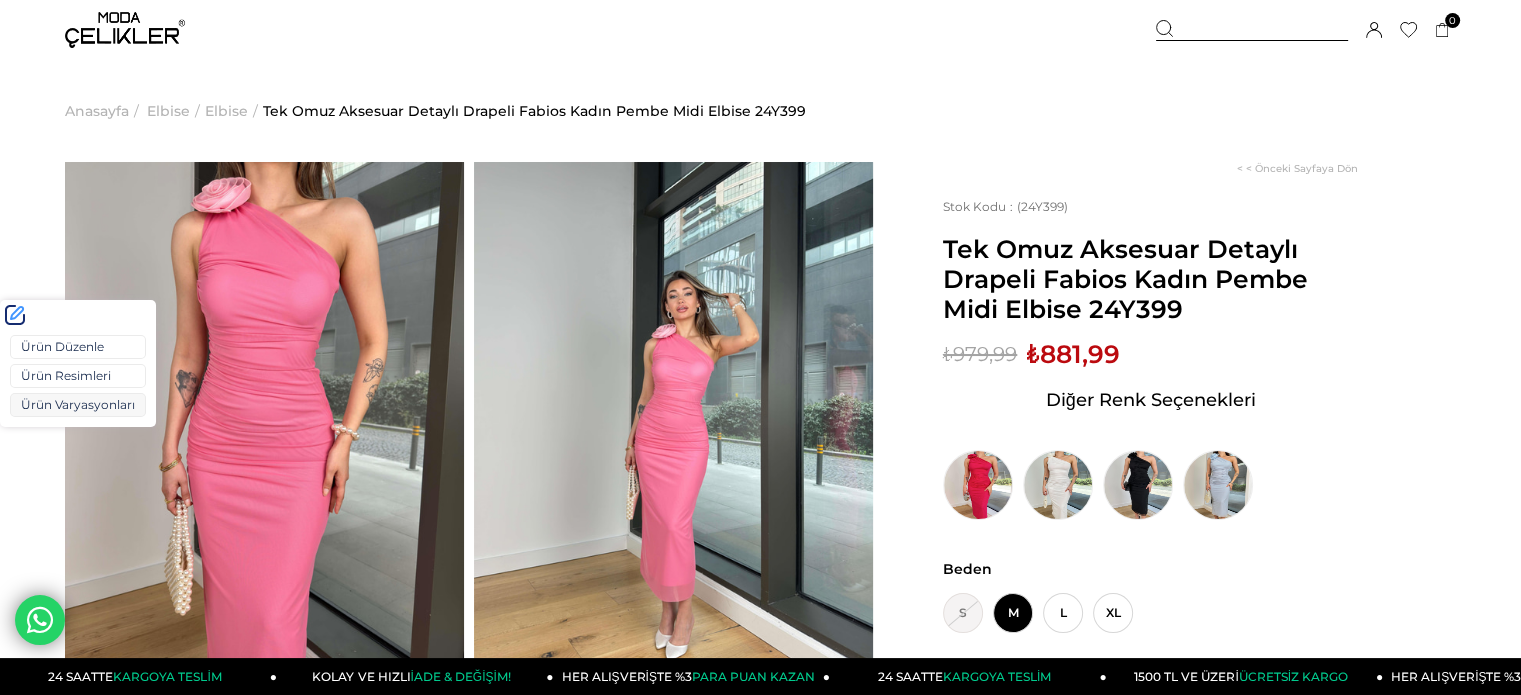 click on "Ürün Varyasyonları" at bounding box center (78, 405) 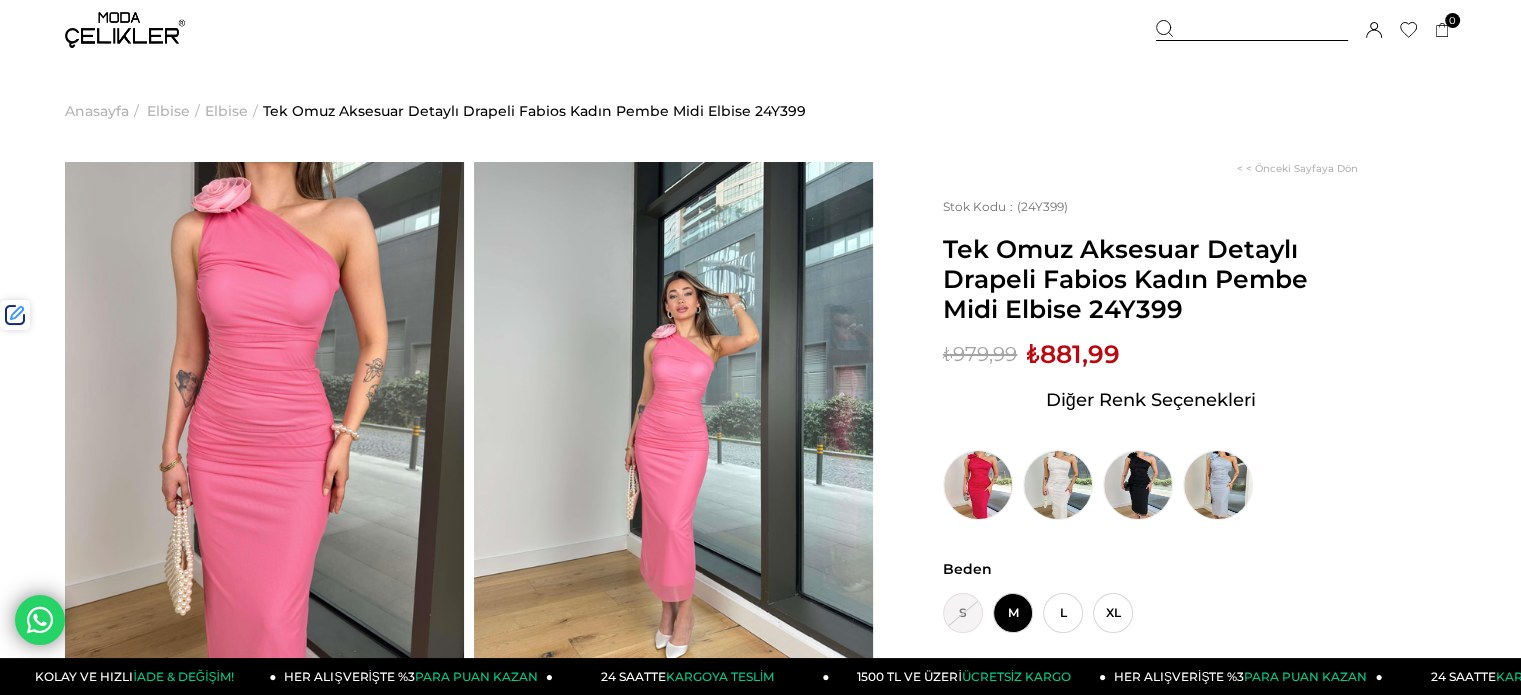 click at bounding box center (1252, 30) 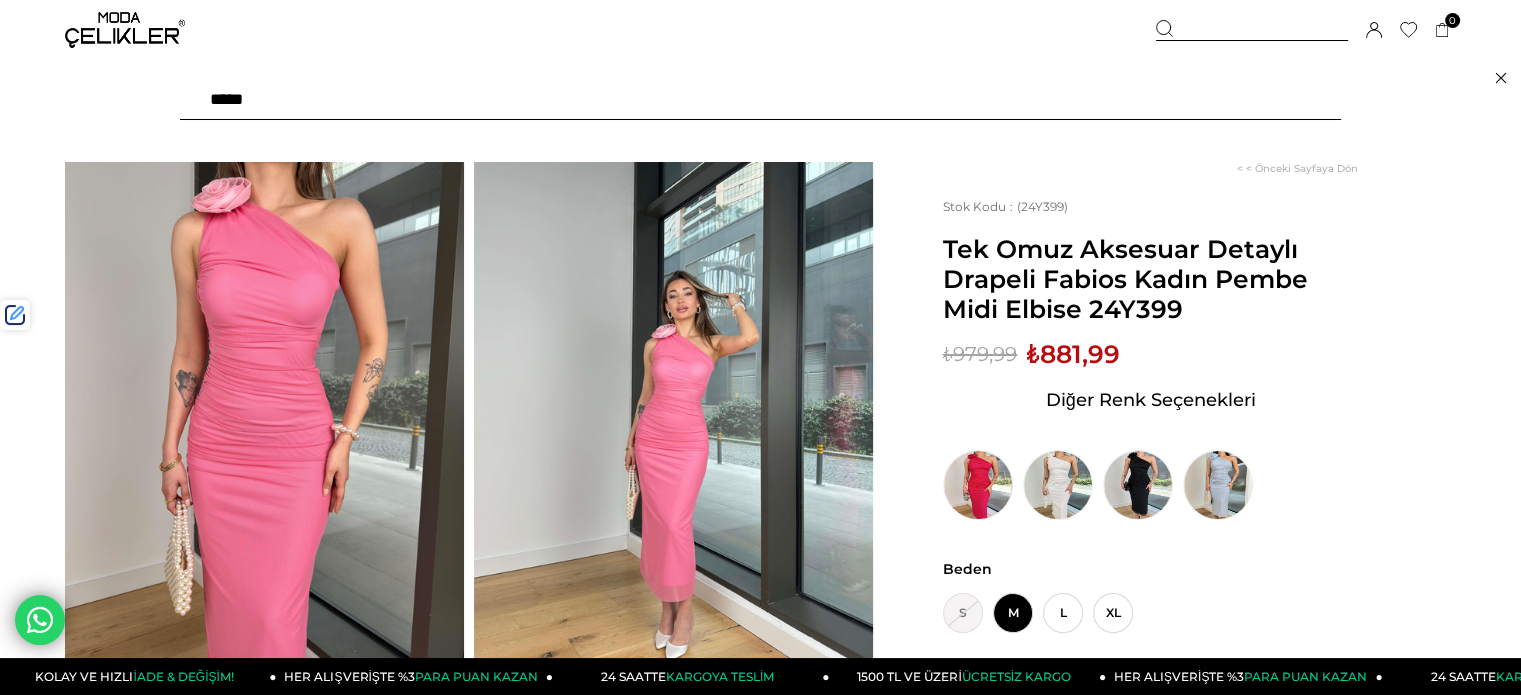 click at bounding box center [760, 100] 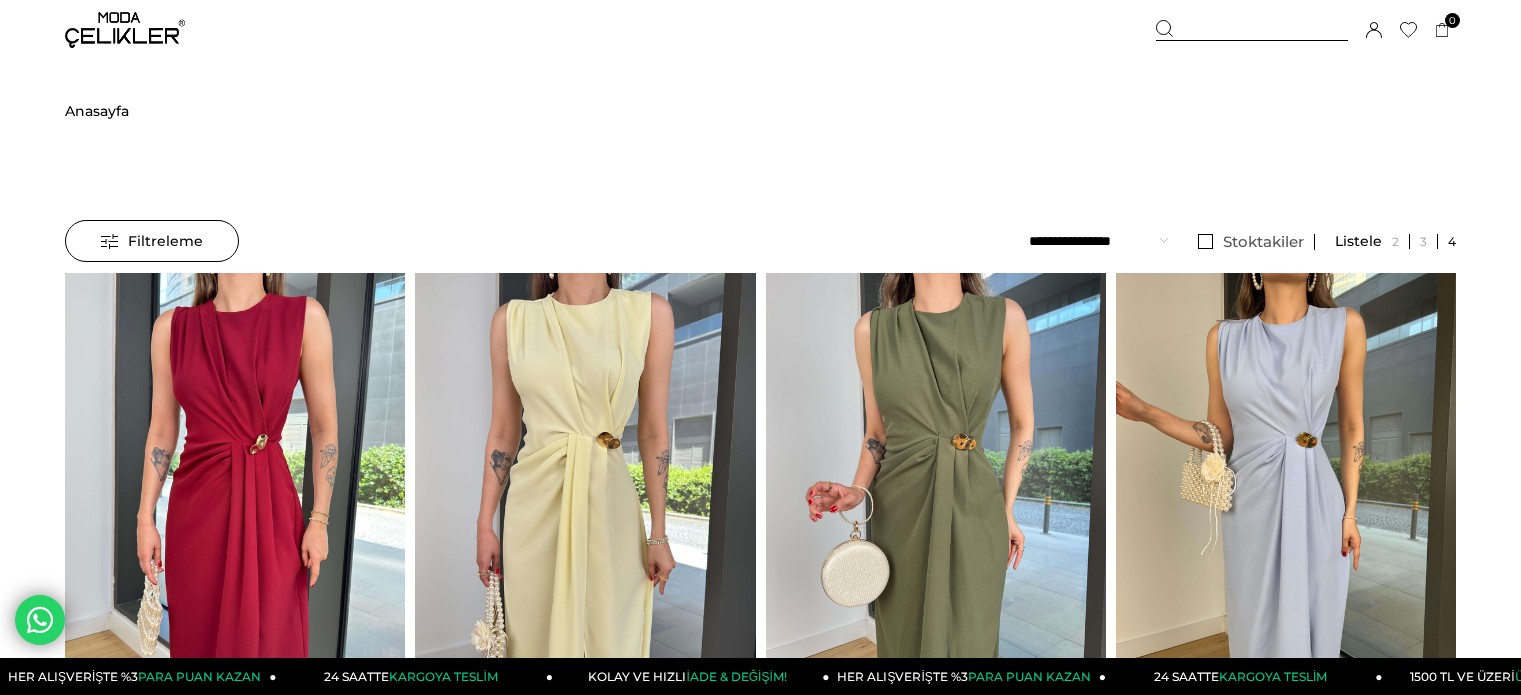 scroll, scrollTop: 0, scrollLeft: 0, axis: both 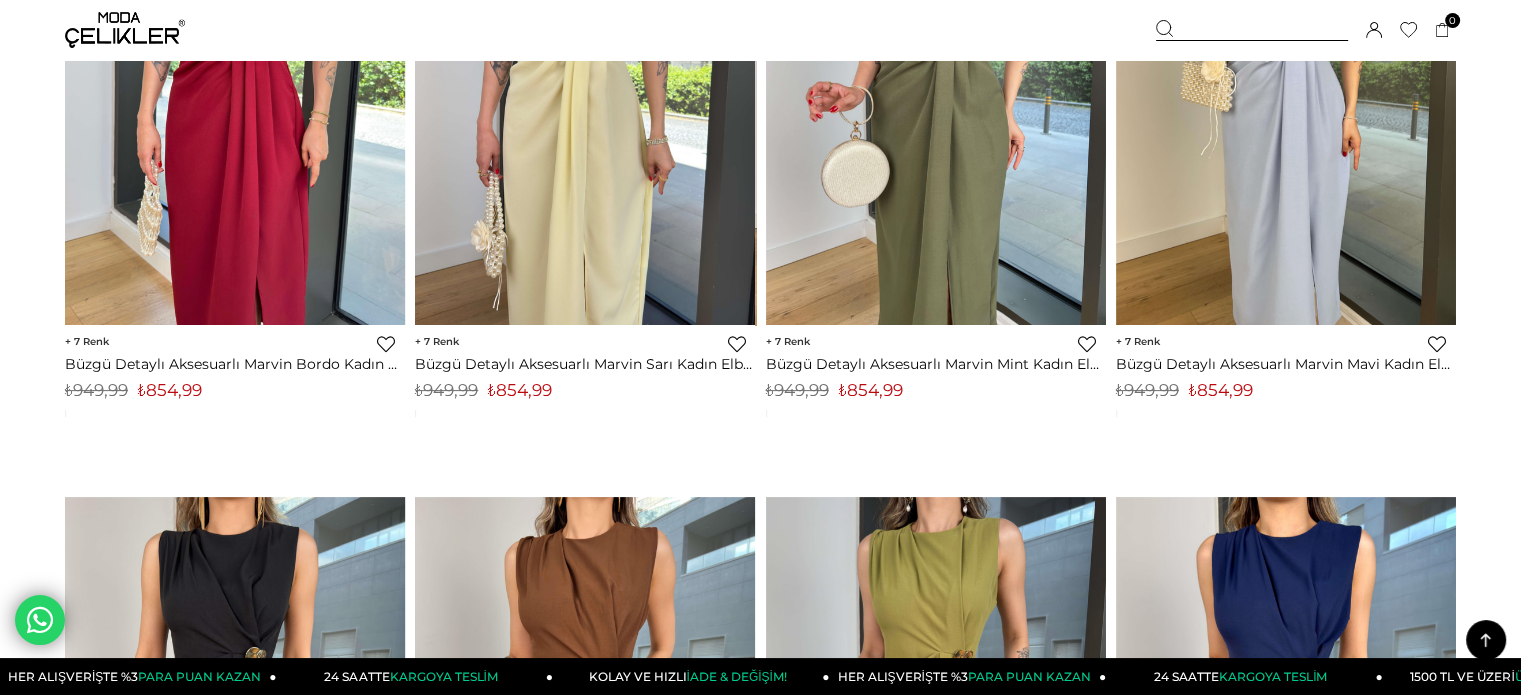 click on "₺854,99" at bounding box center (520, 390) 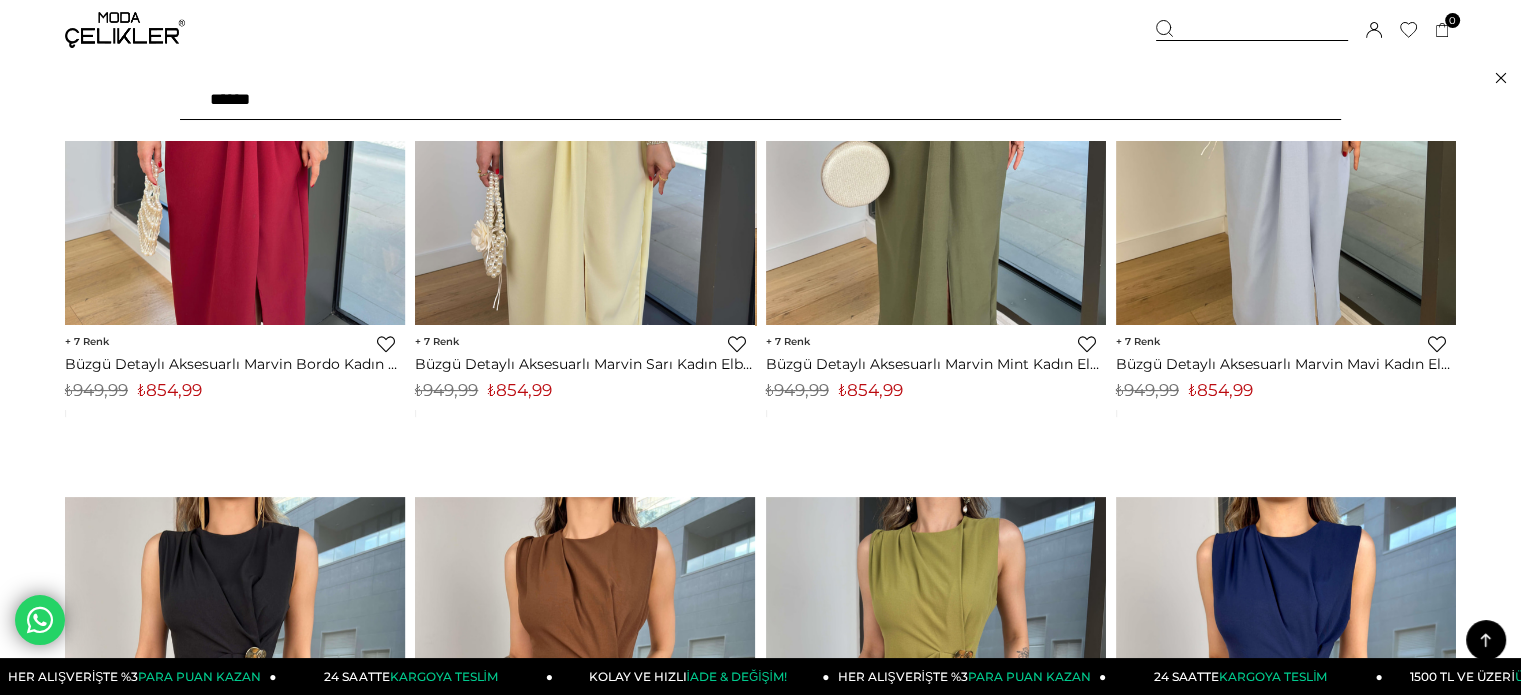click on "******" at bounding box center [760, 100] 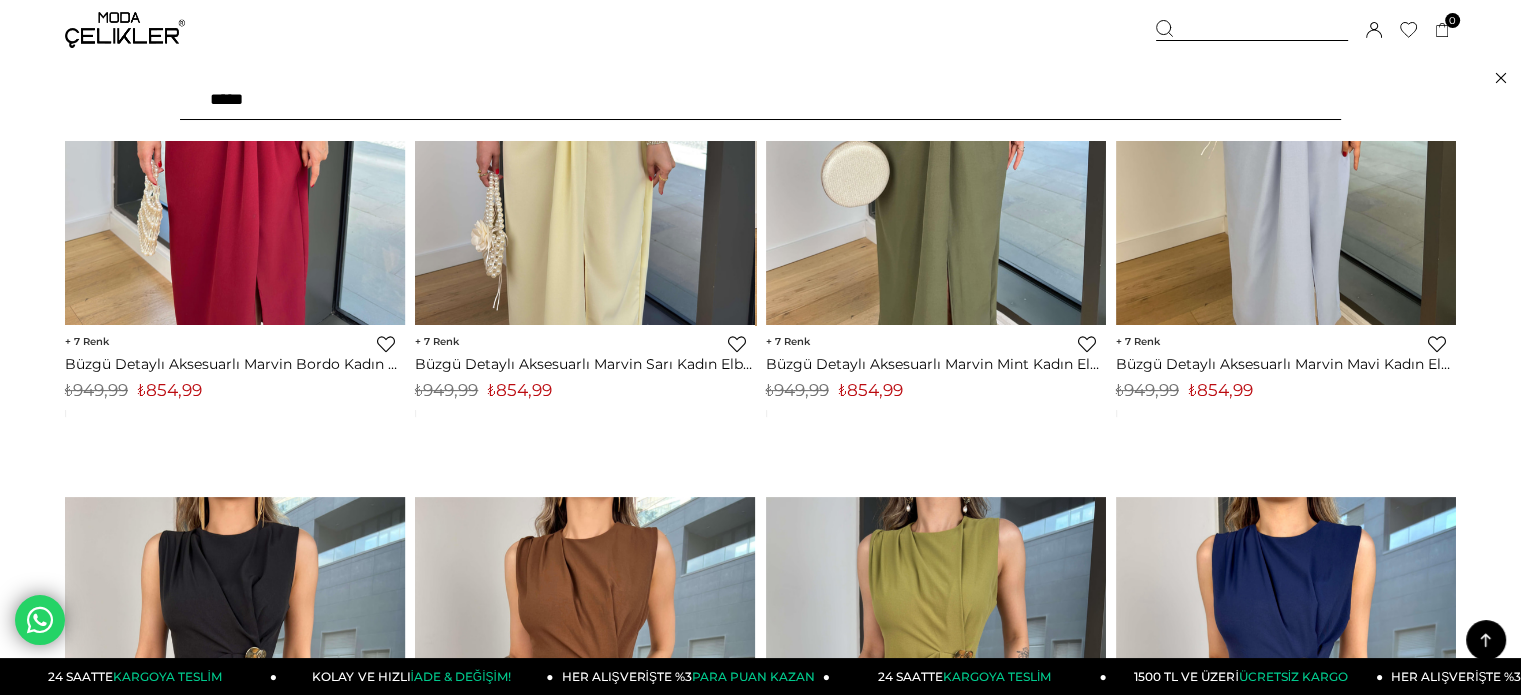 type on "******" 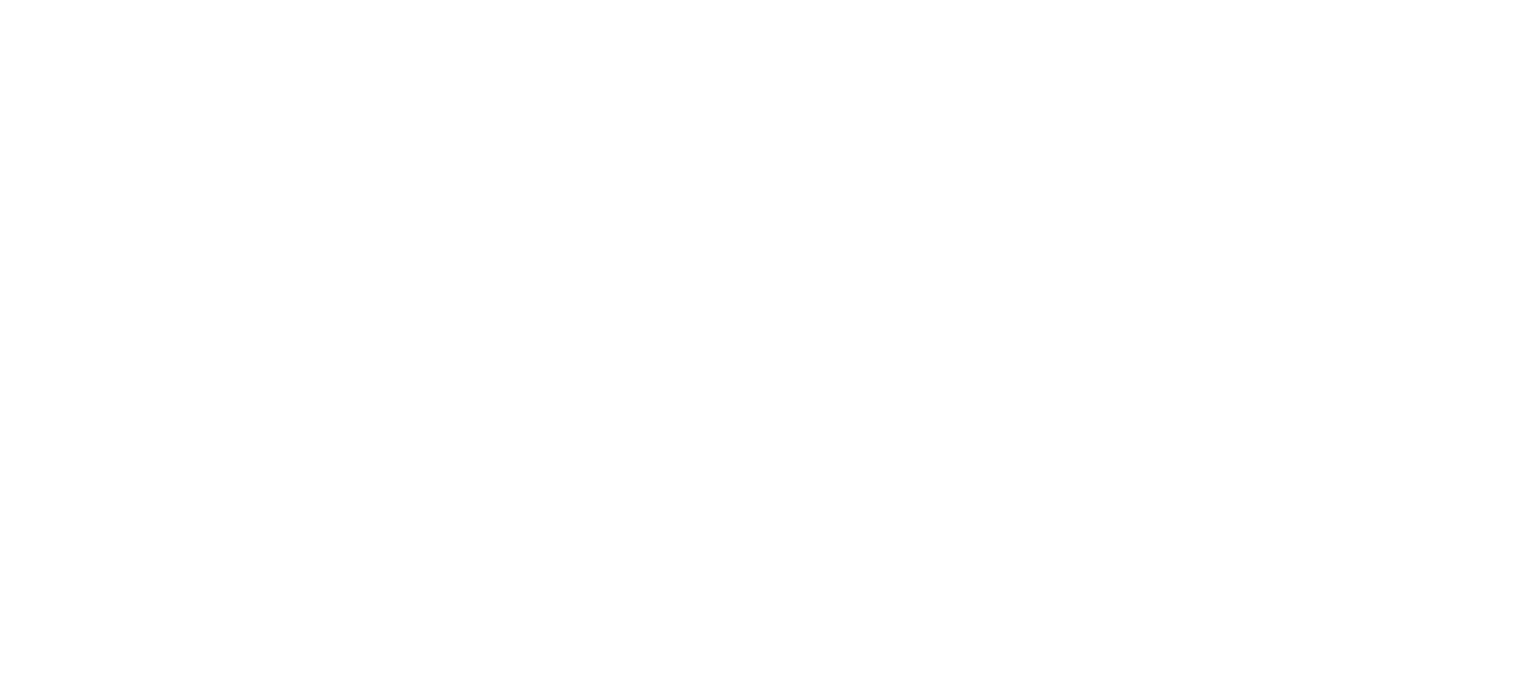 scroll, scrollTop: 0, scrollLeft: 0, axis: both 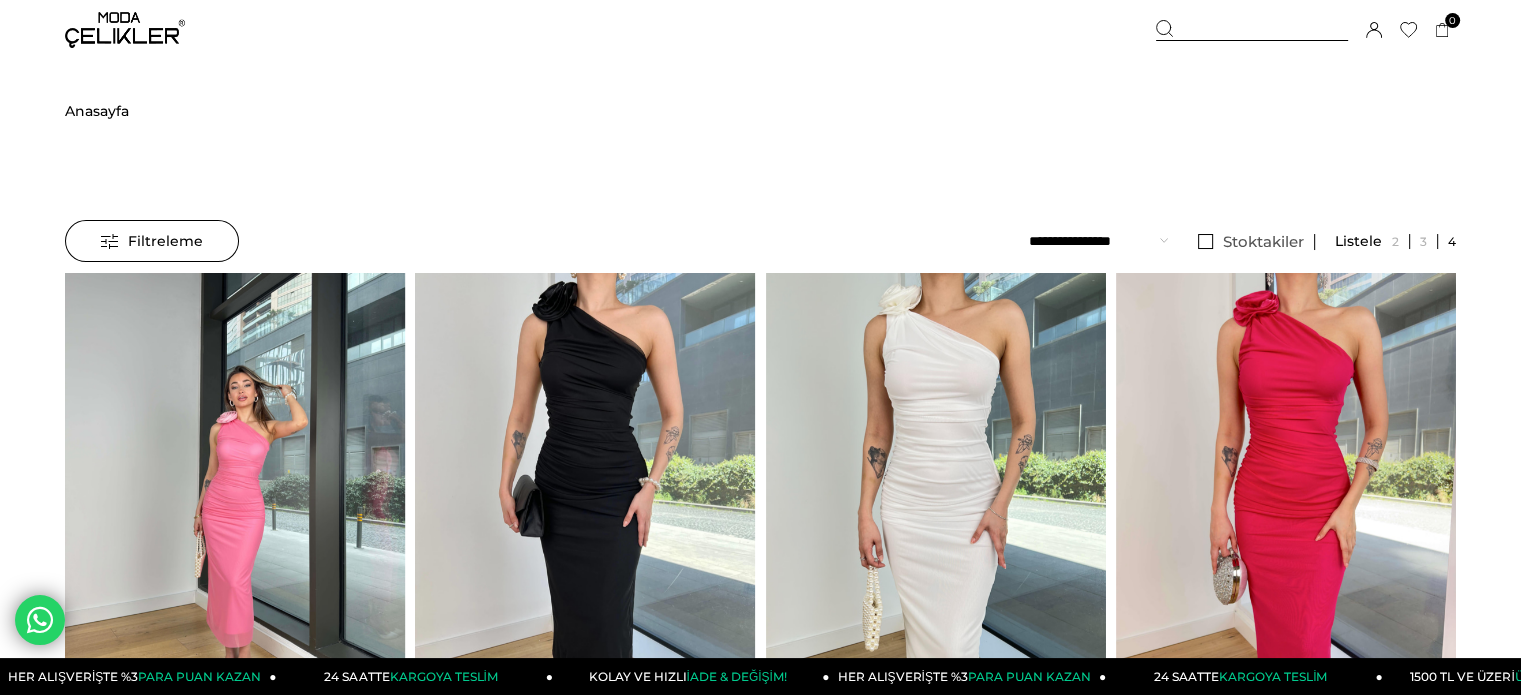 click at bounding box center (235, 499) 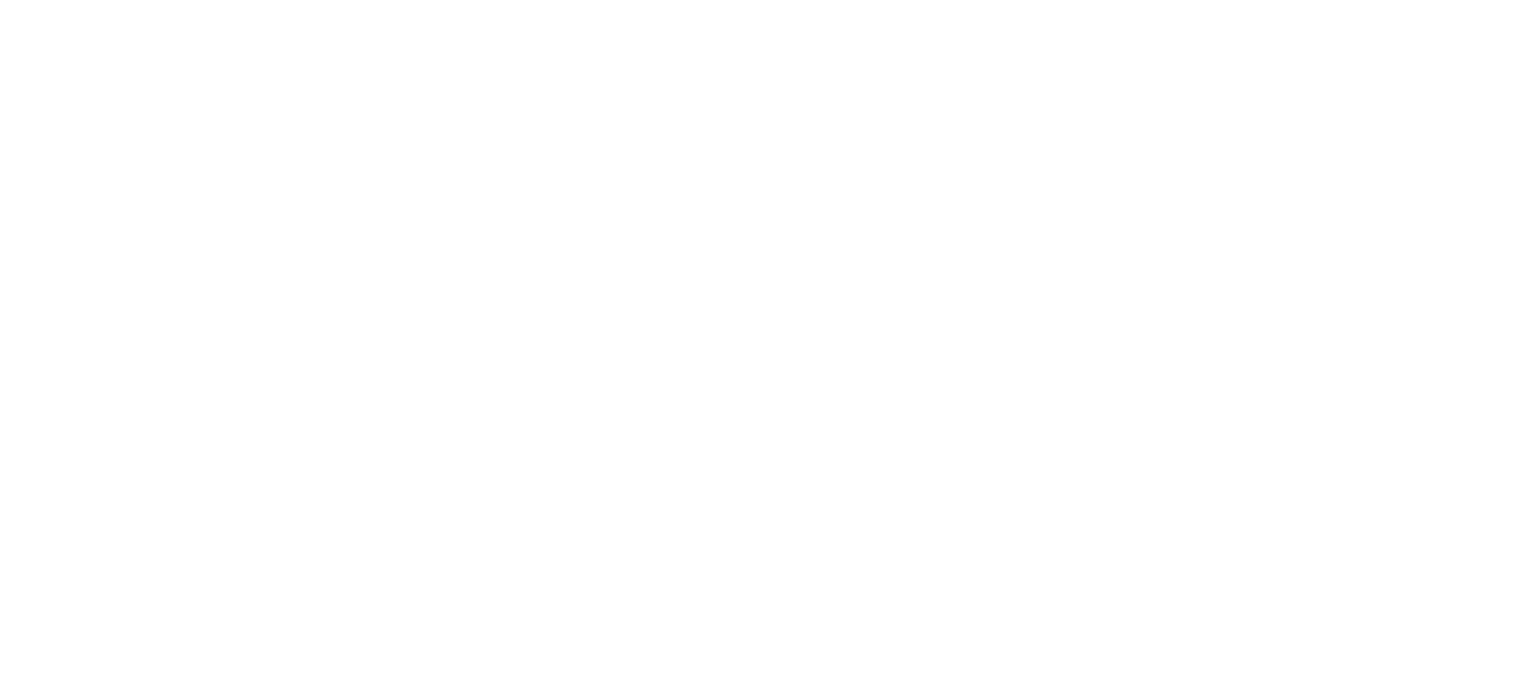 scroll, scrollTop: 0, scrollLeft: 0, axis: both 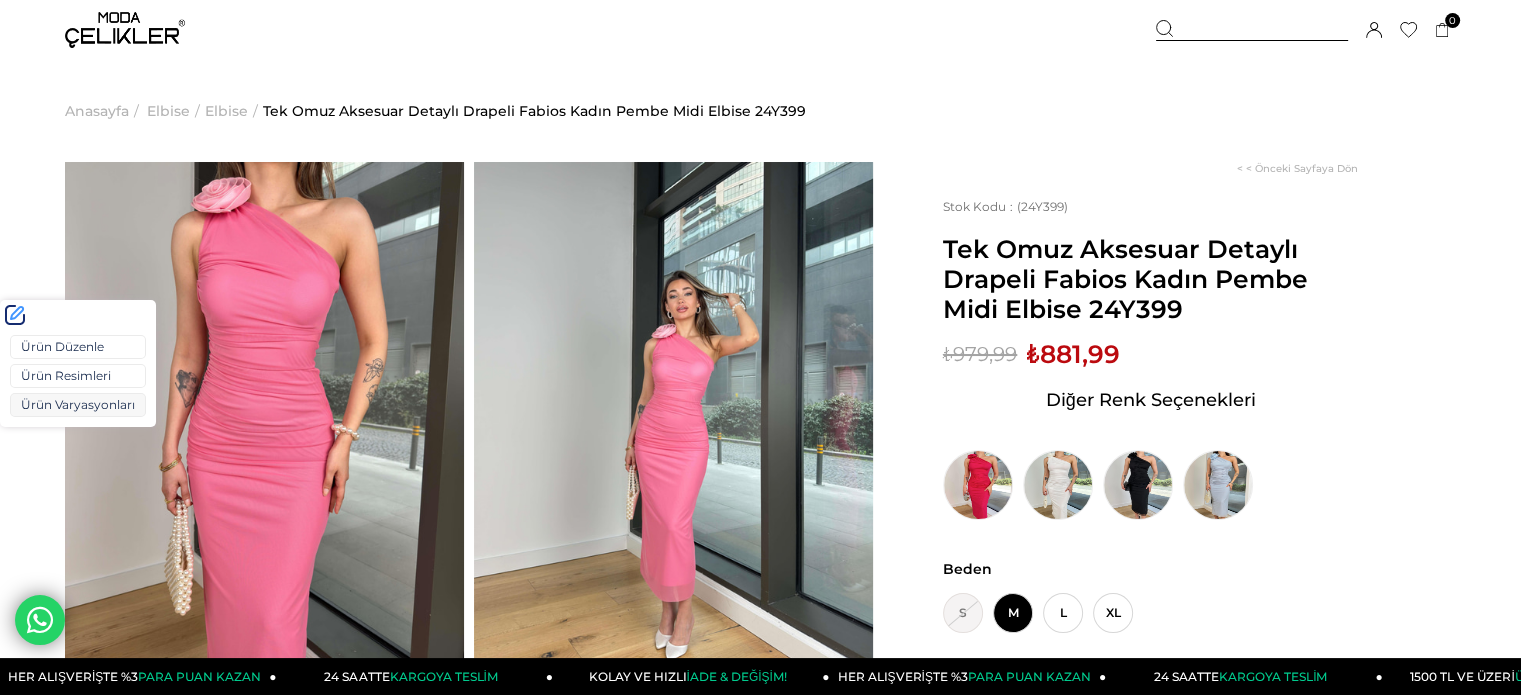 click on "Ürün Varyasyonları" at bounding box center [78, 405] 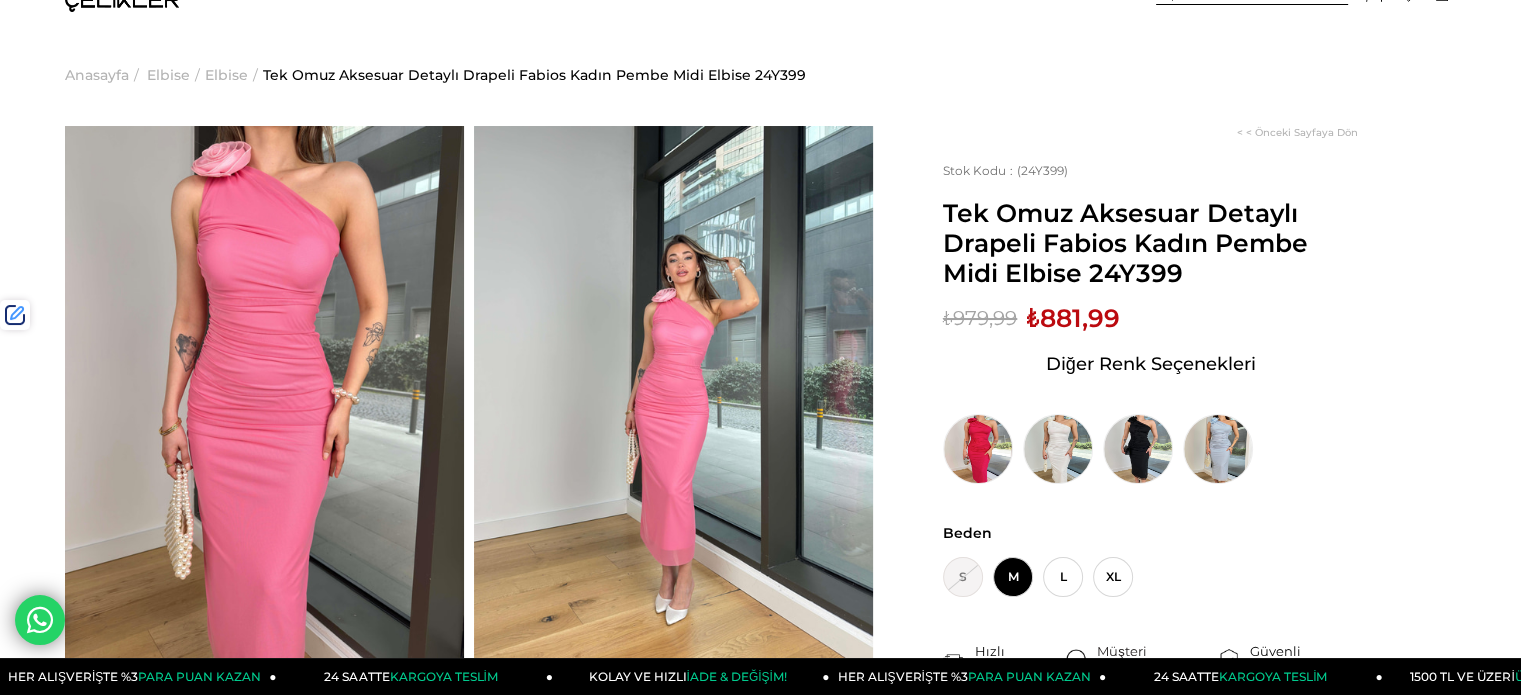 scroll, scrollTop: 100, scrollLeft: 0, axis: vertical 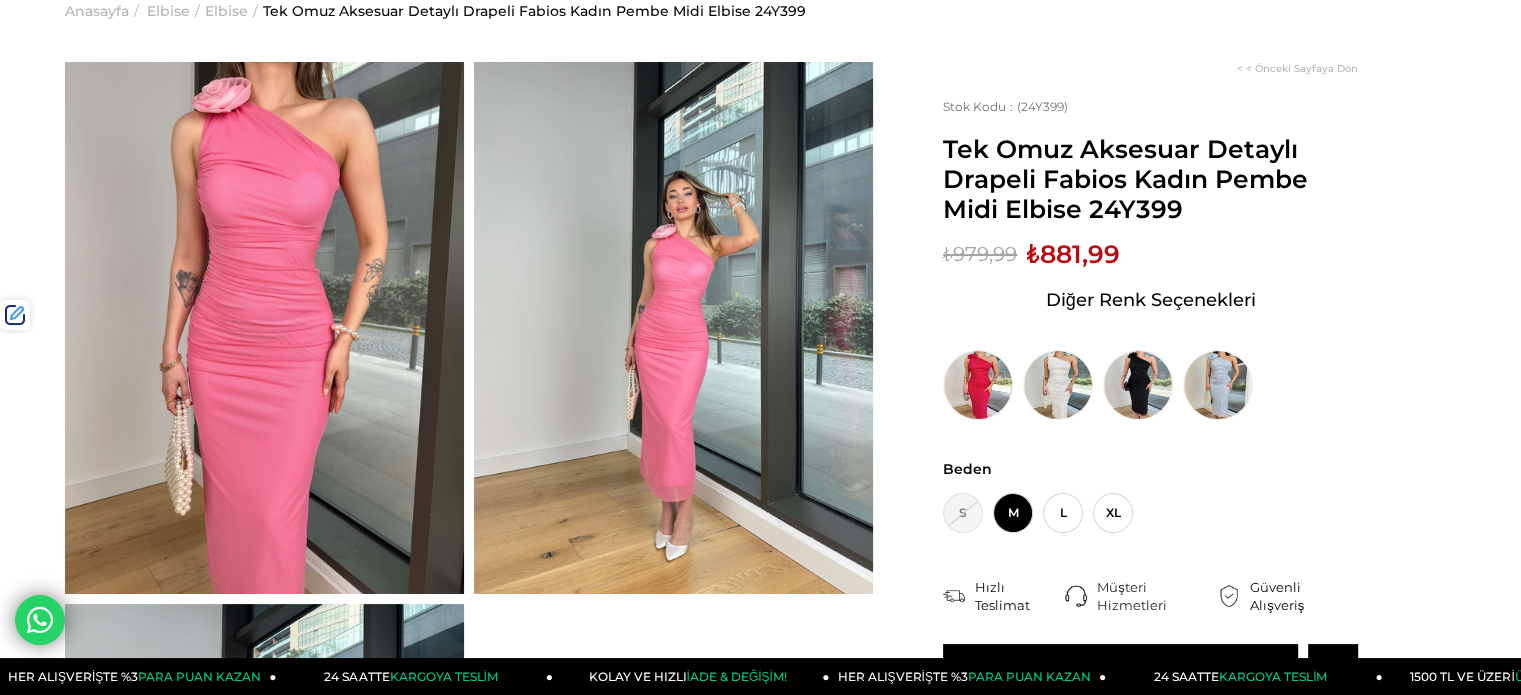 click on "₺881,99" at bounding box center [1073, 254] 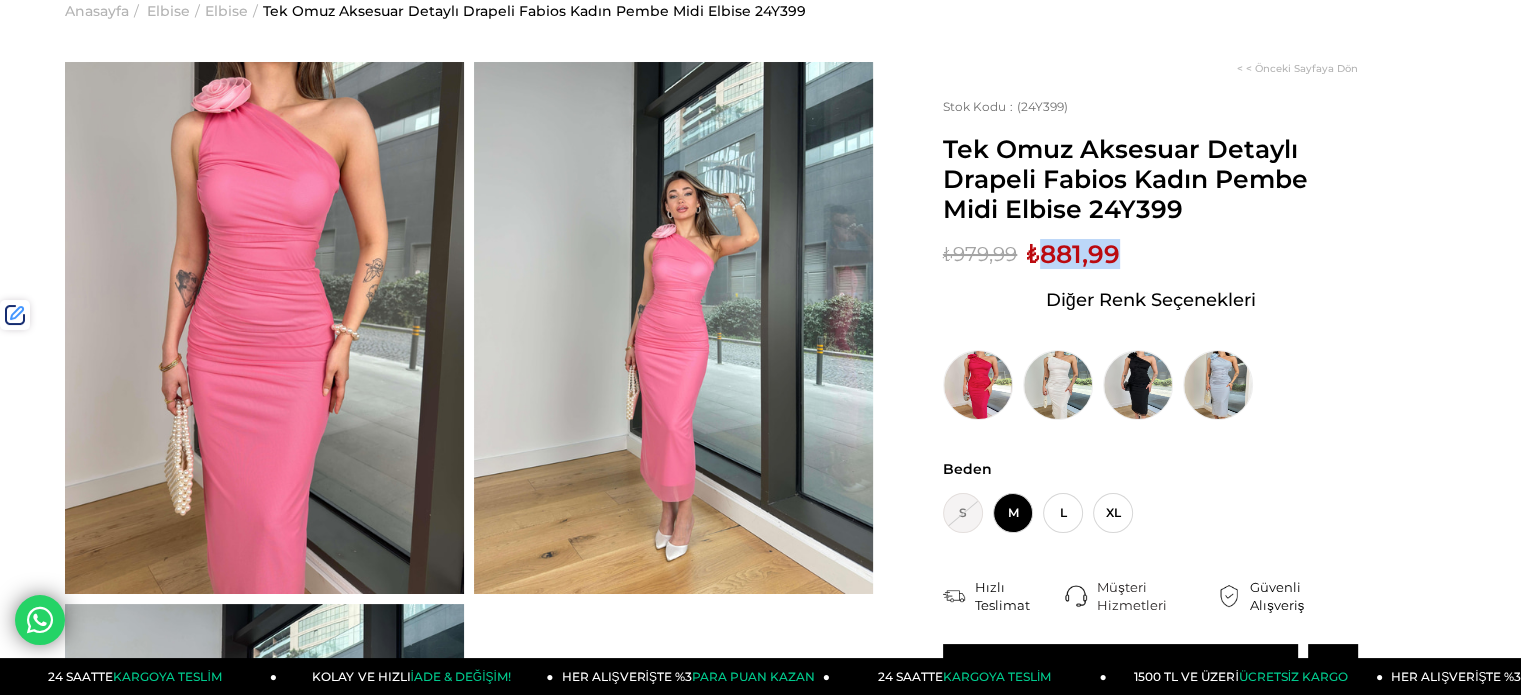 drag, startPoint x: 1101, startPoint y: 255, endPoint x: 554, endPoint y: 4, distance: 601.83887 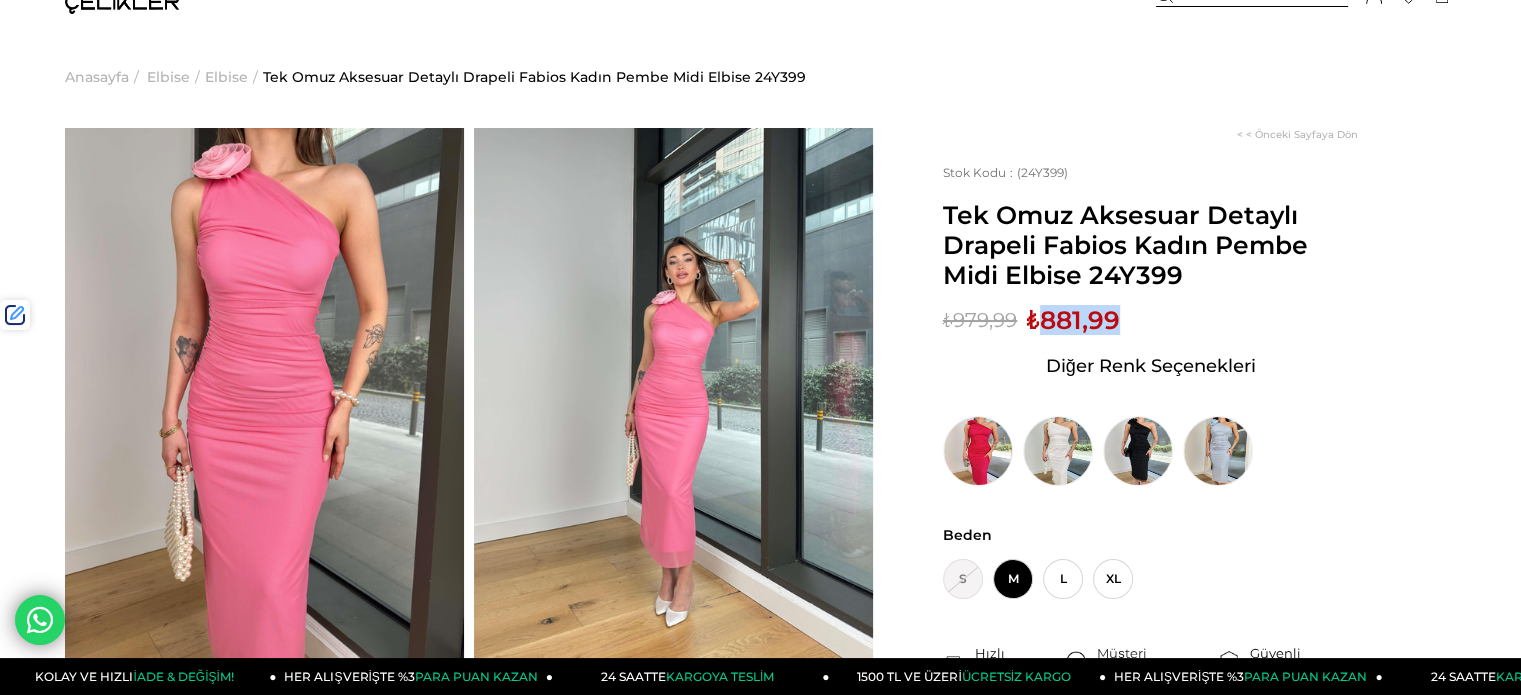 scroll, scrollTop: 0, scrollLeft: 0, axis: both 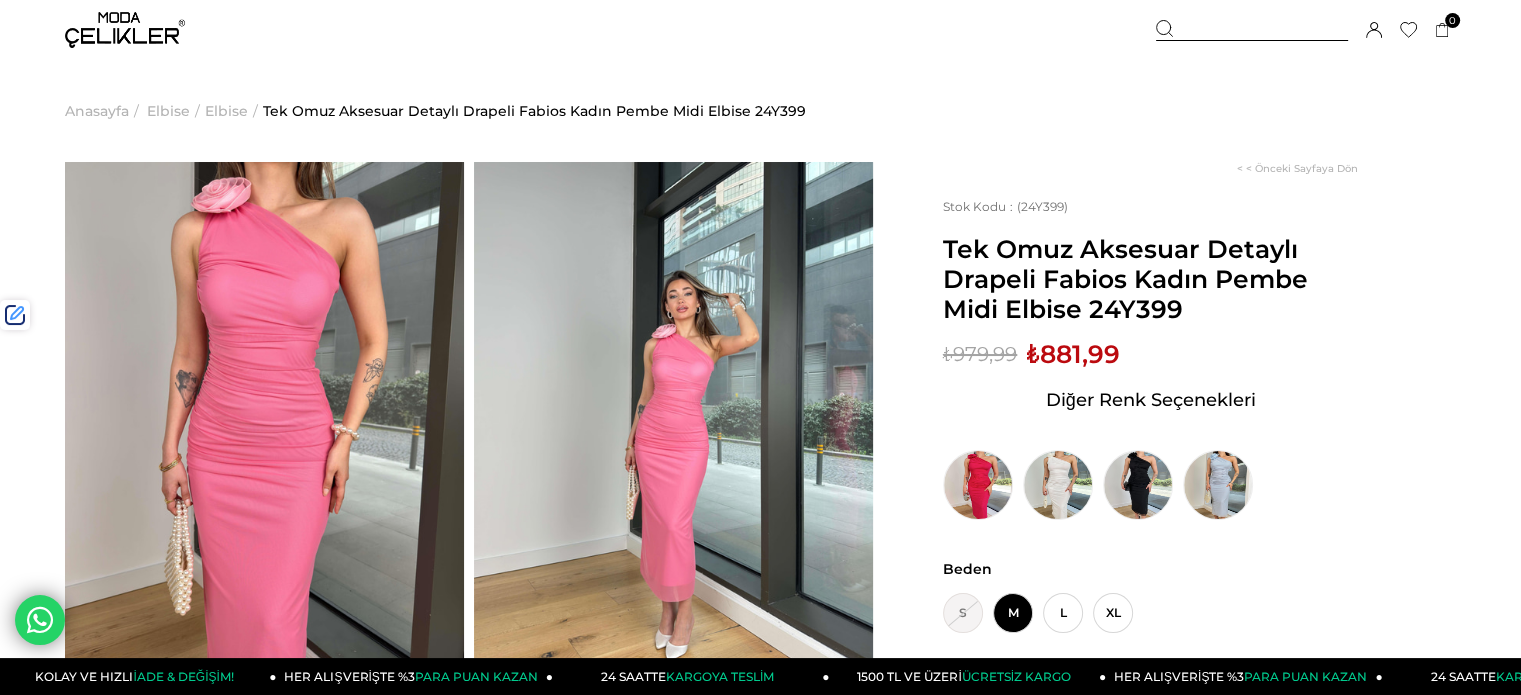 click at bounding box center (1252, 30) 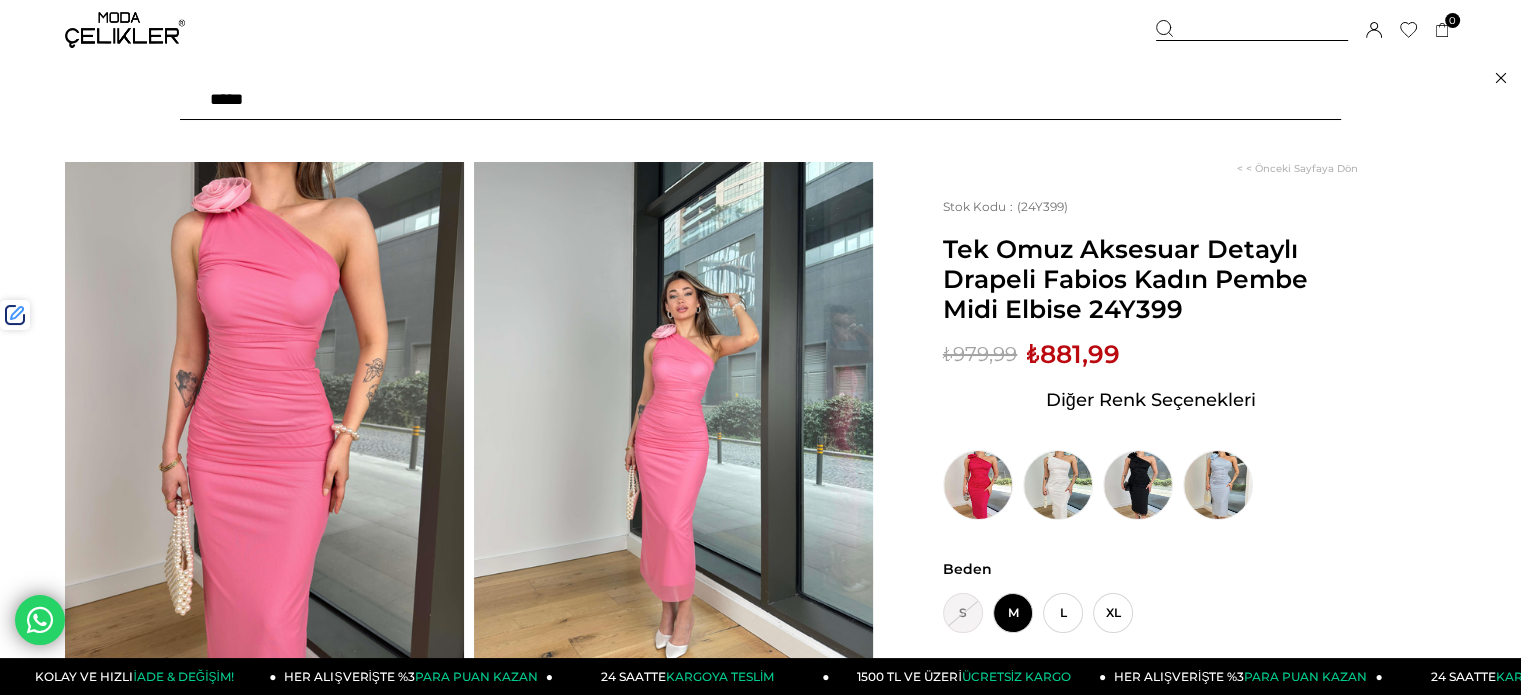 click at bounding box center [760, 100] 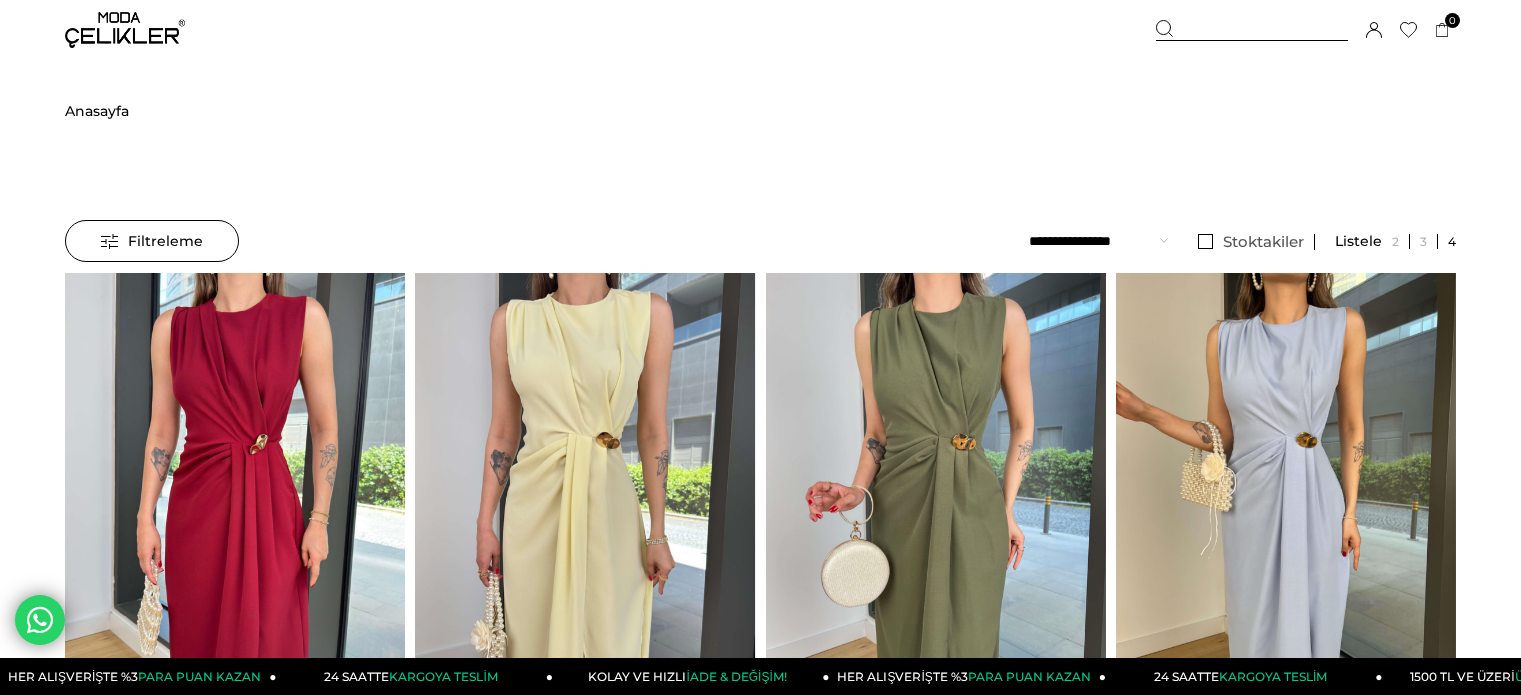 scroll, scrollTop: 0, scrollLeft: 0, axis: both 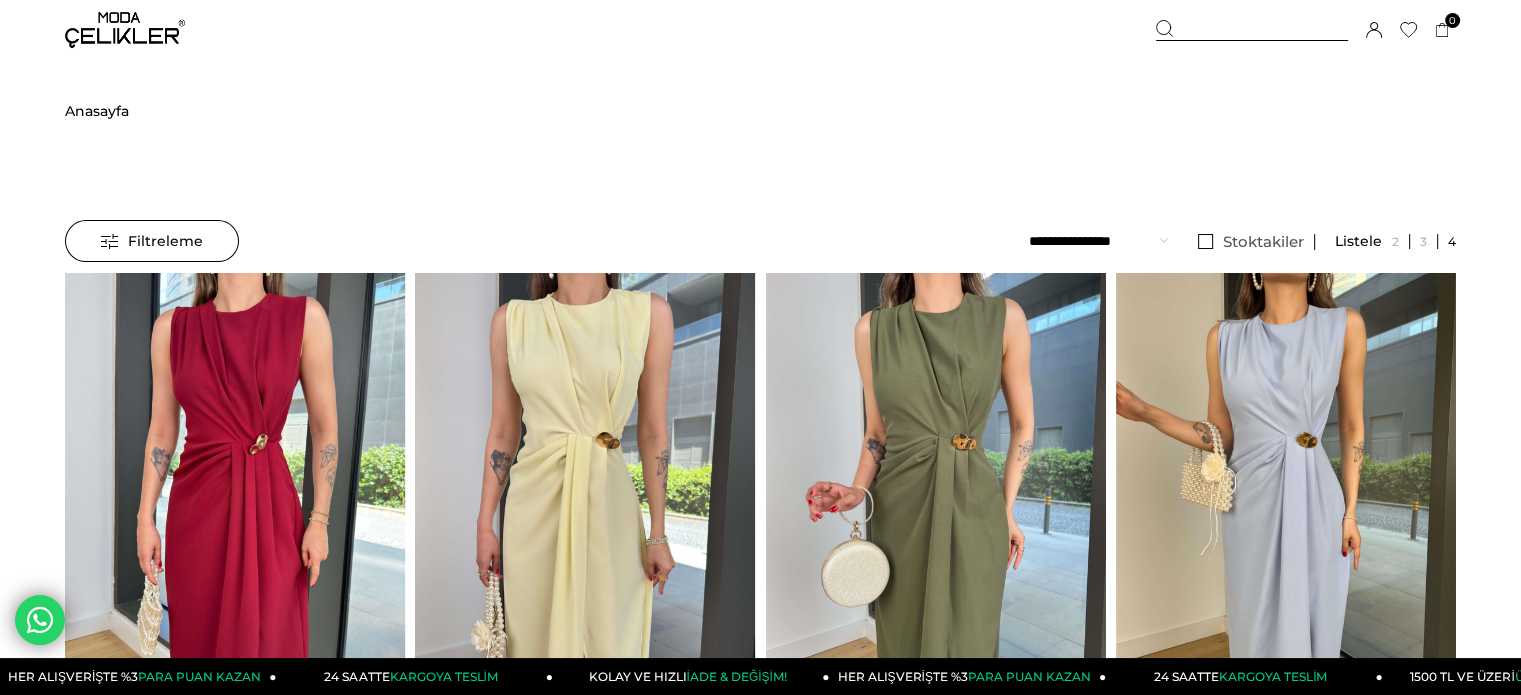 click at bounding box center [936, 499] 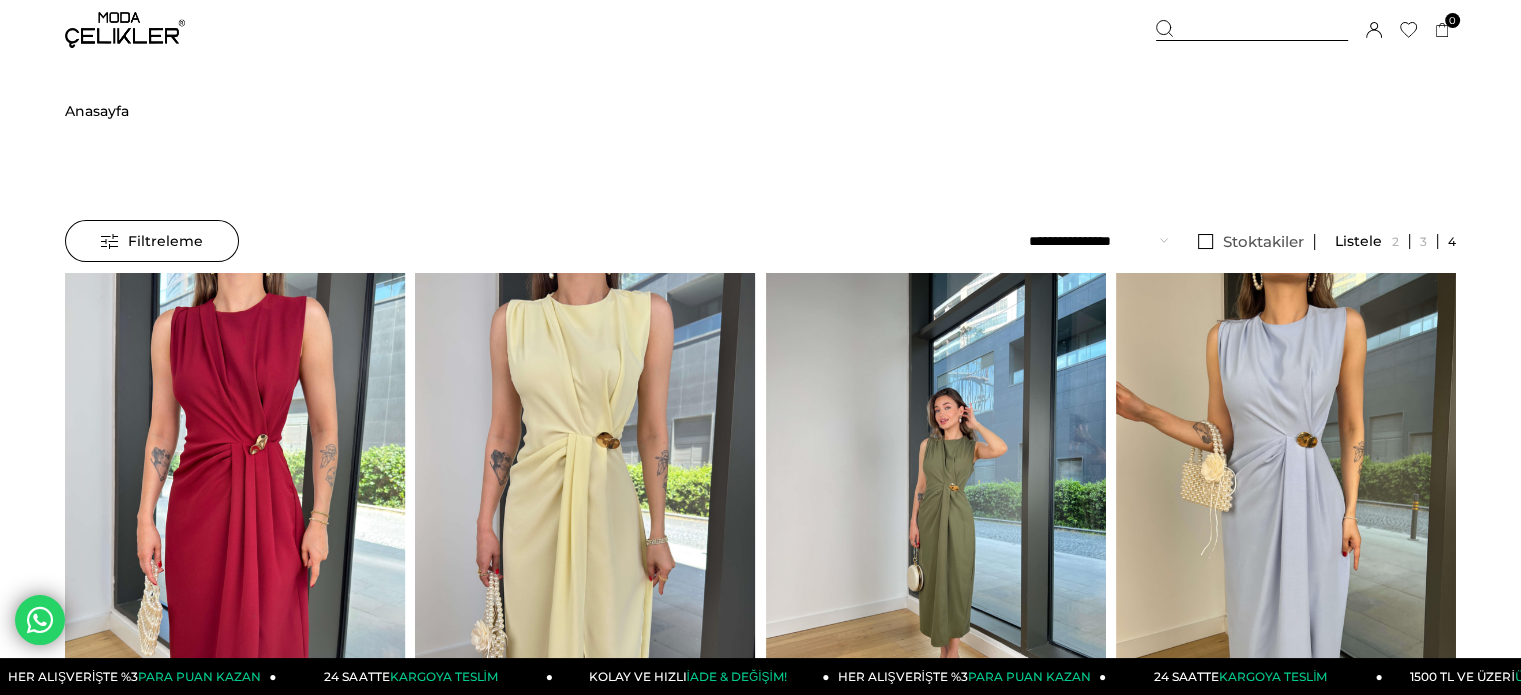 click at bounding box center (936, 499) 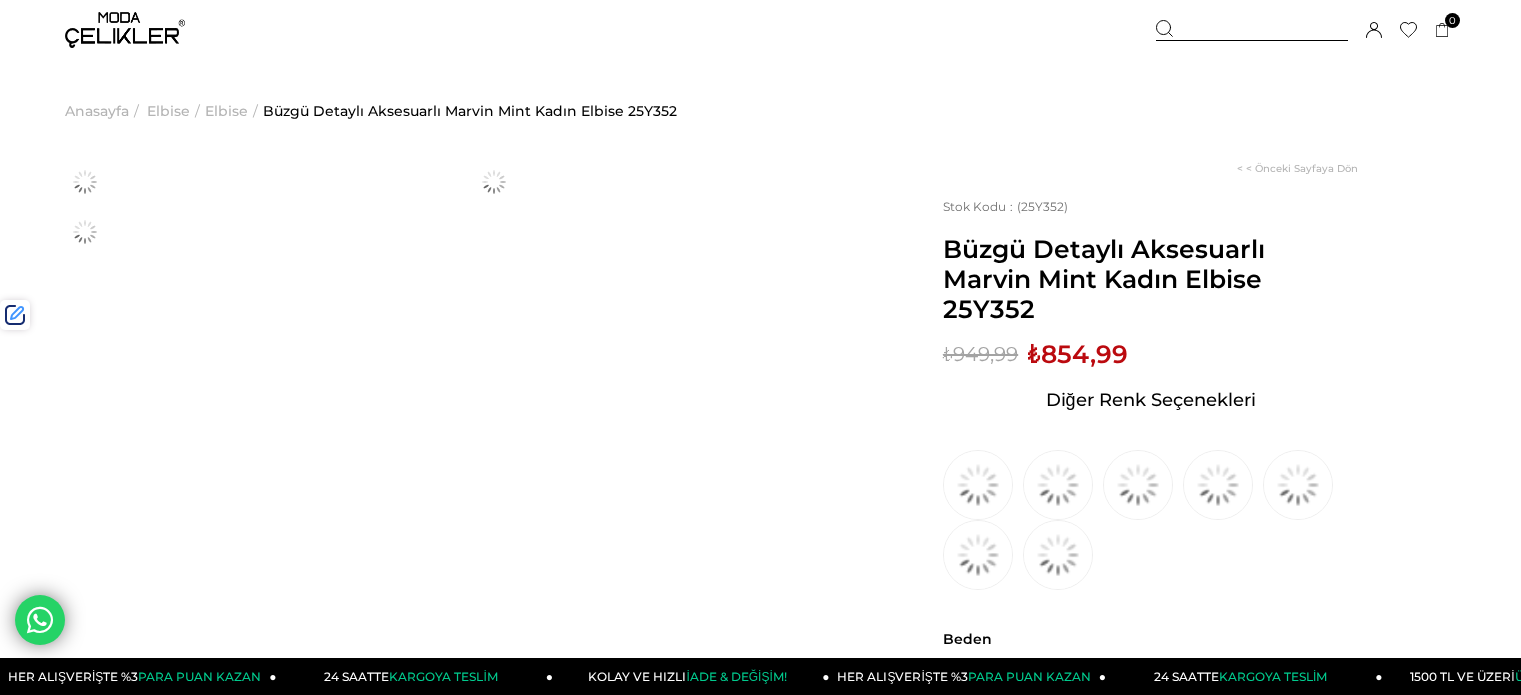 scroll, scrollTop: 0, scrollLeft: 0, axis: both 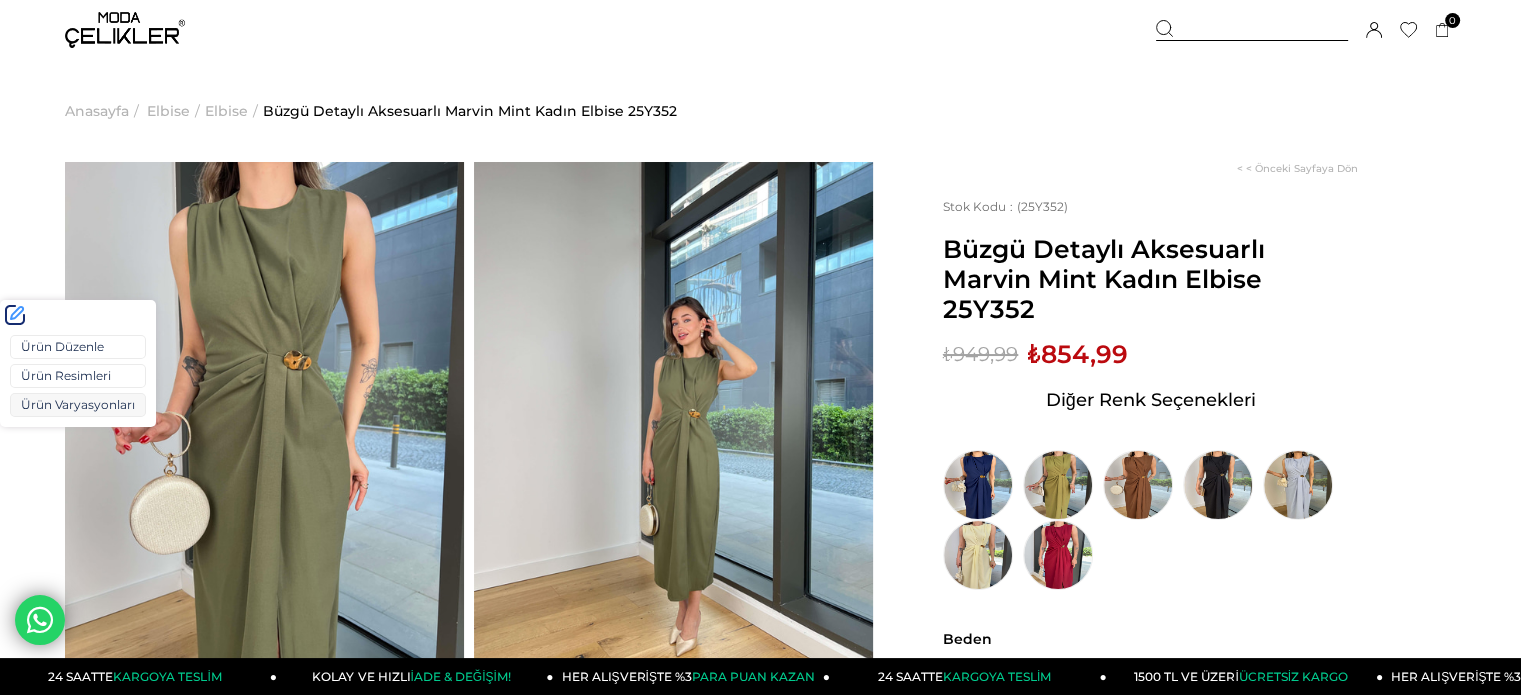 click on "Ürün Varyasyonları" at bounding box center (78, 405) 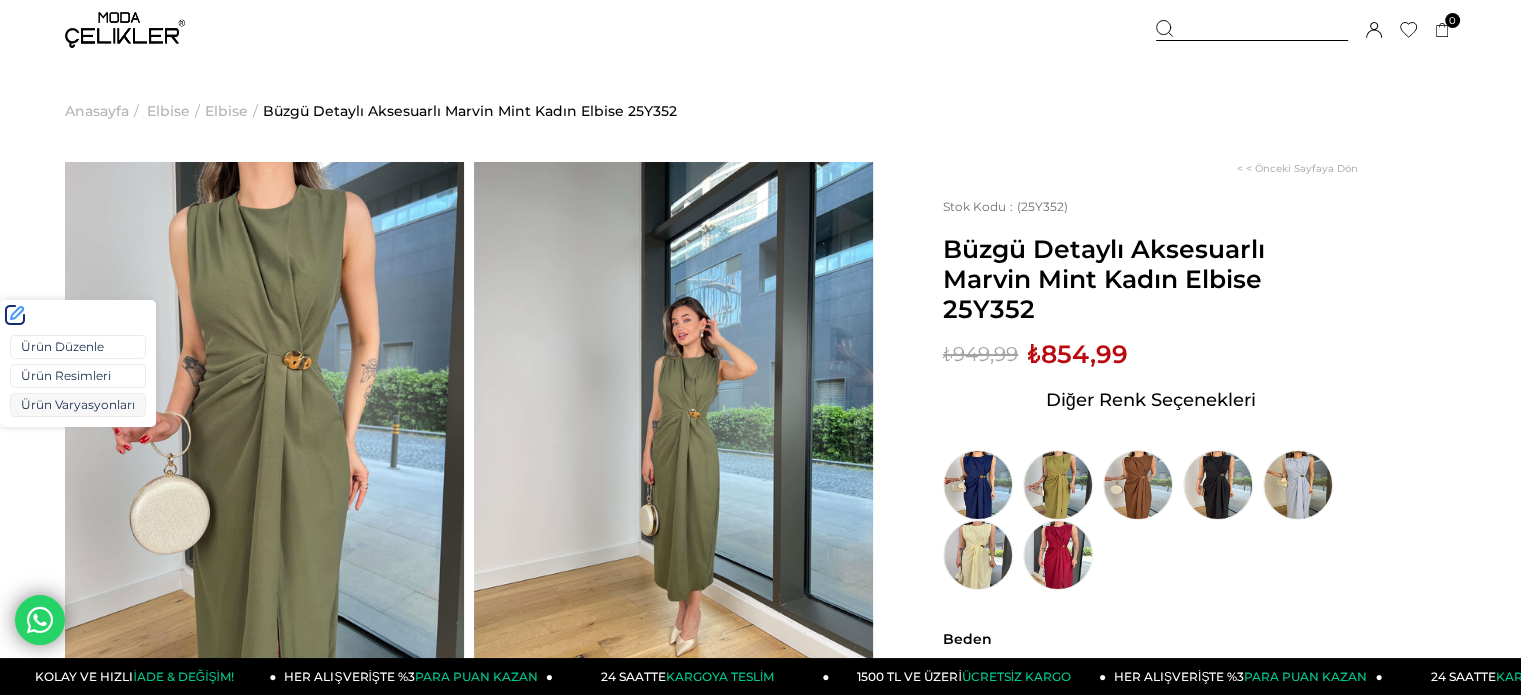 click on "Ürün Varyasyonları" at bounding box center [78, 405] 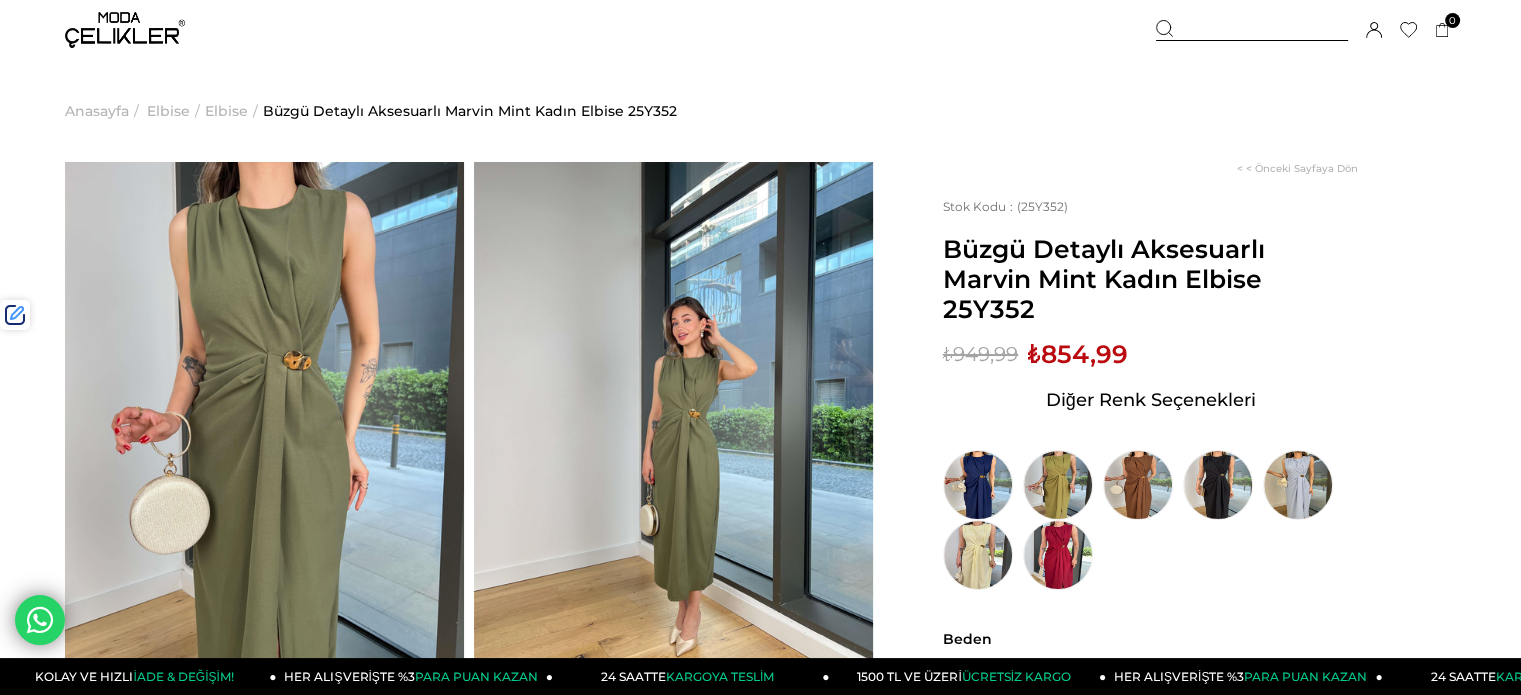 click on "₺854,99" at bounding box center [1078, 354] 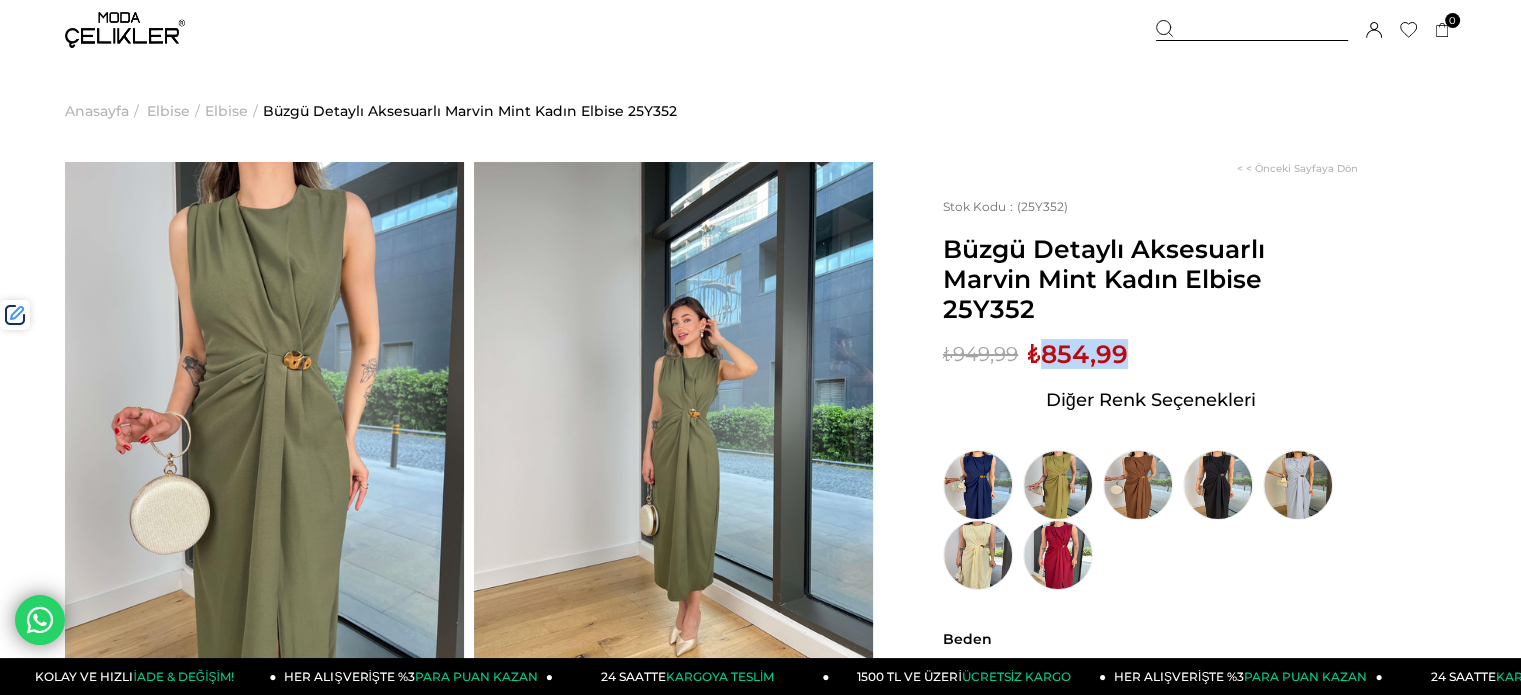 drag, startPoint x: 1092, startPoint y: 359, endPoint x: 817, endPoint y: 236, distance: 301.25406 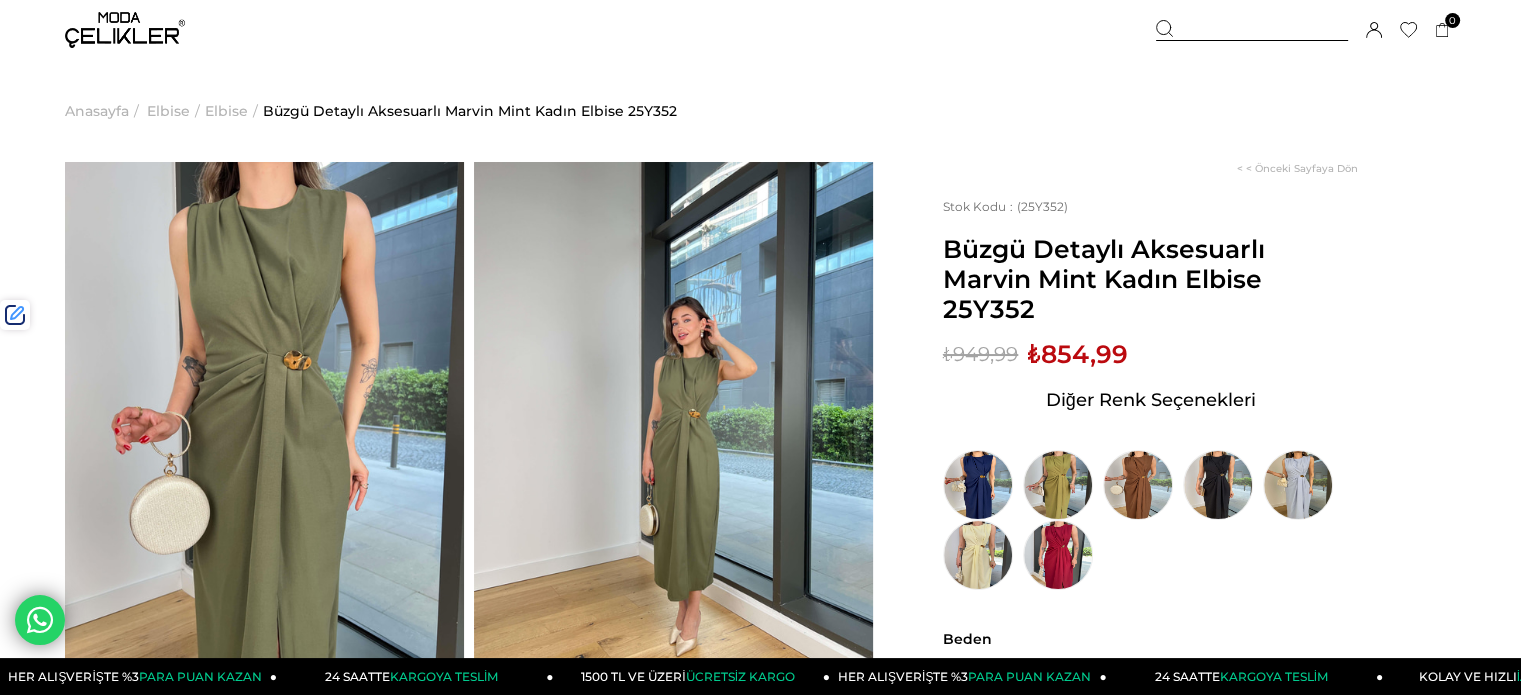 click at bounding box center [1252, 30] 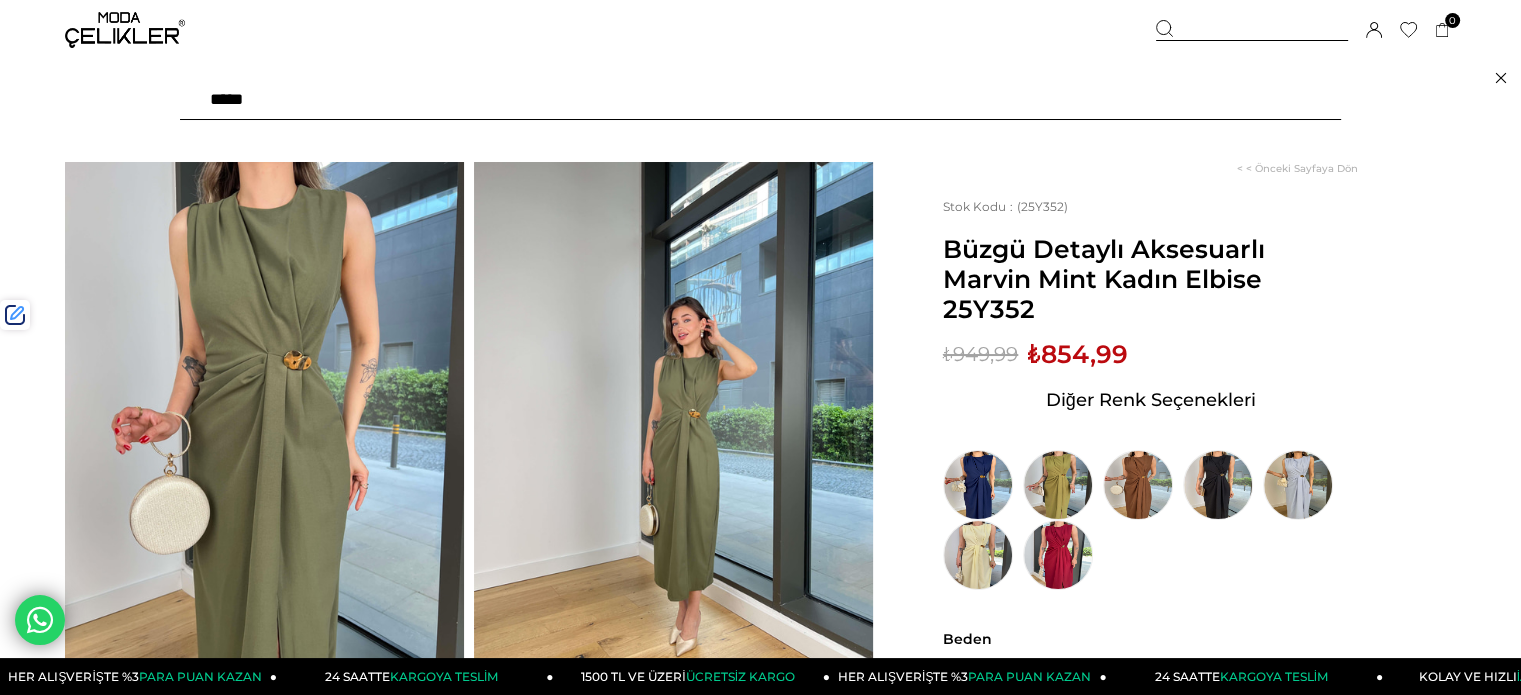 click at bounding box center [760, 100] 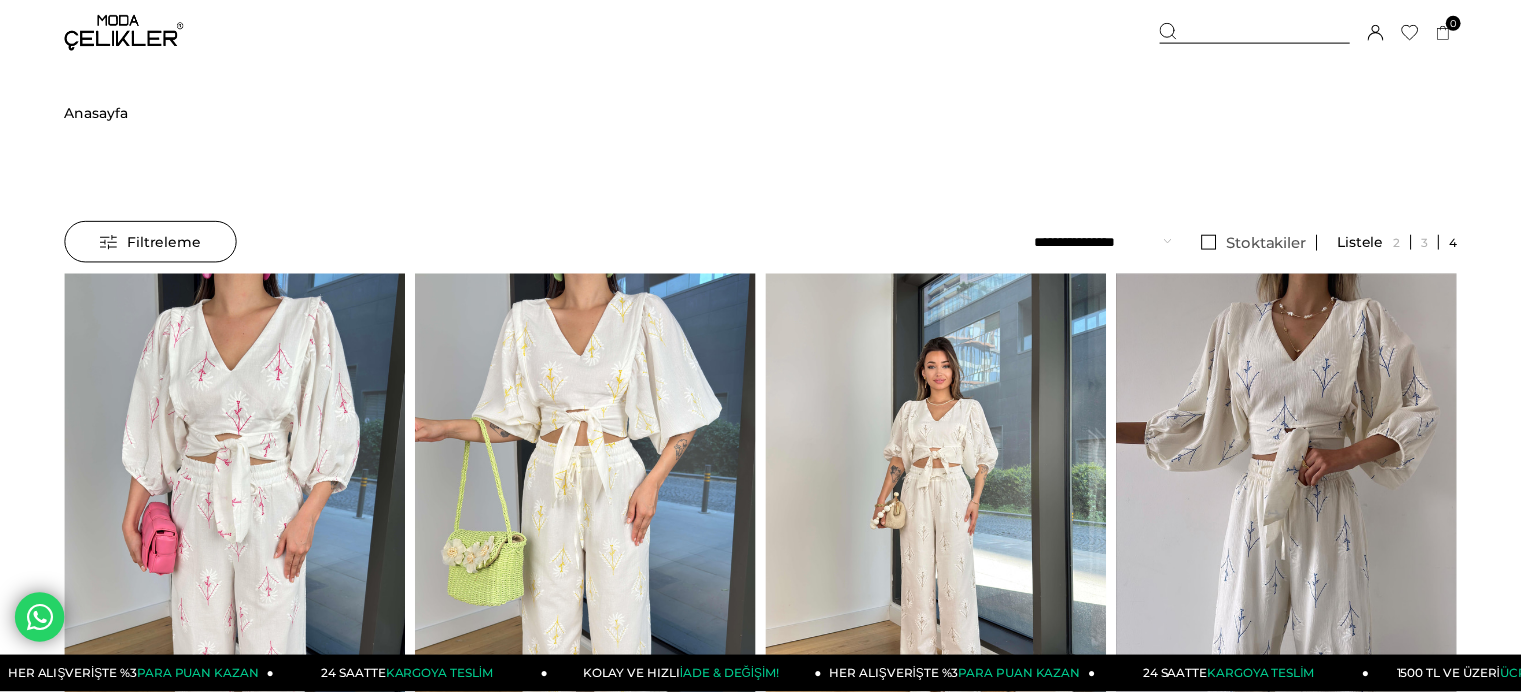 scroll, scrollTop: 0, scrollLeft: 0, axis: both 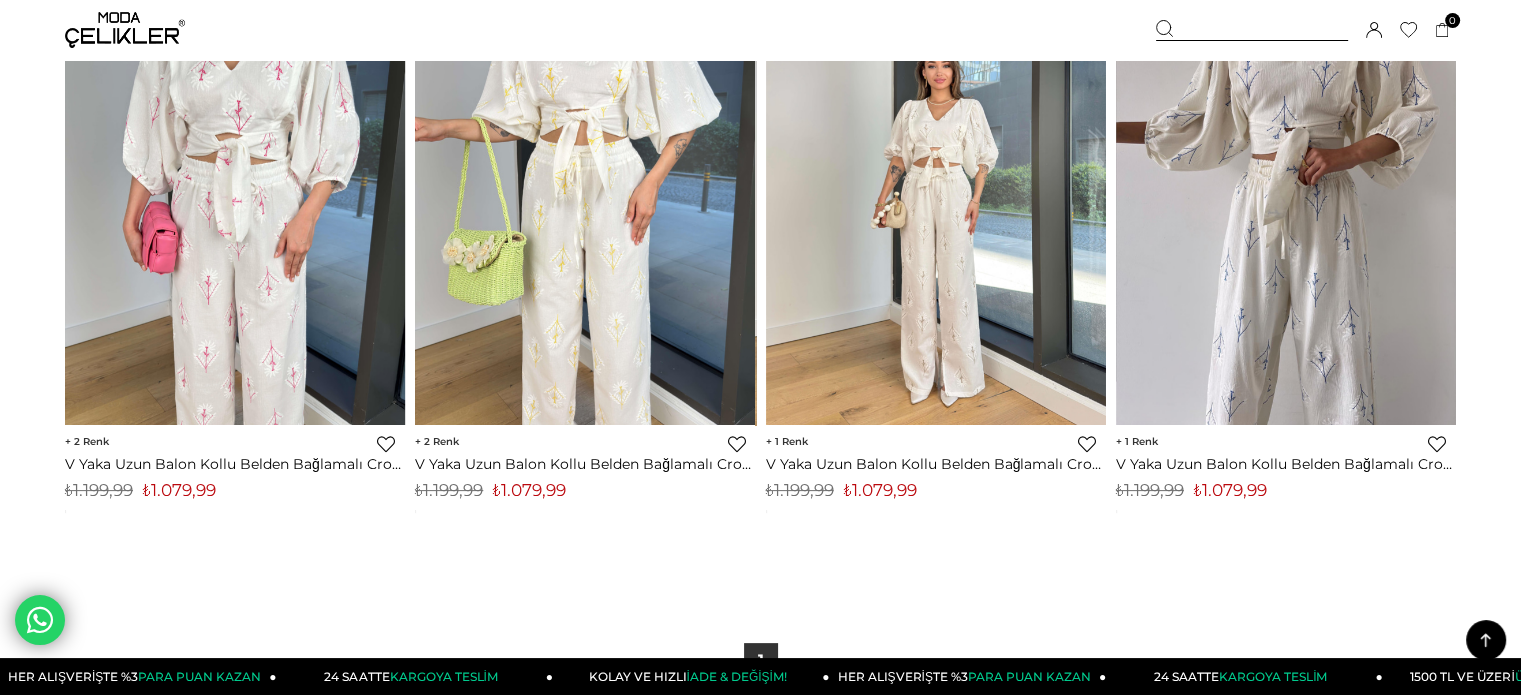 click on "₺1.079,99" at bounding box center (529, 490) 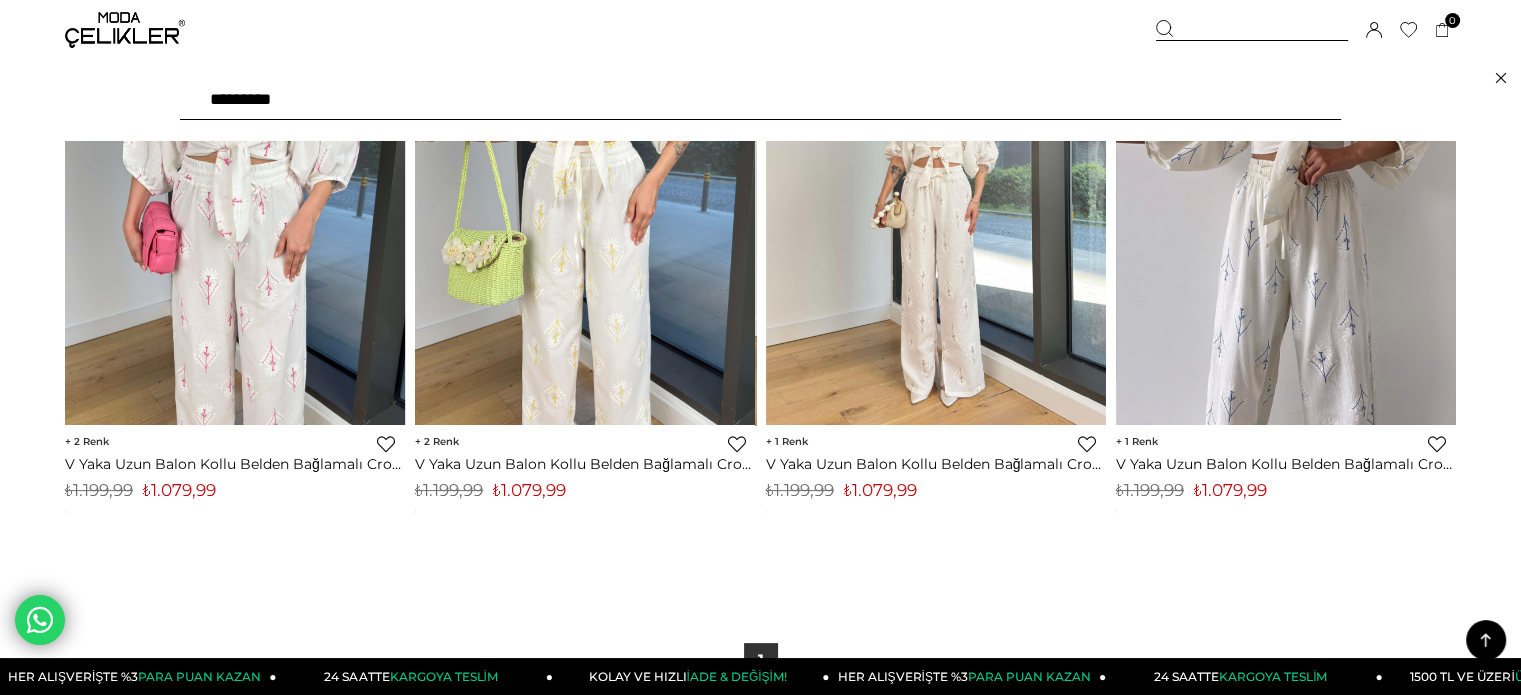 click on "*********" at bounding box center [760, 100] 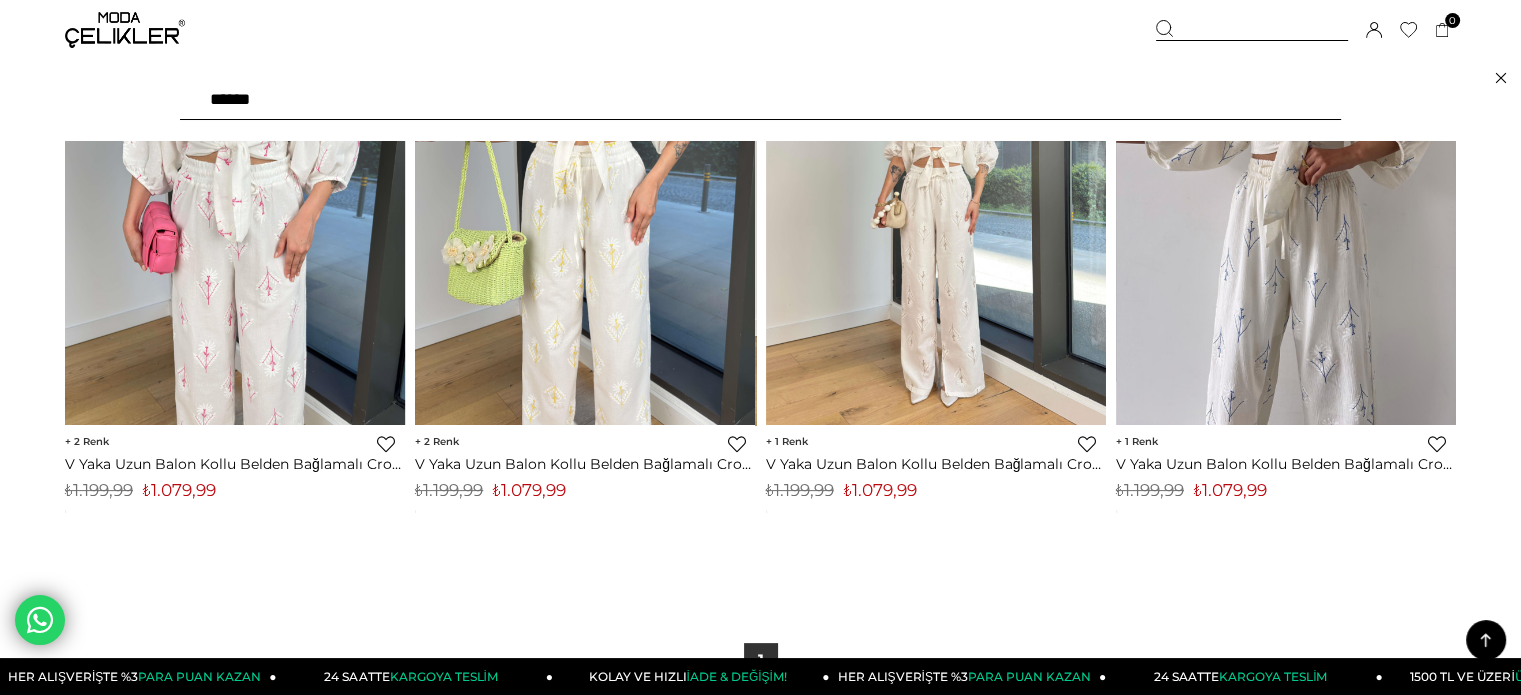type on "******" 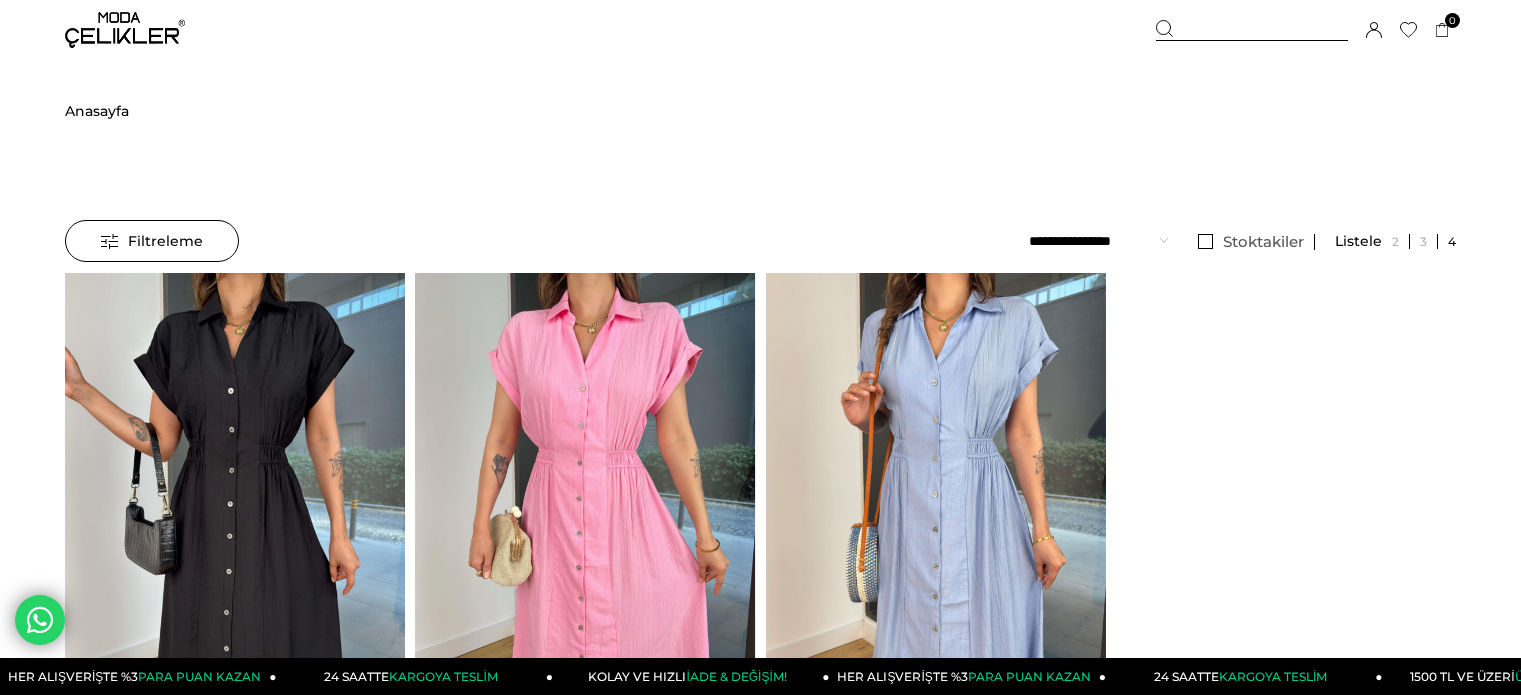 scroll, scrollTop: 0, scrollLeft: 0, axis: both 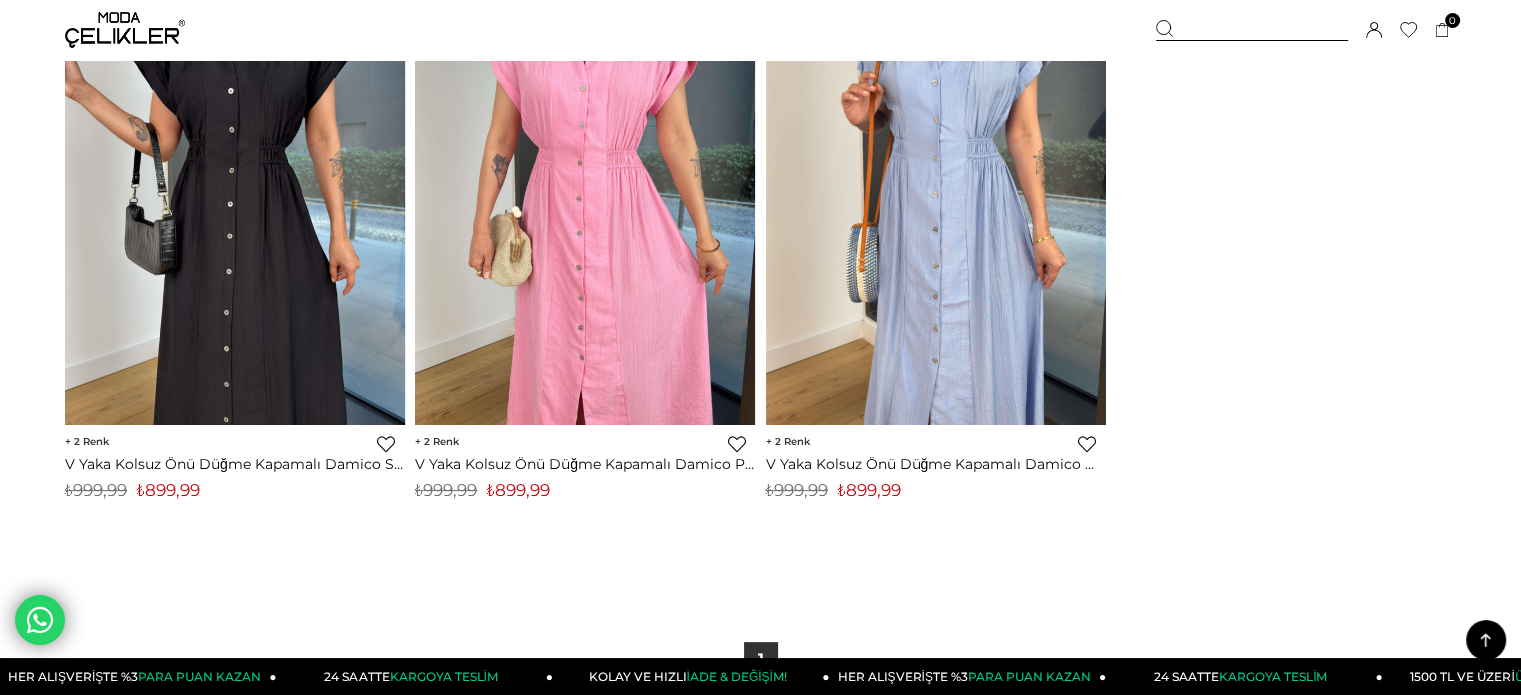 click on "₺899,99" at bounding box center [518, 490] 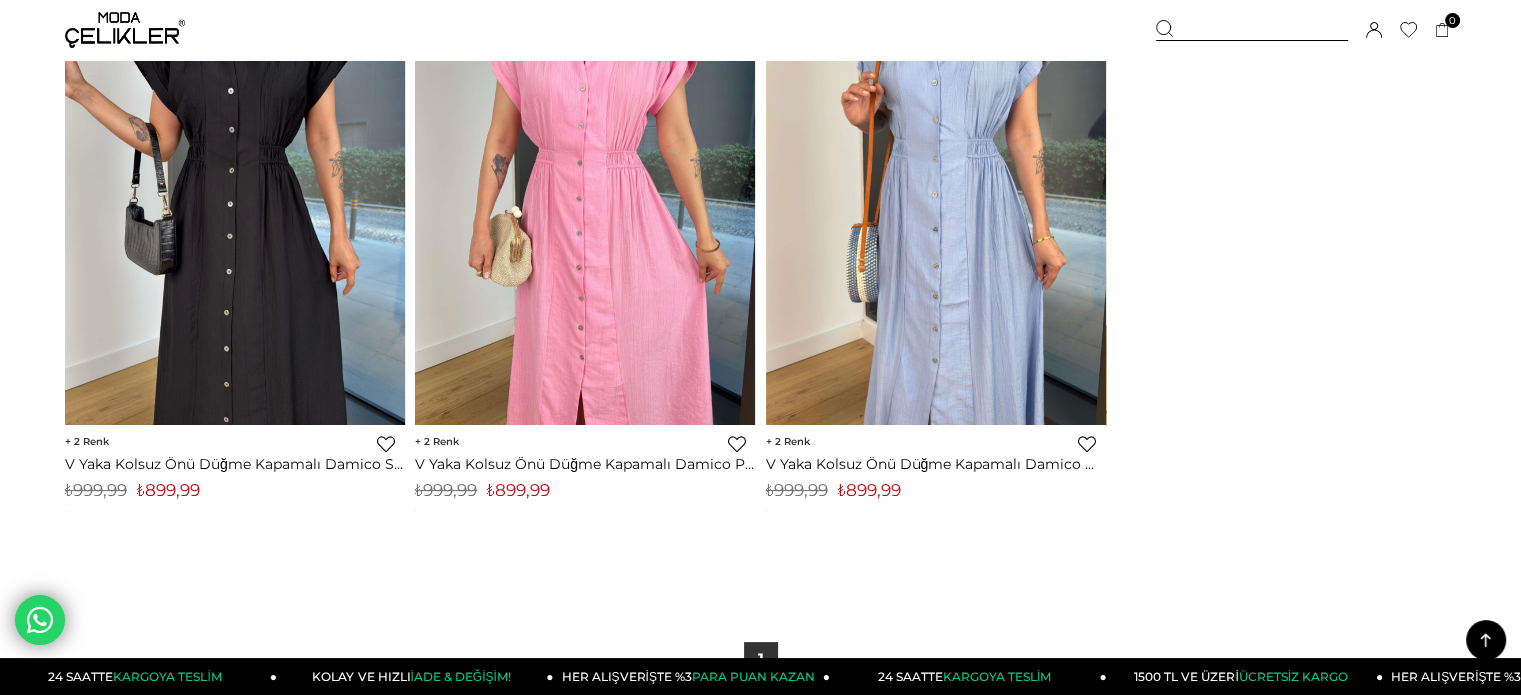 click at bounding box center [1252, 30] 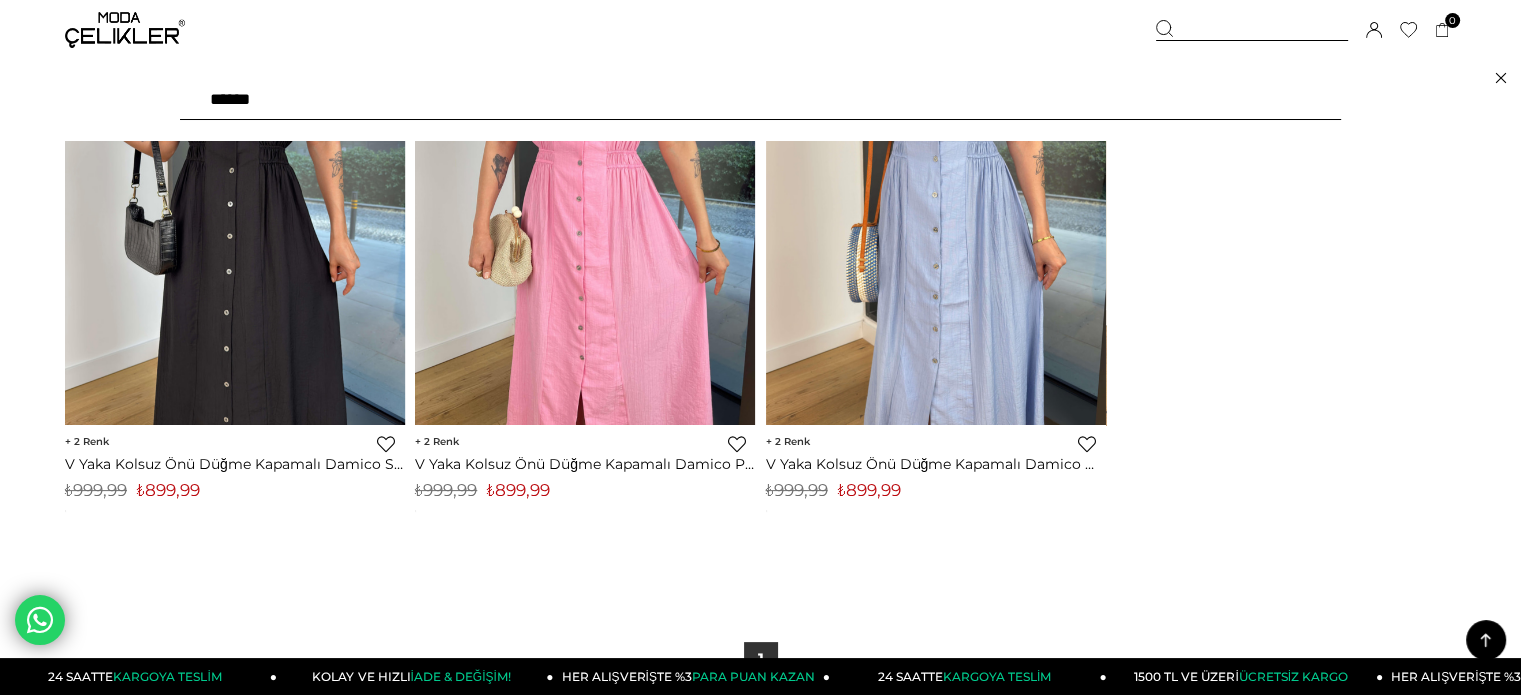 click on "******" at bounding box center (760, 100) 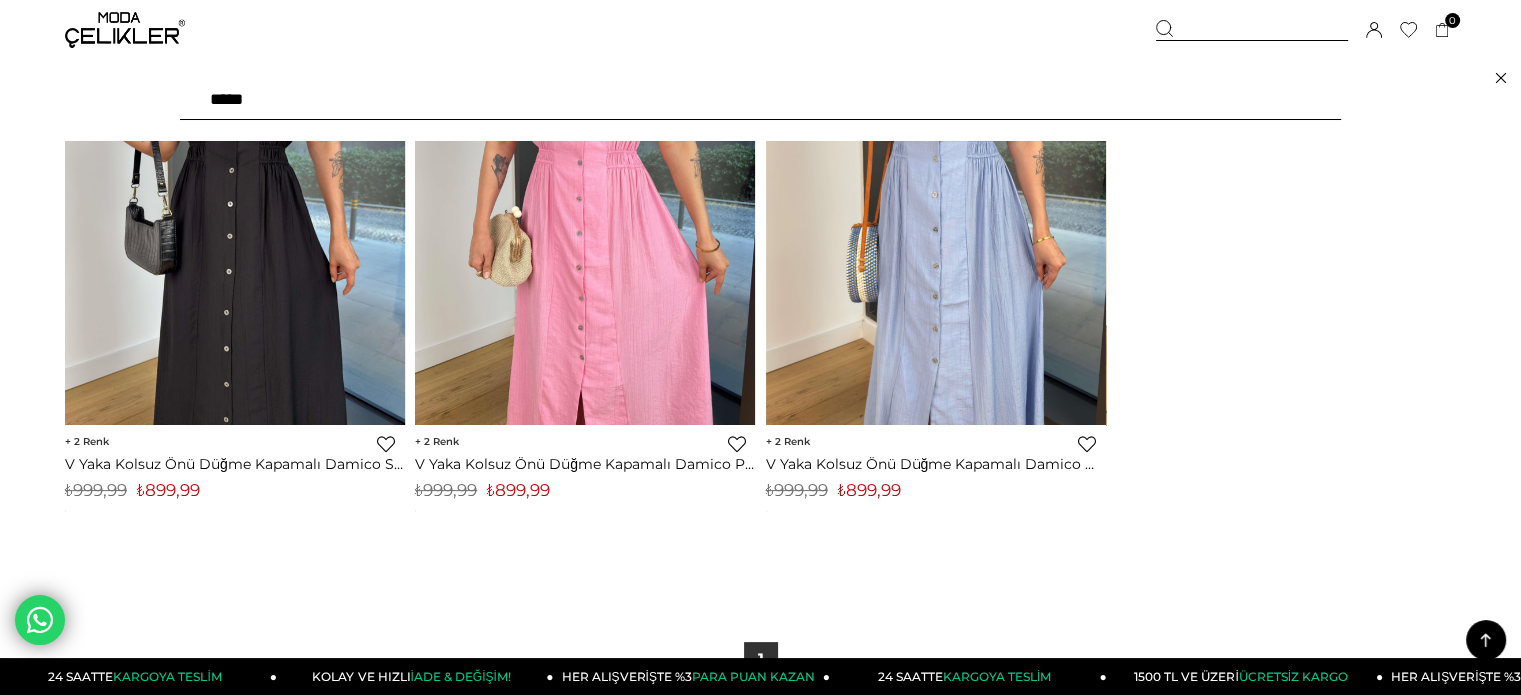 type on "******" 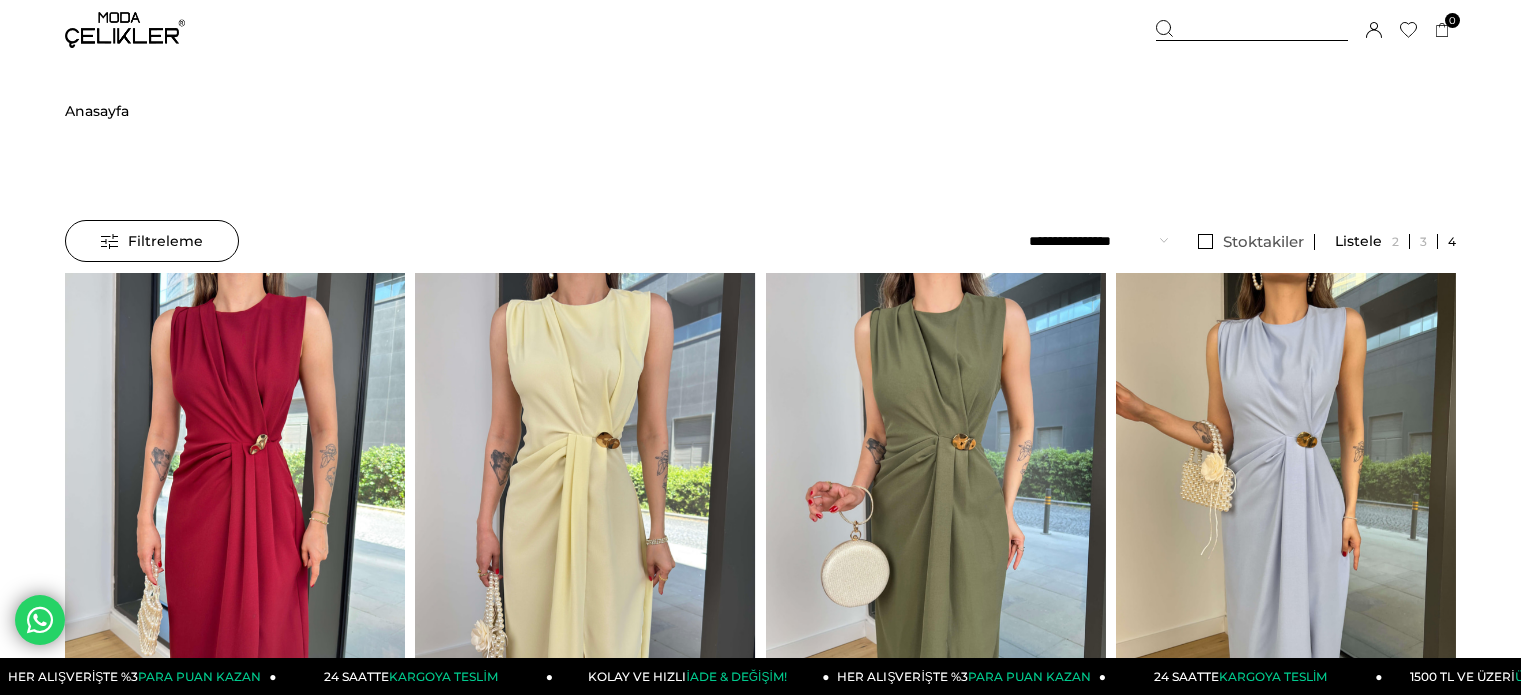 scroll, scrollTop: 0, scrollLeft: 0, axis: both 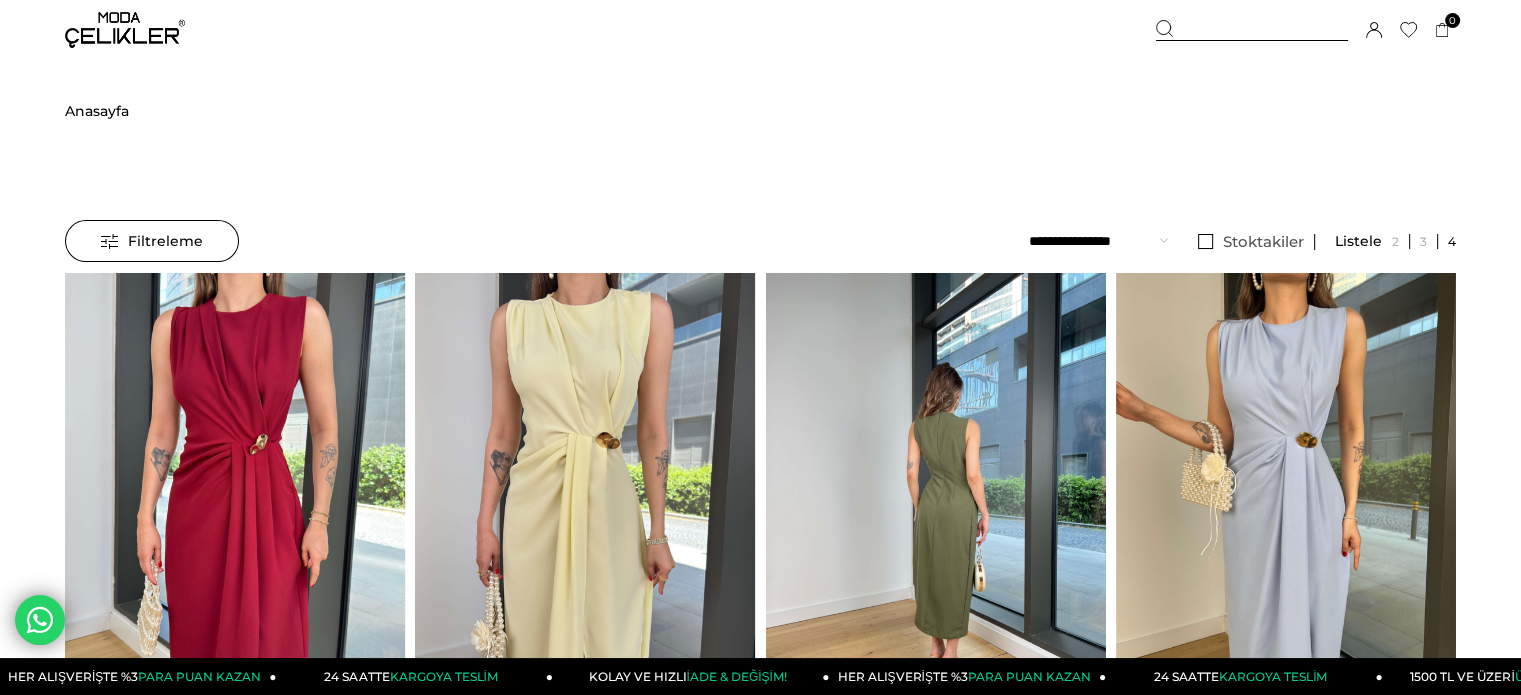 click at bounding box center [936, 499] 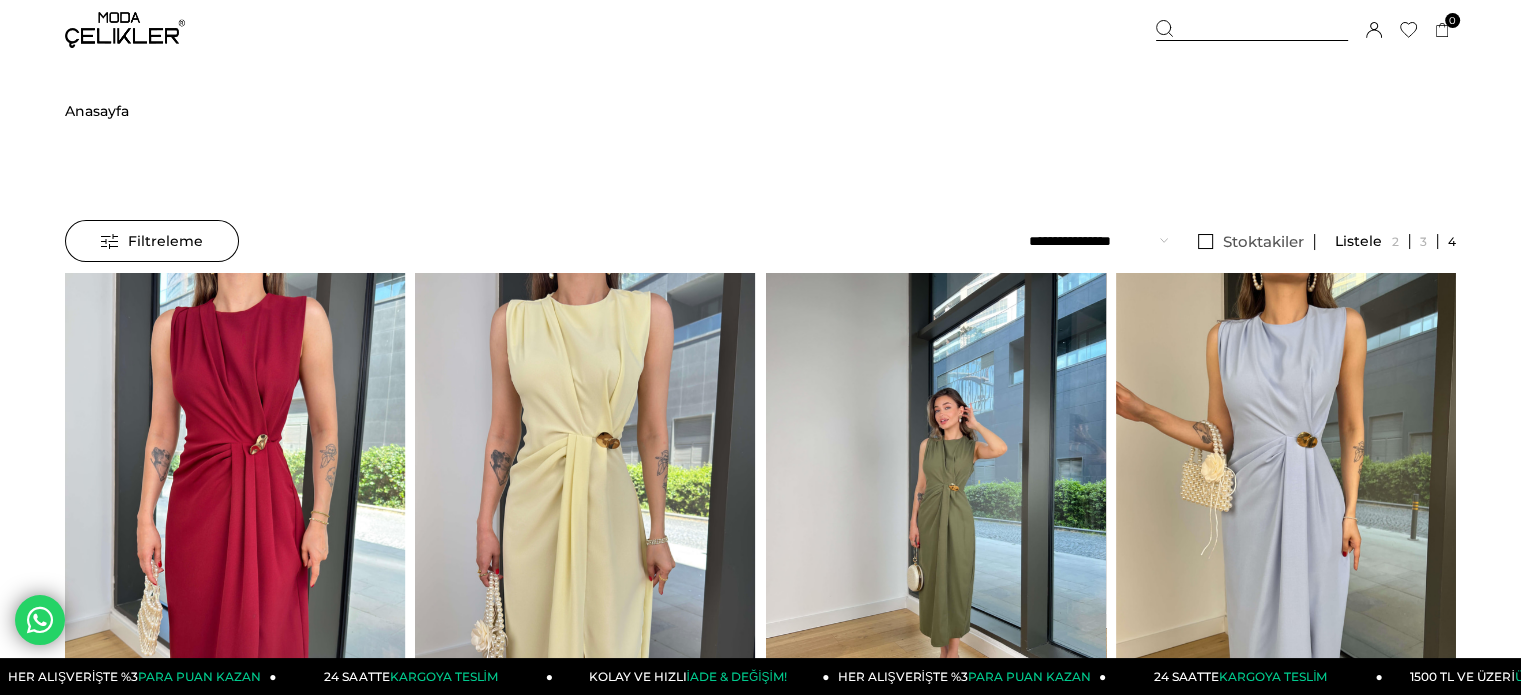 click at bounding box center (936, 499) 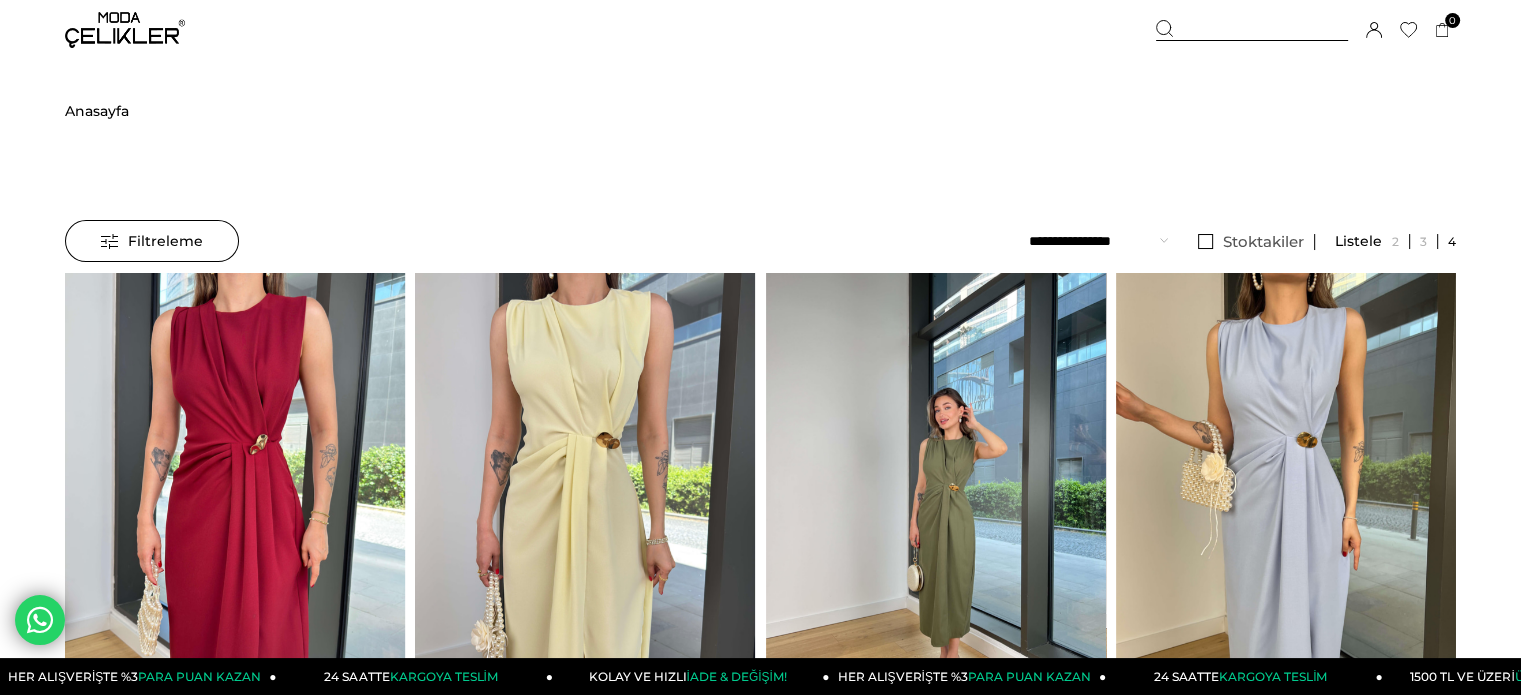 click at bounding box center (936, 499) 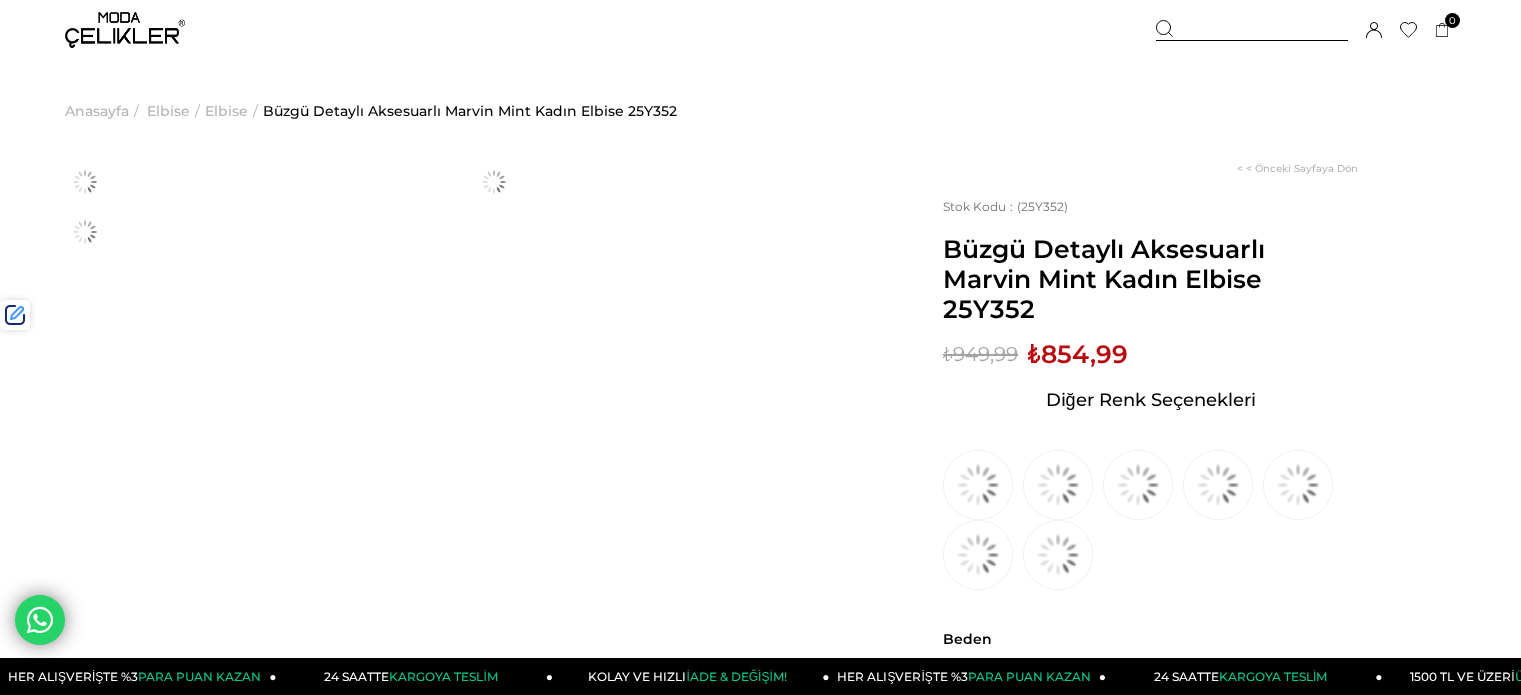 scroll, scrollTop: 0, scrollLeft: 0, axis: both 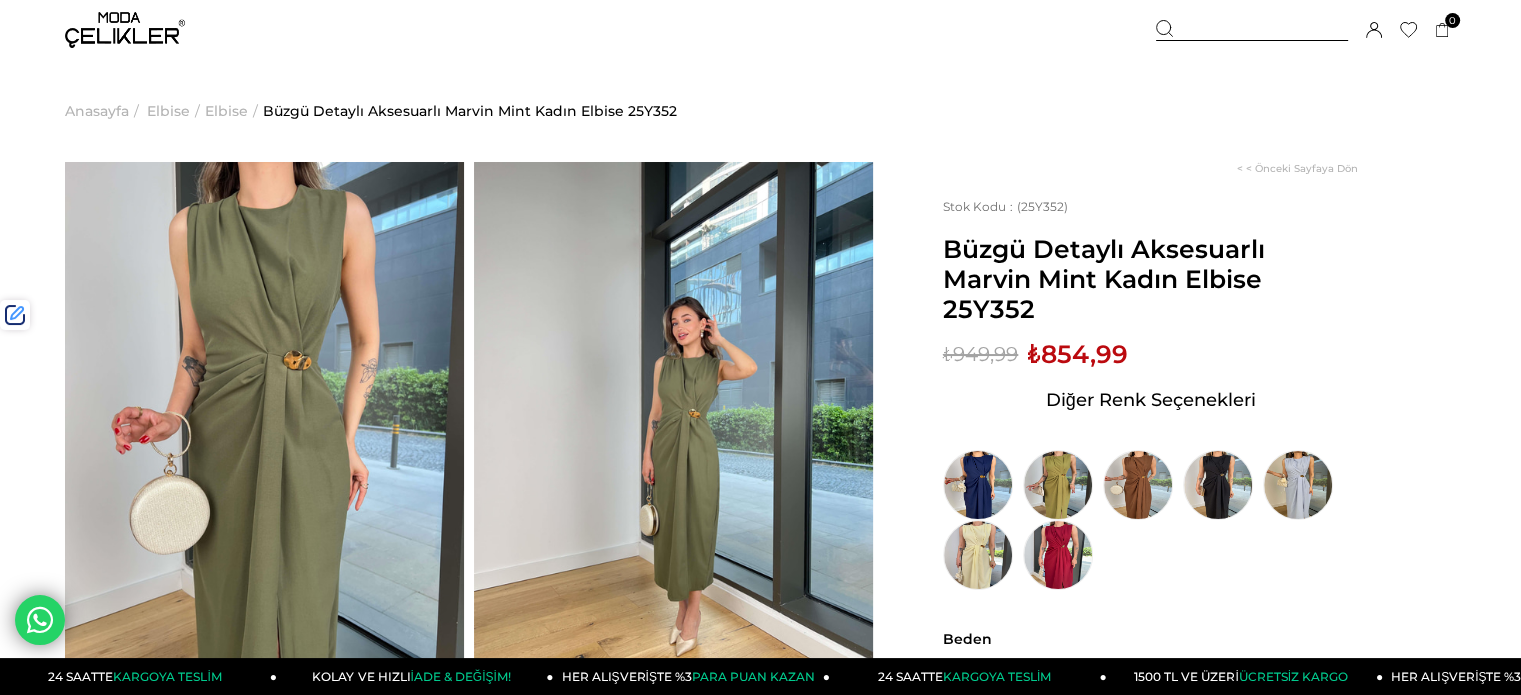 click on "Büzgü Detaylı Aksesuarlı Marvin Mint Kadın Elbise 25Y352" at bounding box center [1150, 279] 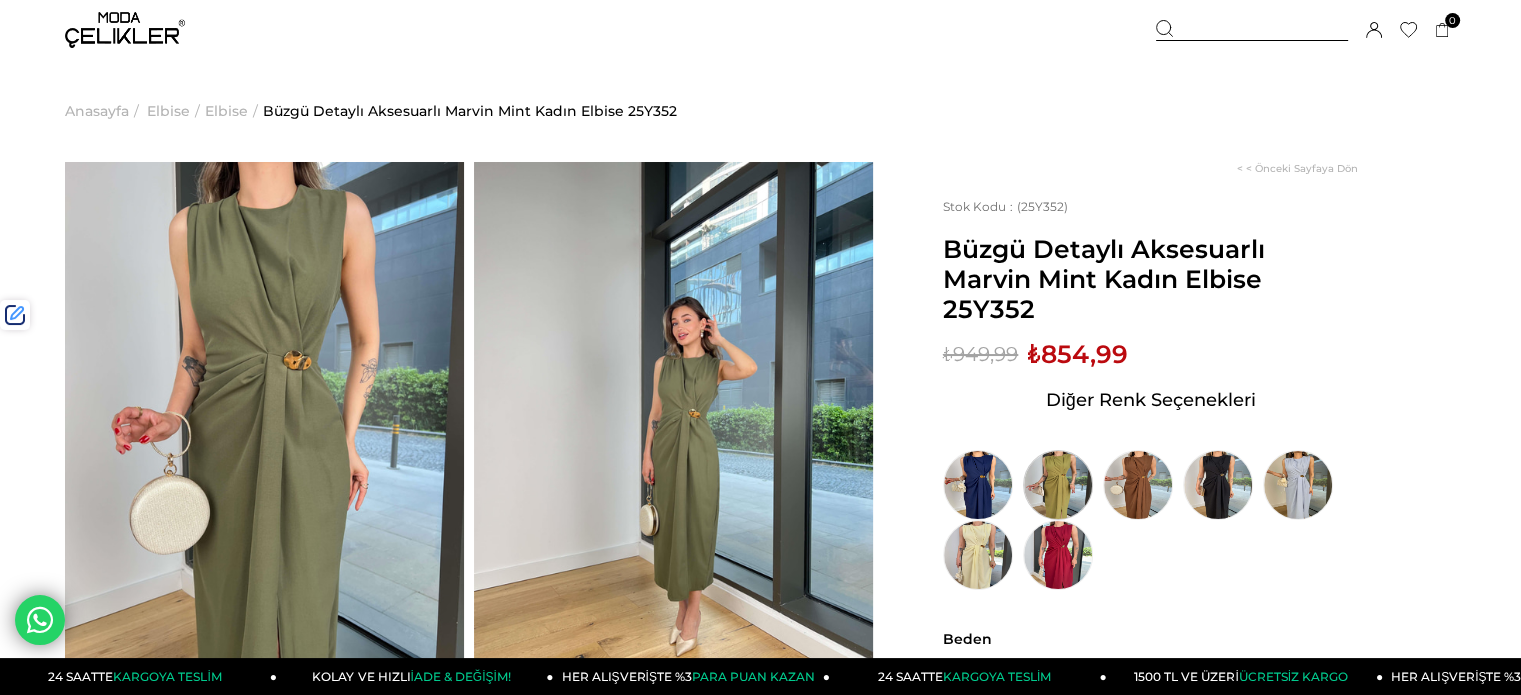 copy on "25Y352" 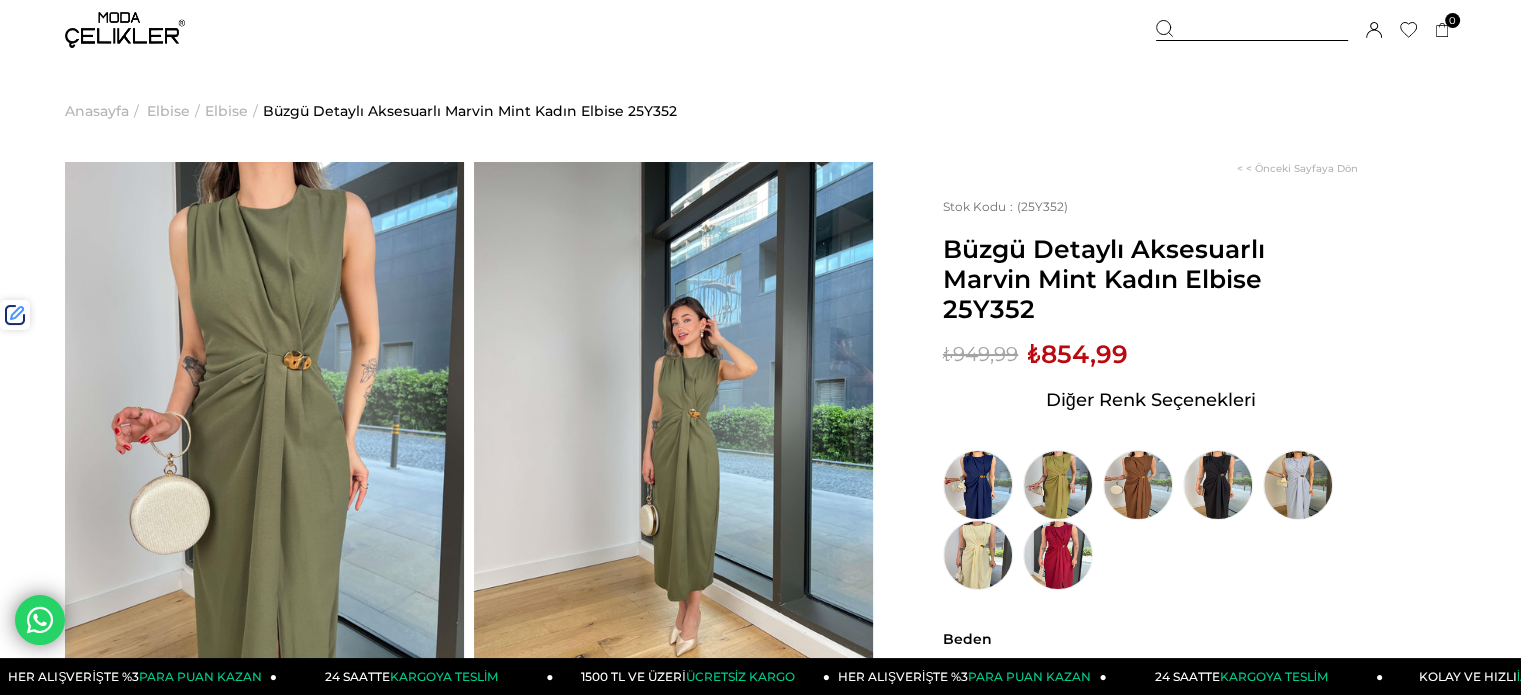 click at bounding box center (1252, 30) 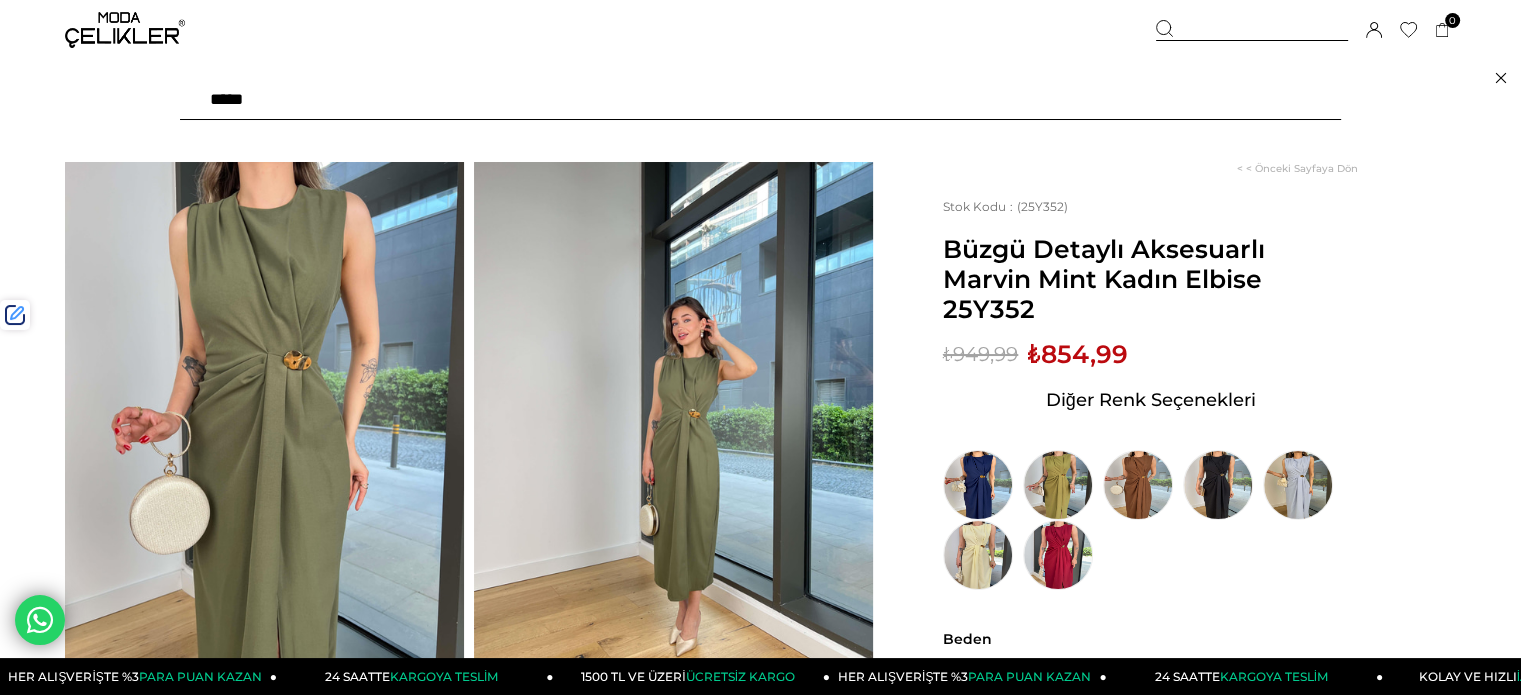 click at bounding box center [760, 100] 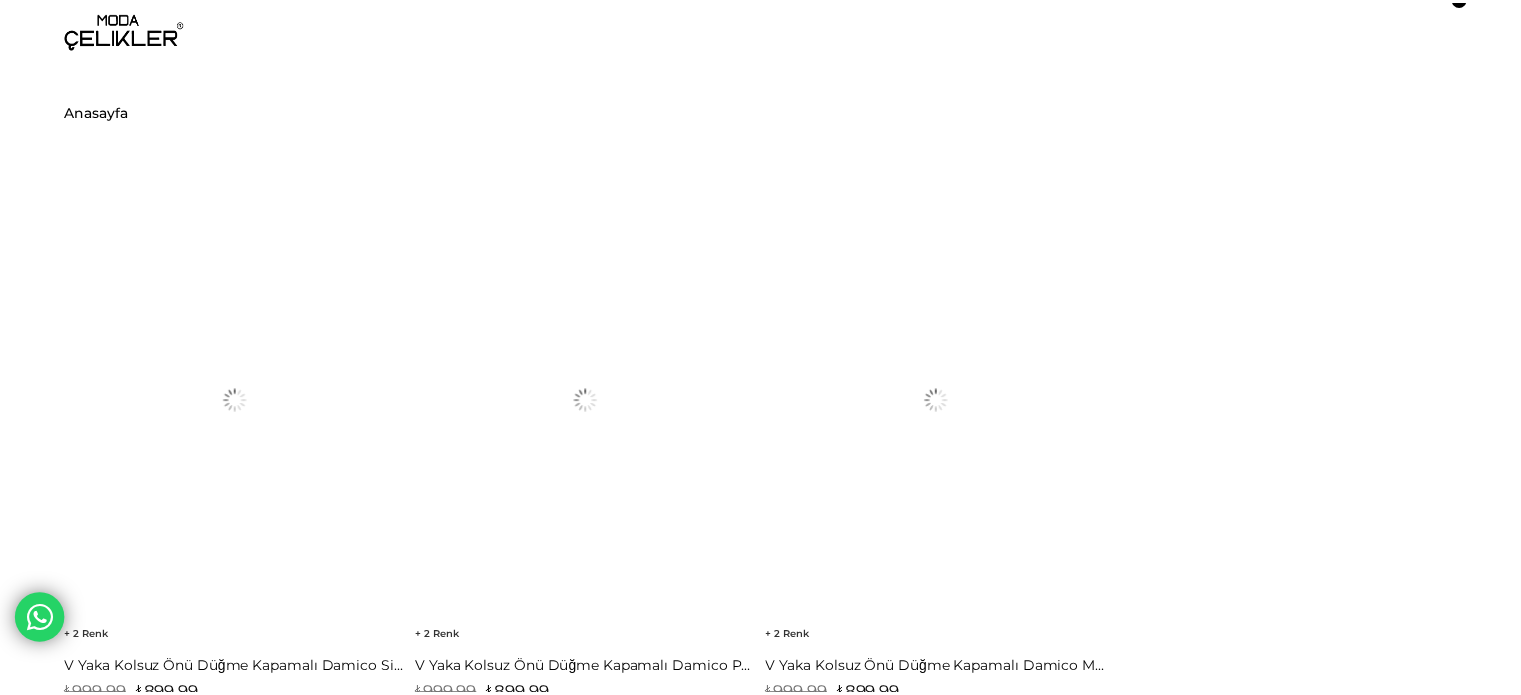scroll, scrollTop: 0, scrollLeft: 0, axis: both 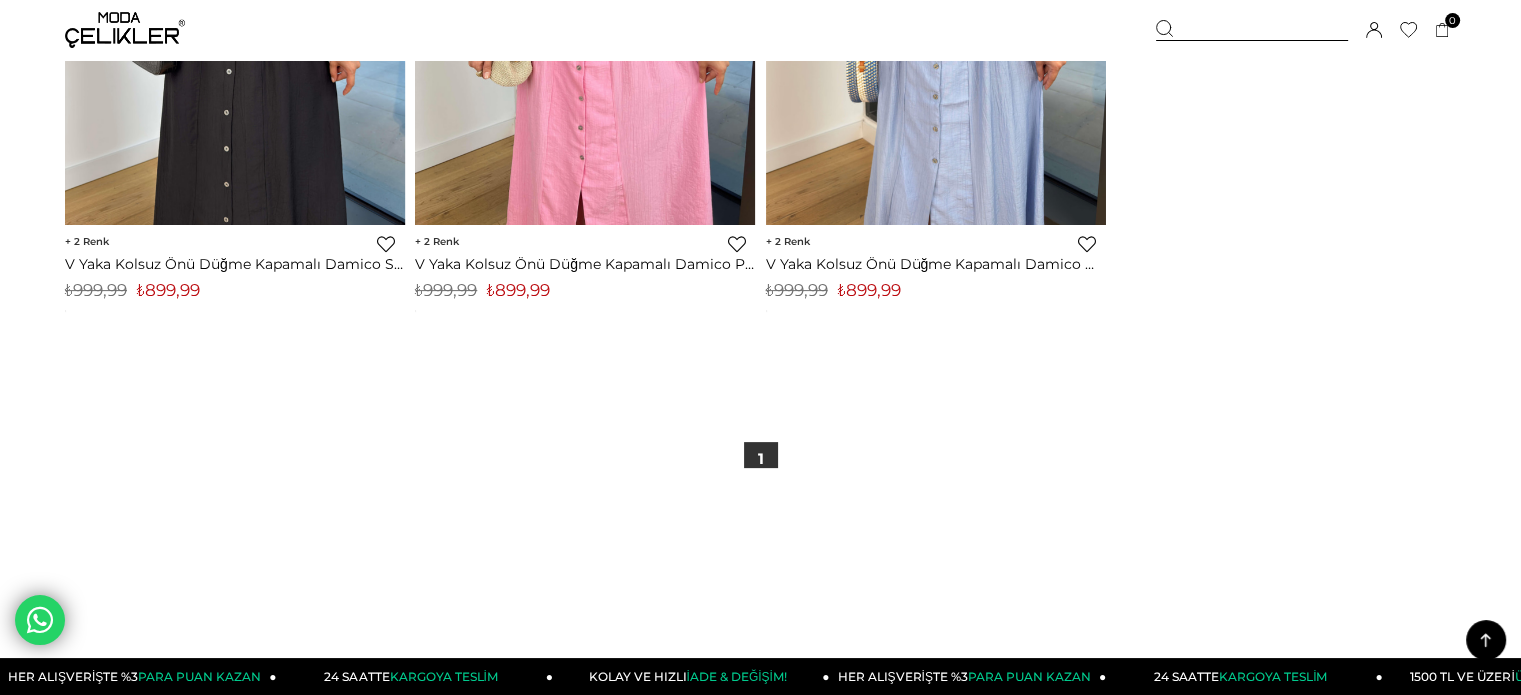 click on "2
Favorilere Ekle
Moda Celikler
V Yaka Kolsuz Önü Düğme Kapamalı Damico Pembe Kadın Elbise 25Y464
₺899,99
KDV Dahil
₺999,99
KDV Dahil
Sepete Ekle
Ürünü İncele
%10
İndirim
%10İndirim
Yeni Ürün" at bounding box center [585, 267] 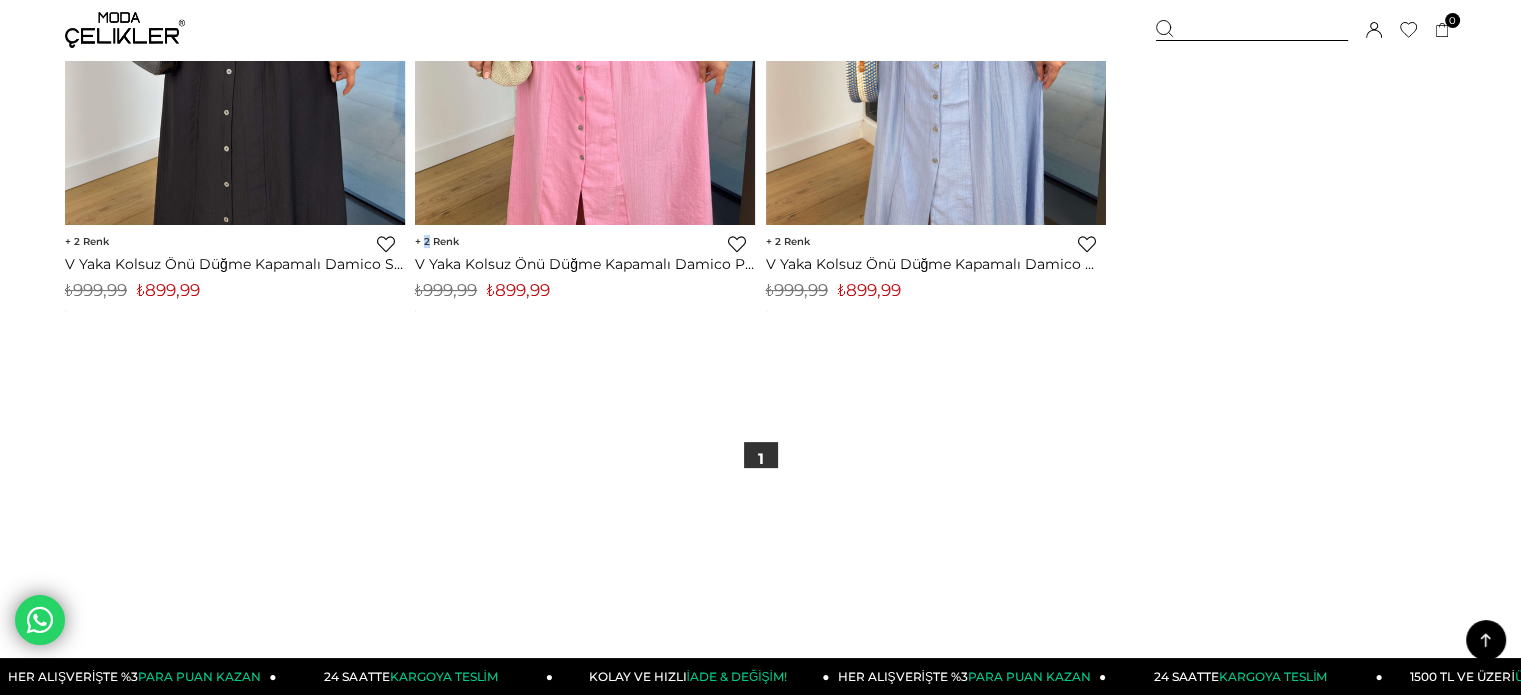 click on "2
Favorilere Ekle
Moda Celikler
V Yaka Kolsuz Önü Düğme Kapamalı Damico Pembe Kadın Elbise 25Y464
₺899,99
KDV Dahil
₺999,99
KDV Dahil
Sepete Ekle
Ürünü İncele
%10
İndirim
%10İndirim
Yeni Ürün" at bounding box center (585, 267) 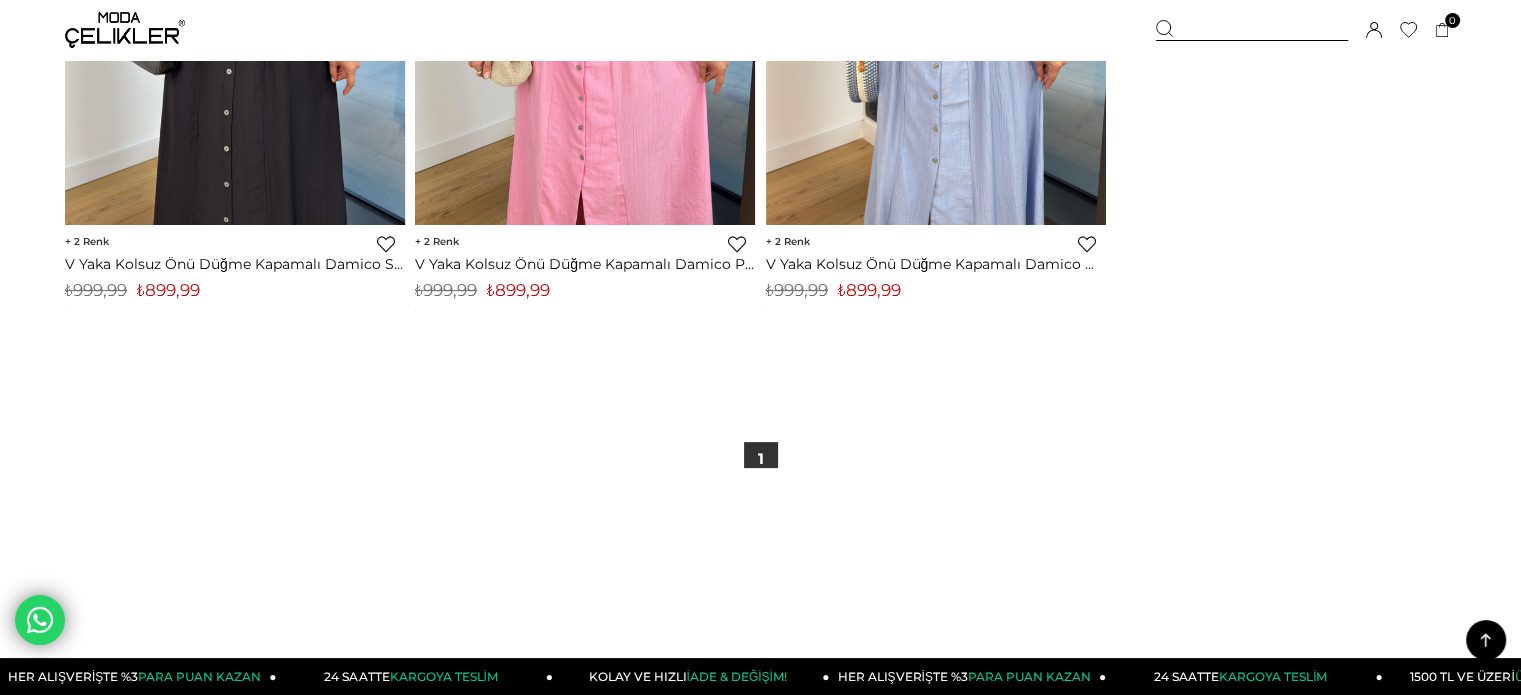click on "₺899,99" at bounding box center (518, 290) 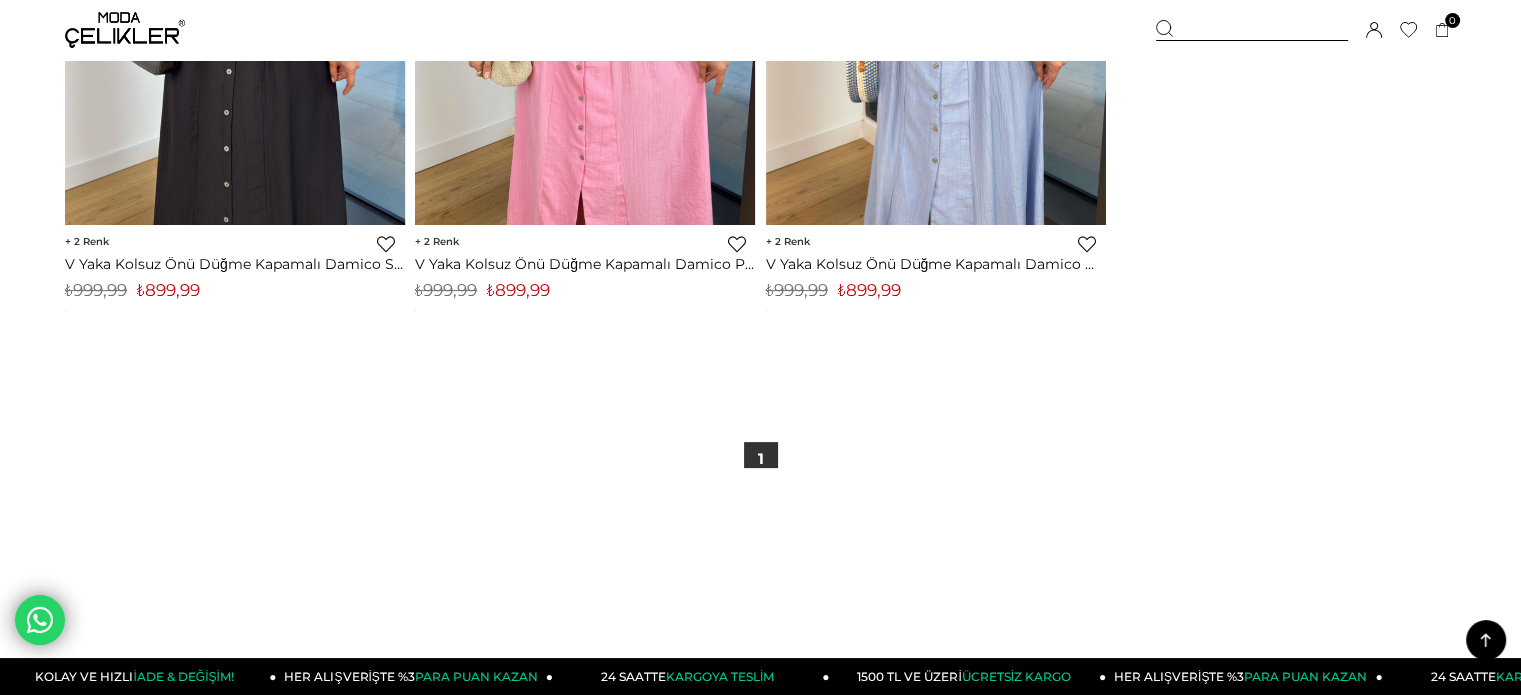 click at bounding box center (1252, 30) 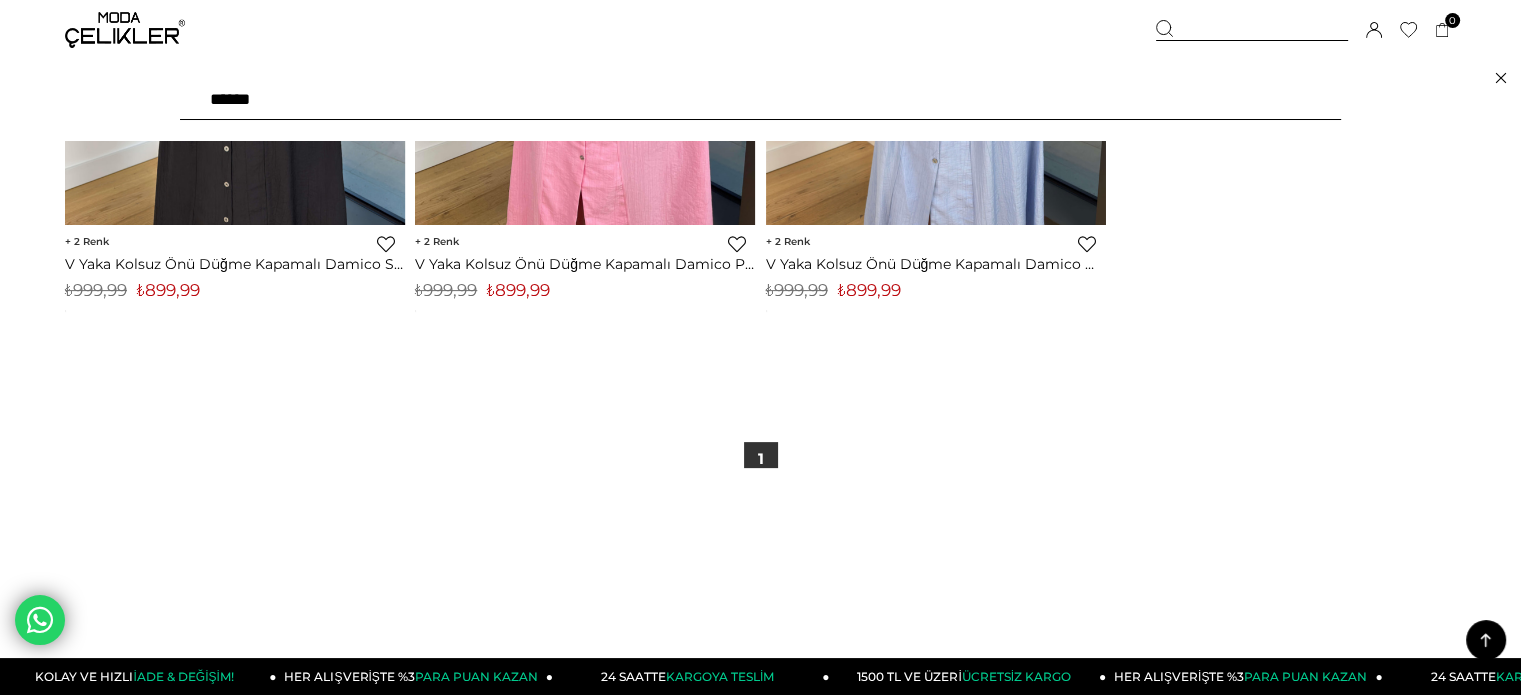 click on "******" at bounding box center [760, 100] 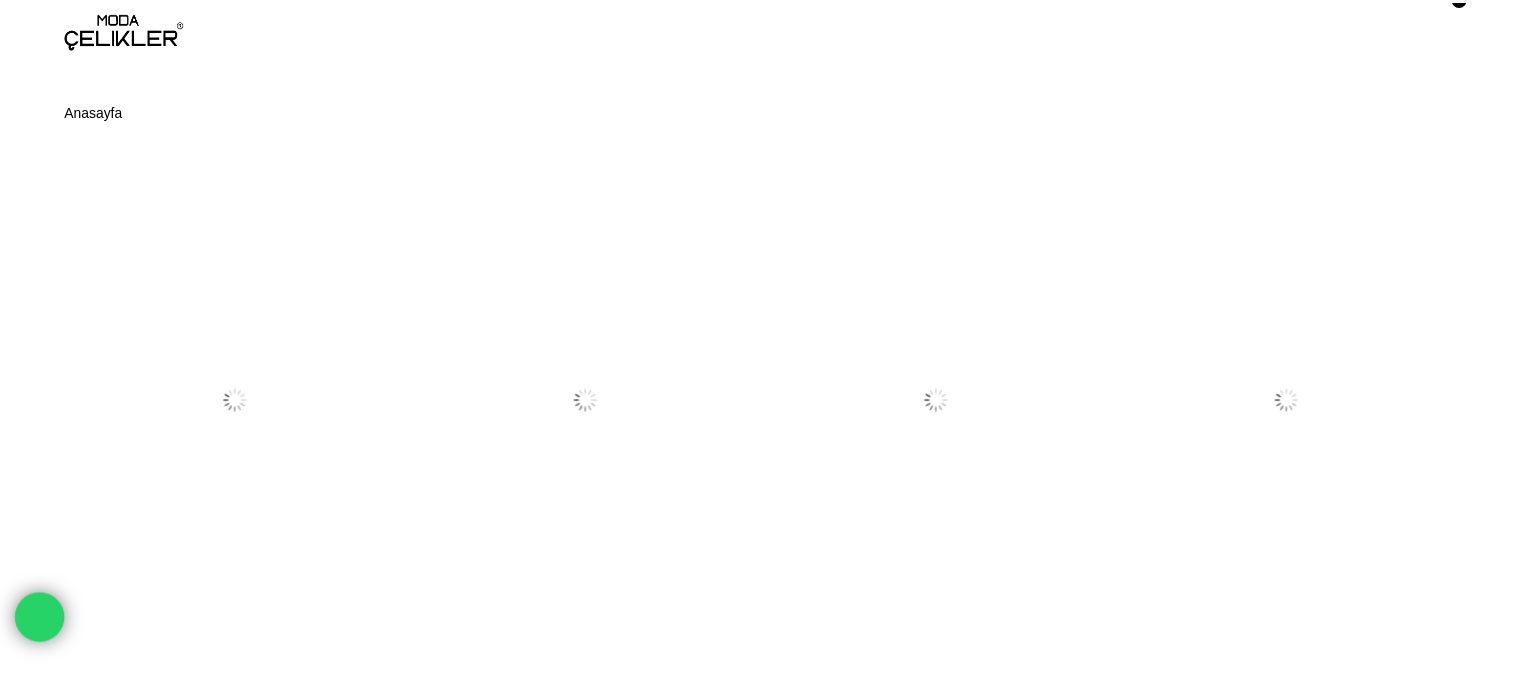 scroll, scrollTop: 0, scrollLeft: 0, axis: both 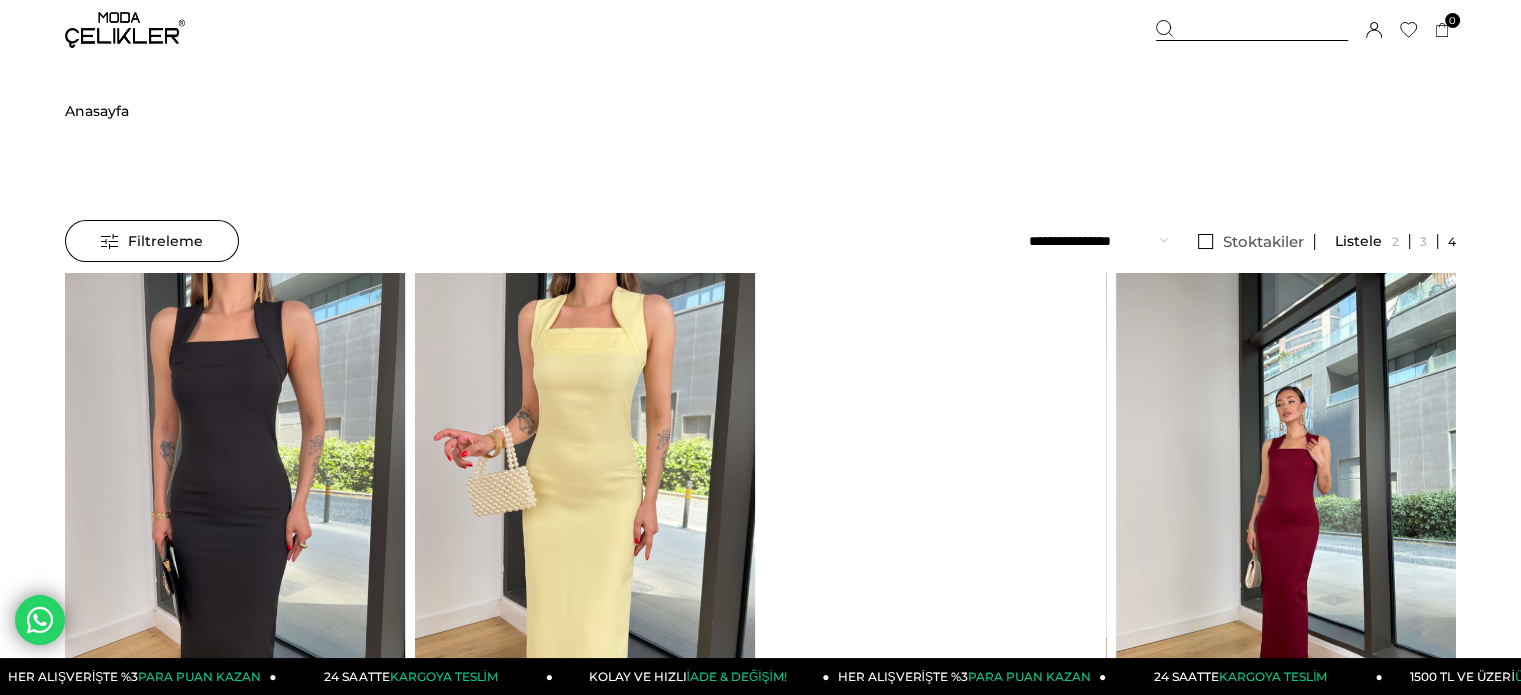 click at bounding box center [1286, 499] 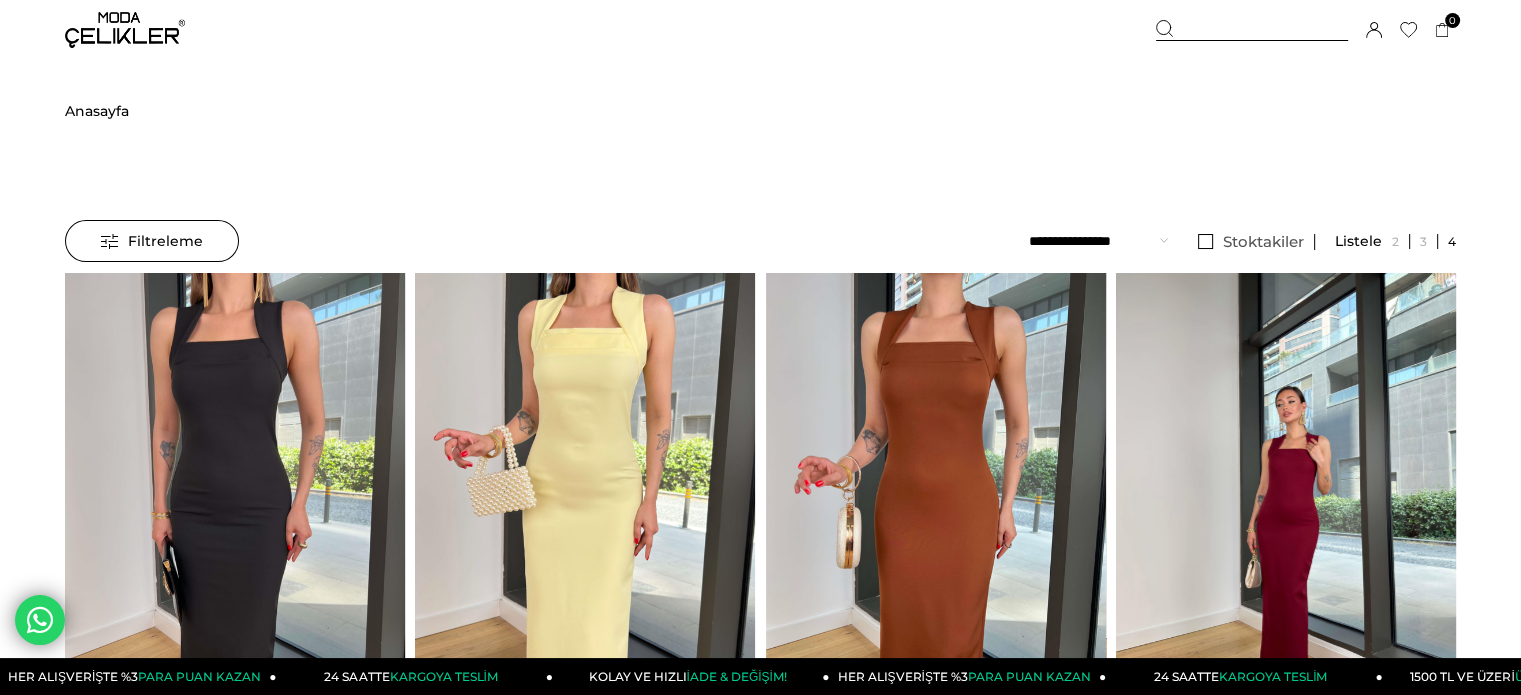 click at bounding box center (1286, 499) 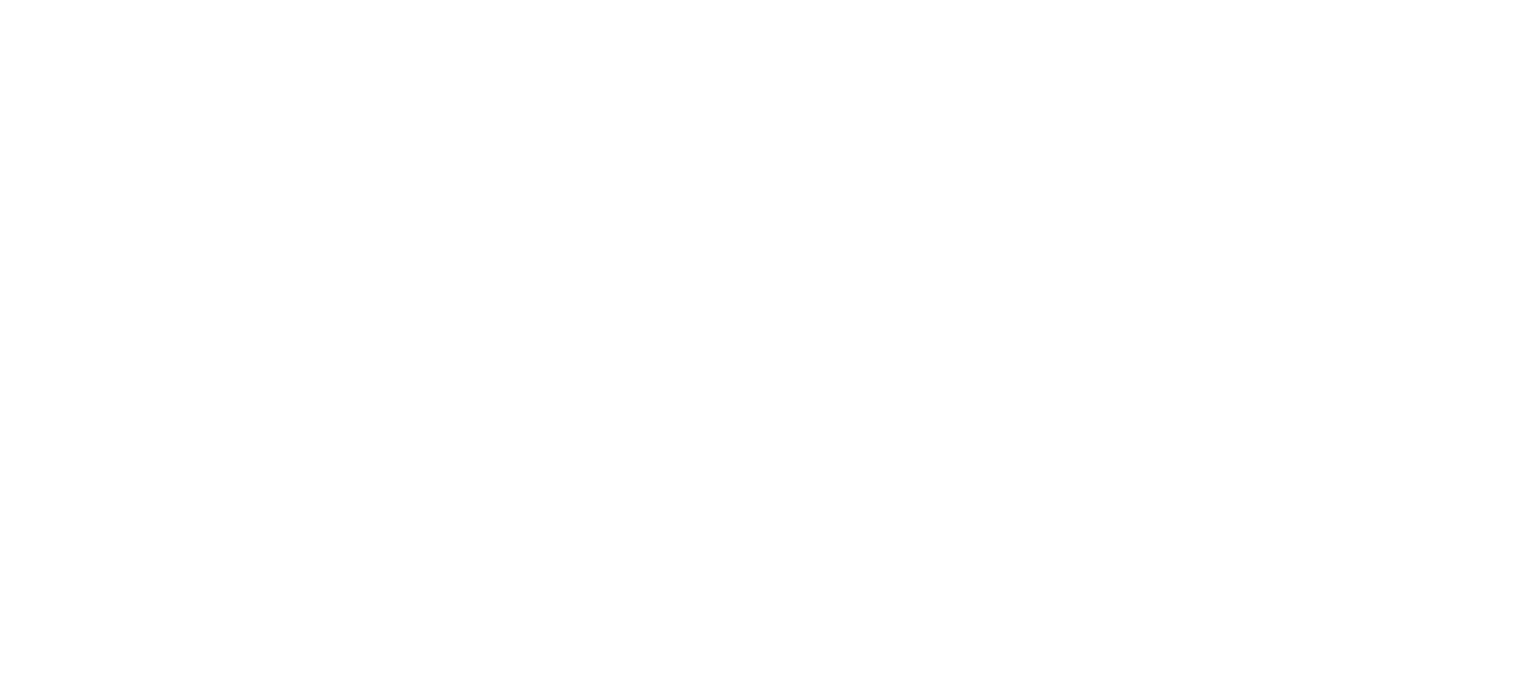 scroll, scrollTop: 0, scrollLeft: 0, axis: both 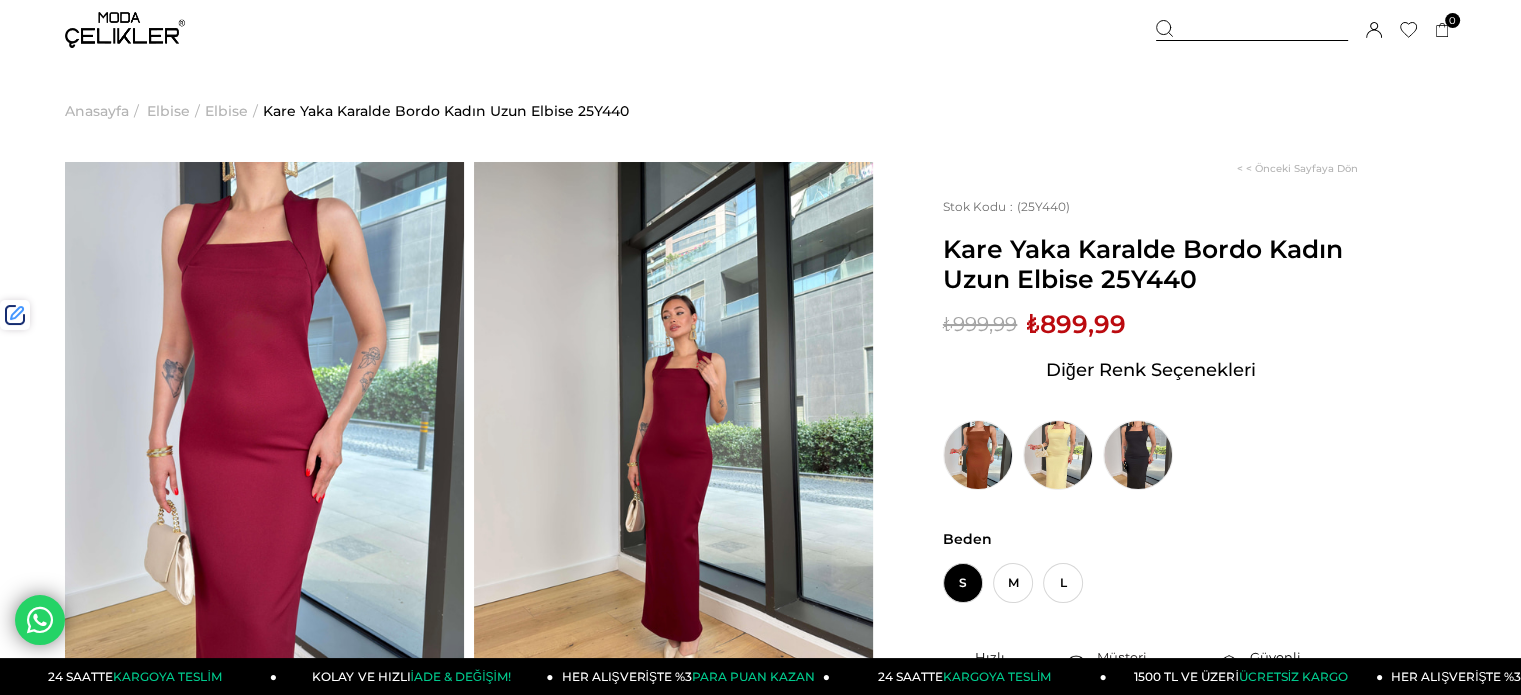 click at bounding box center [1252, 30] 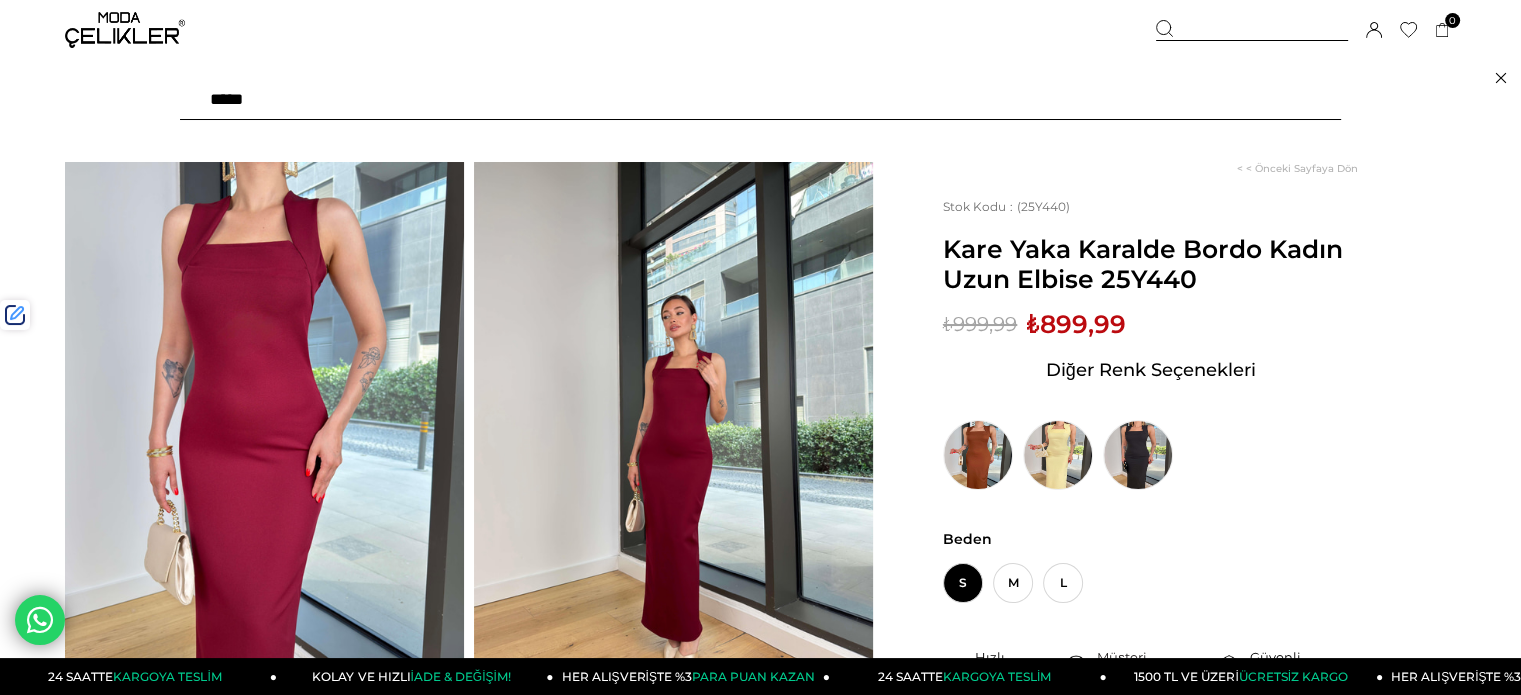 click at bounding box center (760, 100) 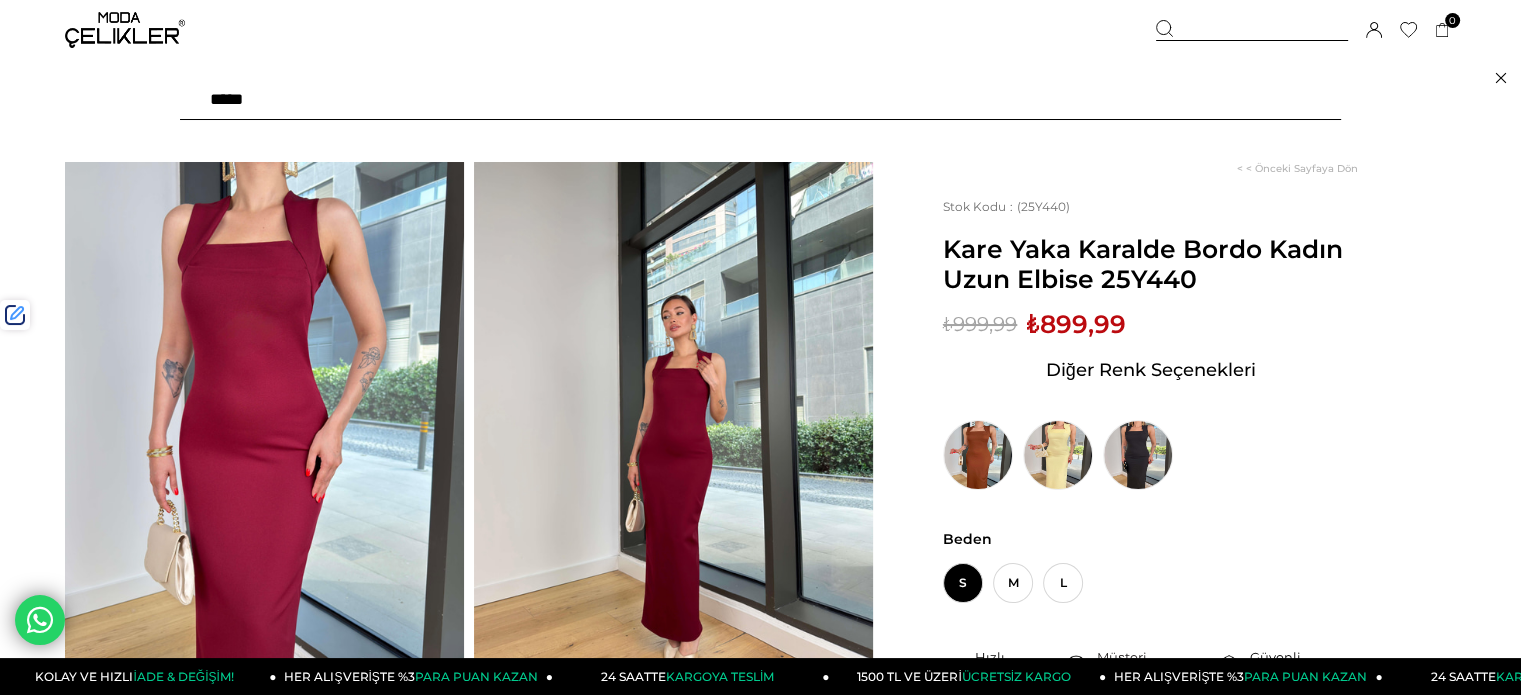 type on "******" 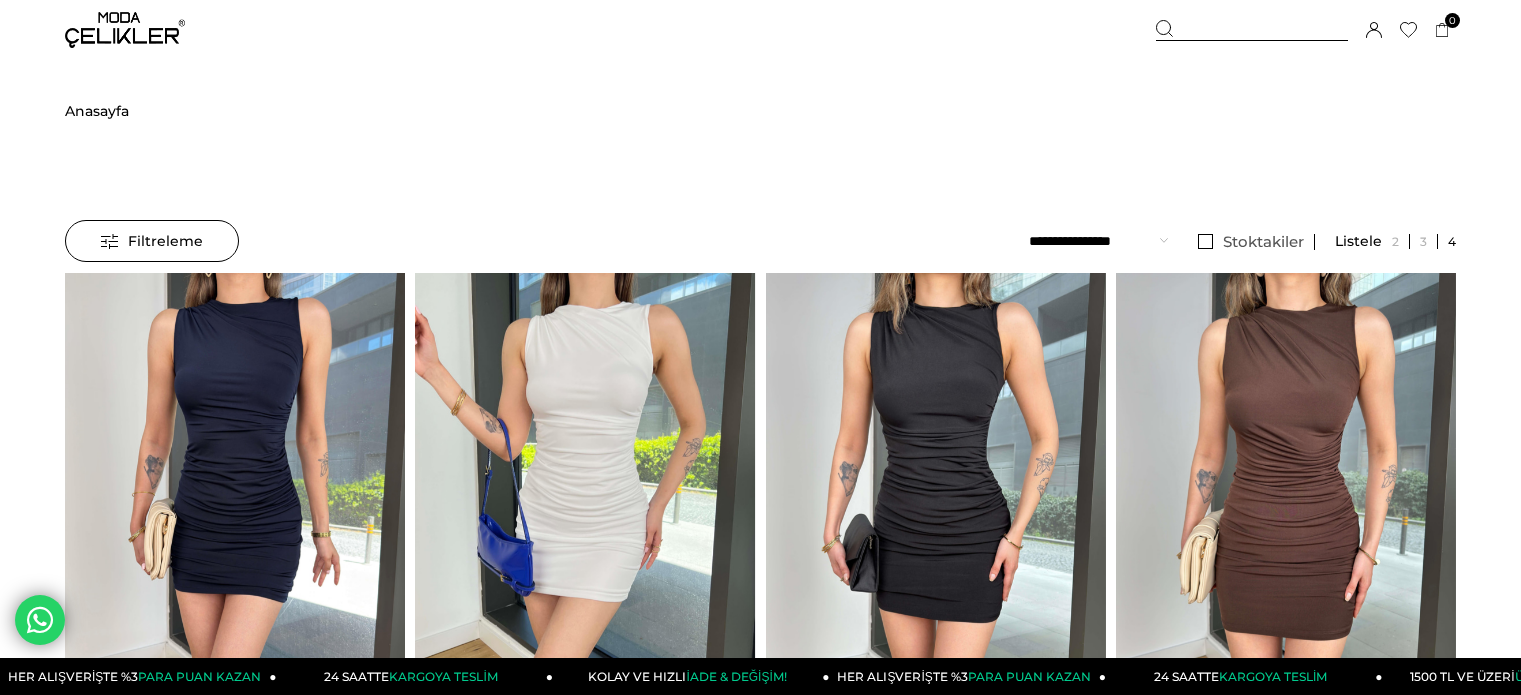 scroll, scrollTop: 0, scrollLeft: 0, axis: both 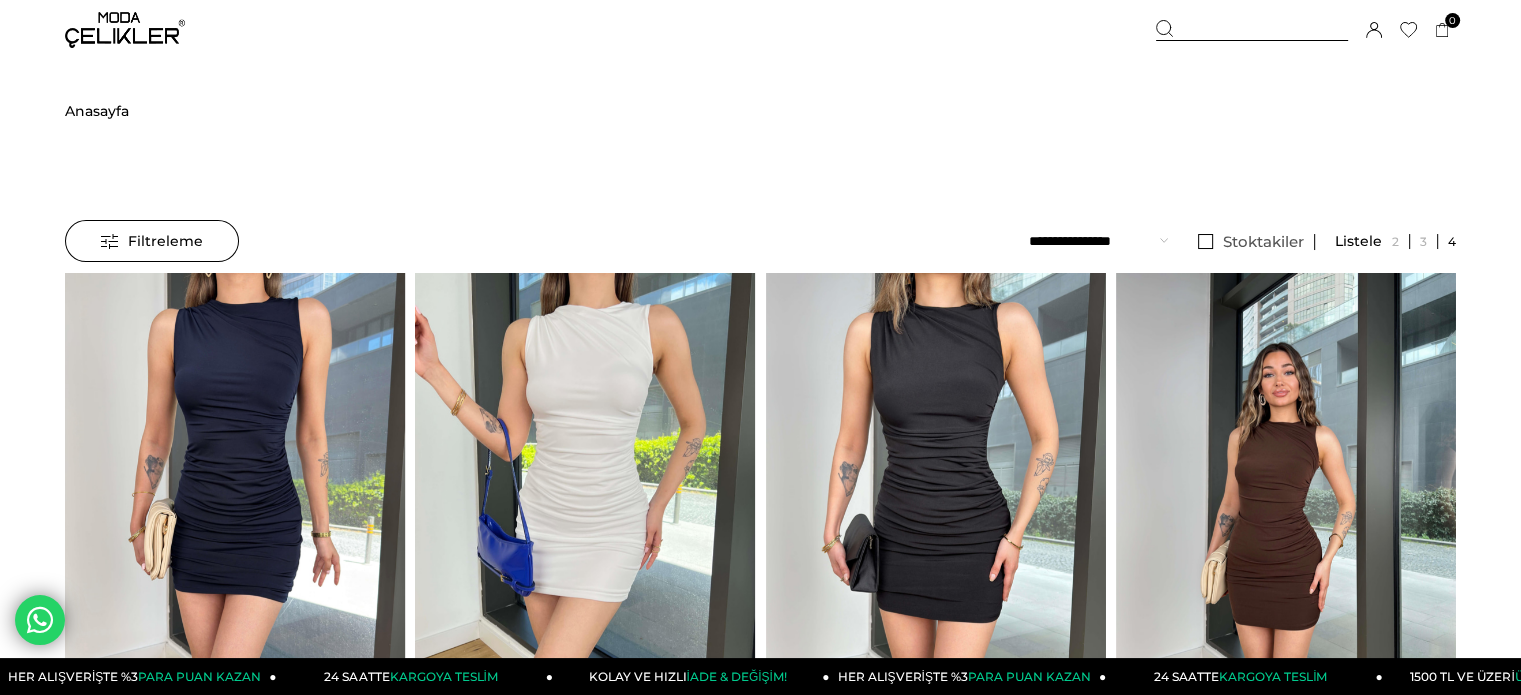 click at bounding box center [1286, 499] 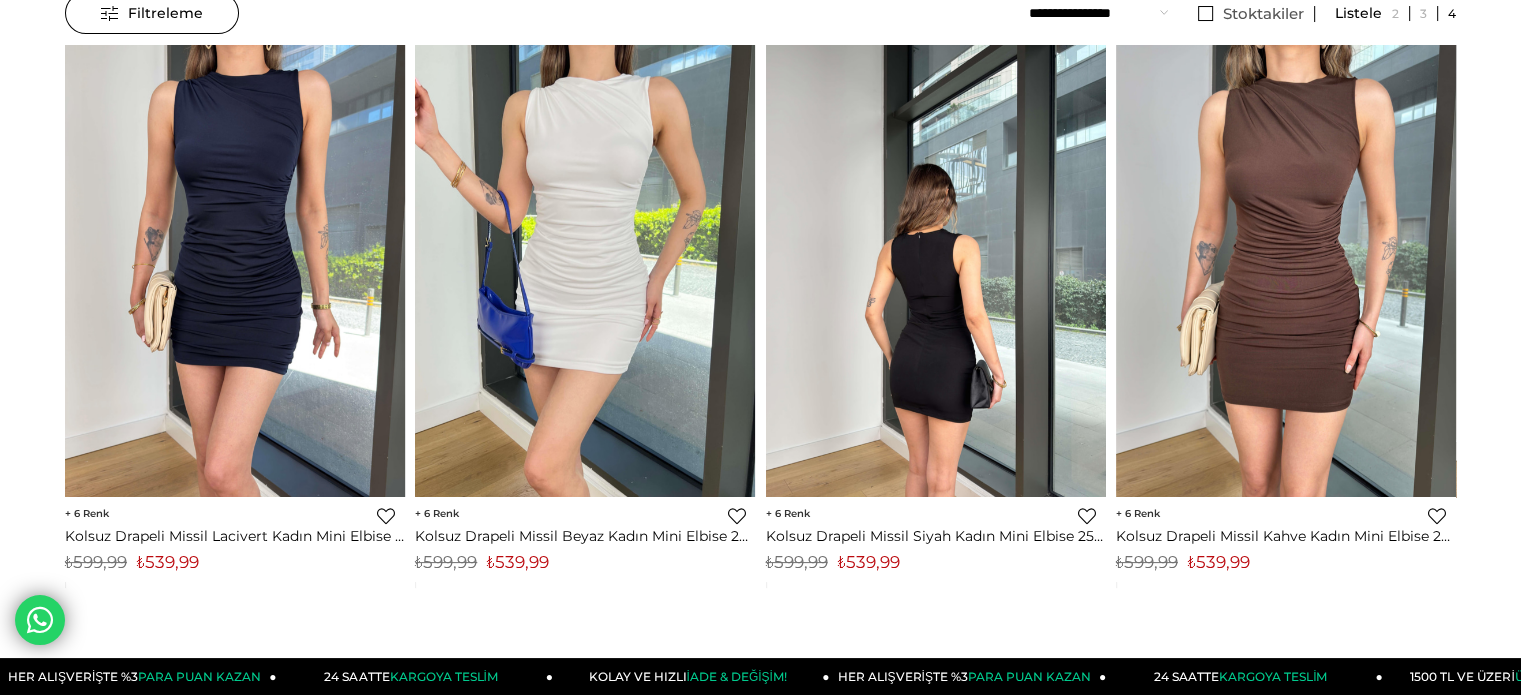 scroll, scrollTop: 600, scrollLeft: 0, axis: vertical 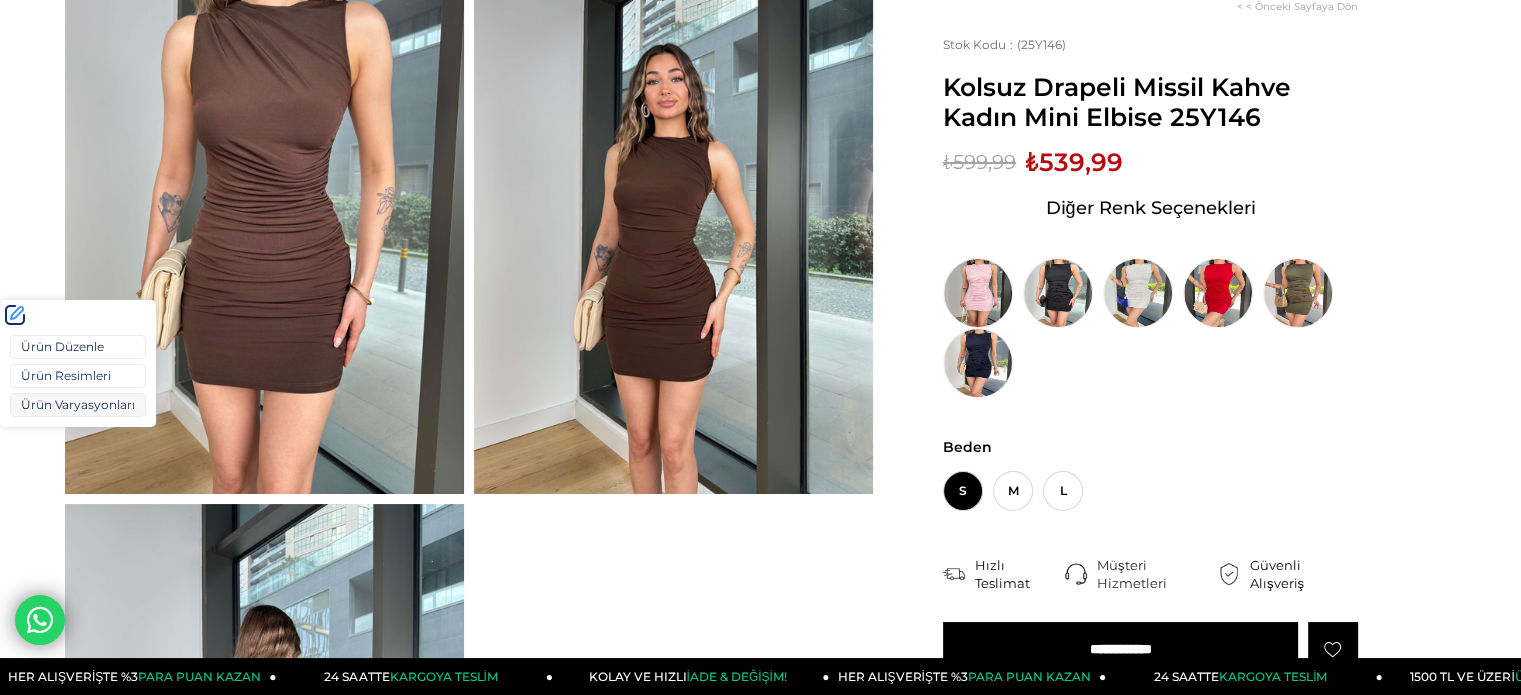 click on "Ürün Varyasyonları" at bounding box center [78, 405] 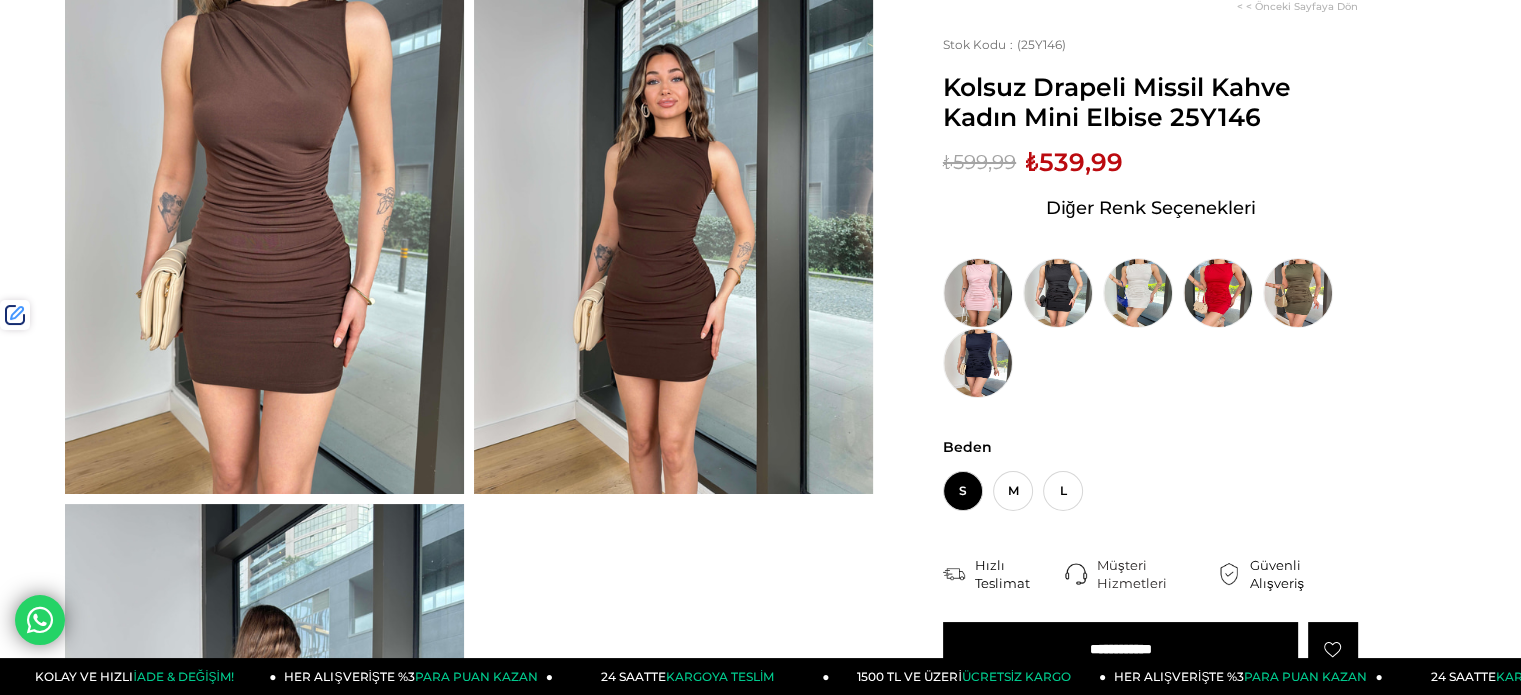 click on "₺539,99" at bounding box center (1074, 162) 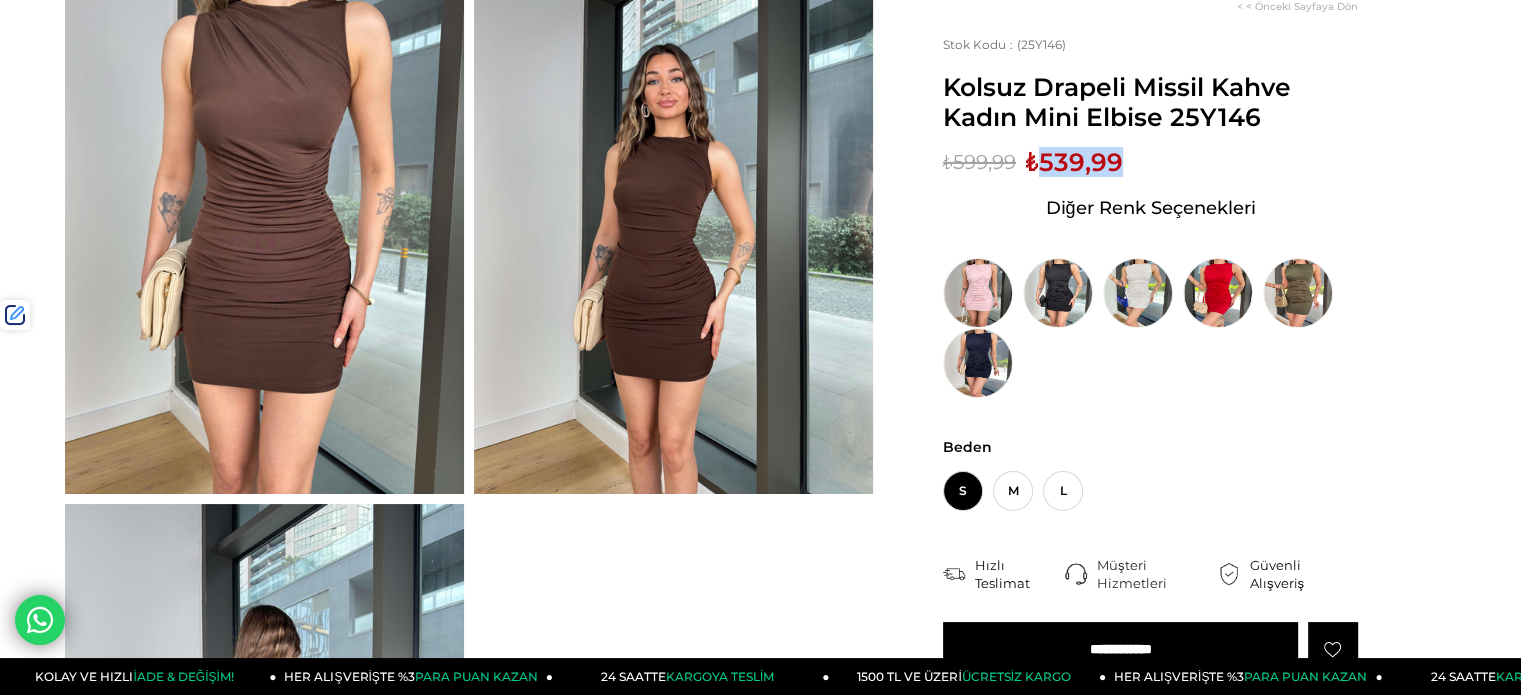 click on "₺539,99" at bounding box center (1074, 162) 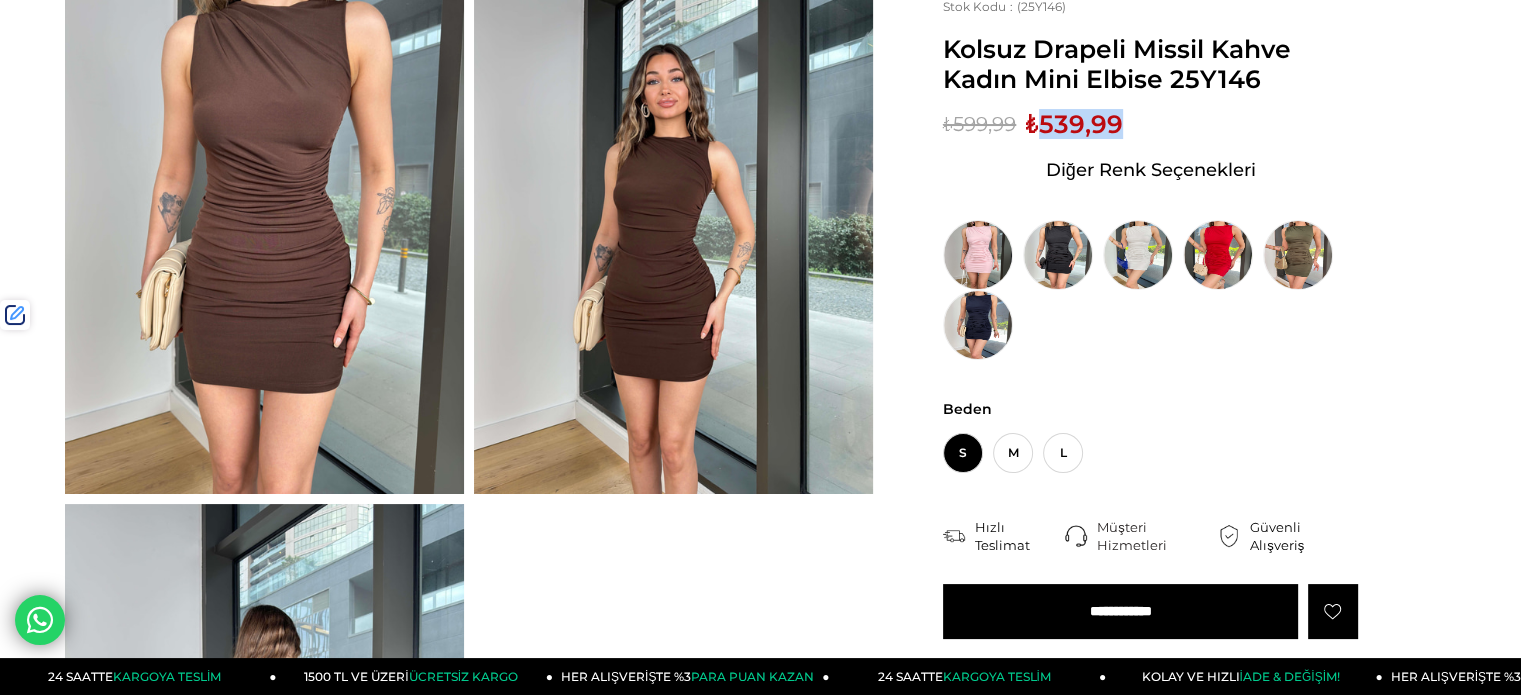 scroll, scrollTop: 0, scrollLeft: 0, axis: both 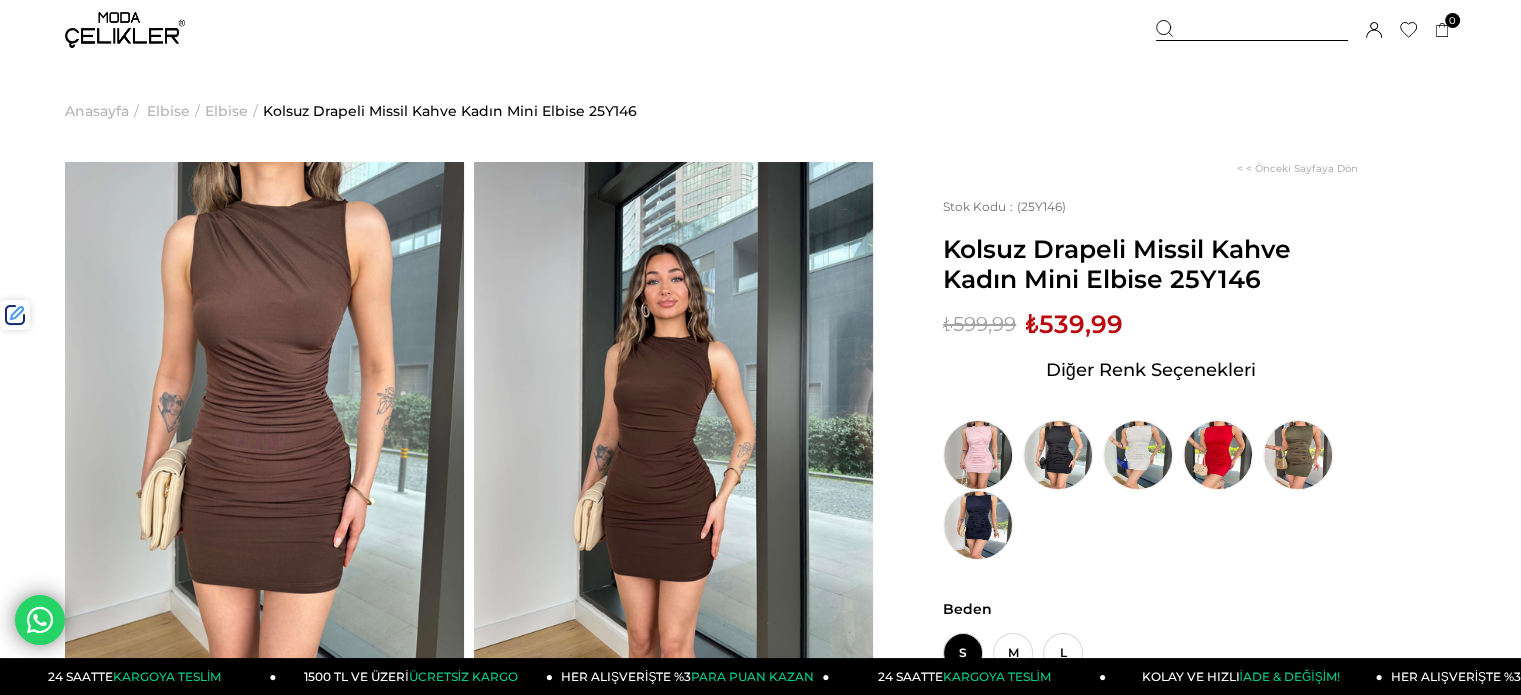 click at bounding box center (1252, 30) 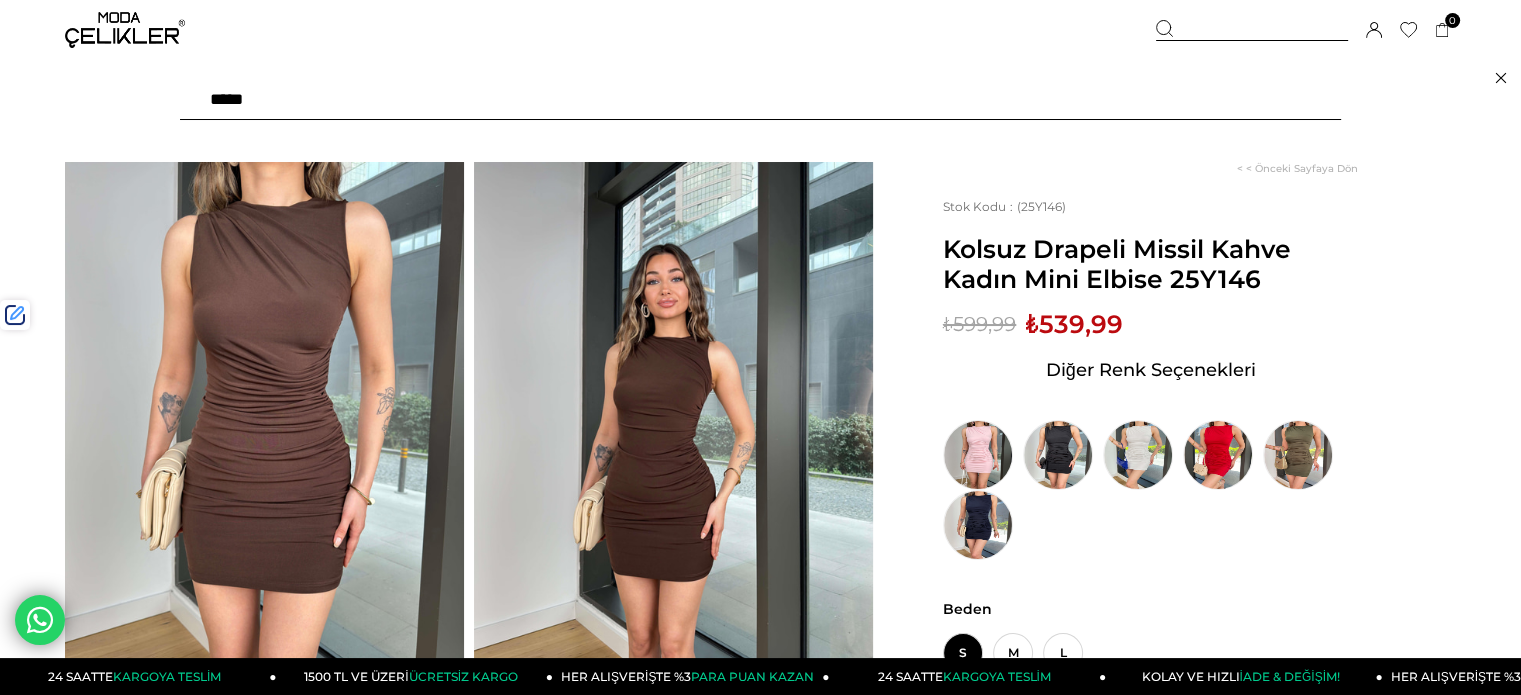 click at bounding box center (760, 100) 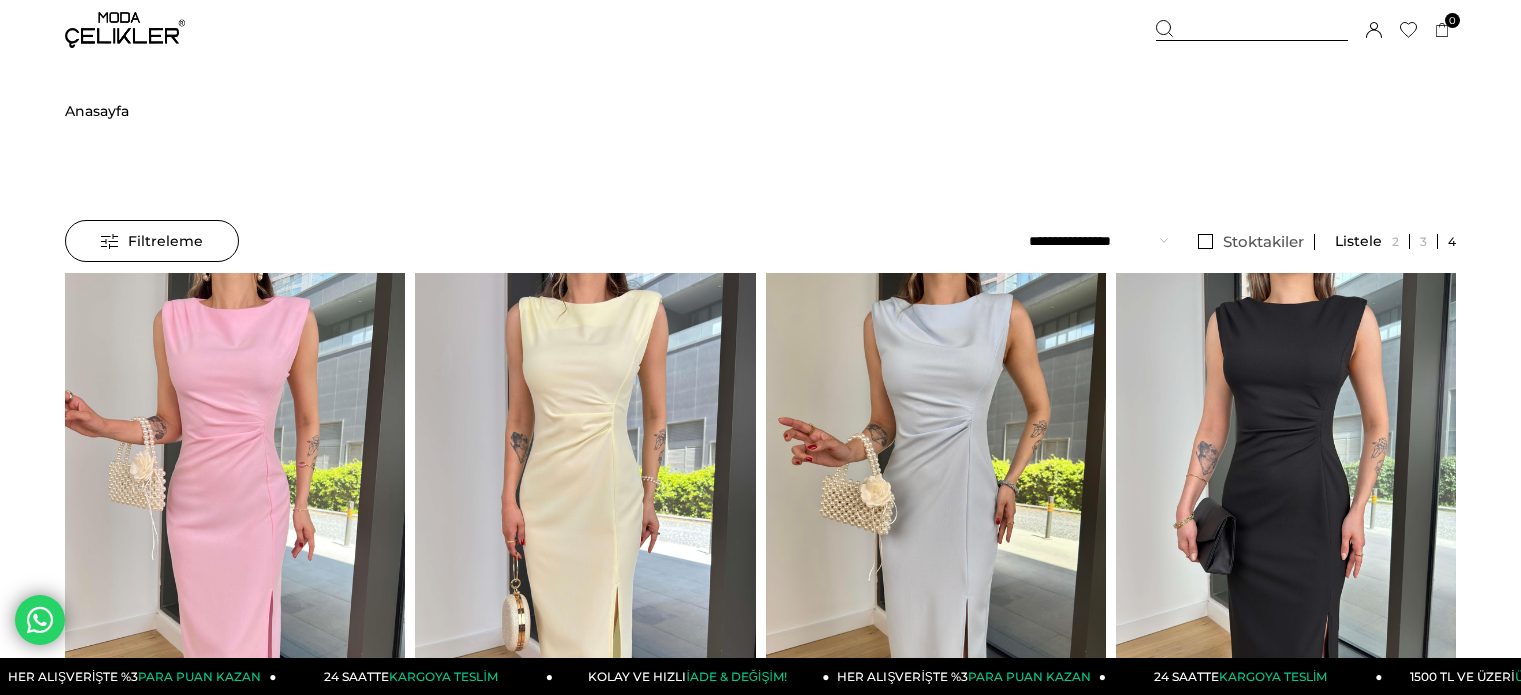 scroll, scrollTop: 0, scrollLeft: 0, axis: both 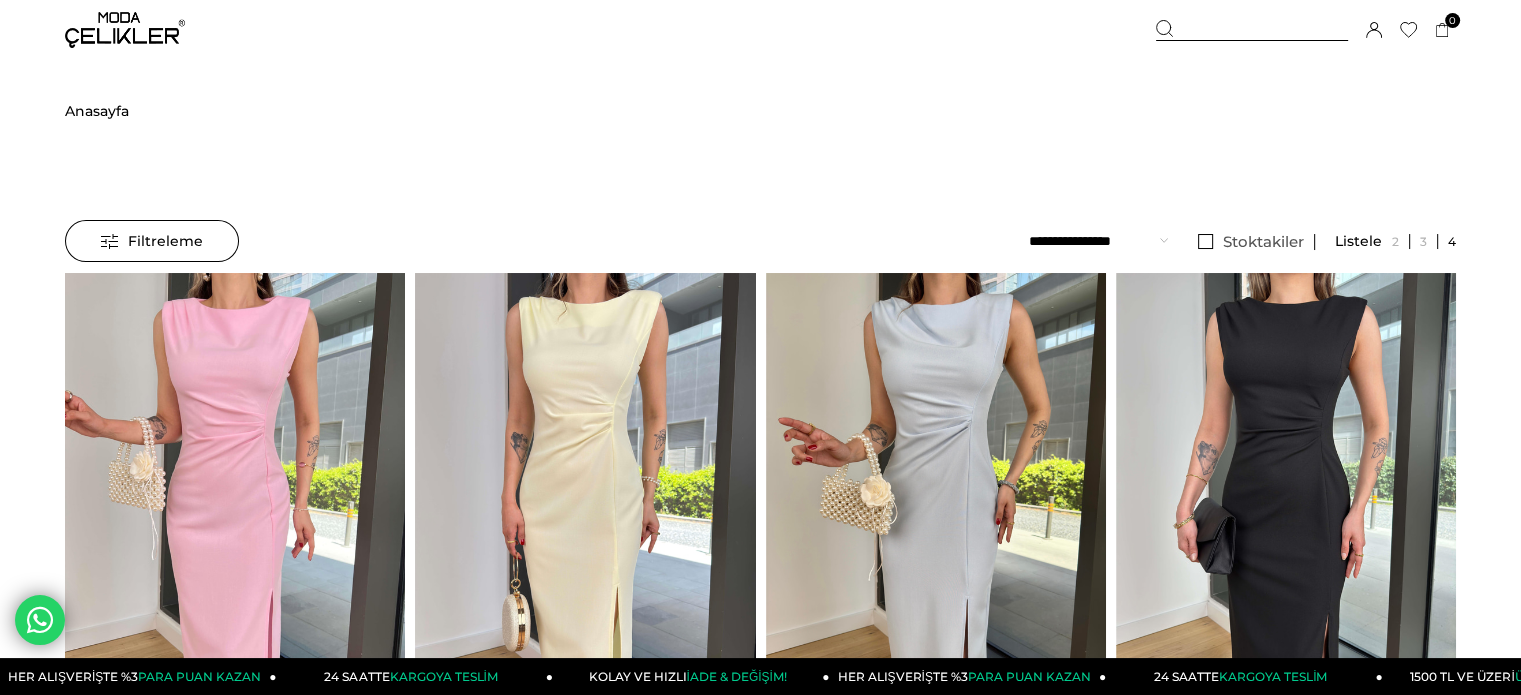 click at bounding box center [585, 499] 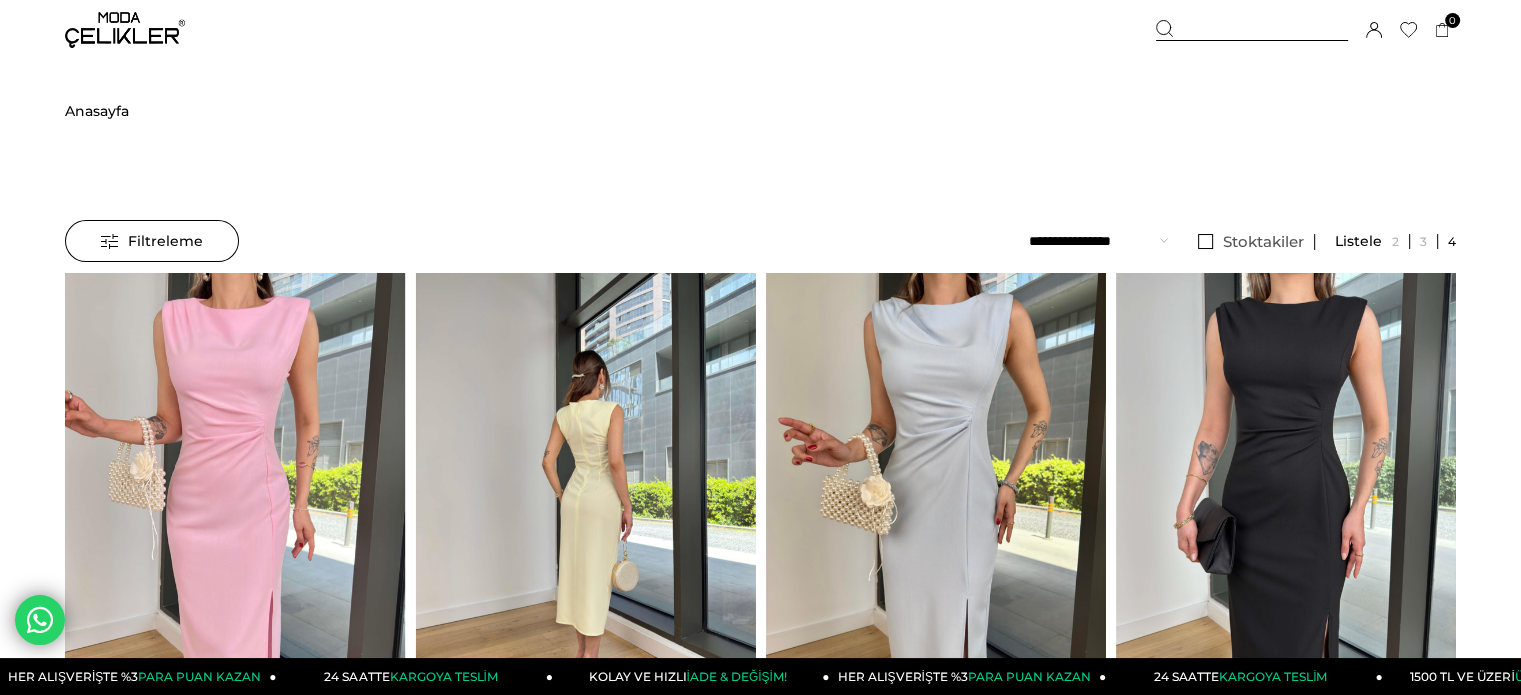 drag, startPoint x: 671, startPoint y: 369, endPoint x: 565, endPoint y: 195, distance: 203.74493 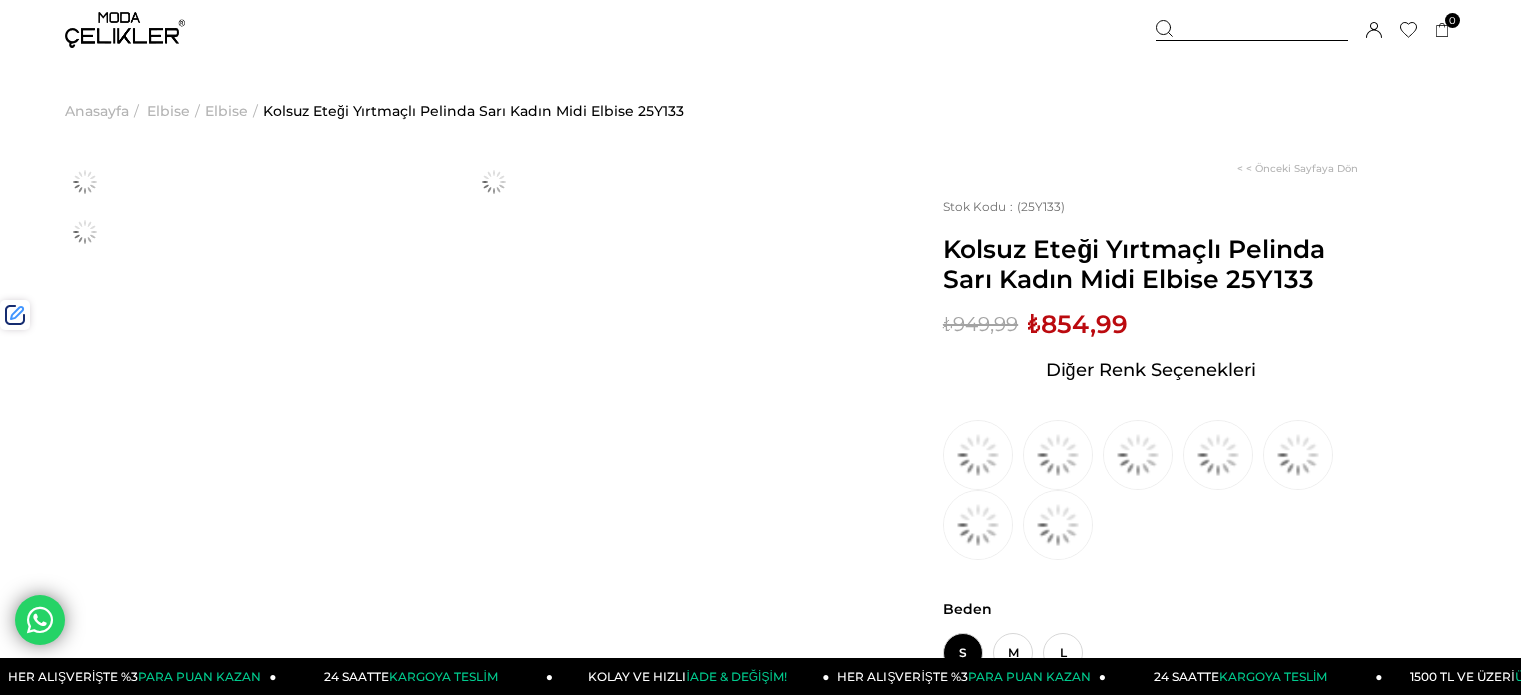 scroll, scrollTop: 0, scrollLeft: 0, axis: both 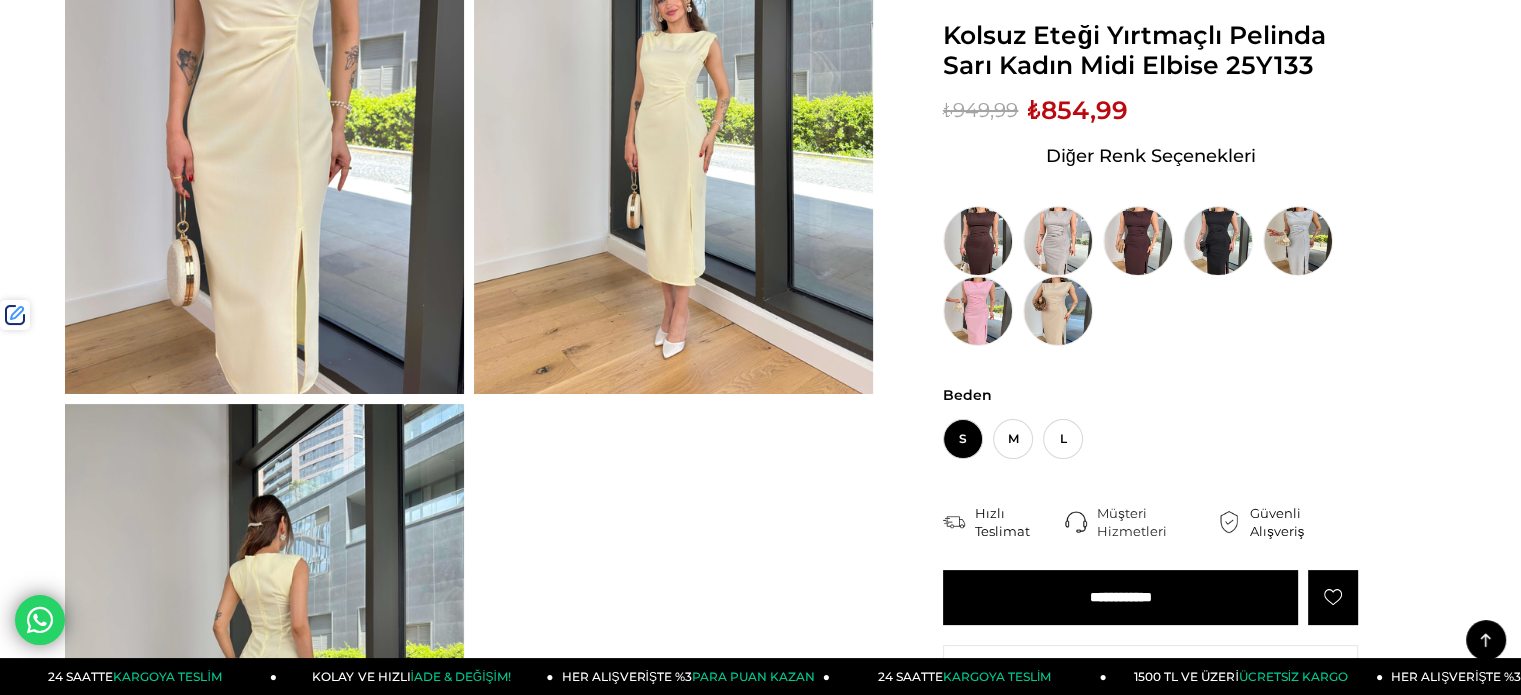 click on "₺854,99" at bounding box center (1078, 110) 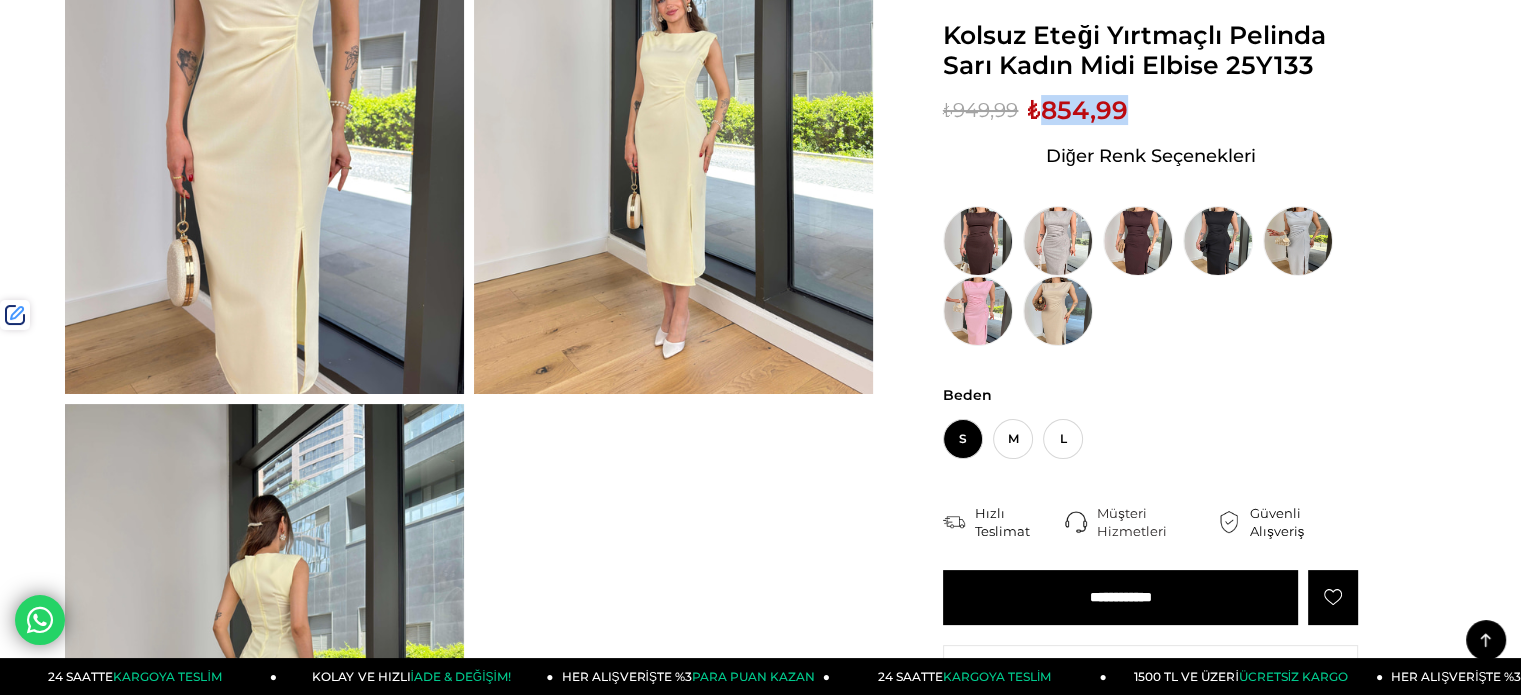 drag, startPoint x: 1093, startPoint y: 111, endPoint x: 1008, endPoint y: 94, distance: 86.683334 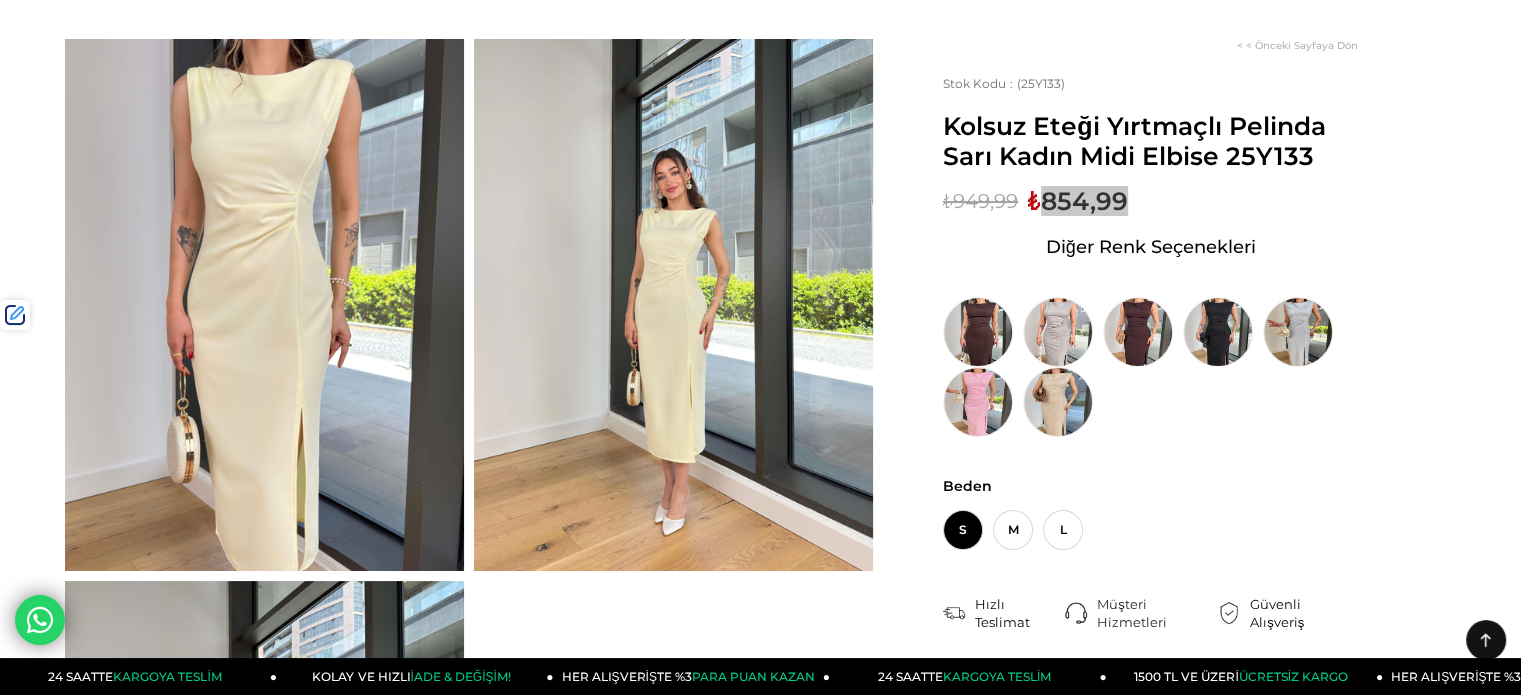 scroll, scrollTop: 0, scrollLeft: 0, axis: both 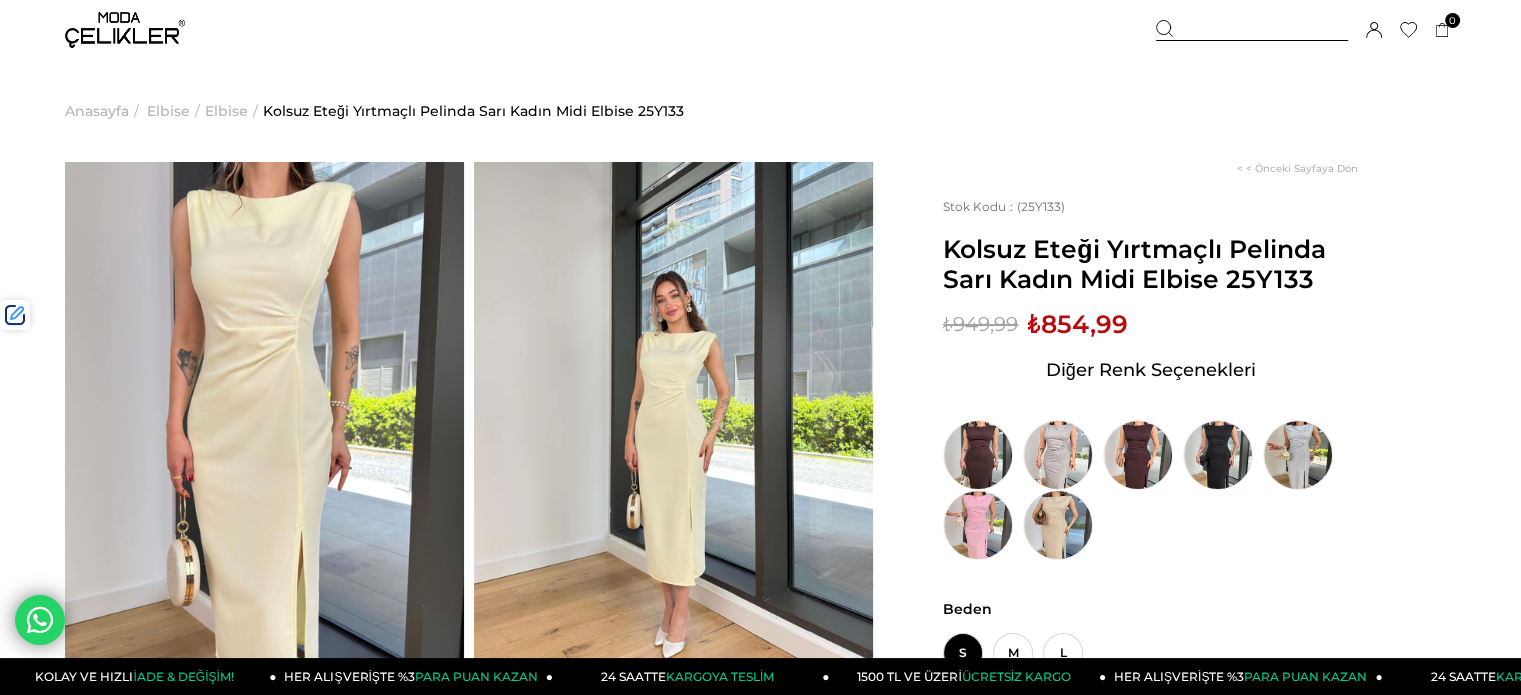 click at bounding box center (1252, 30) 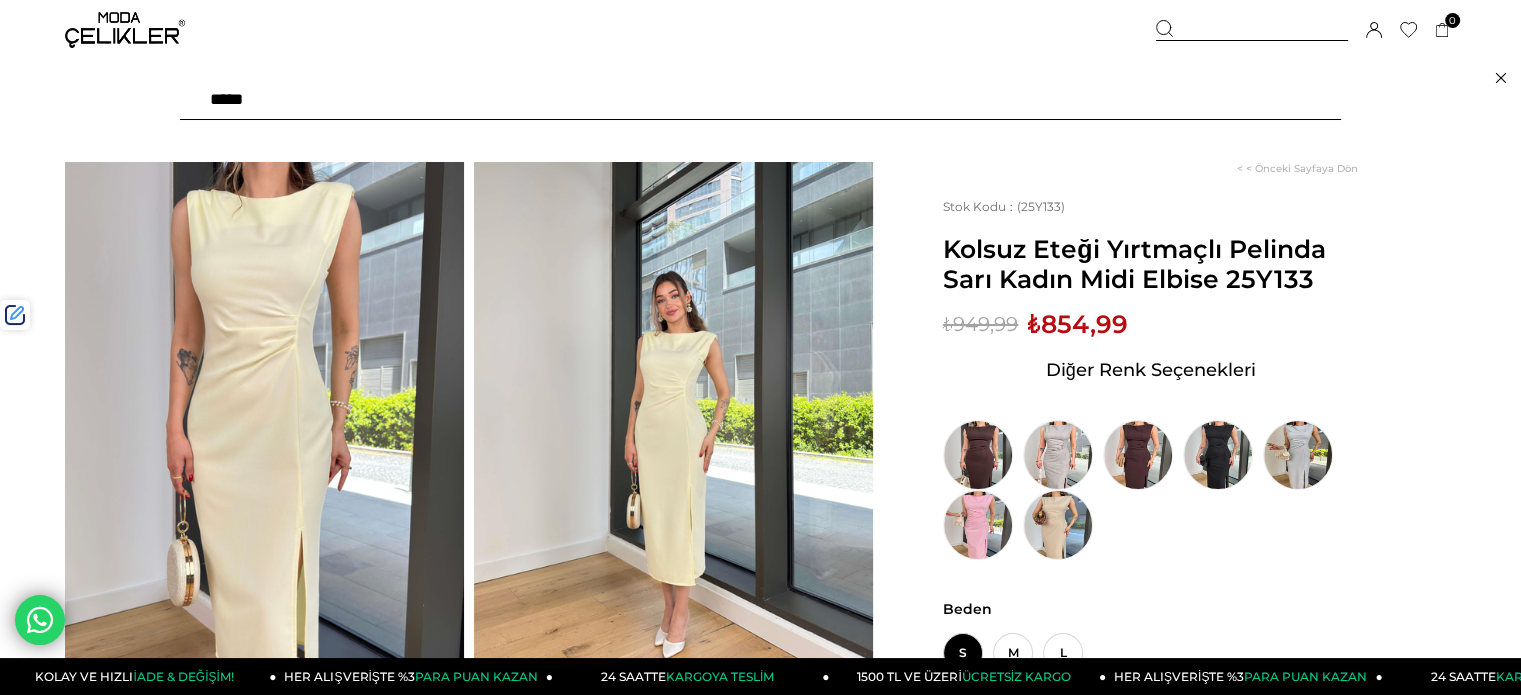 click at bounding box center [760, 100] 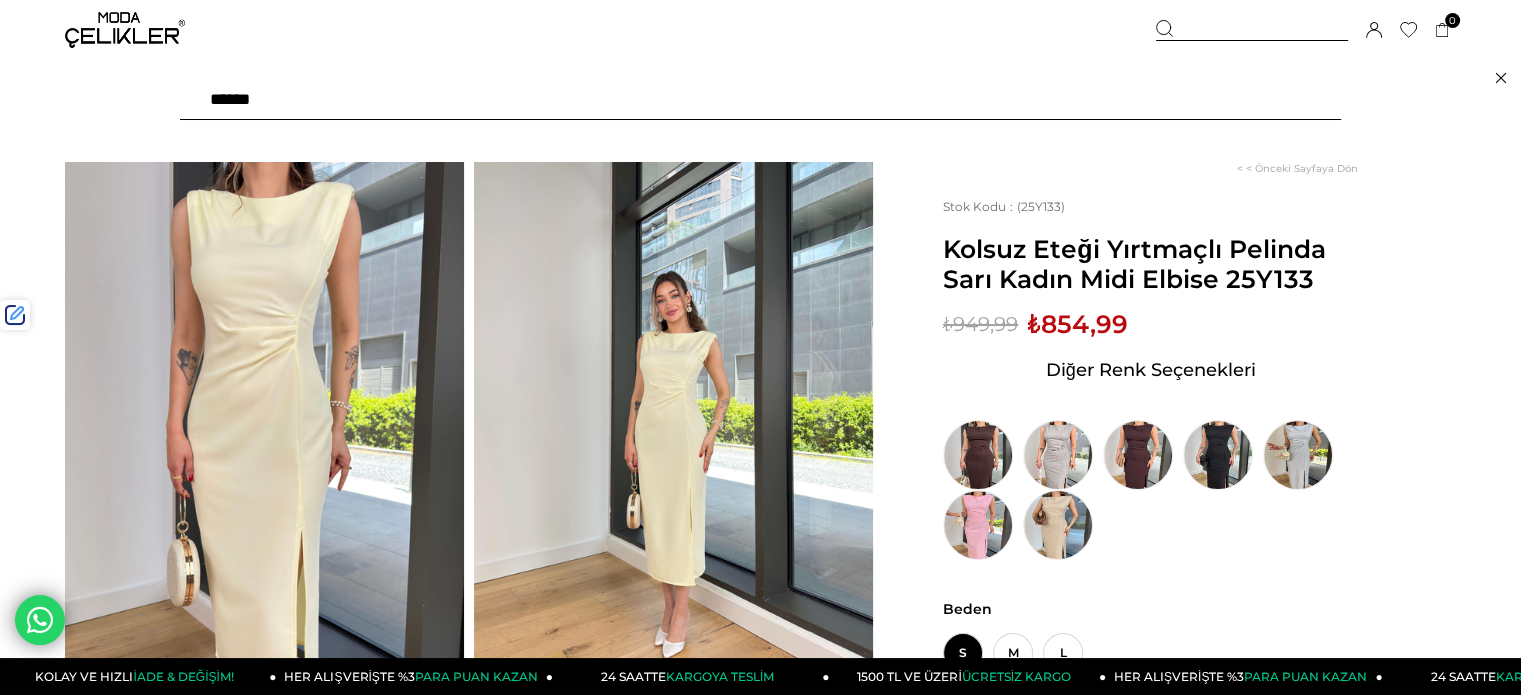 type on "*******" 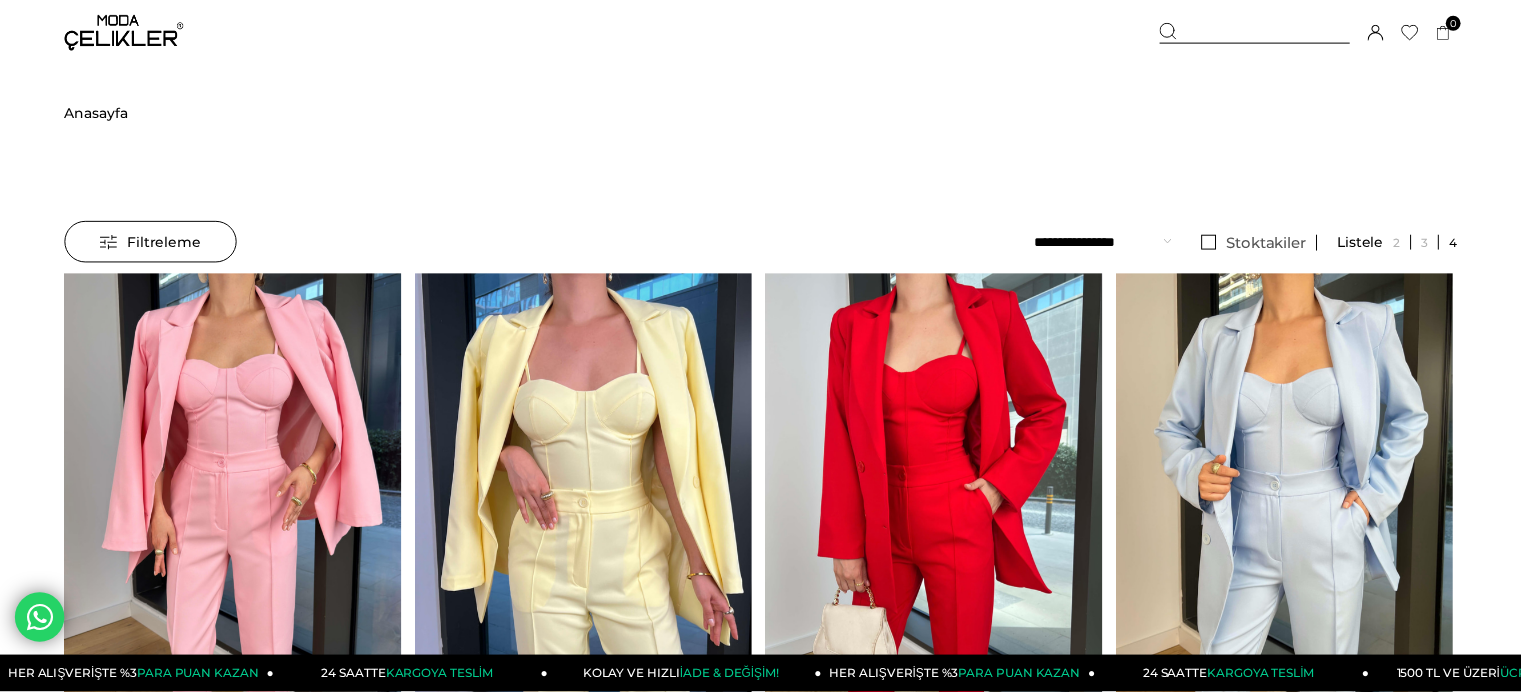 scroll, scrollTop: 0, scrollLeft: 0, axis: both 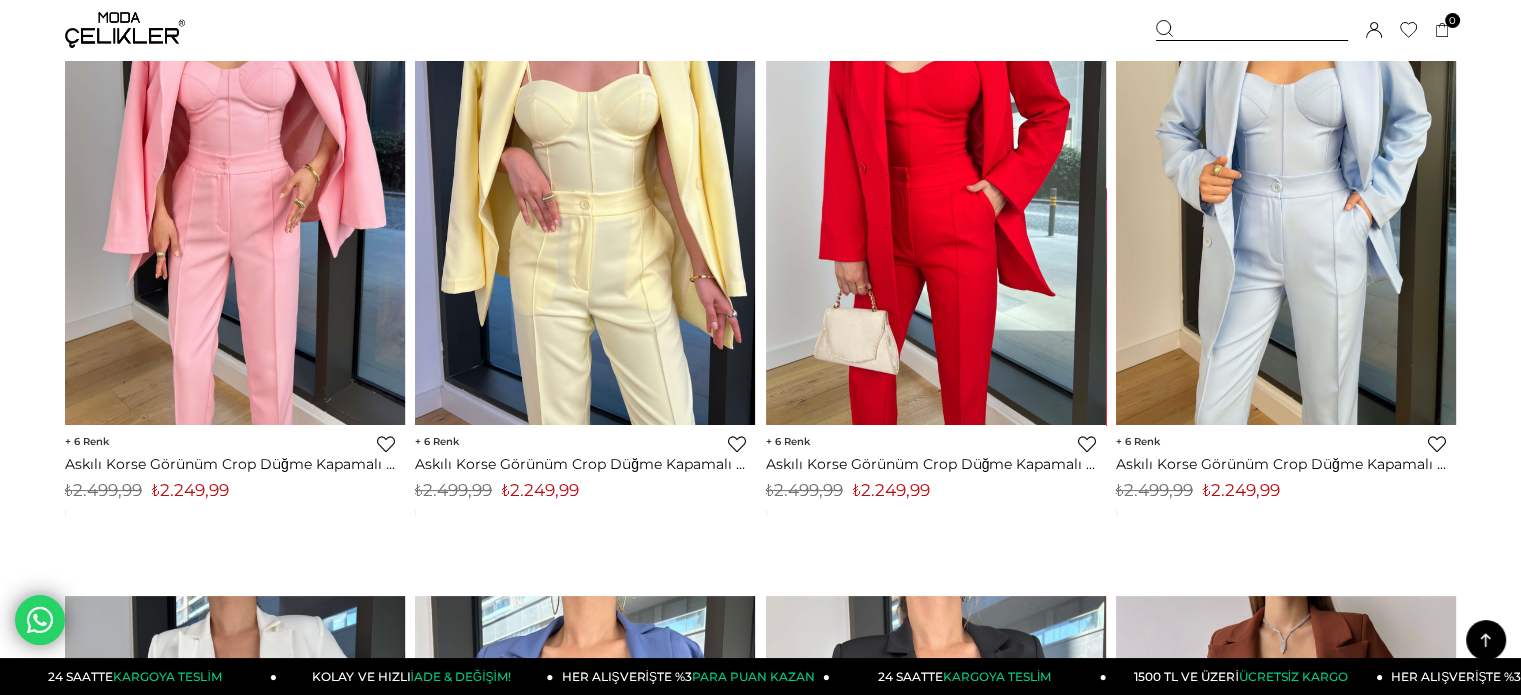 click on "₺2.249,99" at bounding box center (540, 490) 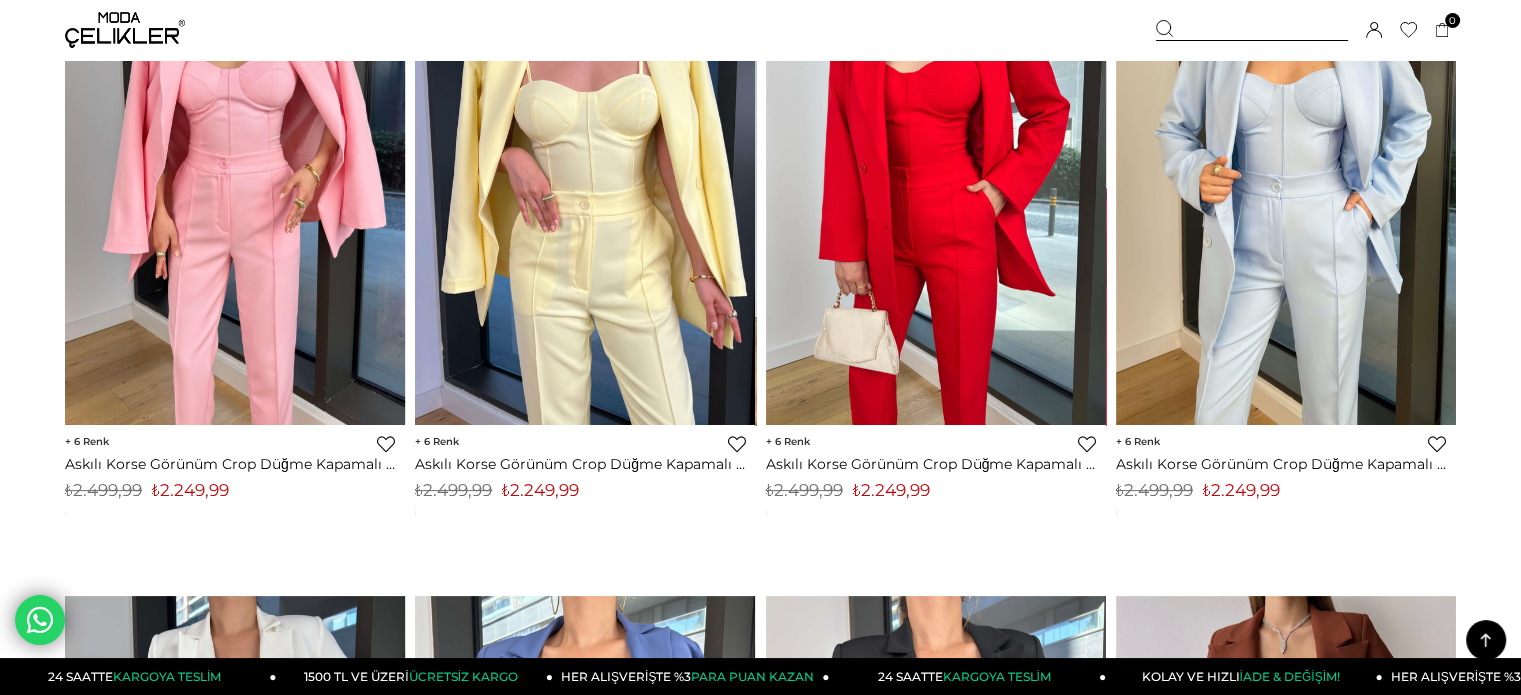click on "₺2.249,99" at bounding box center [891, 490] 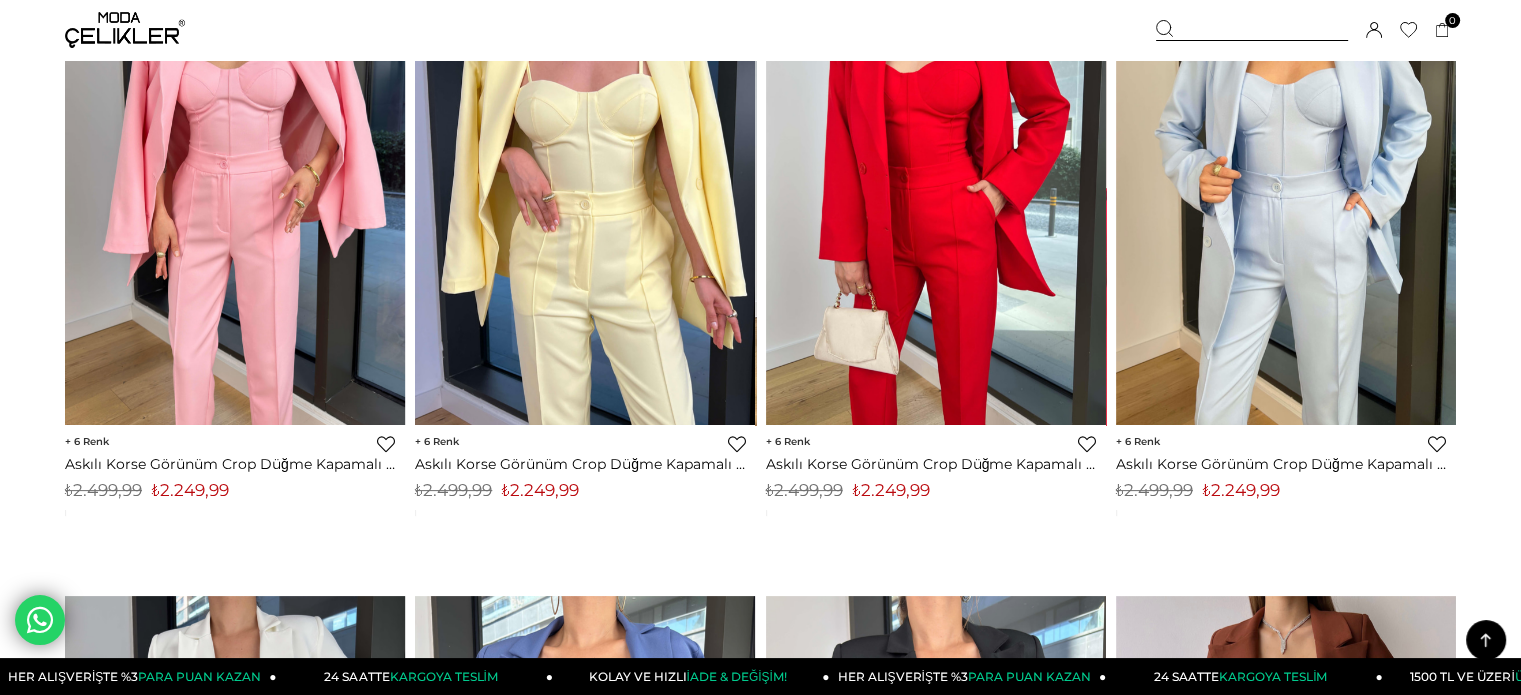 click at bounding box center [1252, 30] 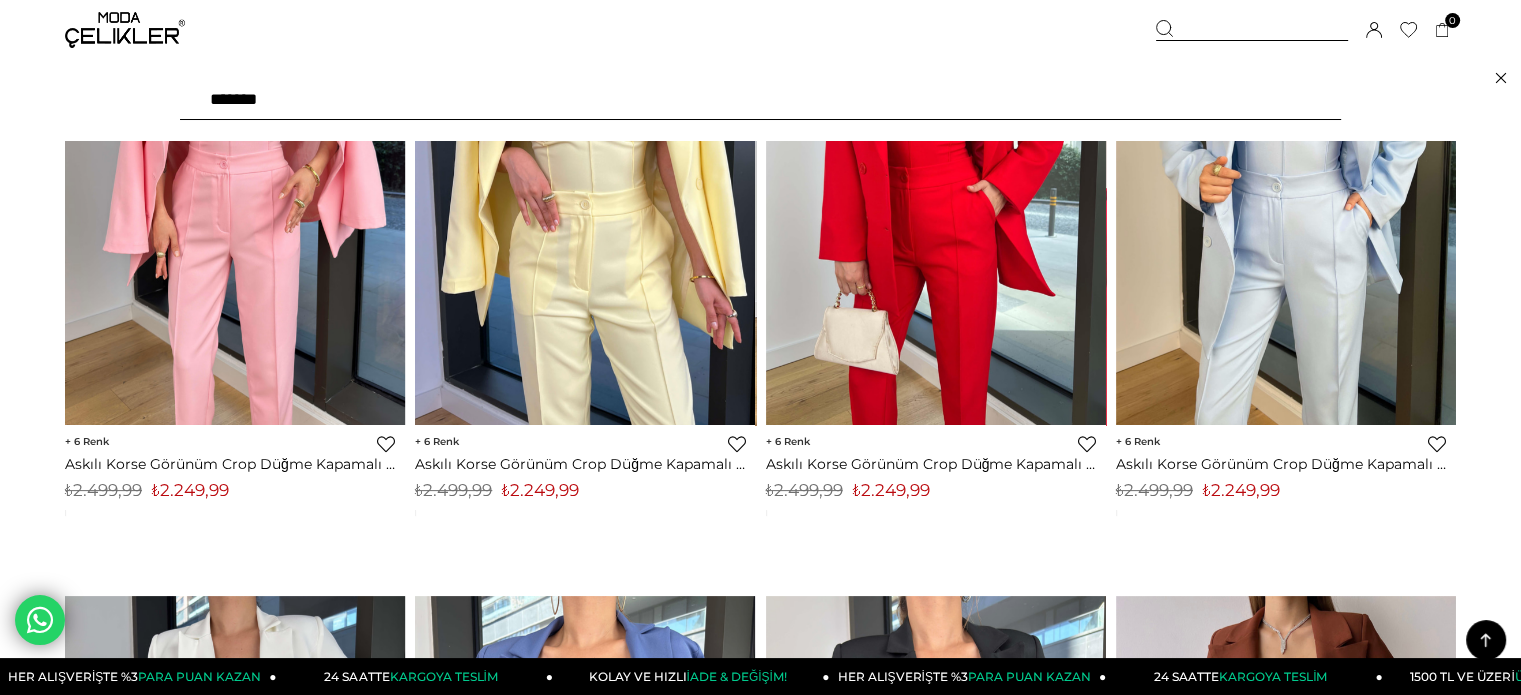 click on "*******" at bounding box center [760, 100] 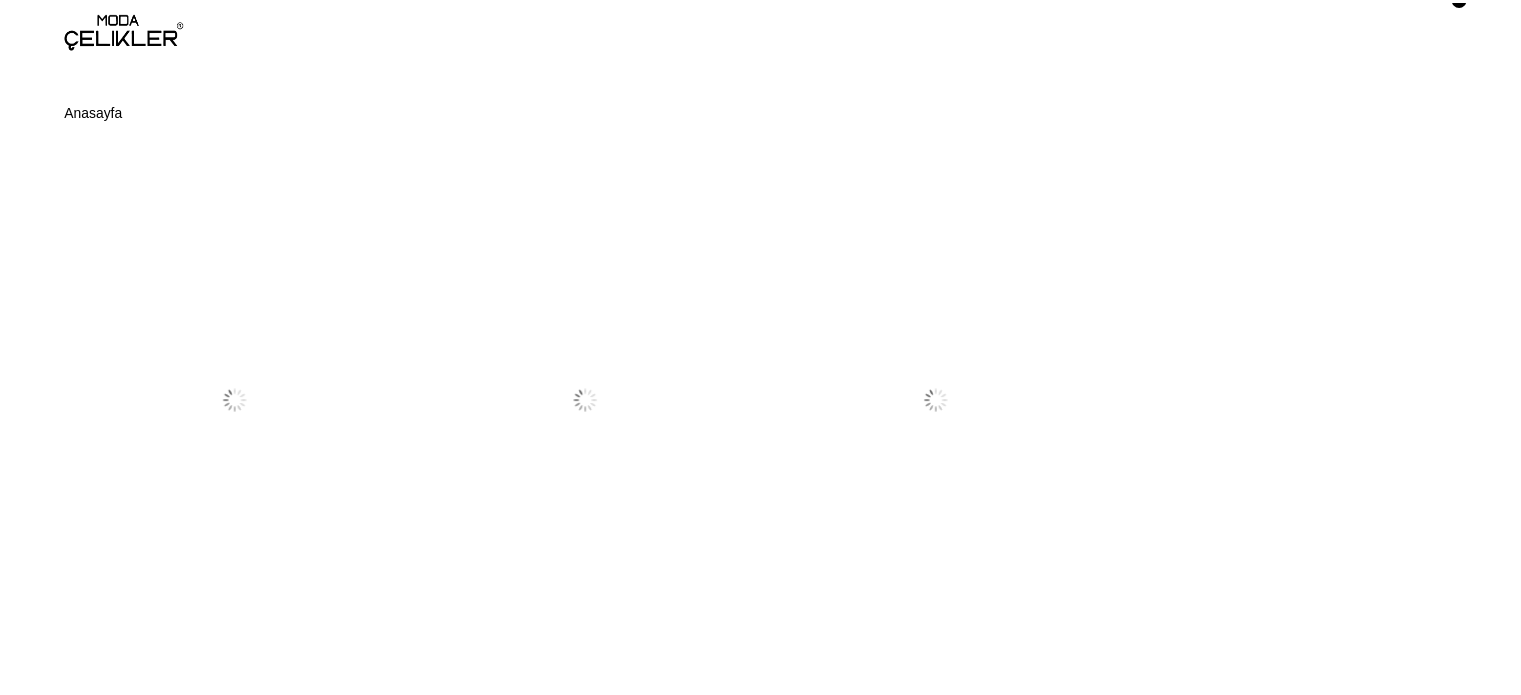 scroll, scrollTop: 0, scrollLeft: 0, axis: both 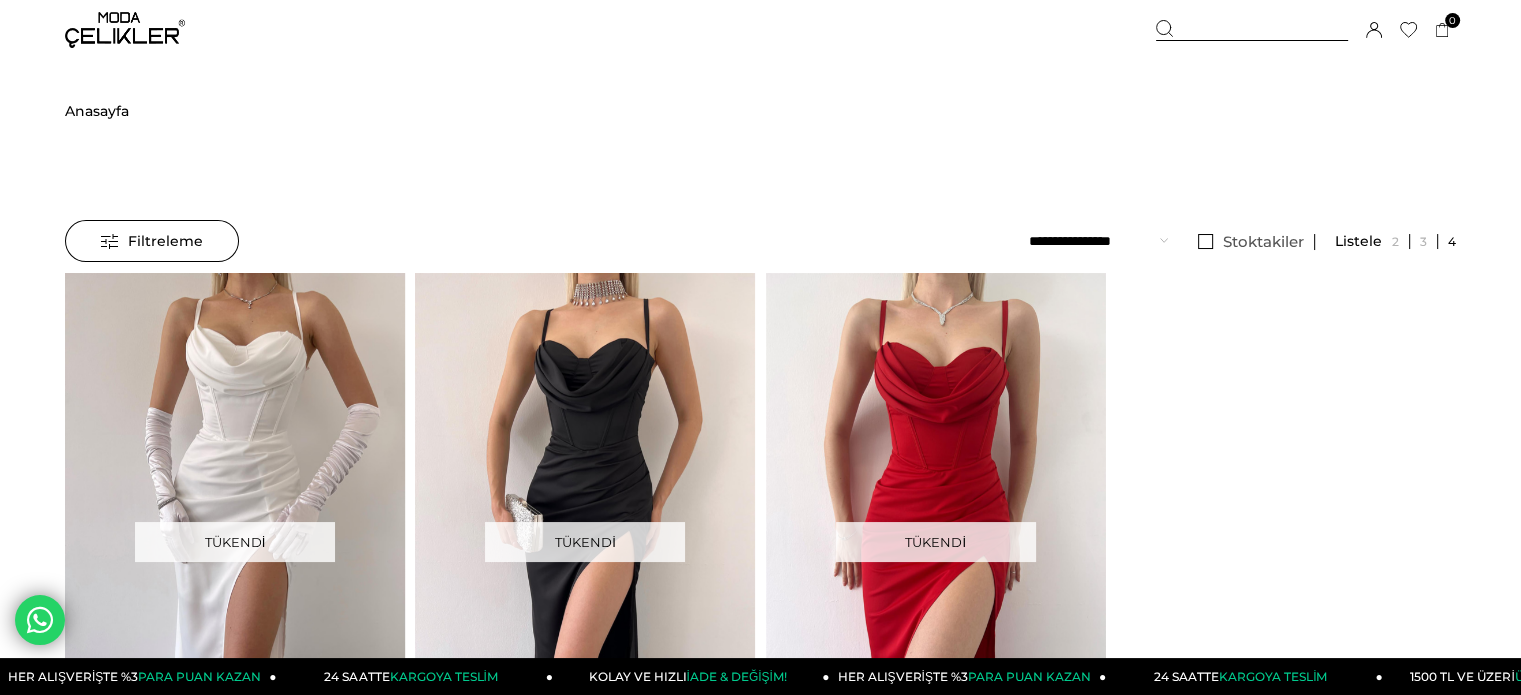 click at bounding box center [1252, 30] 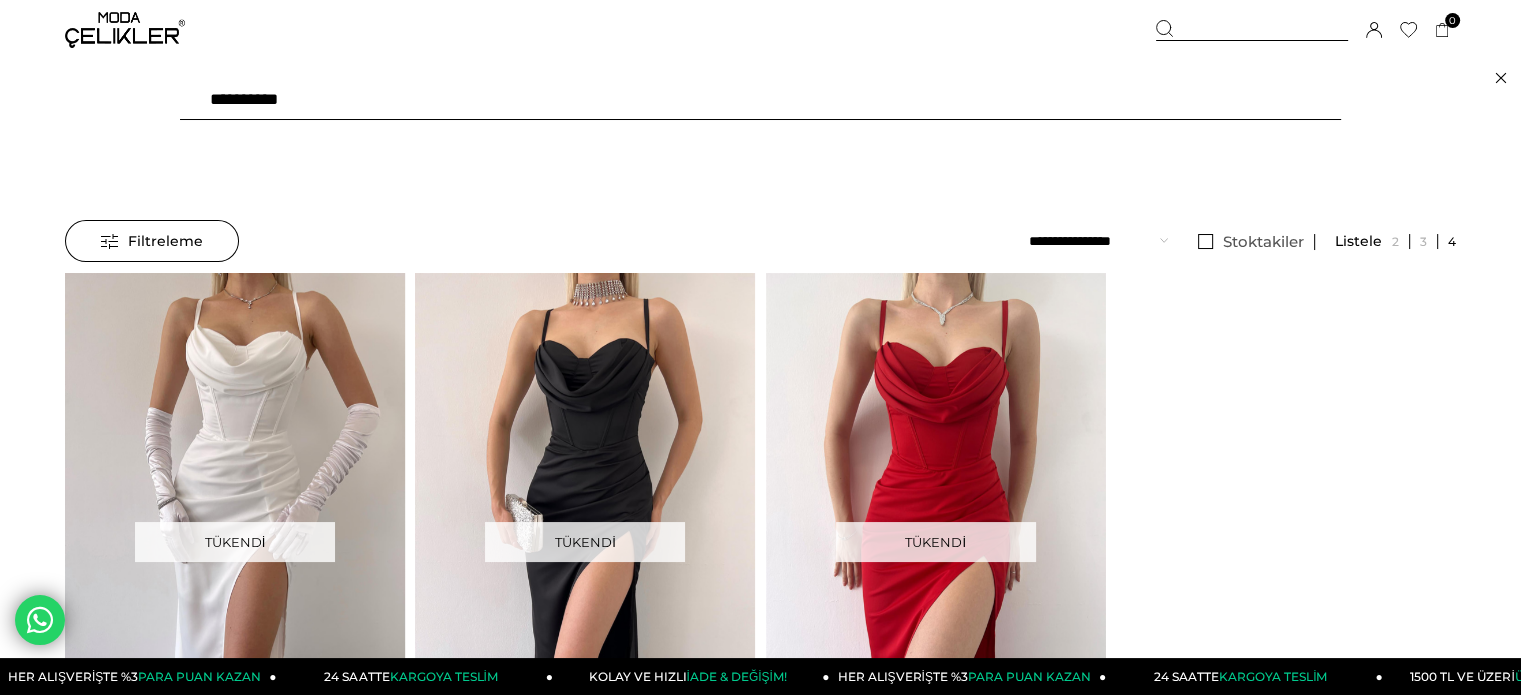 click on "*********" at bounding box center (760, 100) 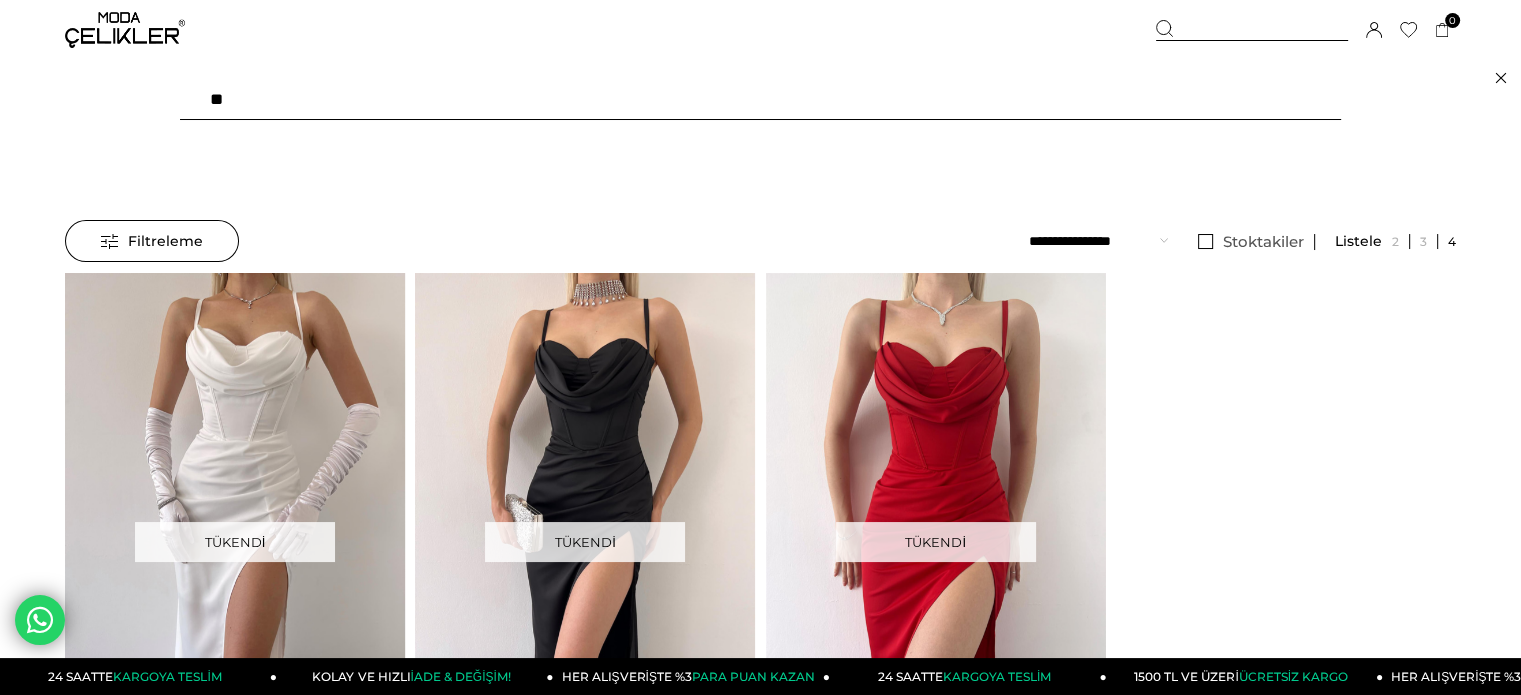 type on "*" 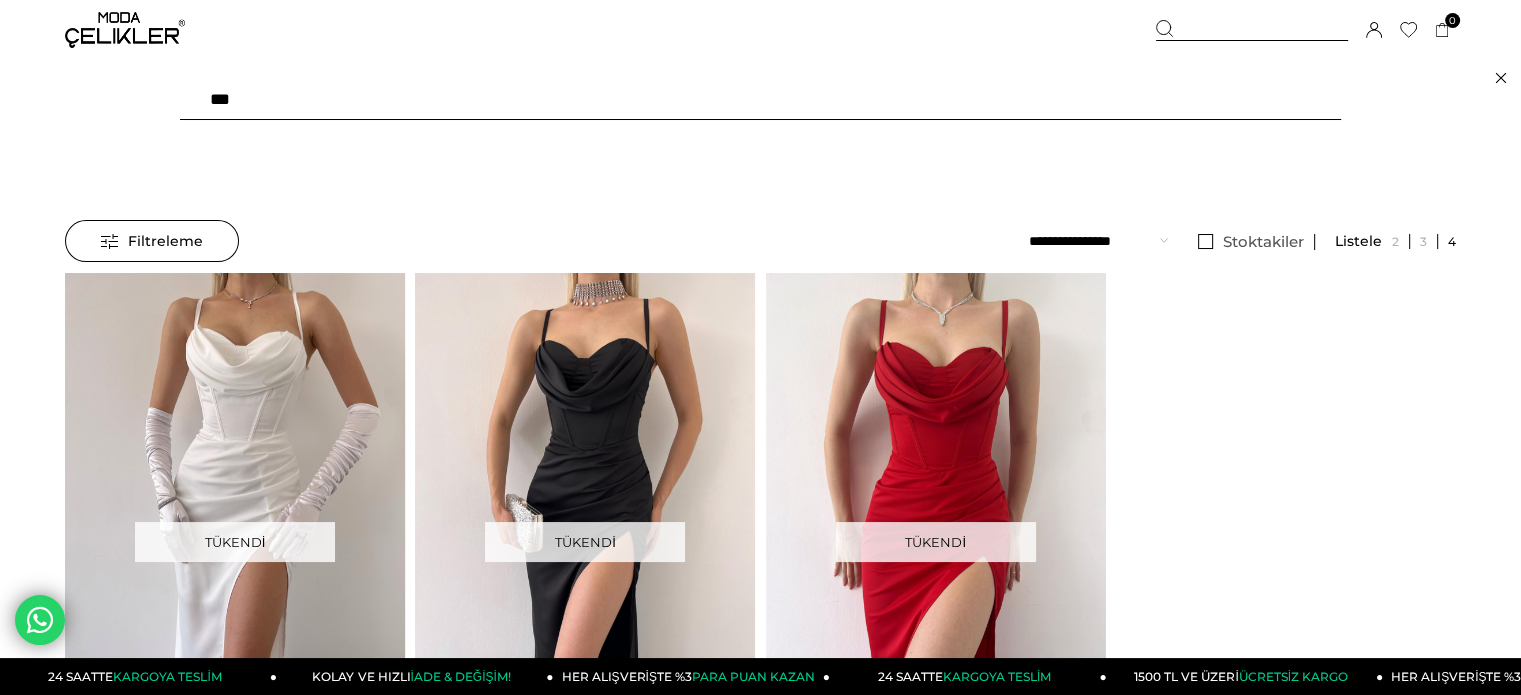 type on "****" 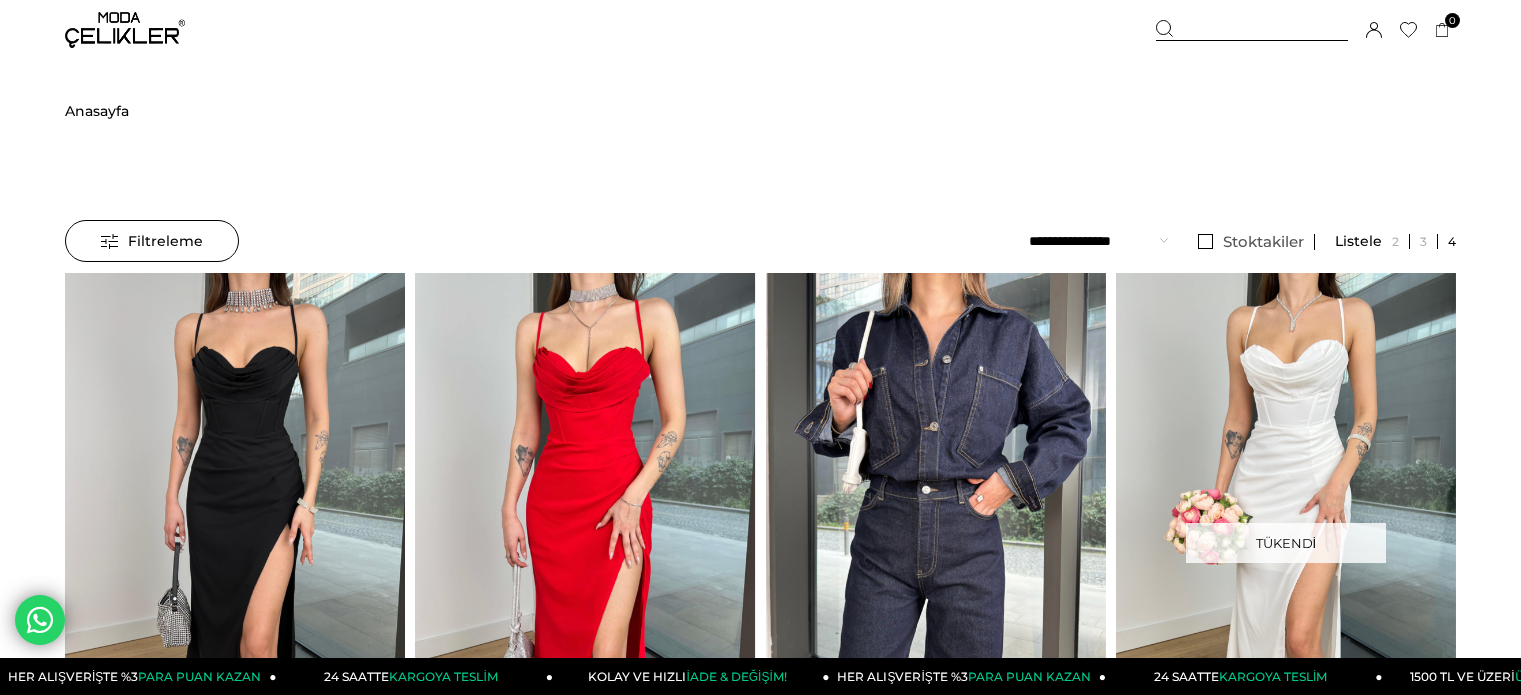 scroll, scrollTop: 0, scrollLeft: 0, axis: both 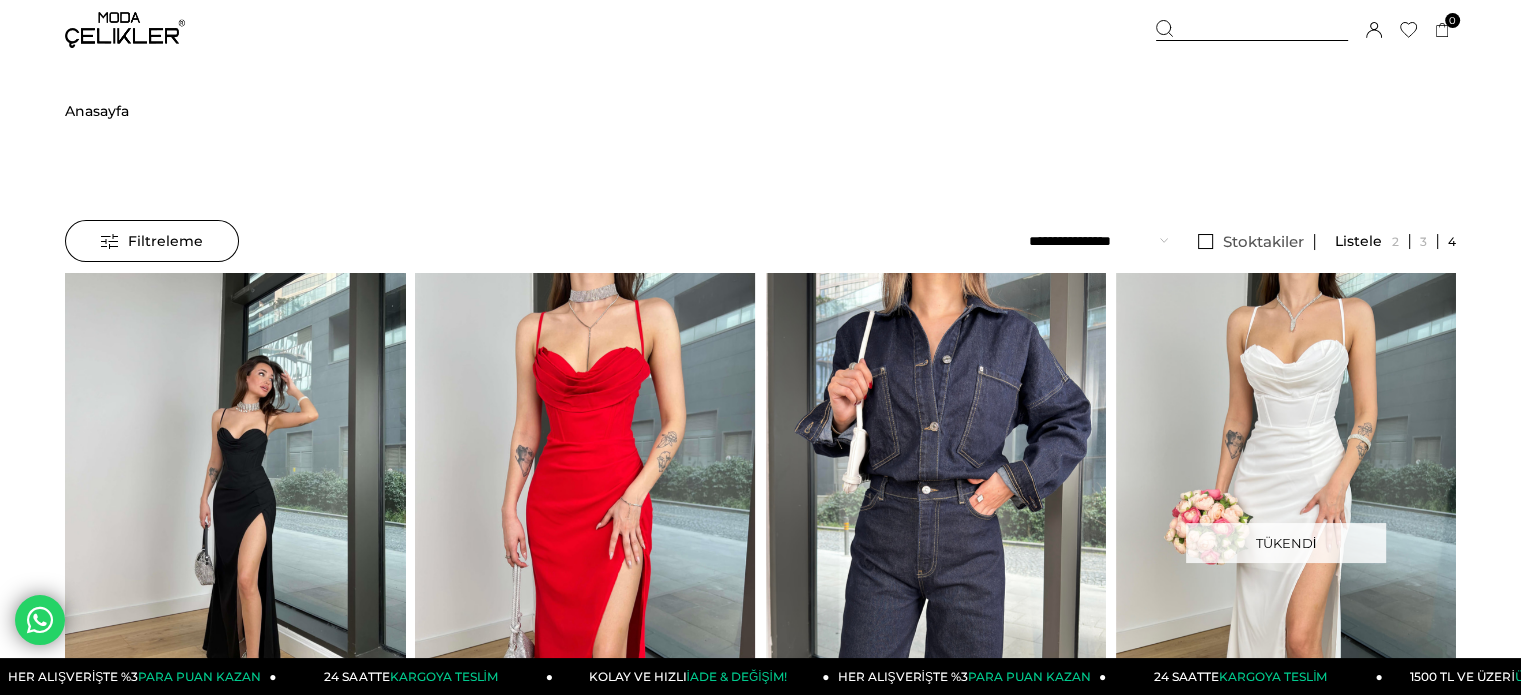 click at bounding box center (235, 499) 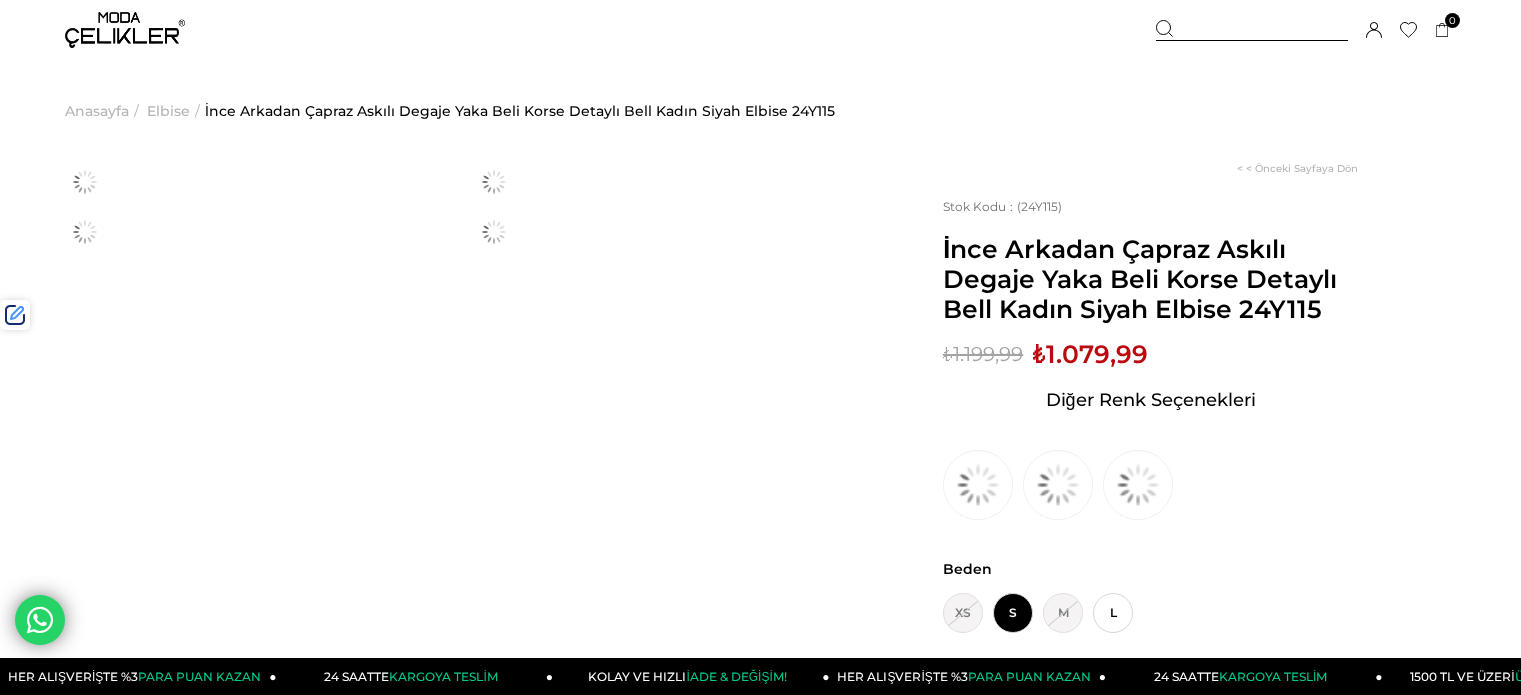 scroll, scrollTop: 0, scrollLeft: 0, axis: both 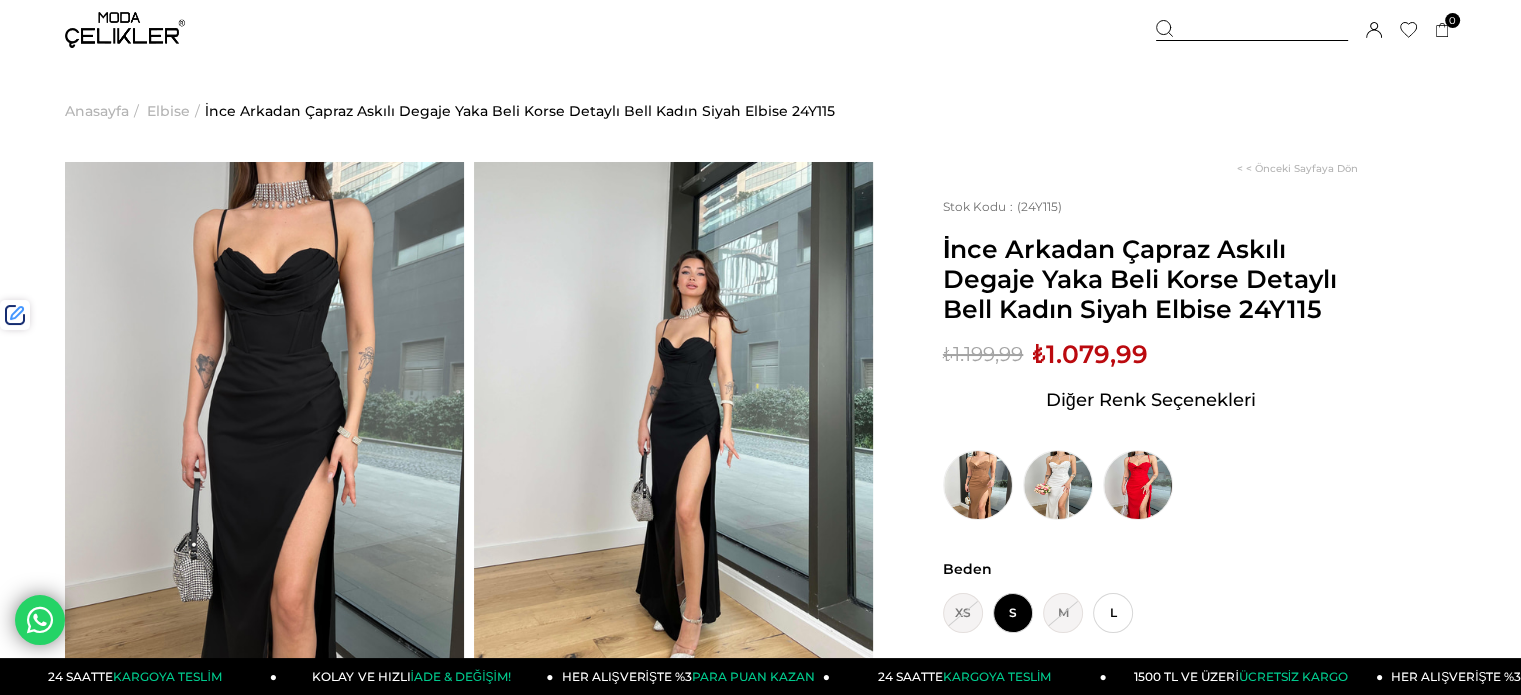 click at bounding box center [1252, 30] 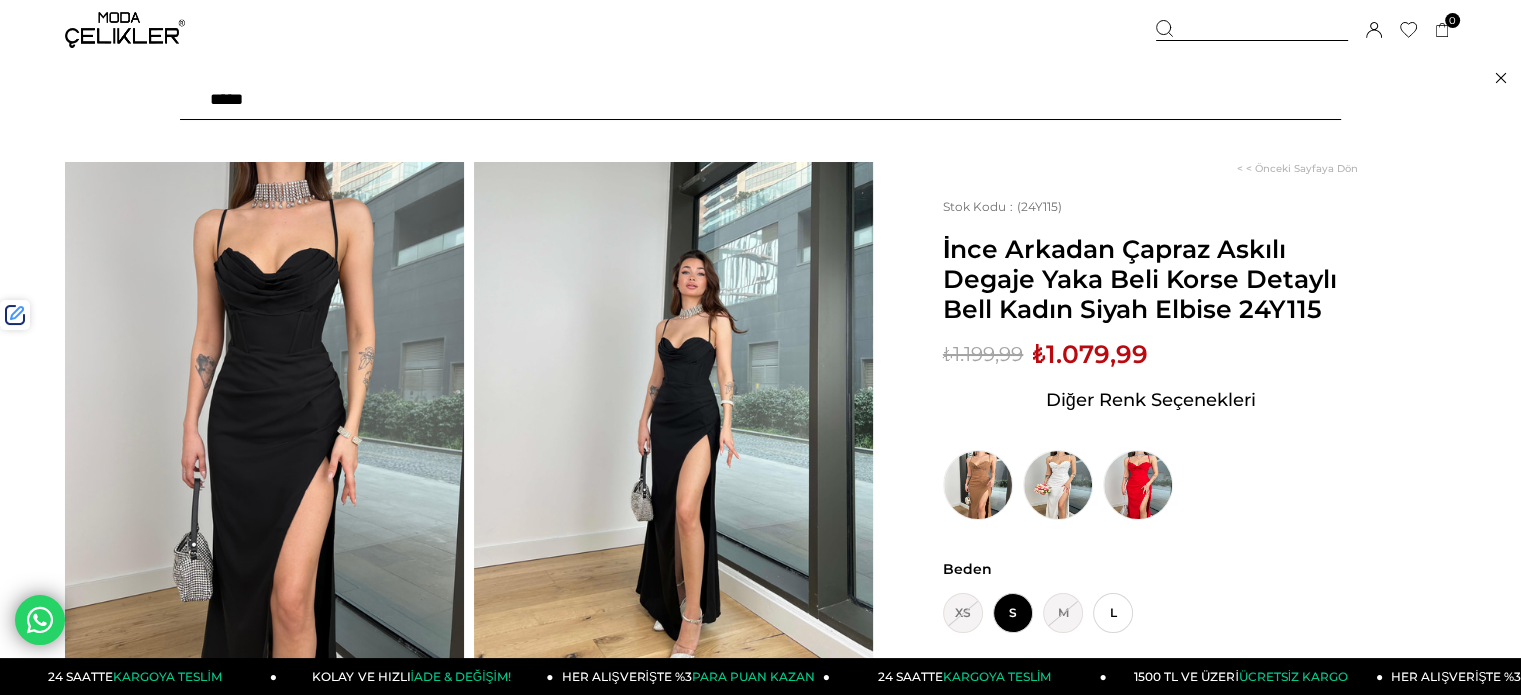 click at bounding box center (760, 100) 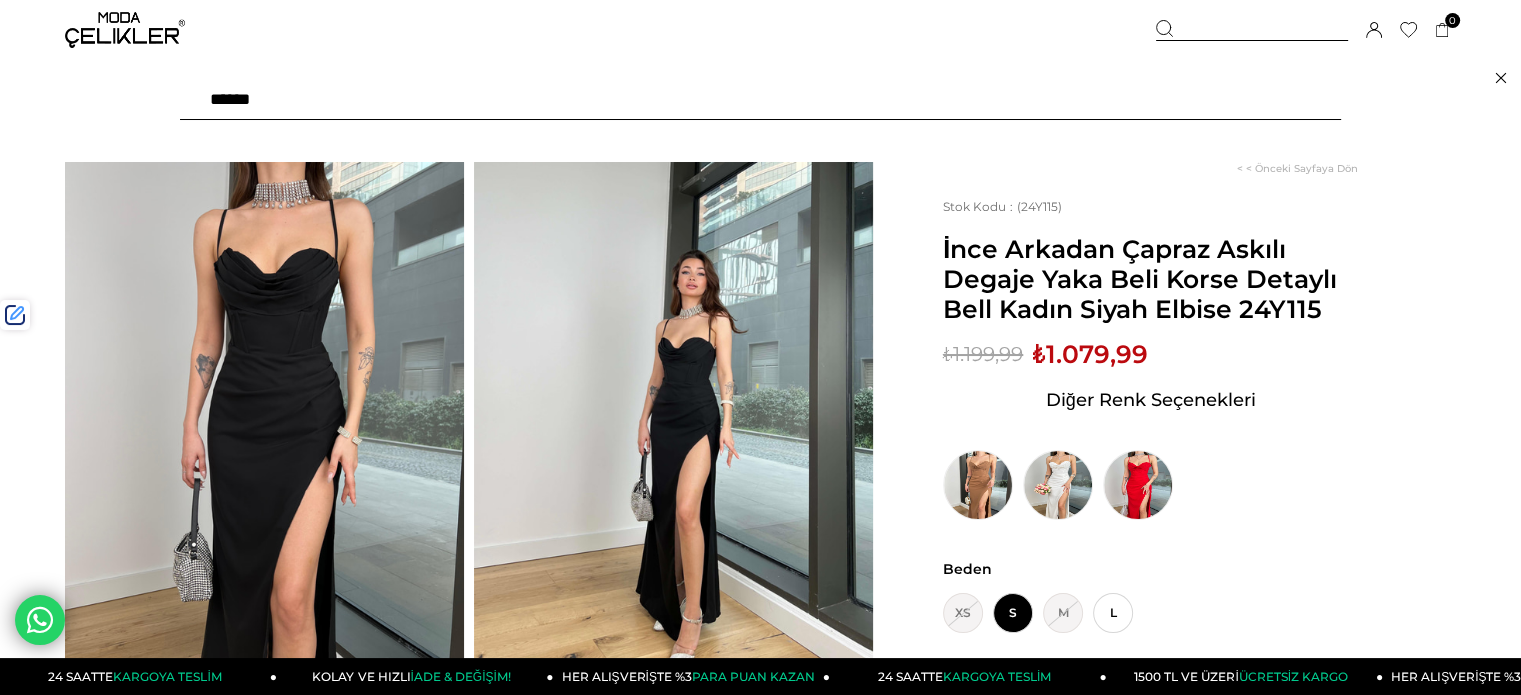 type on "*******" 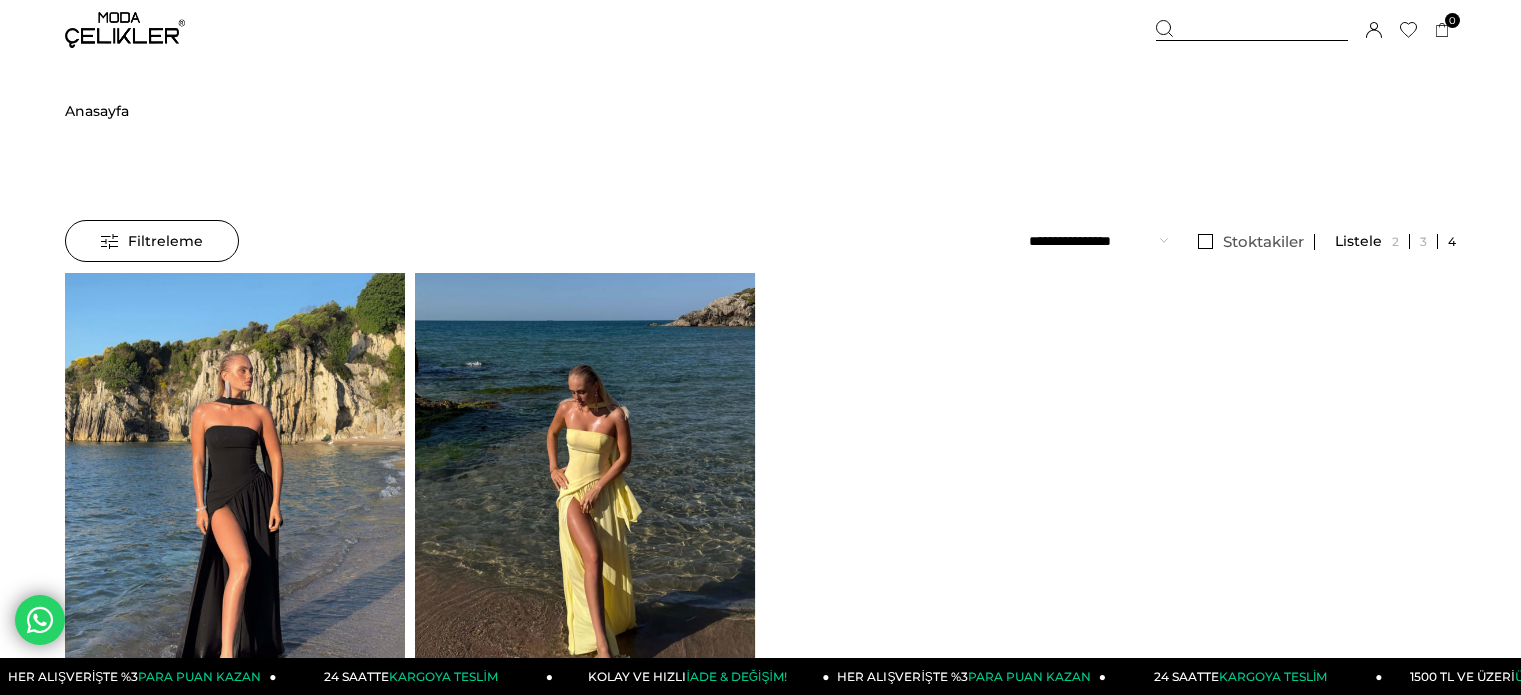 scroll, scrollTop: 0, scrollLeft: 0, axis: both 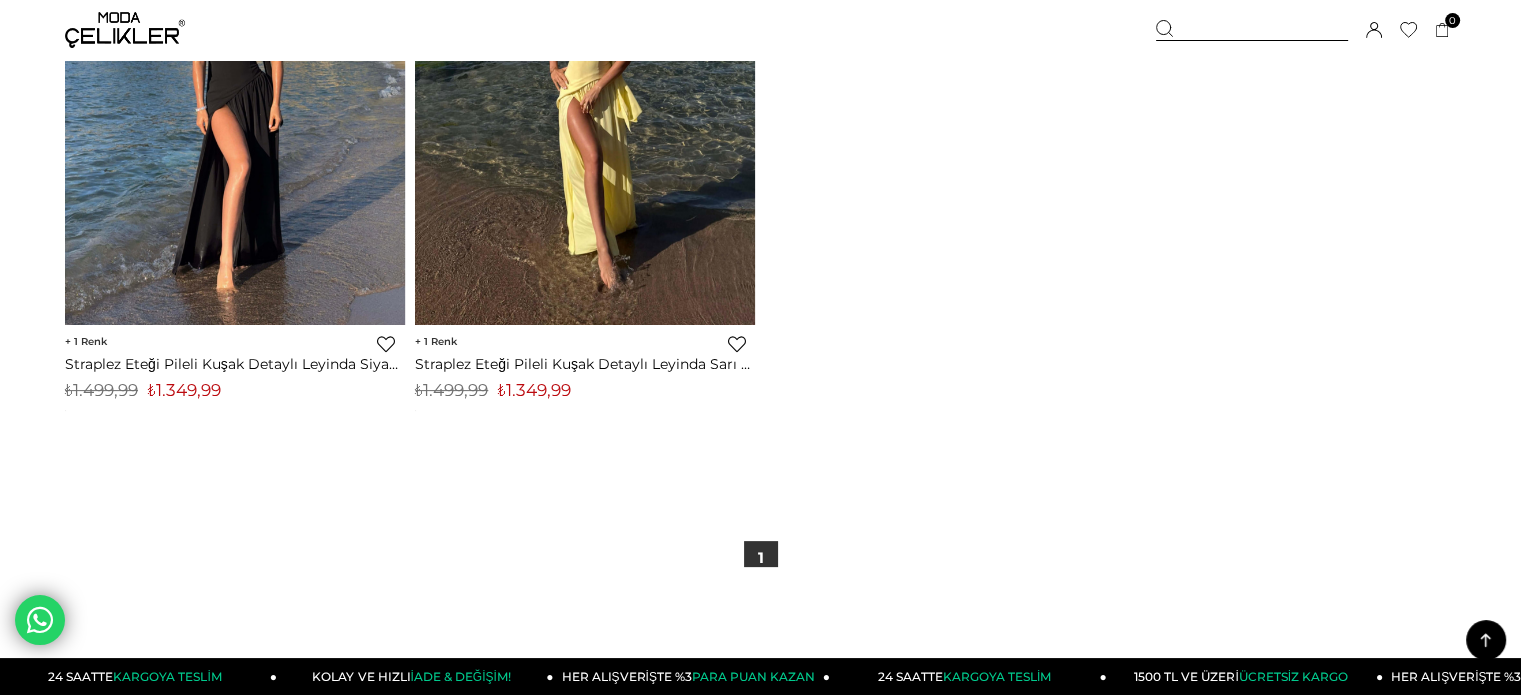 click on "₺1.349,99" at bounding box center [534, 390] 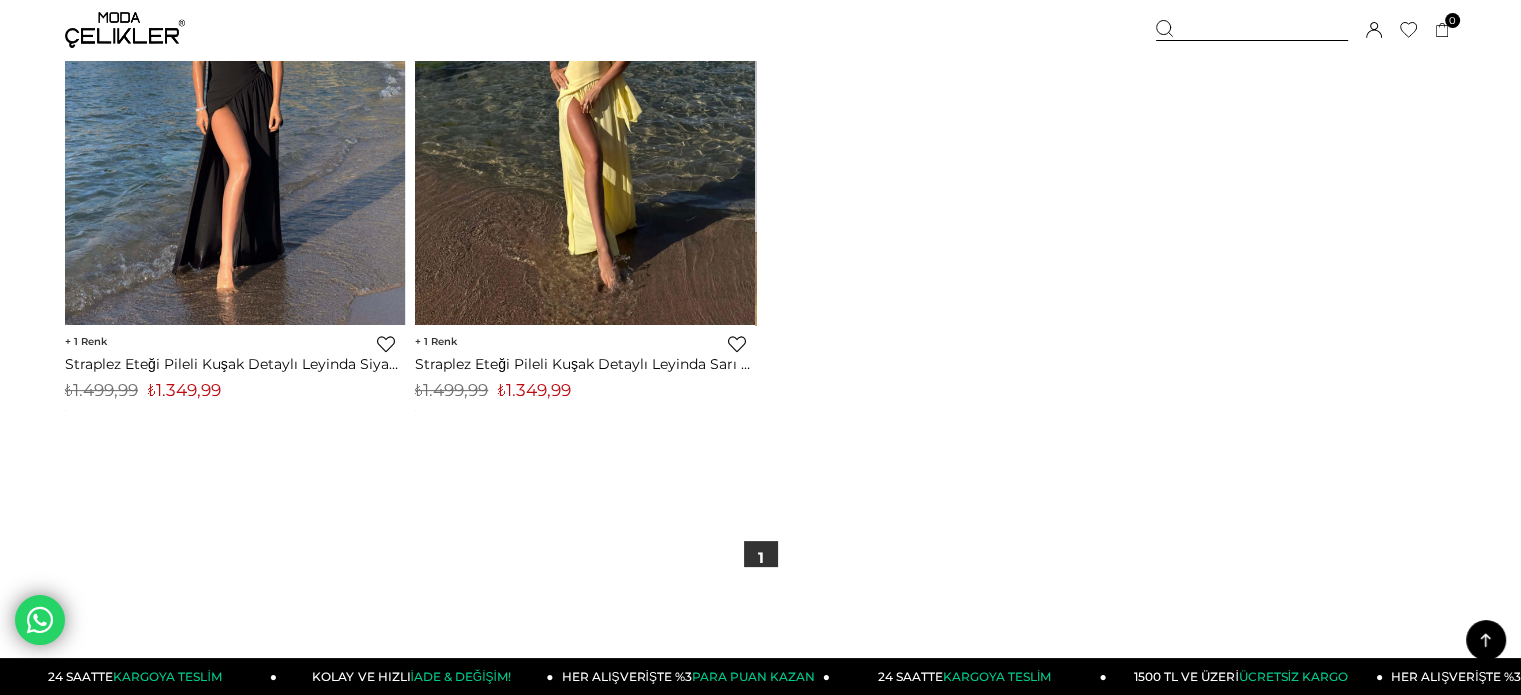 drag, startPoint x: 0, startPoint y: 95, endPoint x: 86, endPoint y: 2, distance: 126.66886 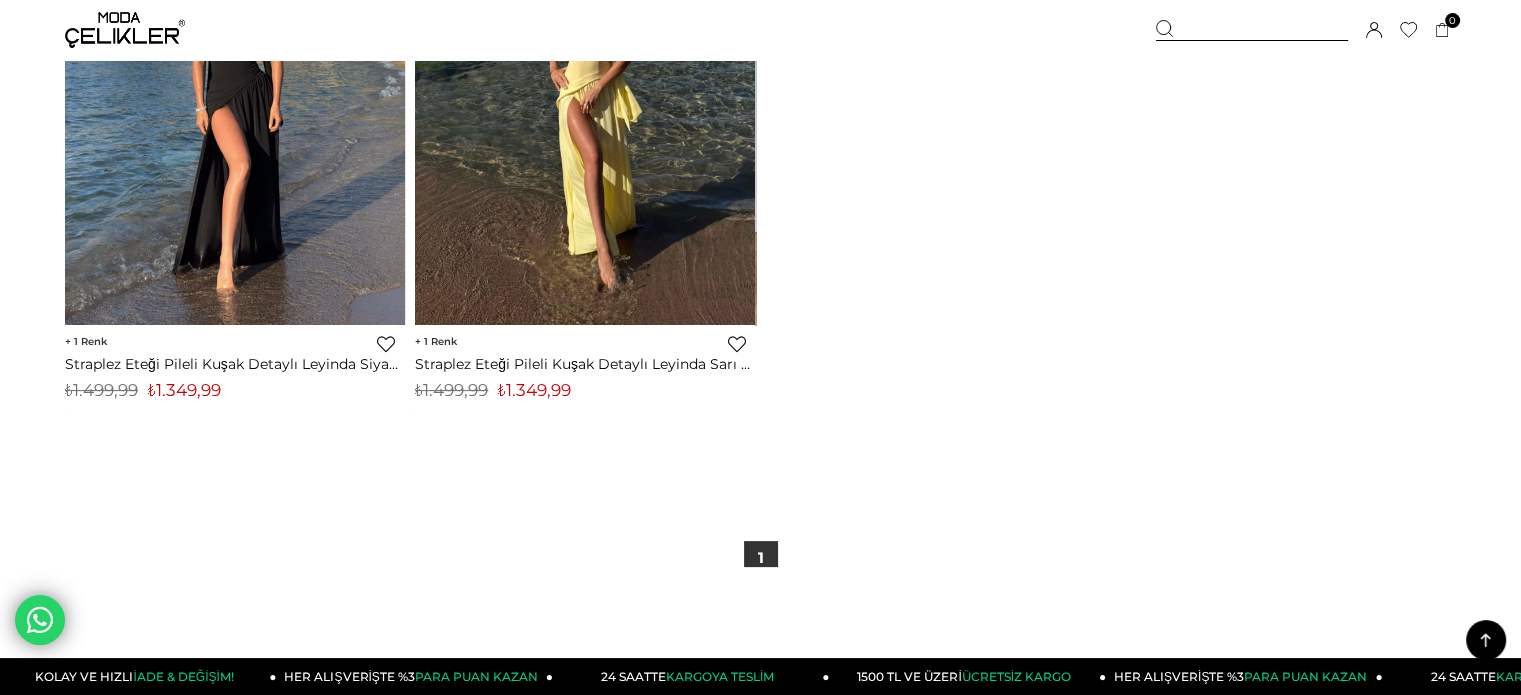 click at bounding box center [1252, 30] 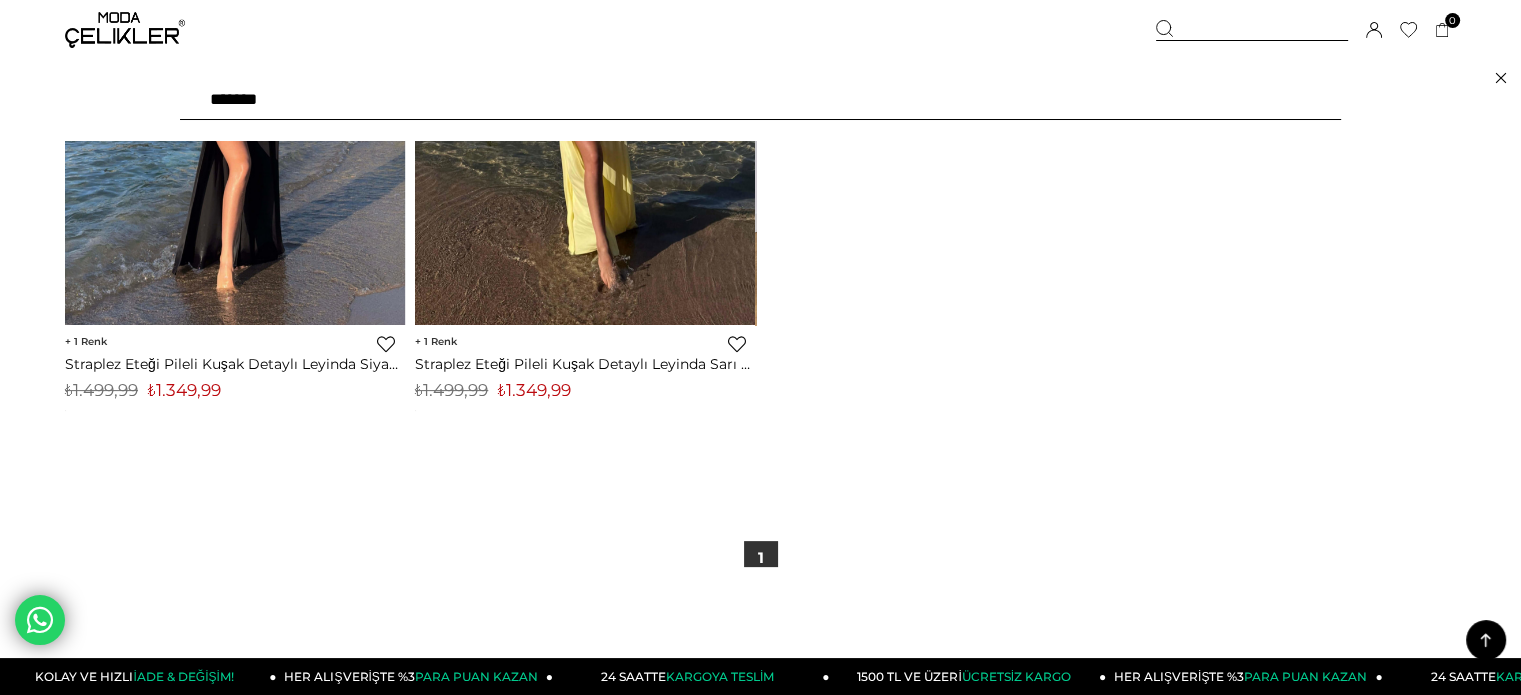 click on "*******" at bounding box center (760, 100) 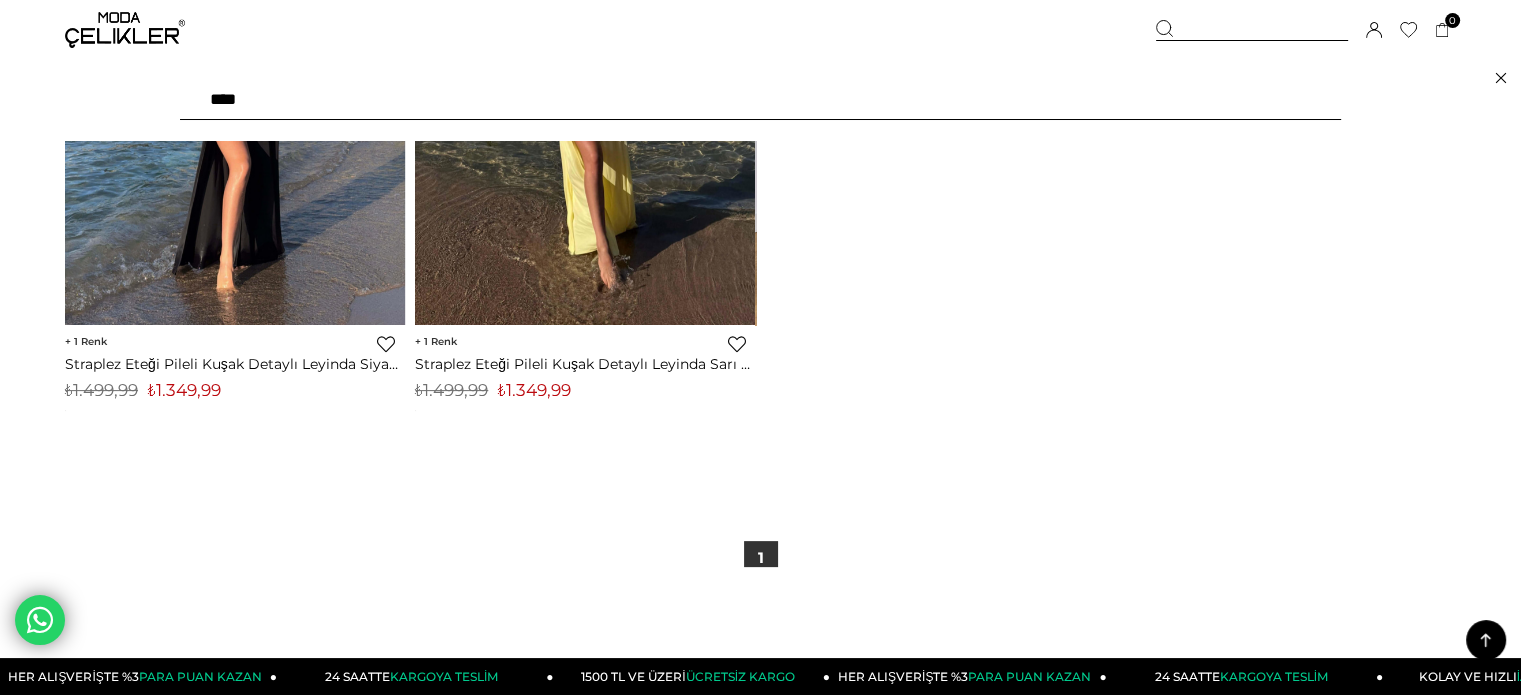 type on "*****" 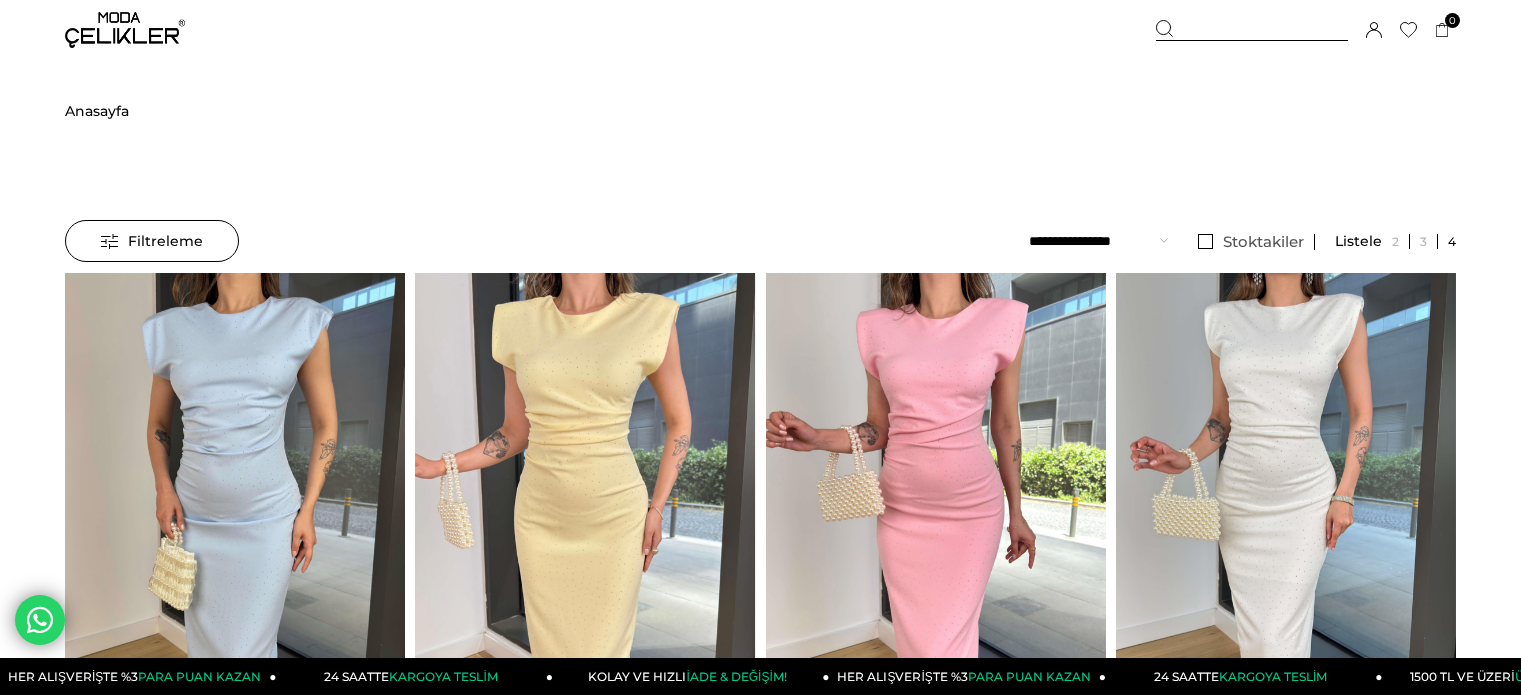 scroll, scrollTop: 0, scrollLeft: 0, axis: both 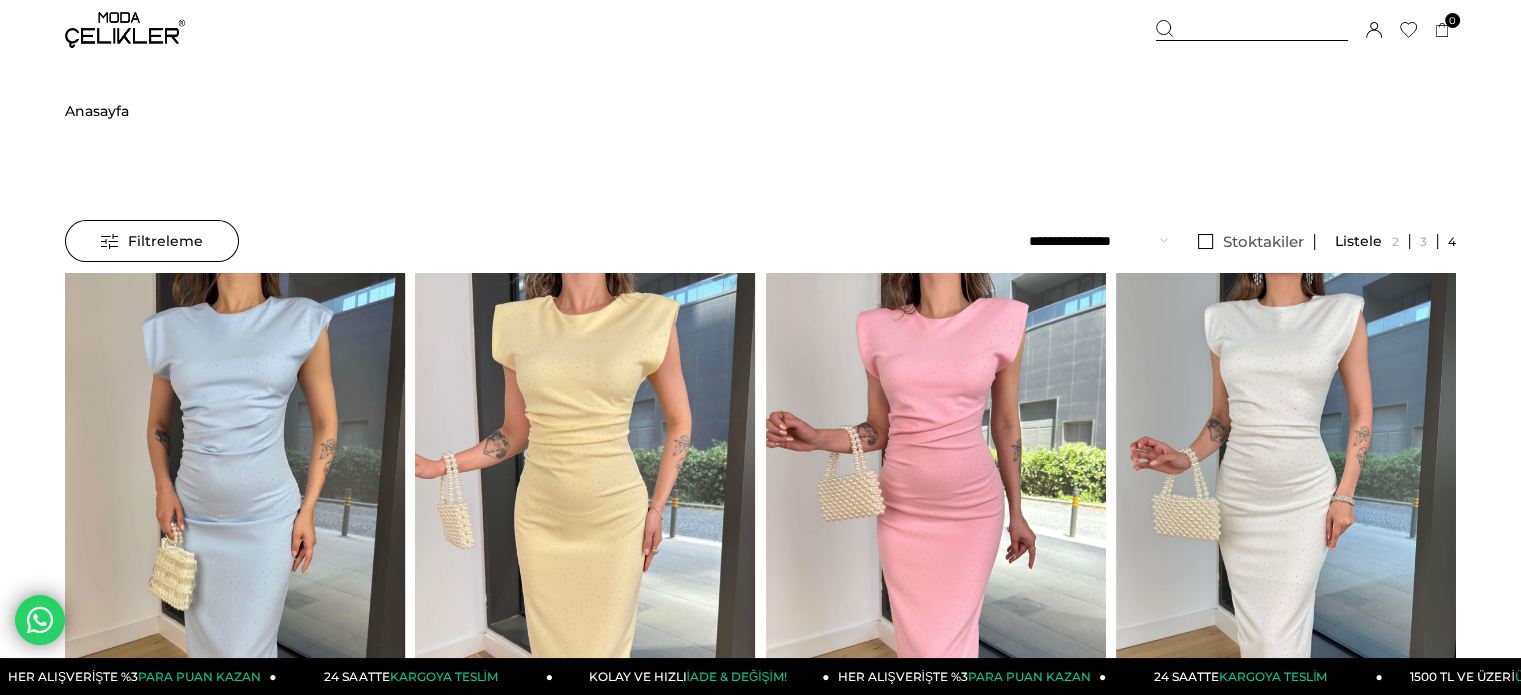 click at bounding box center (585, 499) 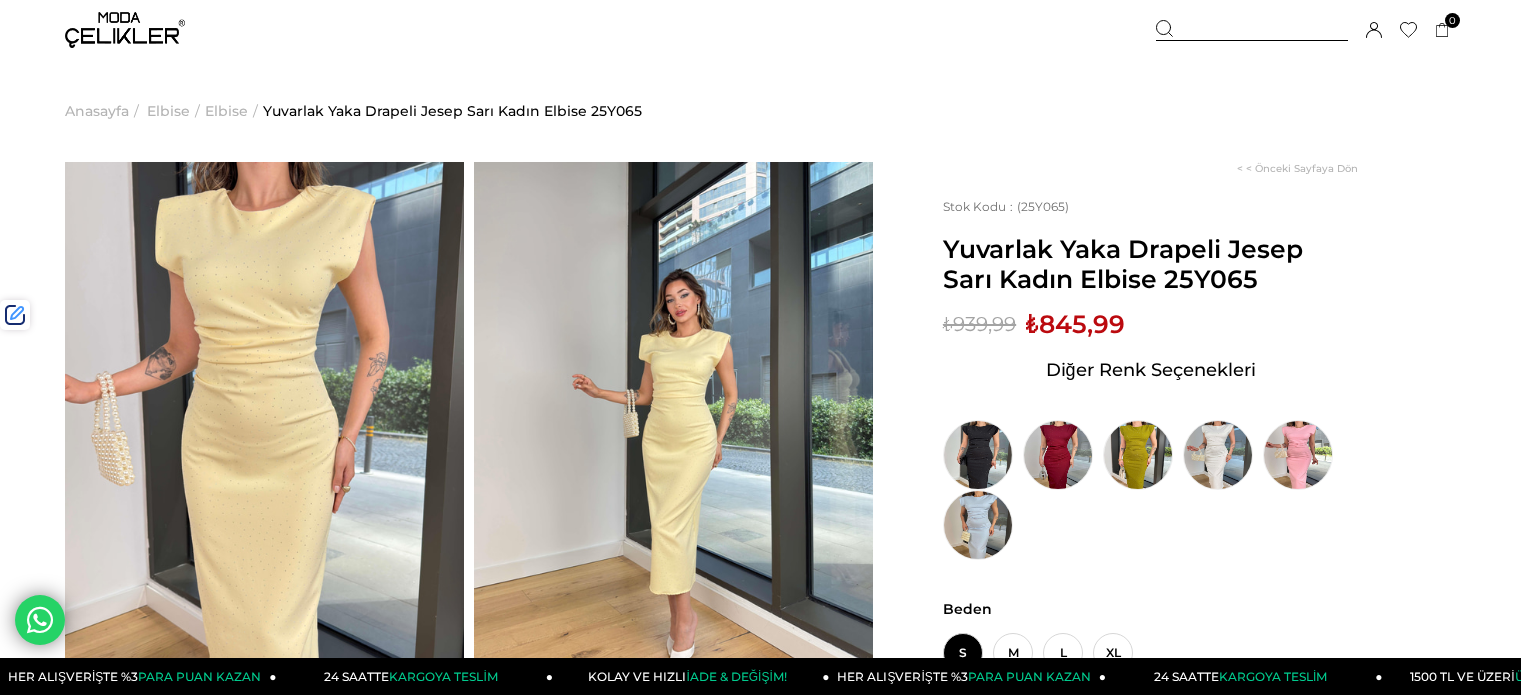 scroll, scrollTop: 0, scrollLeft: 0, axis: both 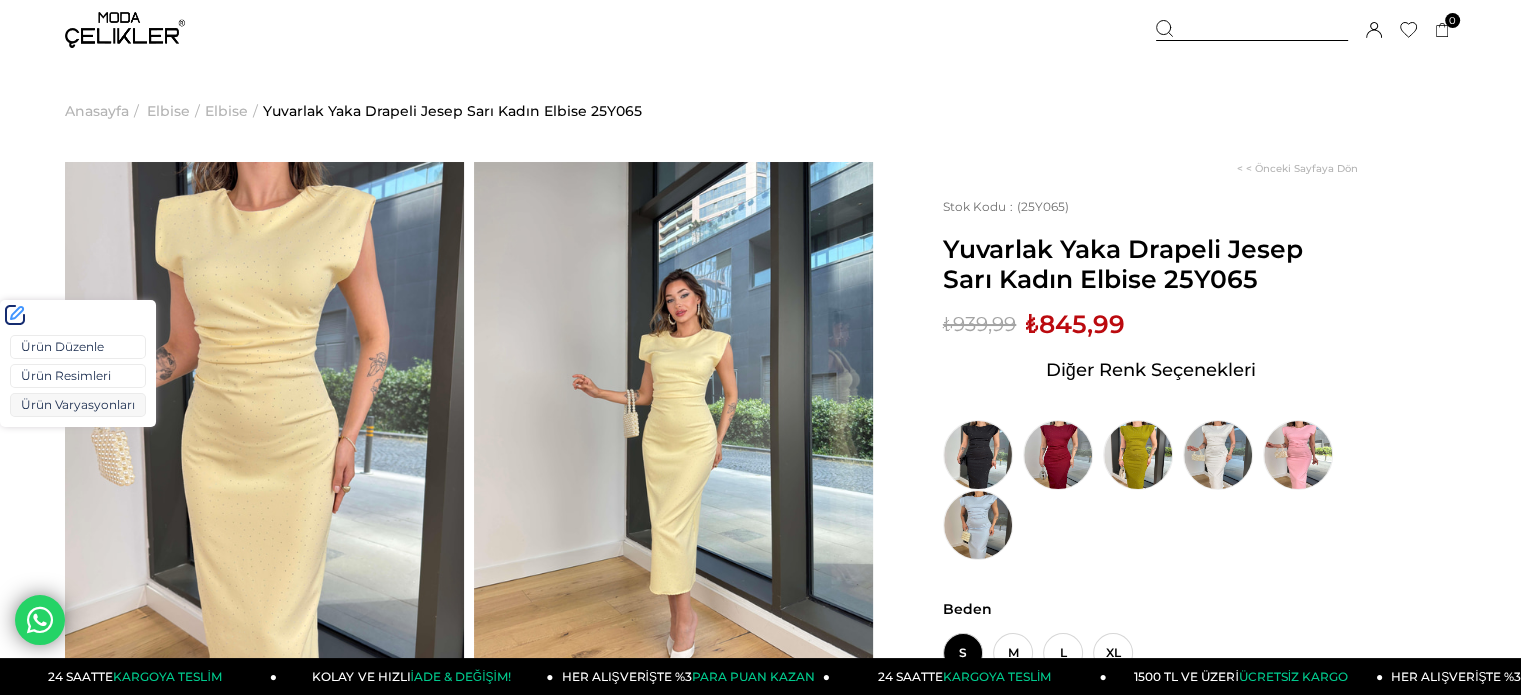 click on "Ürün Varyasyonları" at bounding box center [78, 405] 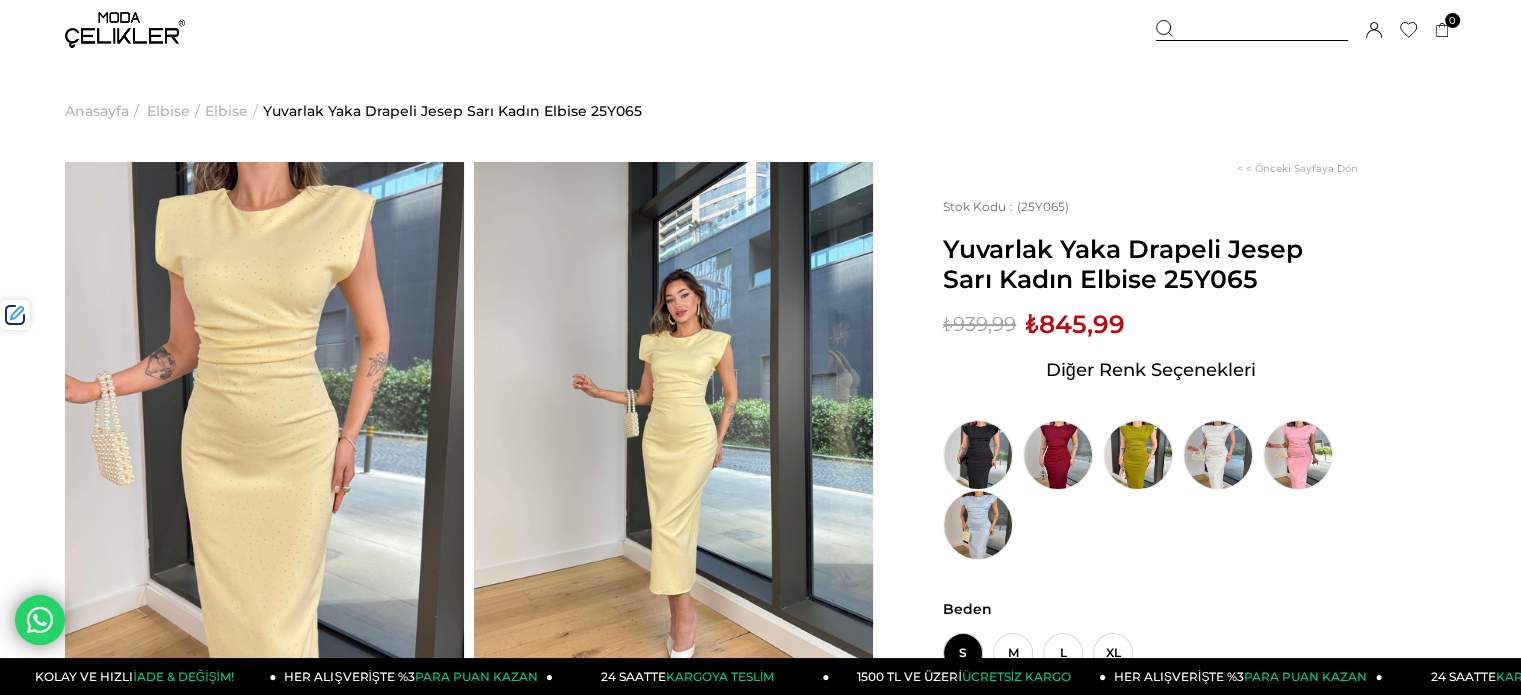 click at bounding box center [1252, 30] 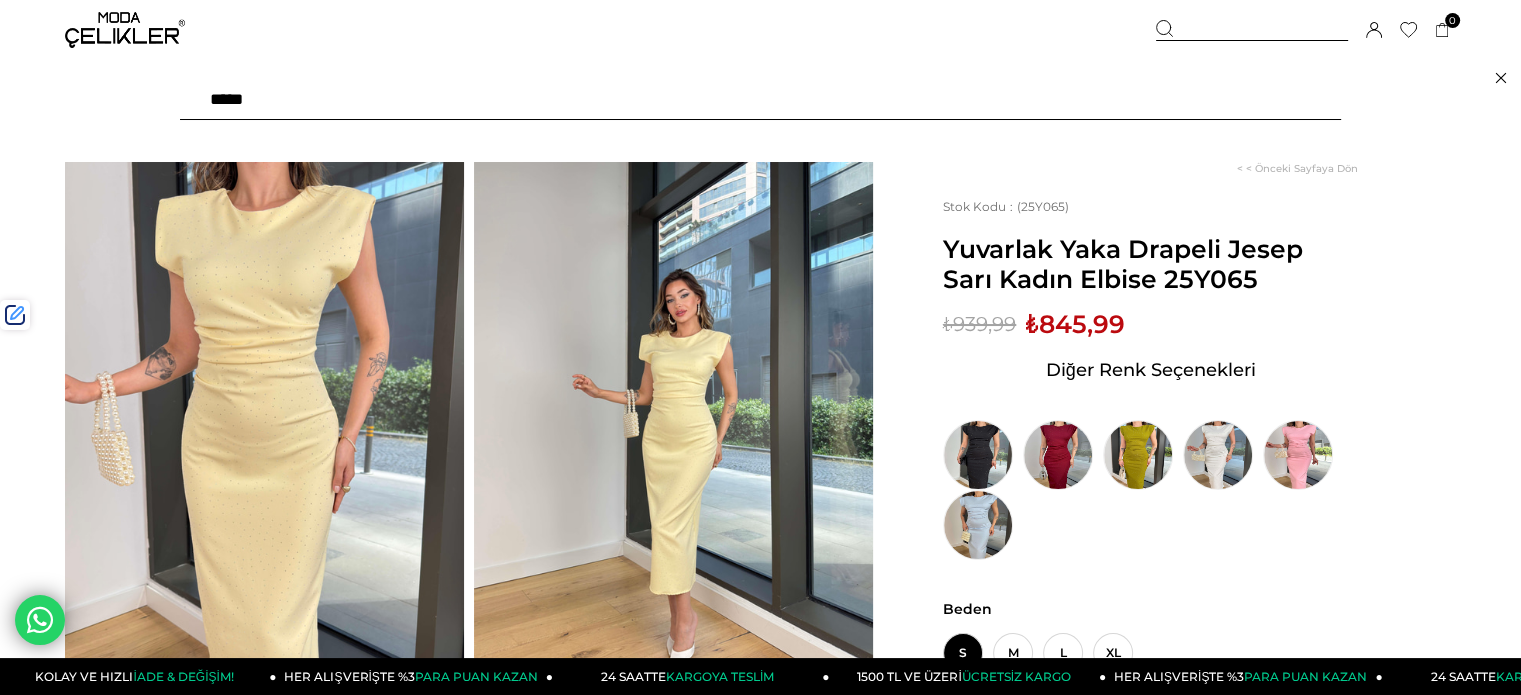 click at bounding box center [760, 100] 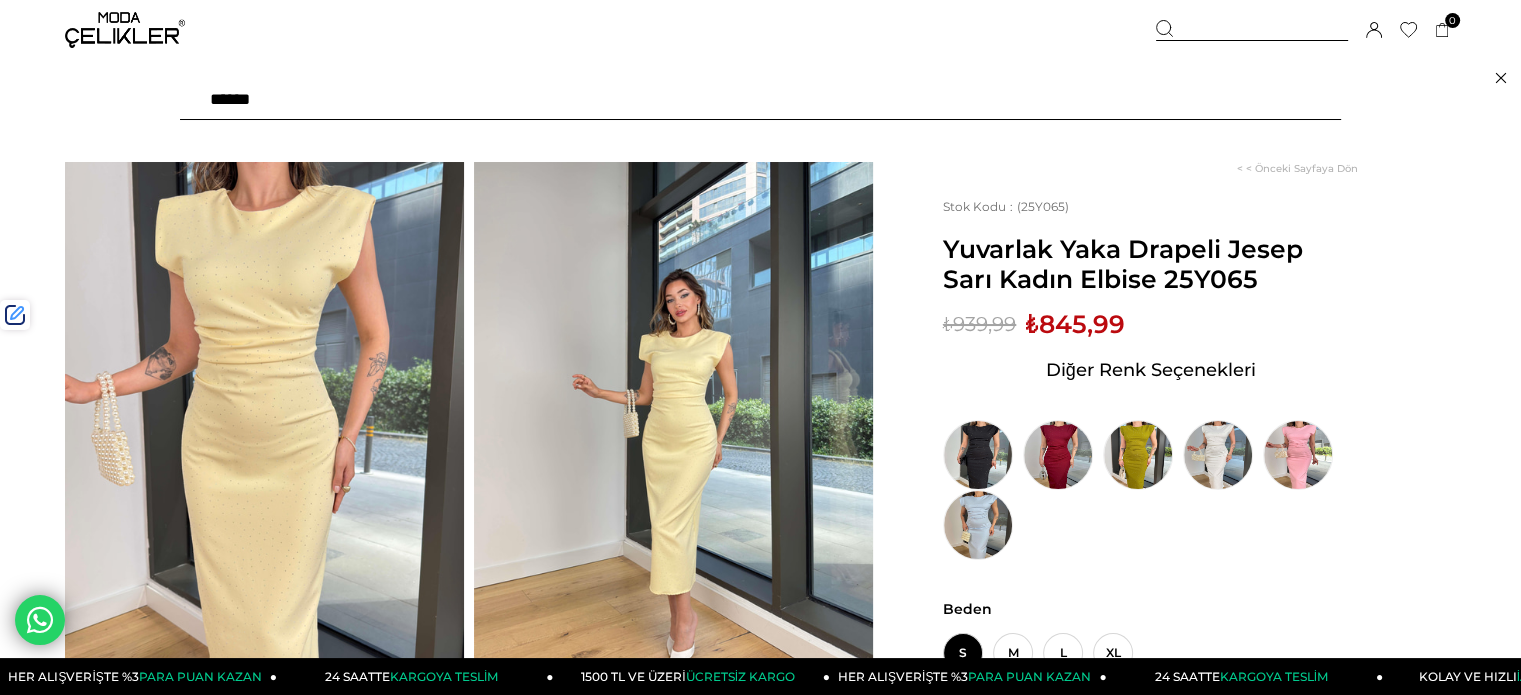 type on "*******" 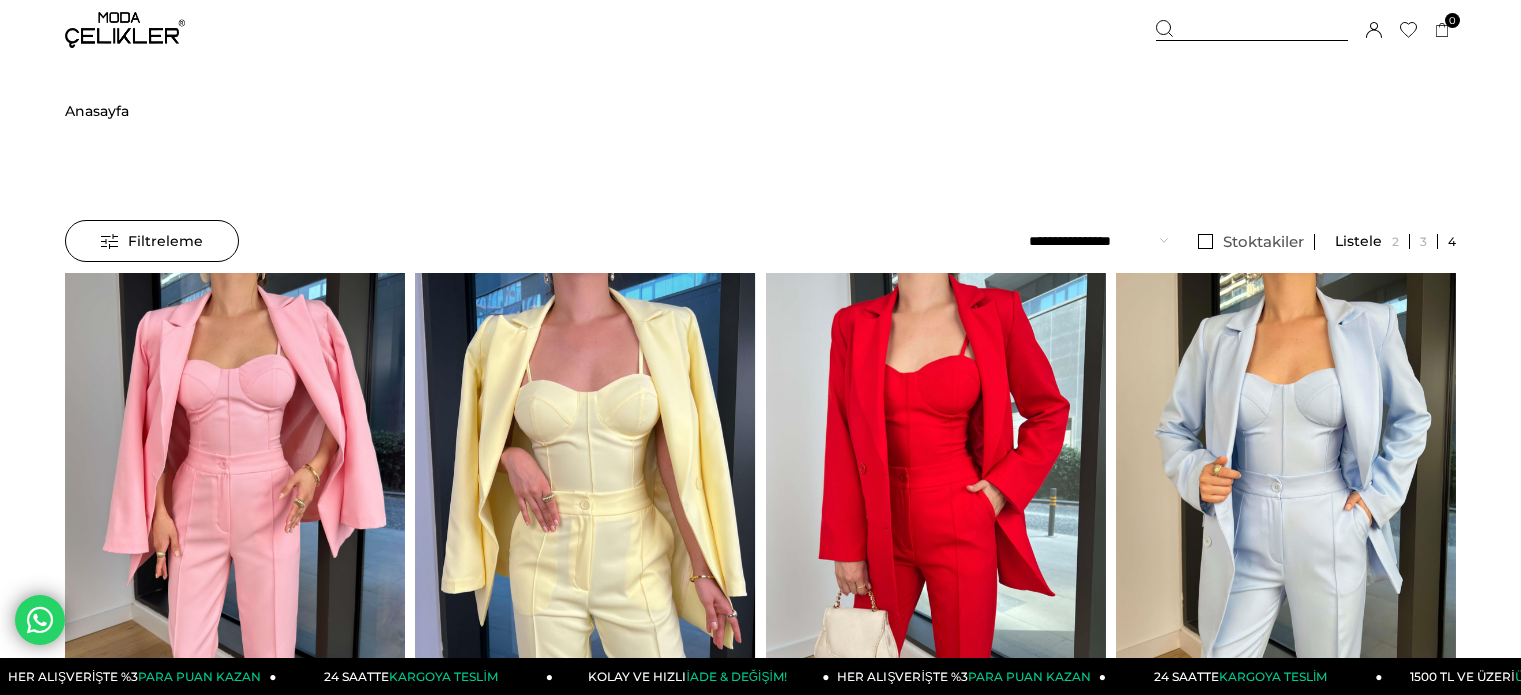 scroll, scrollTop: 0, scrollLeft: 0, axis: both 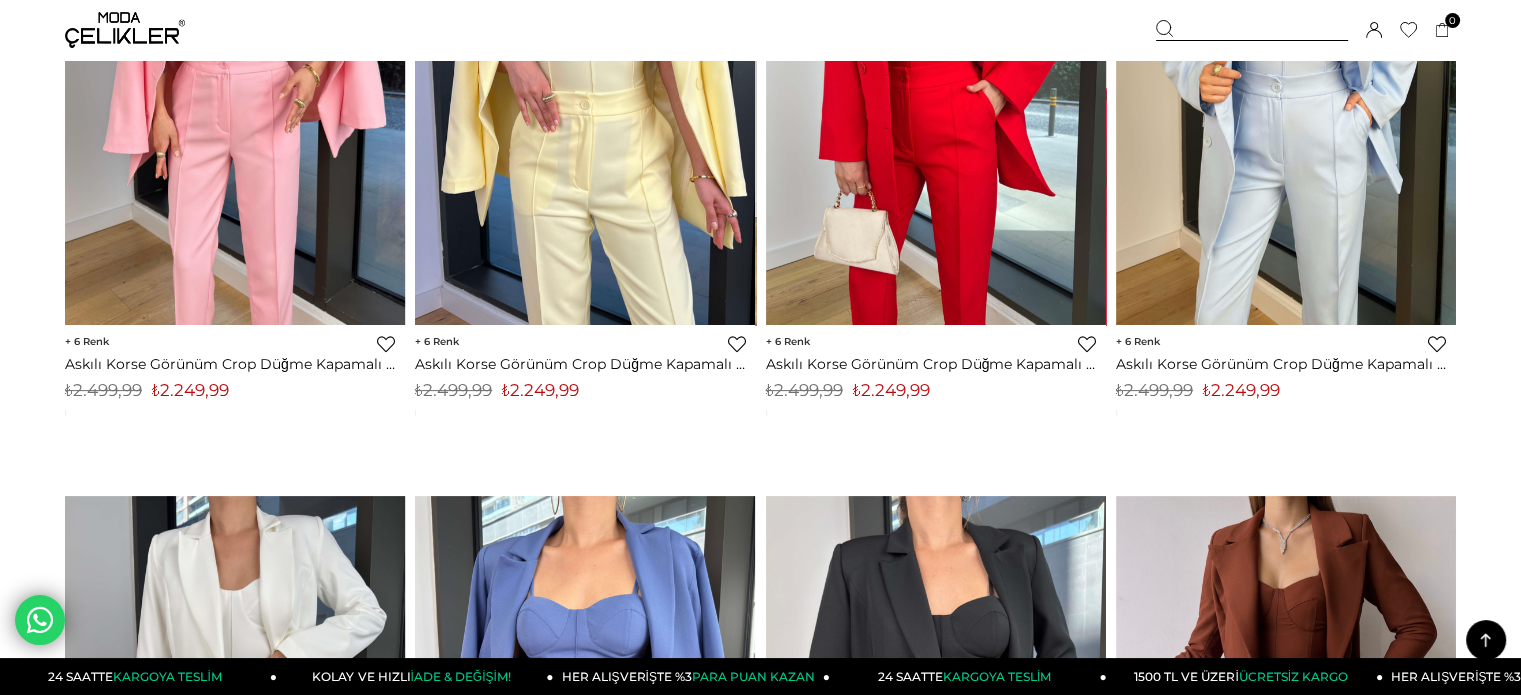 click on "₺2.249,99" at bounding box center [540, 390] 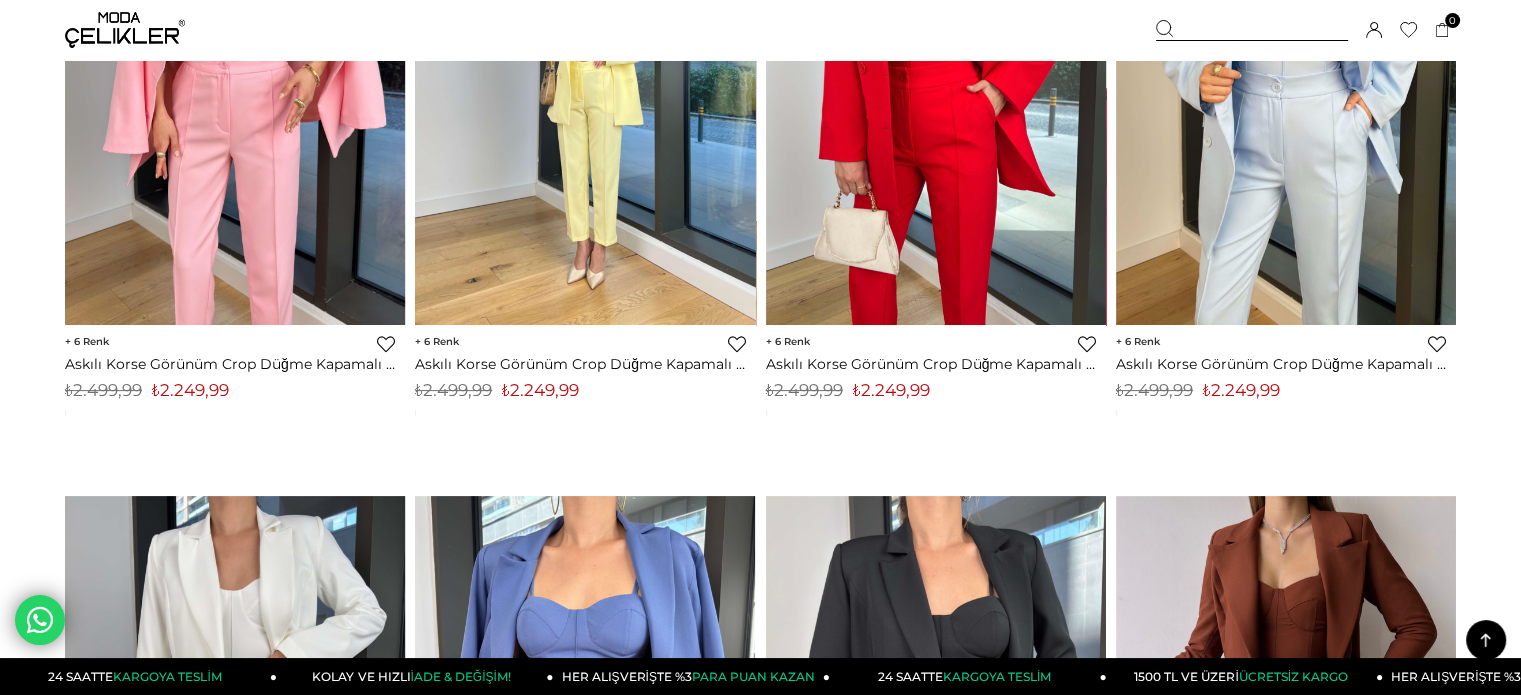 copy on "2.249,99" 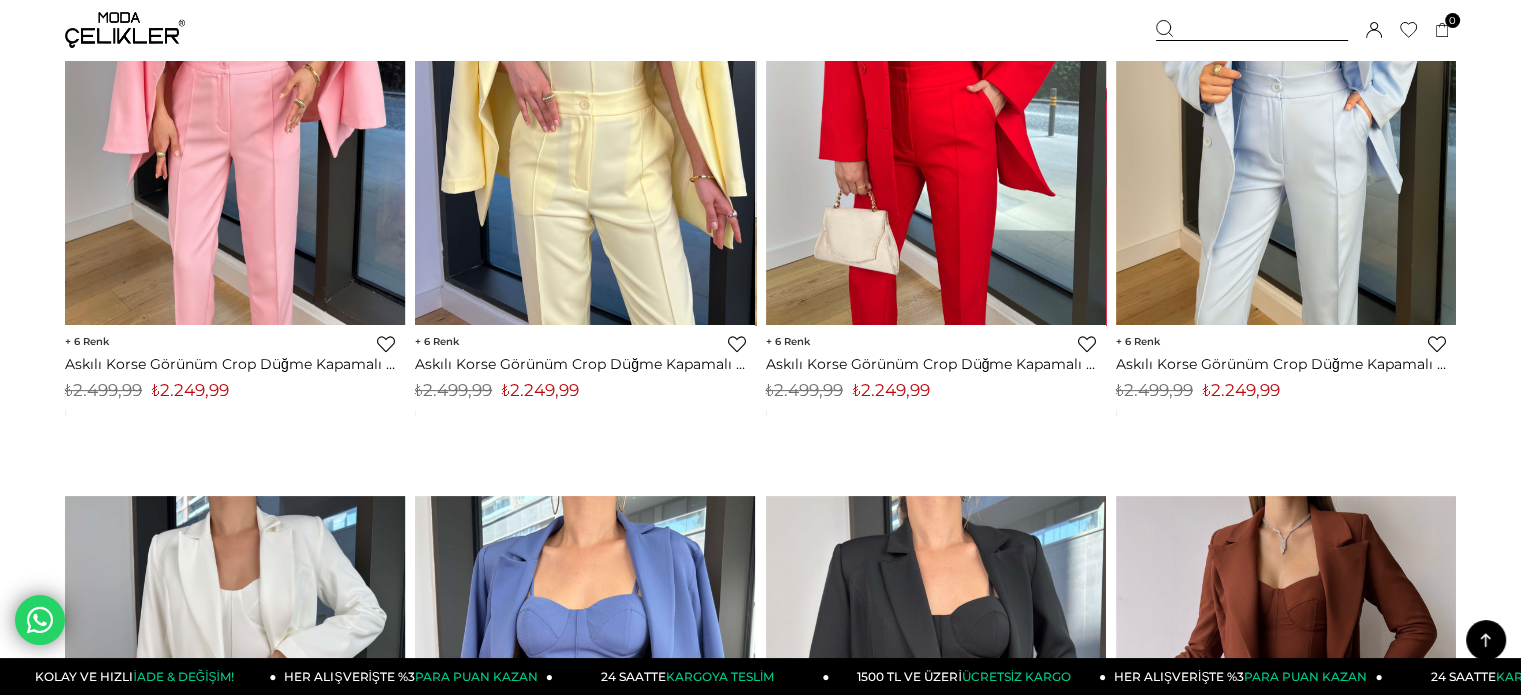 click at bounding box center [1252, 30] 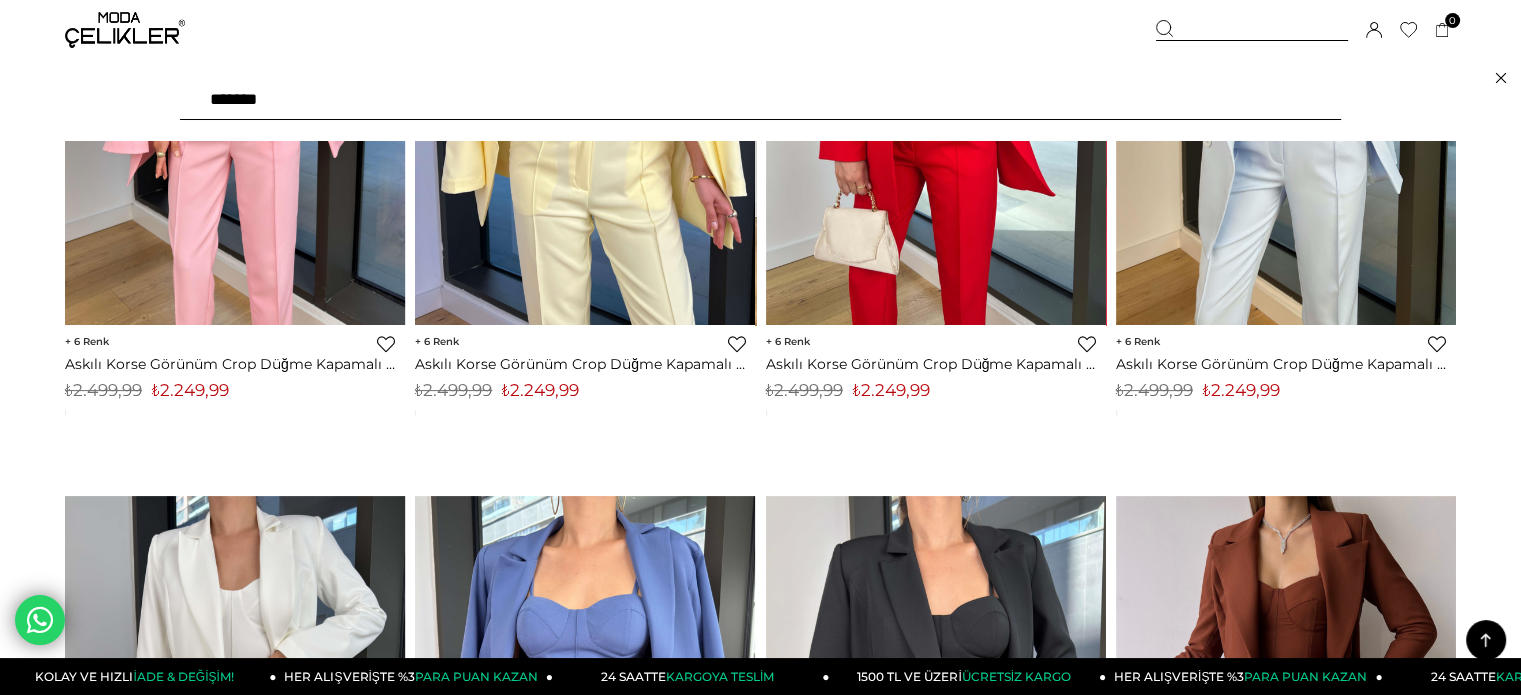 click on "*******" at bounding box center [760, 100] 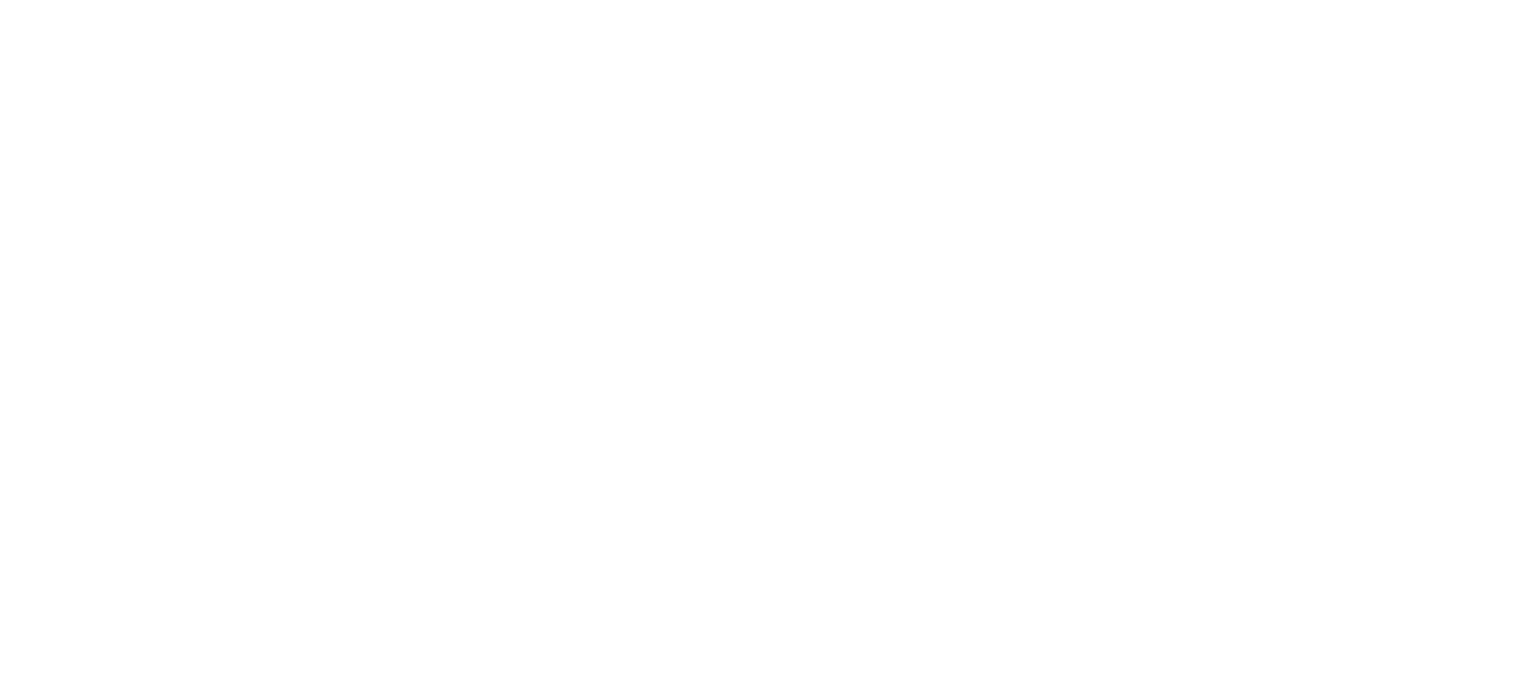 scroll, scrollTop: 0, scrollLeft: 0, axis: both 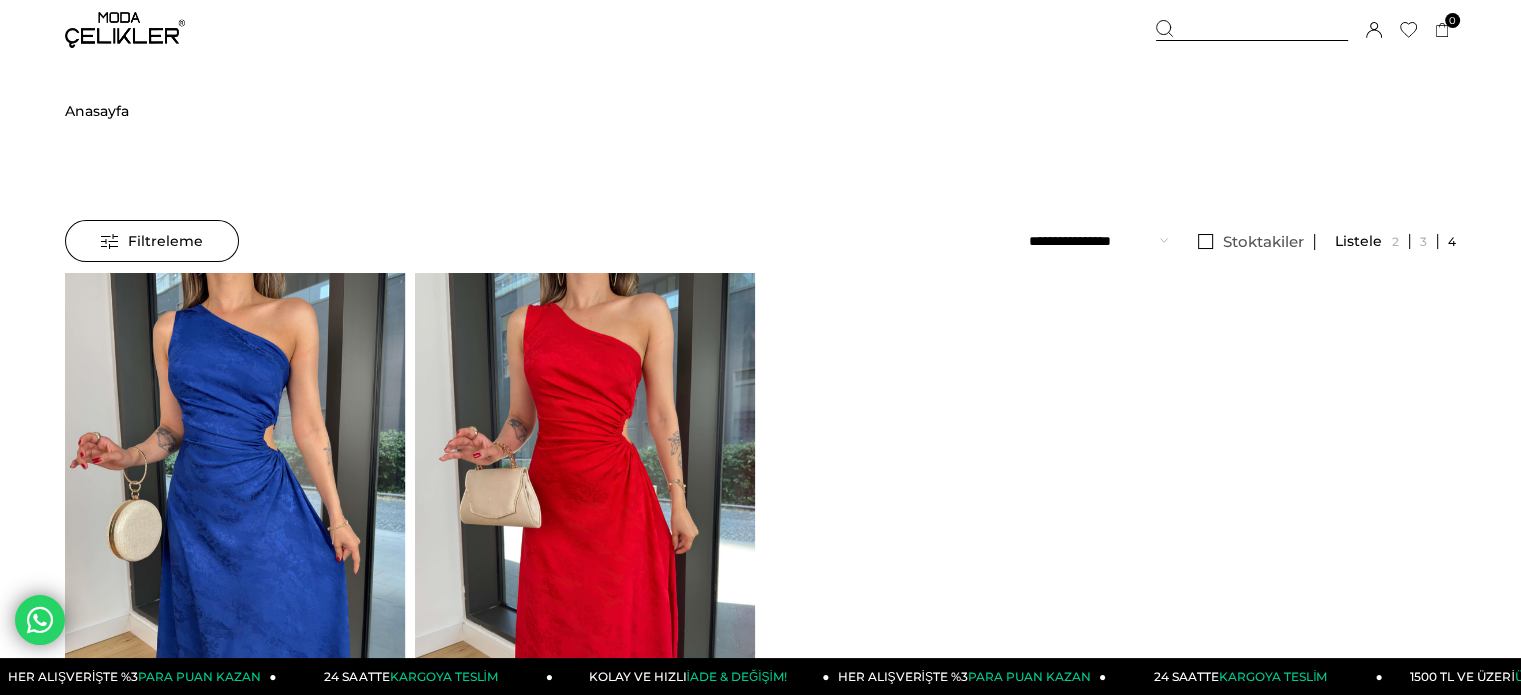 click at bounding box center (585, 499) 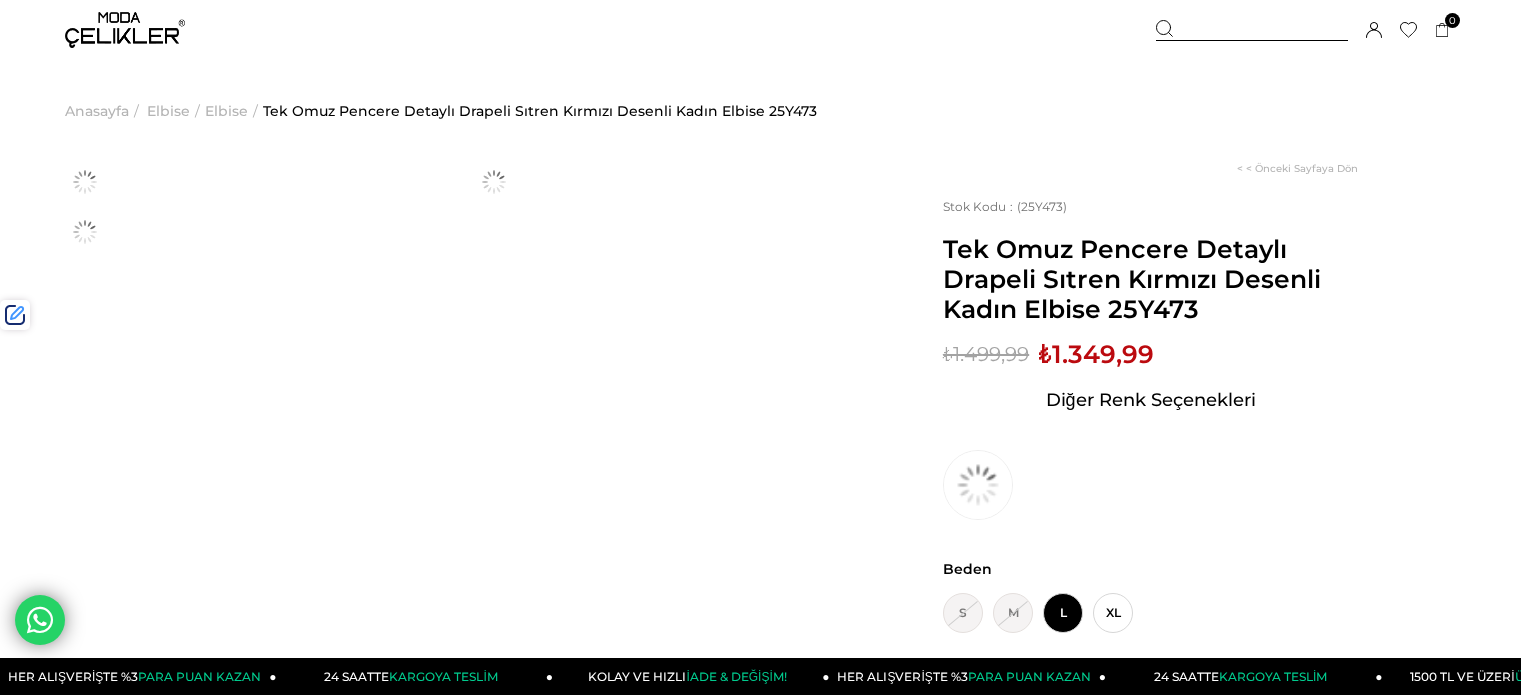 scroll, scrollTop: 0, scrollLeft: 0, axis: both 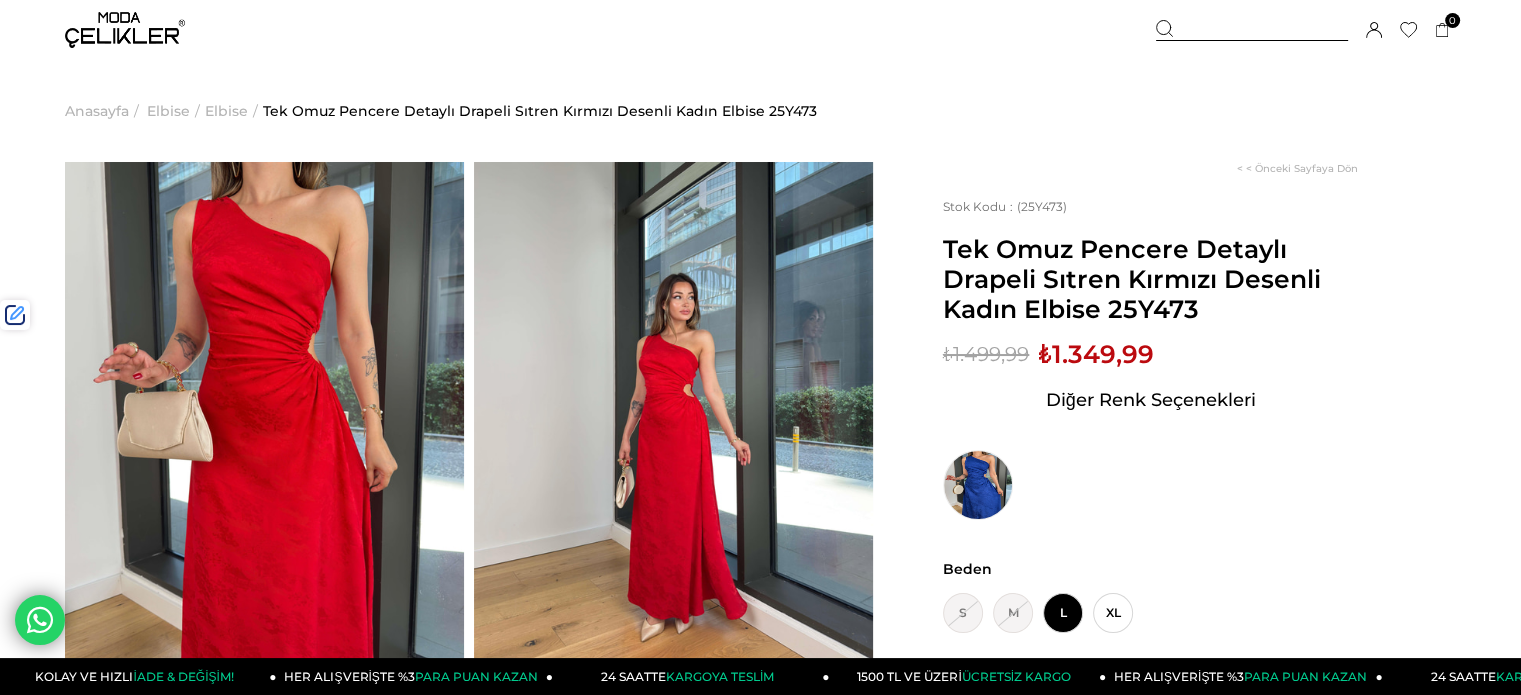 click at bounding box center [1252, 30] 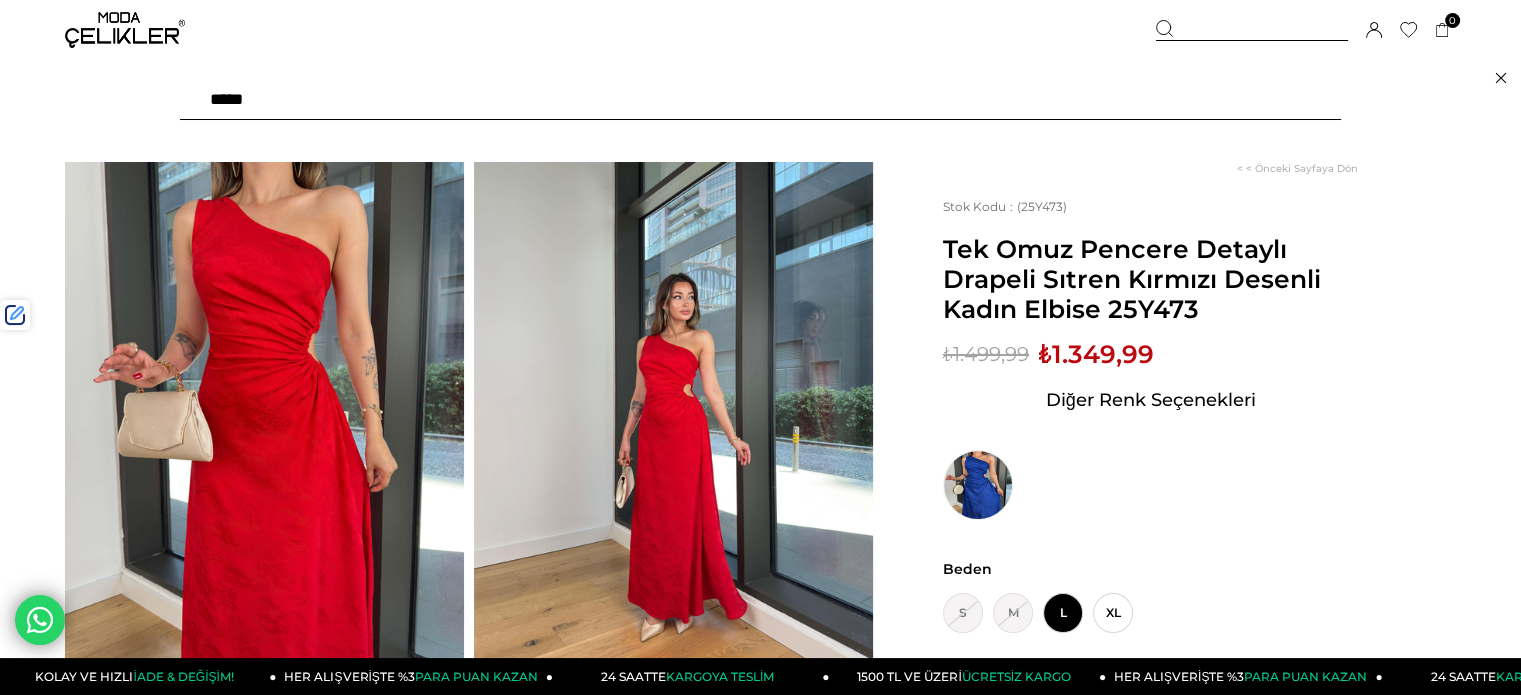 click at bounding box center [760, 100] 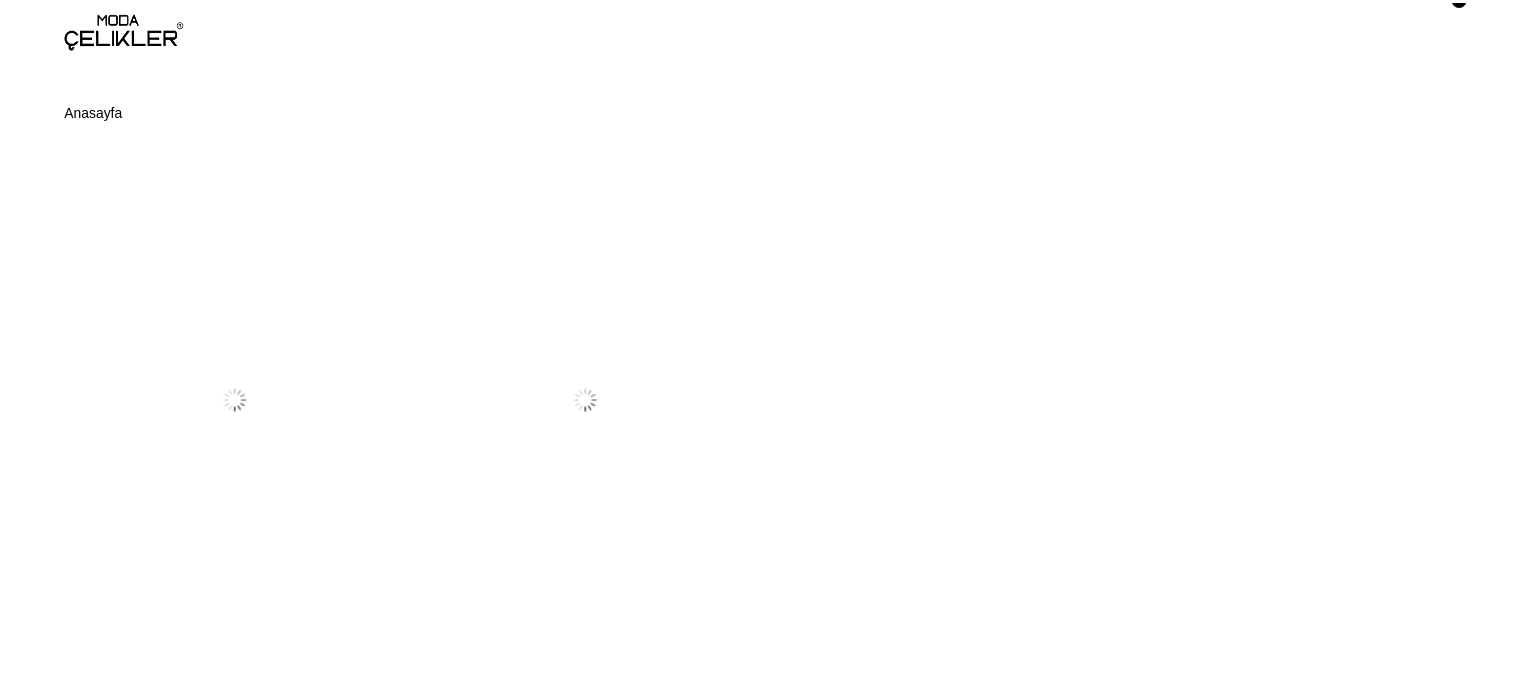 scroll, scrollTop: 0, scrollLeft: 0, axis: both 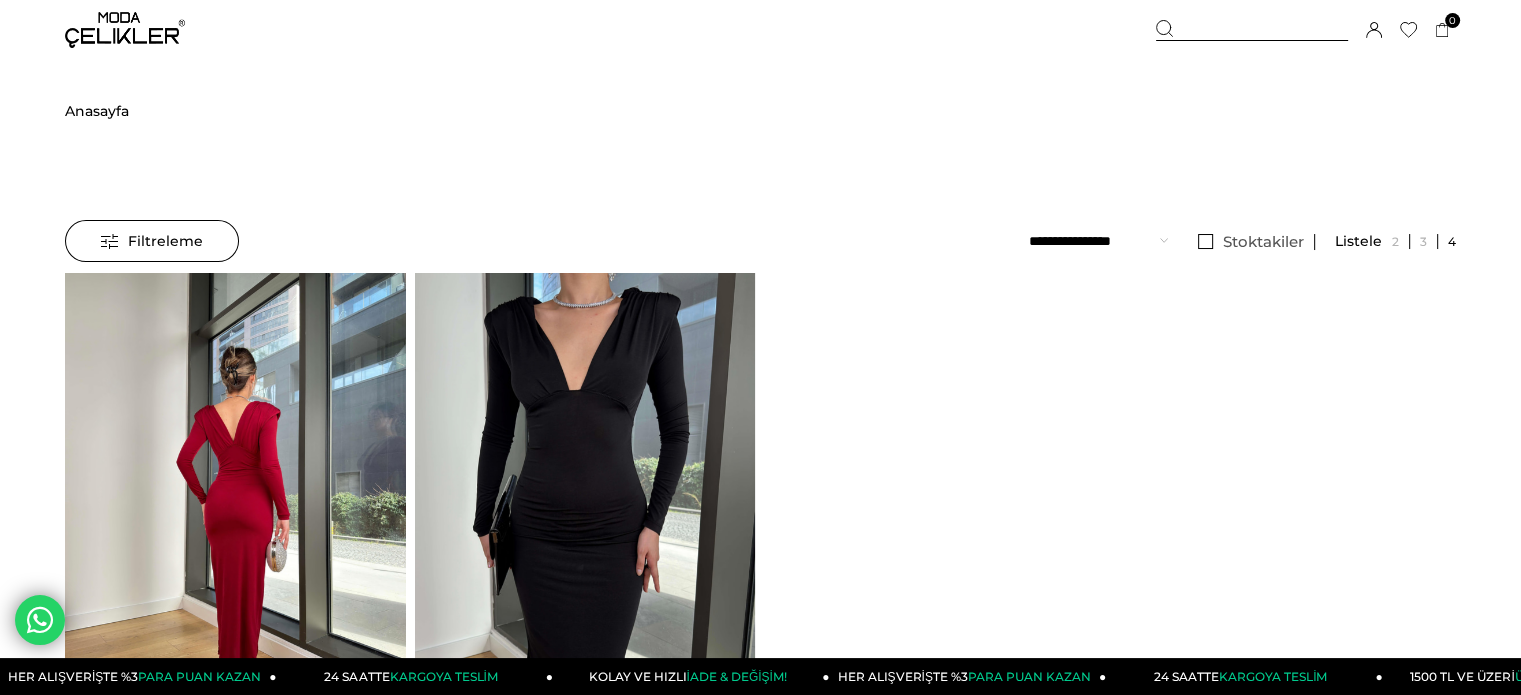 click at bounding box center [235, 499] 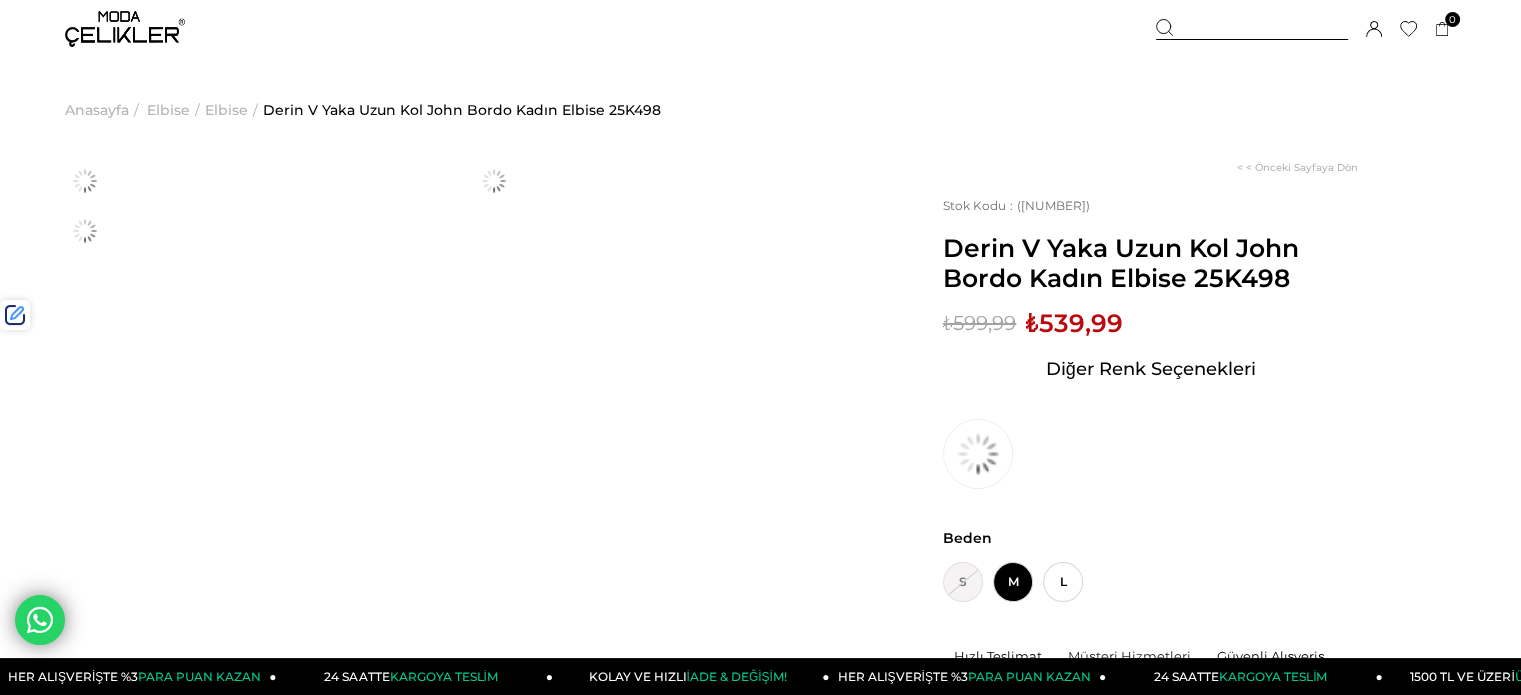 scroll, scrollTop: 700, scrollLeft: 0, axis: vertical 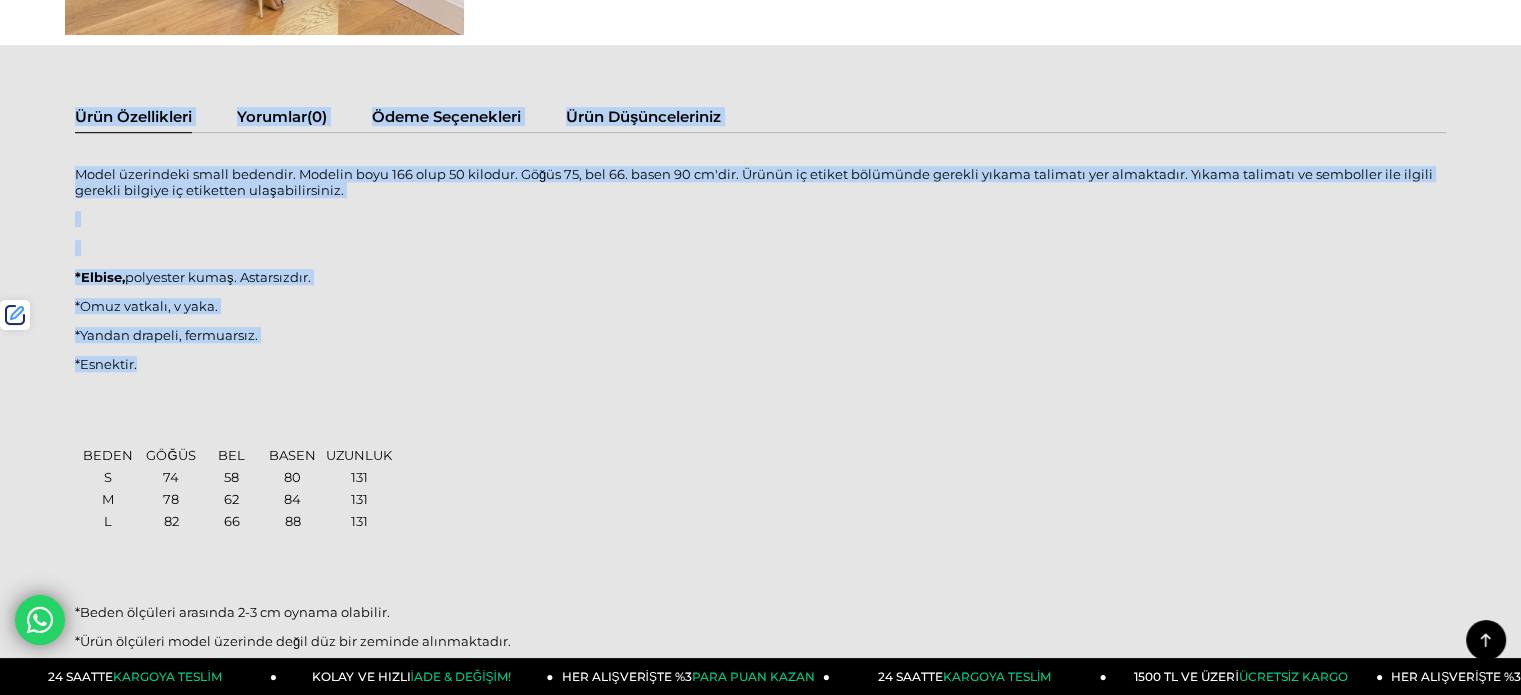 drag, startPoint x: 156, startPoint y: 370, endPoint x: 468, endPoint y: 469, distance: 327.3301 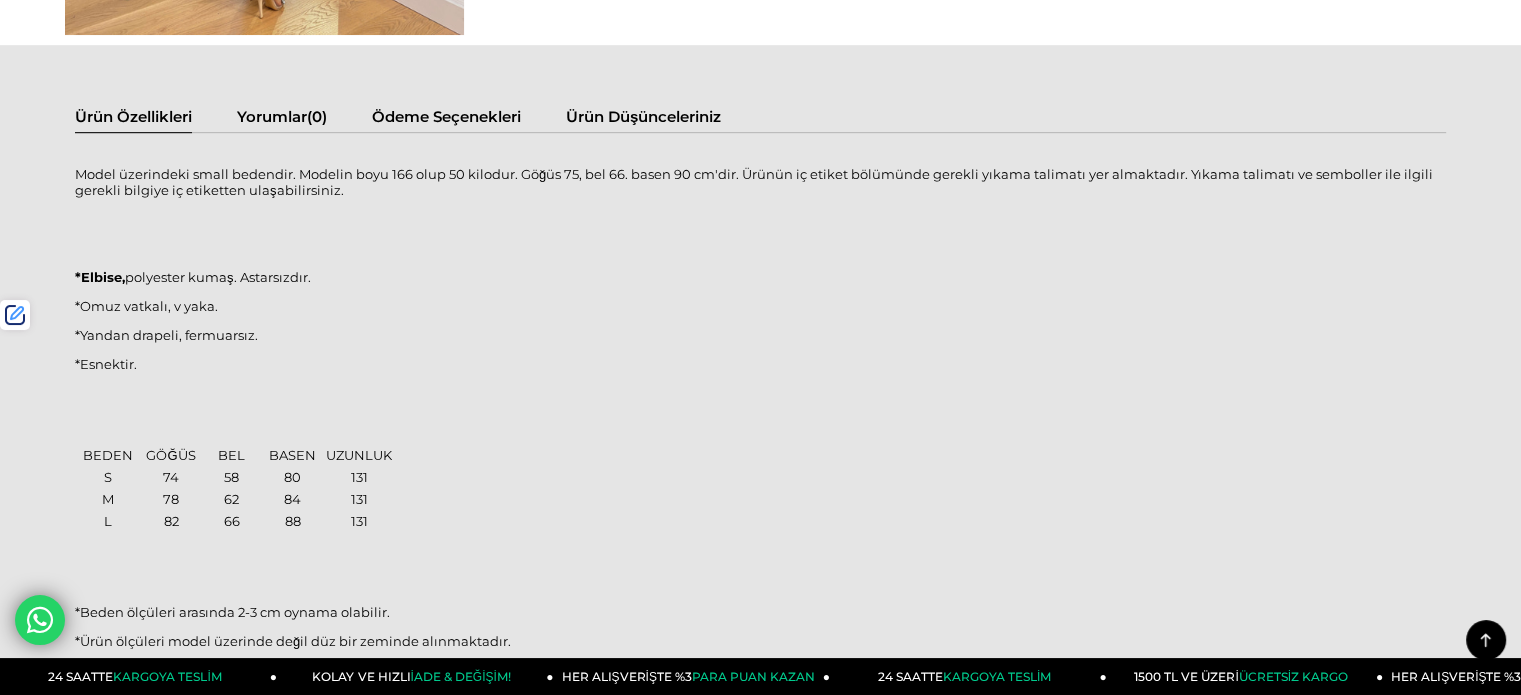 click on "Model üzerindeki small bedendir. Modelin boyu [NUMBER] olup [NUMBER] kilodur. Göğüs [NUMBER], bel [NUMBER]. basen [NUMBER] cm'dir. Ürünün iç etiket bölümünde gerekli yıkama talimatı yer almaktadır. Yıkama talimatı ve semboller ile ilgili gerekli bilgiye iç etiketten ulaşabilirsiniz.
*Elbise,  polyester kumaş. Astarsızdır.
*Omuz vatkalı, v yaka.
*Yandan drapeli, fermuarsız.
*Esnektir.
BEDEN
GÖĞÜS
BEL
BASEN
UZUNLUK
S
[NUMBER]
[NUMBER]
[NUMBER]
[NUMBER]
M
[NUMBER]
[NUMBER]
[NUMBER]
[NUMBER]
L
[NUMBER]
[NUMBER]
[NUMBER]
[NUMBER]
*Beden ölçüleri arasında [NUMBER]-[NUMBER] cm oynama olabilir.
*Ürün ölçüleri model üzerinde değil düz bir zeminde alınmaktadır." at bounding box center [760, 418] 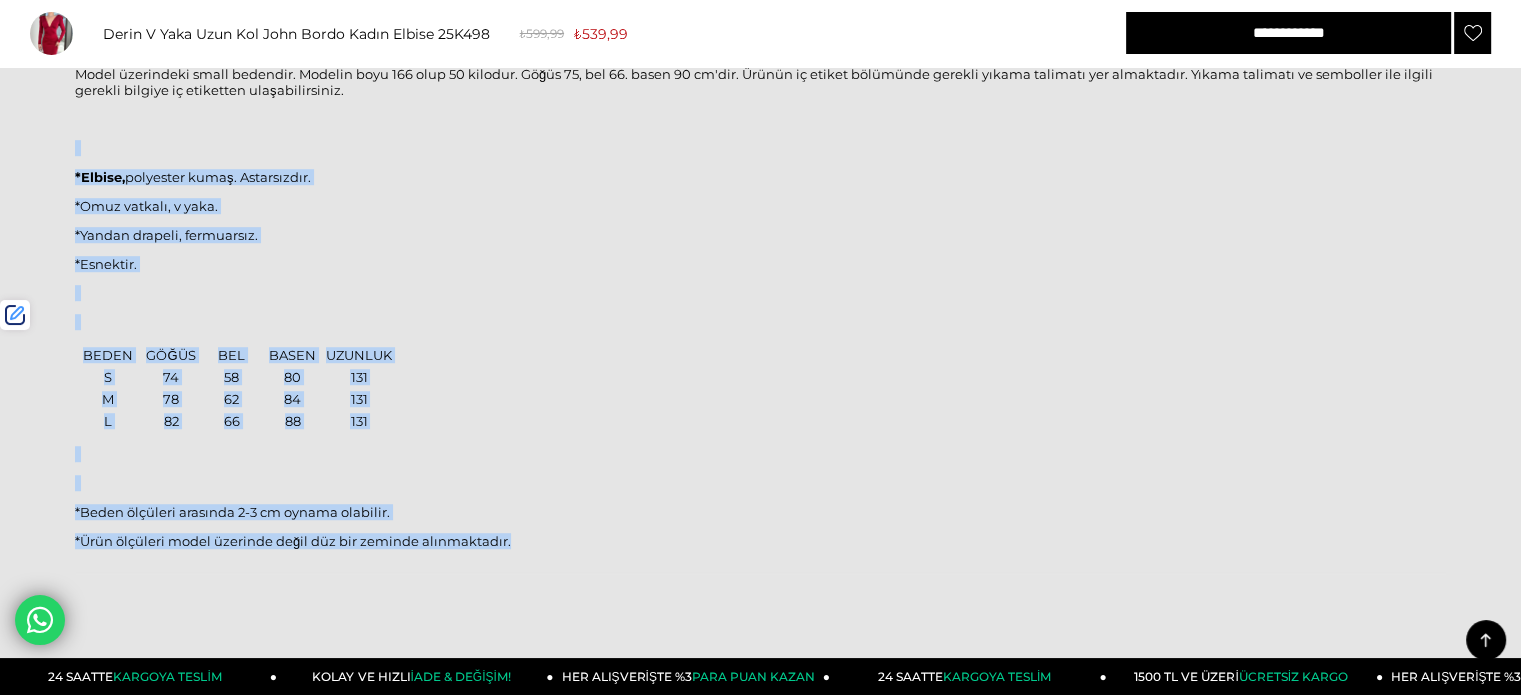drag, startPoint x: 520, startPoint y: 539, endPoint x: 180, endPoint y: 176, distance: 497.36203 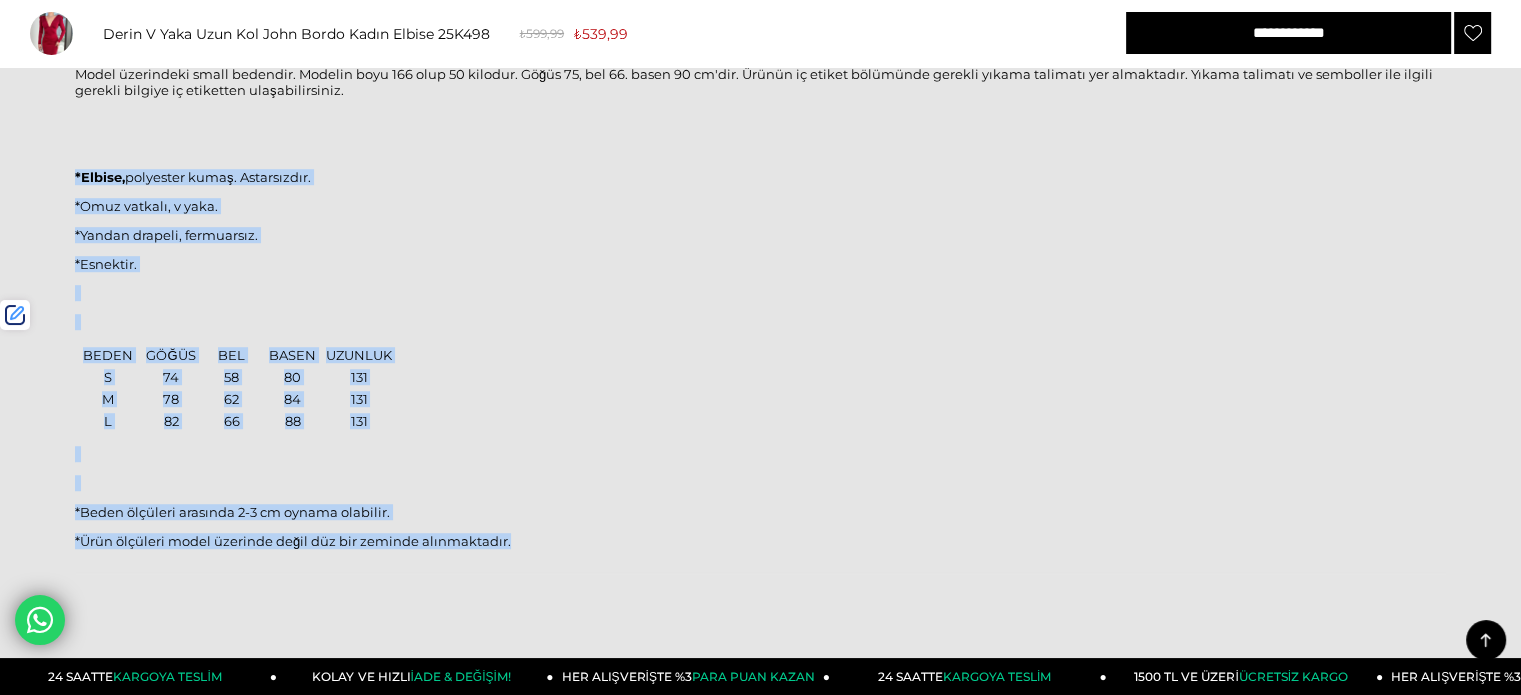 click on "Model üzerindeki small bedendir. Modelin boyu [NUMBER] olup [NUMBER] kilodur. Göğüs [NUMBER], bel [NUMBER]. basen [NUMBER] cm'dir. Ürünün iç etiket bölümünde gerekli yıkama talimatı yer almaktadır. Yıkama talimatı ve semboller ile ilgili gerekli bilgiye iç etiketten ulaşabilirsiniz.
*Elbise,  polyester kumaş. Astarsızdır.
*Omuz vatkalı, v yaka.
*Yandan drapeli, fermuarsız.
*Esnektir.
BEDEN
GÖĞÜS
BEL
BASEN
UZUNLUK
S
[NUMBER]
[NUMBER]
[NUMBER]
[NUMBER]
M
[NUMBER]
[NUMBER]
[NUMBER]
[NUMBER]
L
[NUMBER]
[NUMBER]
[NUMBER]
[NUMBER]
*Beden ölçüleri arasında [NUMBER]-[NUMBER] cm oynama olabilir.
*Ürün ölçüleri model üzerinde değil düz bir zeminde alınmaktadır." at bounding box center [760, 318] 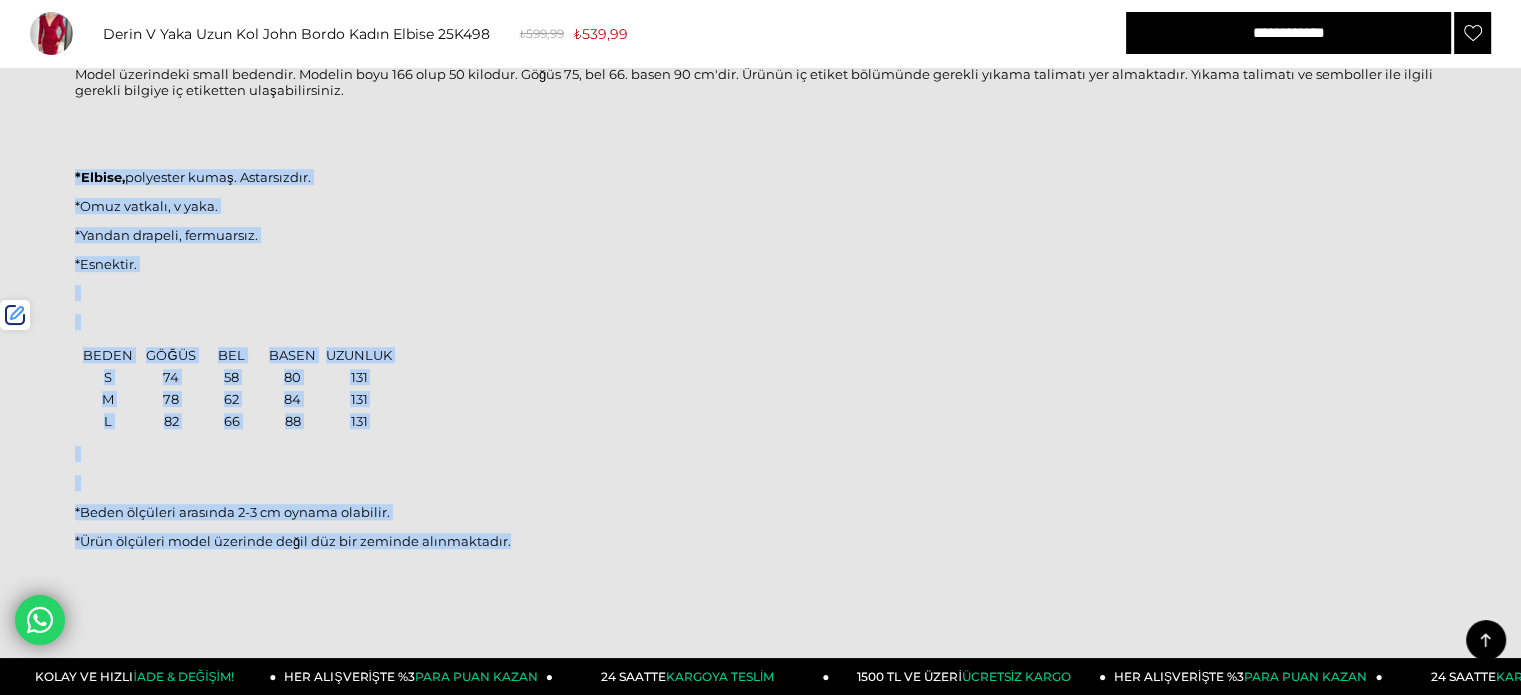 click on "Model üzerindeki small bedendir. Modelin boyu [NUMBER] olup [NUMBER] kilodur. Göğüs [NUMBER], bel [NUMBER]. basen [NUMBER] cm'dir. Ürünün iç etiket bölümünde gerekli yıkama talimatı yer almaktadır. Yıkama talimatı ve semboller ile ilgili gerekli bilgiye iç etiketten ulaşabilirsiniz.
*Elbise,  polyester kumaş. Astarsızdır.
*Omuz vatkalı, v yaka.
*Yandan drapeli, fermuarsız.
*Esnektir.
BEDEN
GÖĞÜS
BEL
BASEN
UZUNLUK
S
[NUMBER]
[NUMBER]
[NUMBER]
[NUMBER]
M
[NUMBER]
[NUMBER]
[NUMBER]
[NUMBER]
L
[NUMBER]
[NUMBER]
[NUMBER]
[NUMBER]
*Beden ölçüleri arasında [NUMBER]-[NUMBER] cm oynama olabilir.
*Ürün ölçüleri model üzerinde değil düz bir zeminde alınmaktadır." at bounding box center (760, 318) 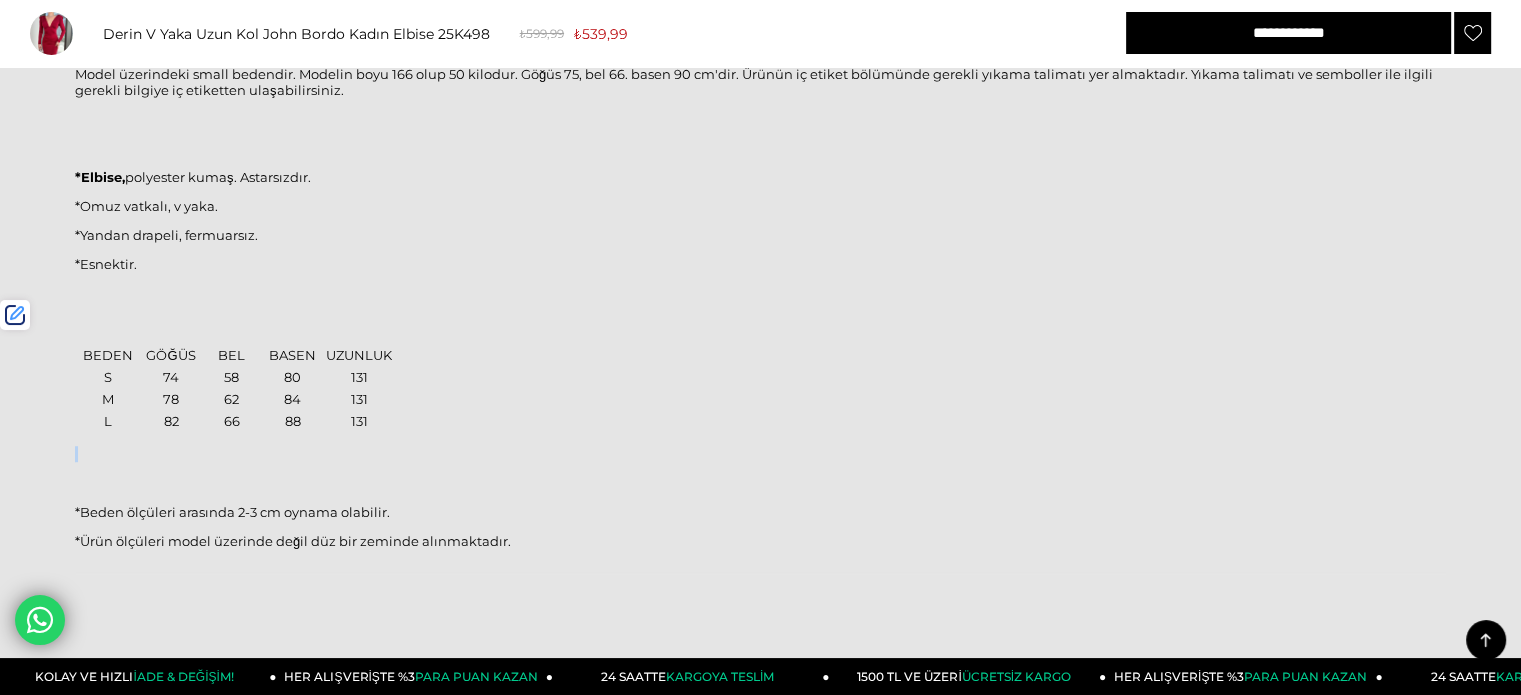 click on "Model üzerindeki small bedendir. Modelin boyu [NUMBER] olup [NUMBER] kilodur. Göğüs [NUMBER], bel [NUMBER]. basen [NUMBER] cm'dir. Ürünün iç etiket bölümünde gerekli yıkama talimatı yer almaktadır. Yıkama talimatı ve semboller ile ilgili gerekli bilgiye iç etiketten ulaşabilirsiniz.
*Elbise,  polyester kumaş. Astarsızdır.
*Omuz vatkalı, v yaka.
*Yandan drapeli, fermuarsız.
*Esnektir.
BEDEN
GÖĞÜS
BEL
BASEN
UZUNLUK
S
[NUMBER]
[NUMBER]
[NUMBER]
[NUMBER]
M
[NUMBER]
[NUMBER]
[NUMBER]
[NUMBER]
L
[NUMBER]
[NUMBER]
[NUMBER]
[NUMBER]
*Beden ölçüleri arasında [NUMBER]-[NUMBER] cm oynama olabilir.
*Ürün ölçüleri model üzerinde değil düz bir zeminde alınmaktadır." at bounding box center (760, 318) 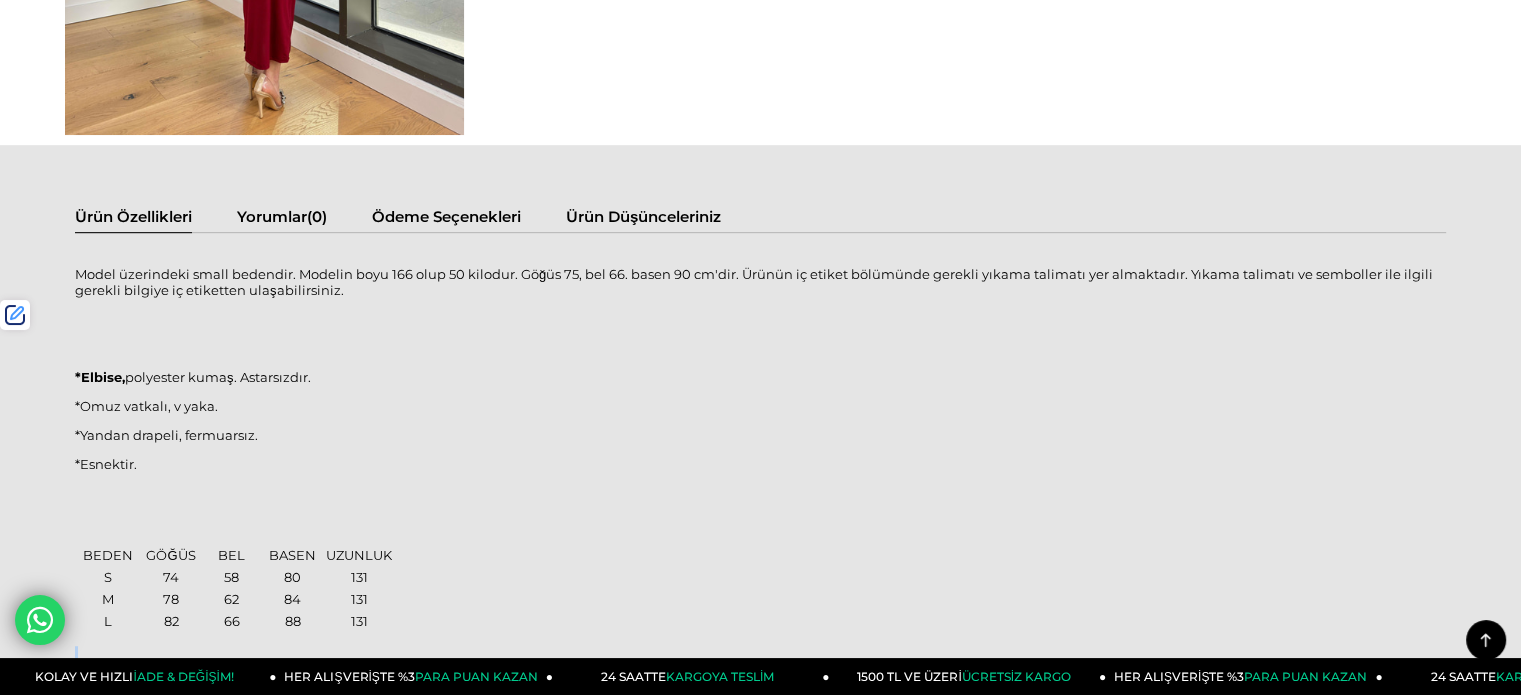scroll, scrollTop: 1200, scrollLeft: 0, axis: vertical 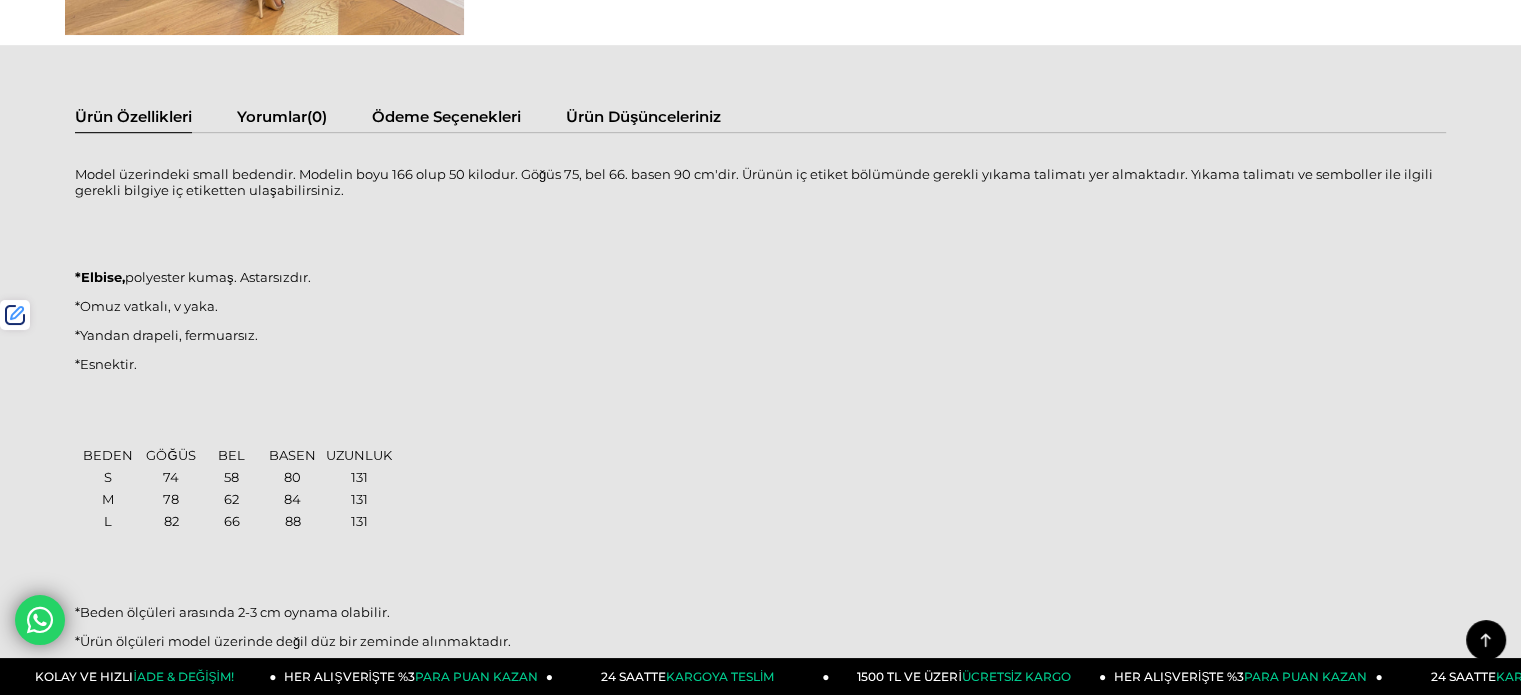 click on "Model üzerindeki small bedendir. Modelin boyu 166 olup 50 kilodur. Göğüs 75, bel 66. basen 90 cm'dir. Ürünün iç etiket bölümünde gerekli yıkama talimatı yer almaktadır. Yıkama talimatı ve semboller ile ilgili gerekli bilgiye iç etiketten ulaşabilirsiniz.
*Elbise,  polyester kumaş. Astarsızdır.
*Omuz vatkalı, v yaka.
*Yandan drapeli, fermuarsız.
*Esnektir.
BEDEN
GÖĞÜS
BEL
BASEN
UZUNLUK
S
74
58
80
131
M
78
62
84
131
L
82
66
88
131
*Beden ölçüleri arasında 2-3 cm oynama olabilir.
*Ürün ölçüleri model üzerinde değil düz bir zeminde alınmaktadır." at bounding box center (760, 418) 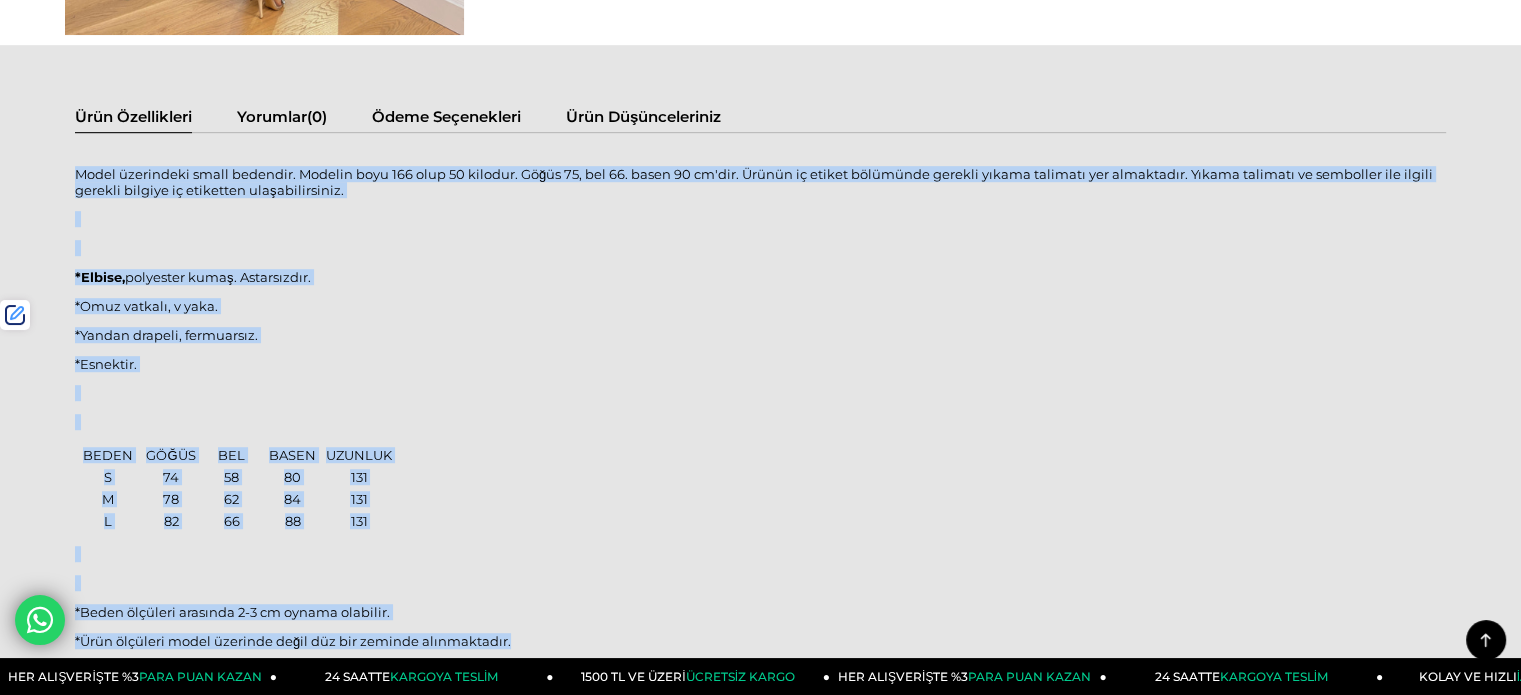 drag, startPoint x: 74, startPoint y: 171, endPoint x: 524, endPoint y: 627, distance: 640.6528 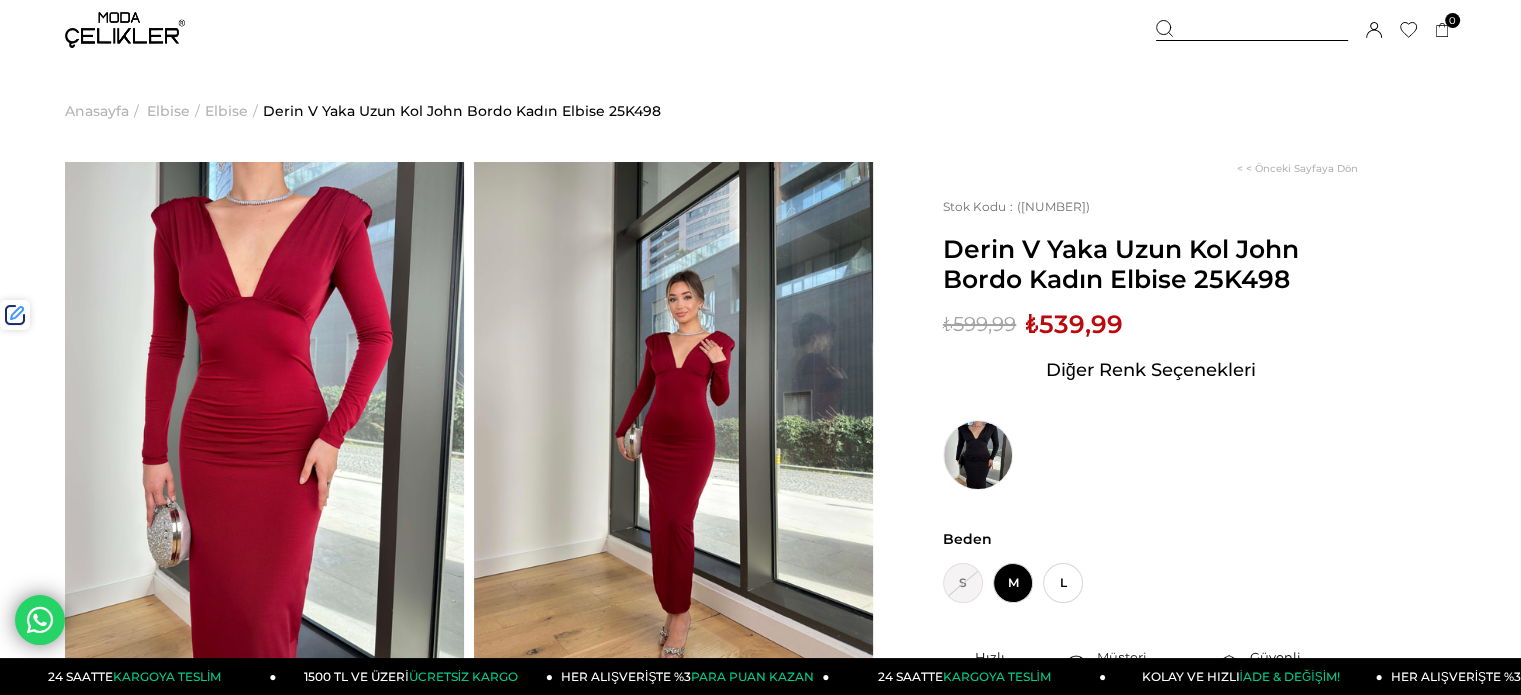 scroll, scrollTop: 0, scrollLeft: 0, axis: both 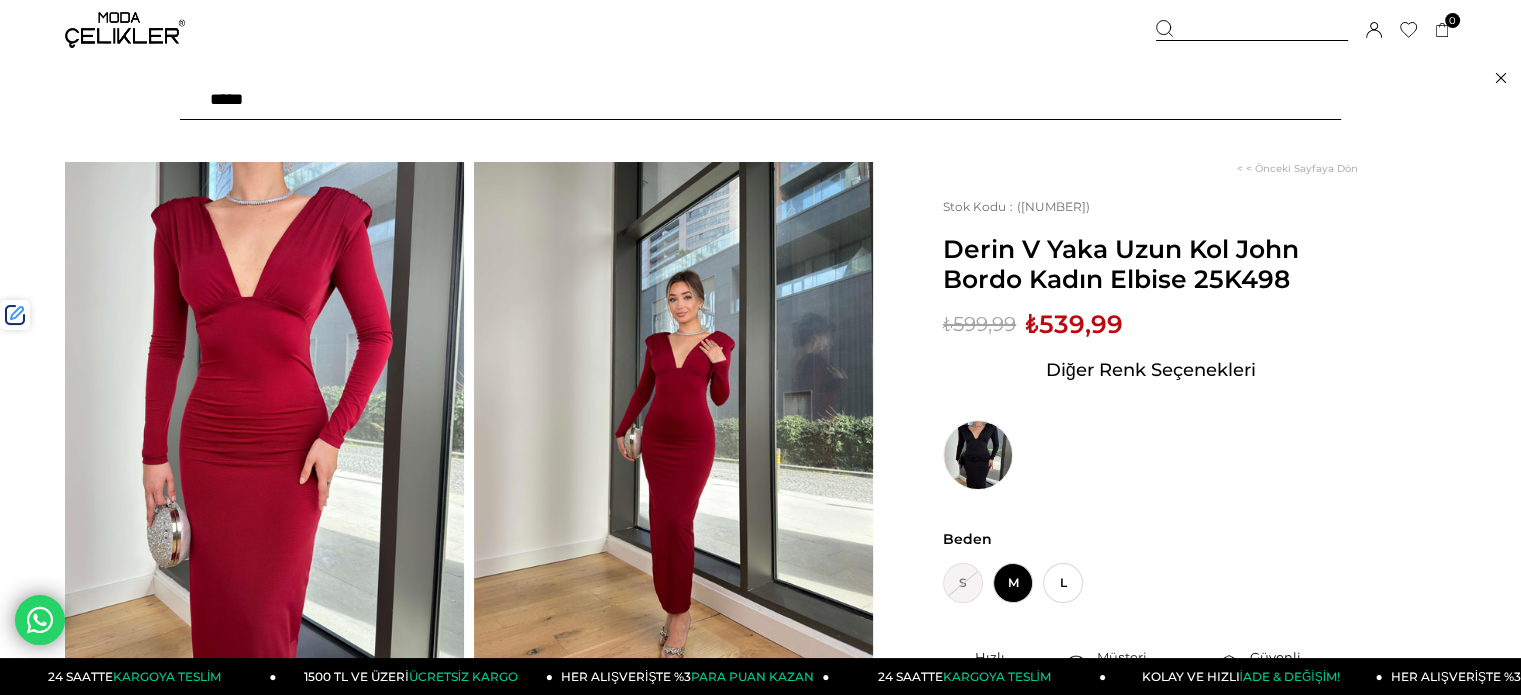 click at bounding box center (760, 100) 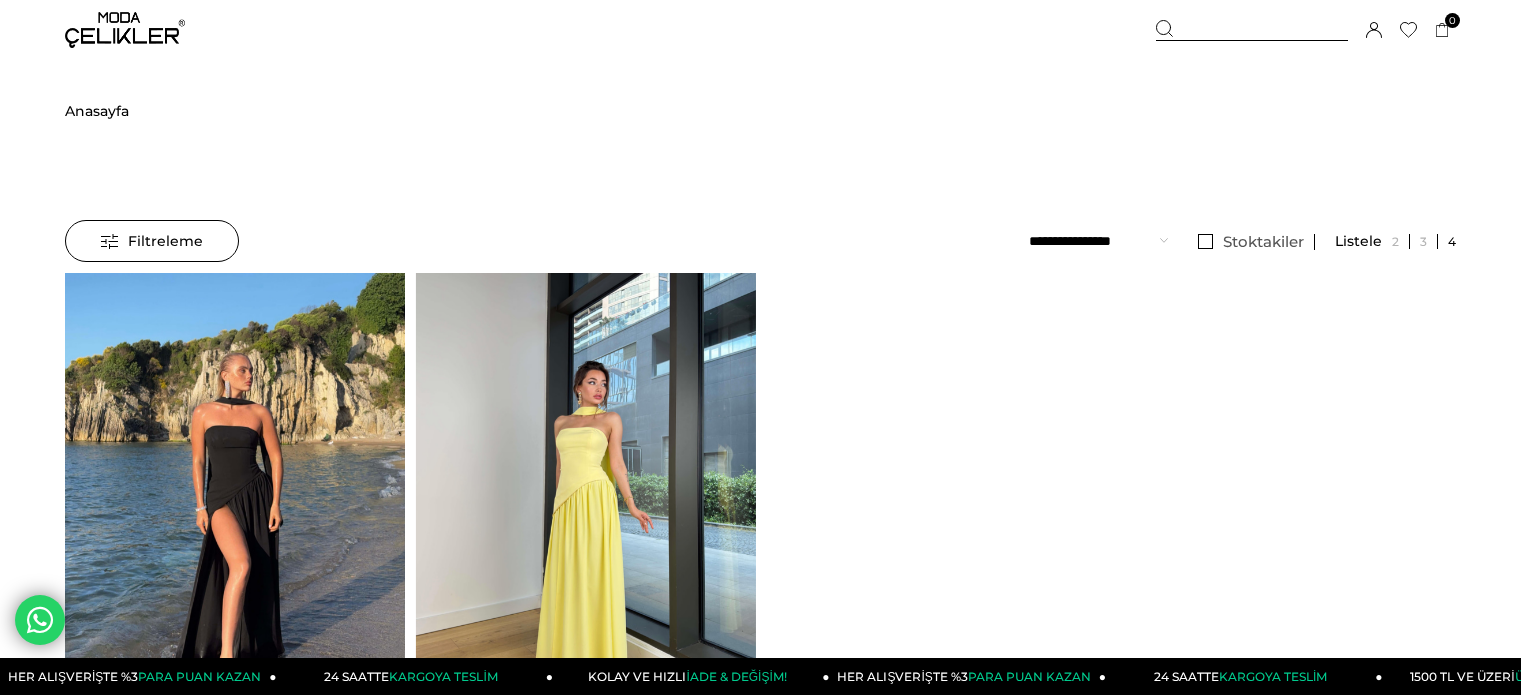 scroll, scrollTop: 0, scrollLeft: 0, axis: both 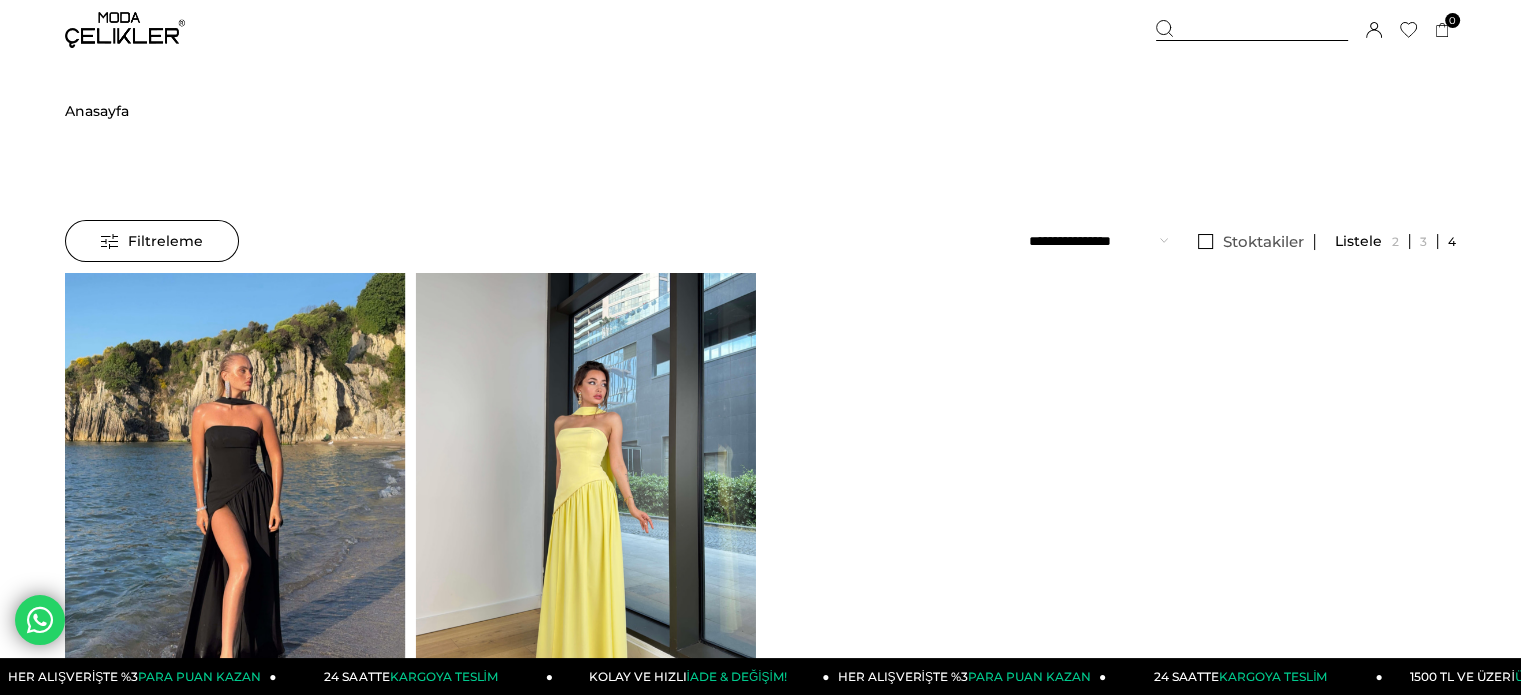 click at bounding box center [585, 499] 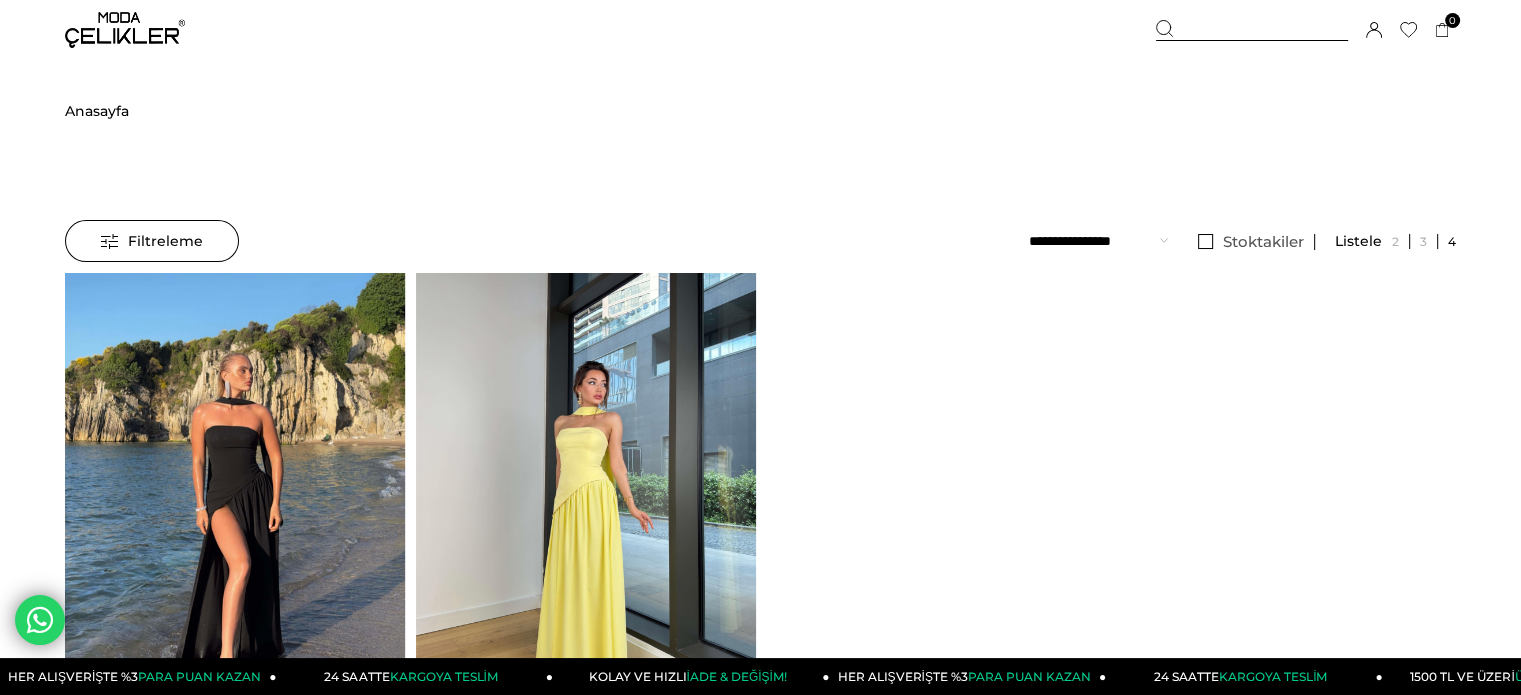 drag, startPoint x: 0, startPoint y: 0, endPoint x: 621, endPoint y: 432, distance: 756.482 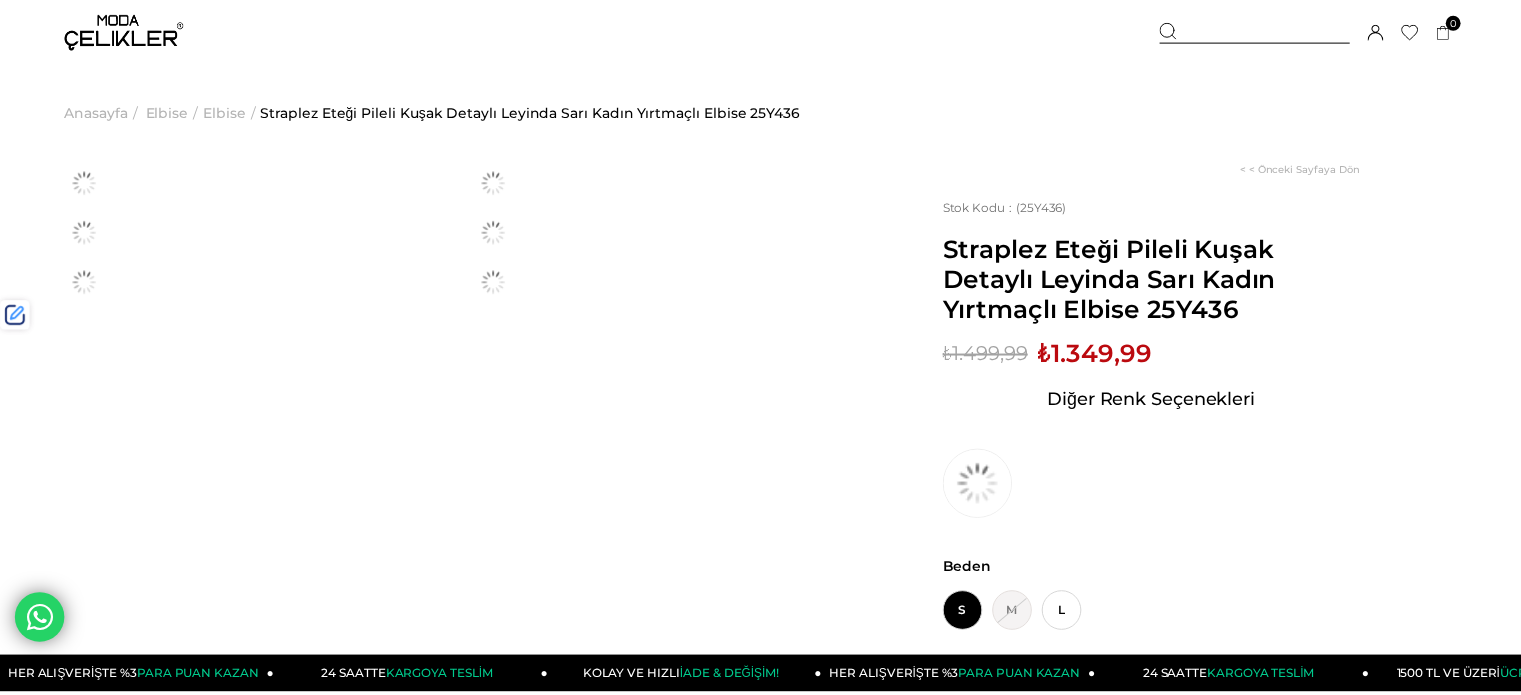 scroll, scrollTop: 0, scrollLeft: 0, axis: both 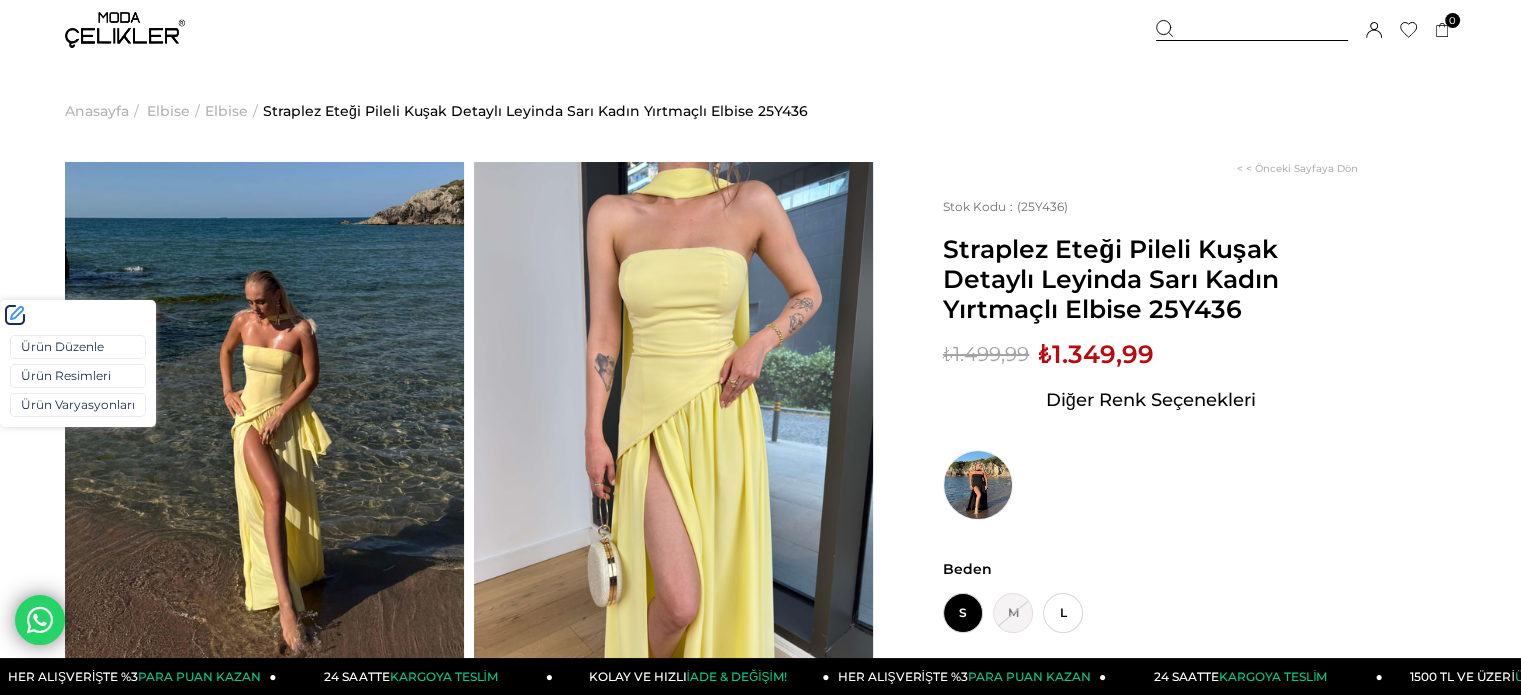 click on "Ürün Düzenle
Ürün Resimleri
Ürün Varyasyonları" at bounding box center [78, 378] 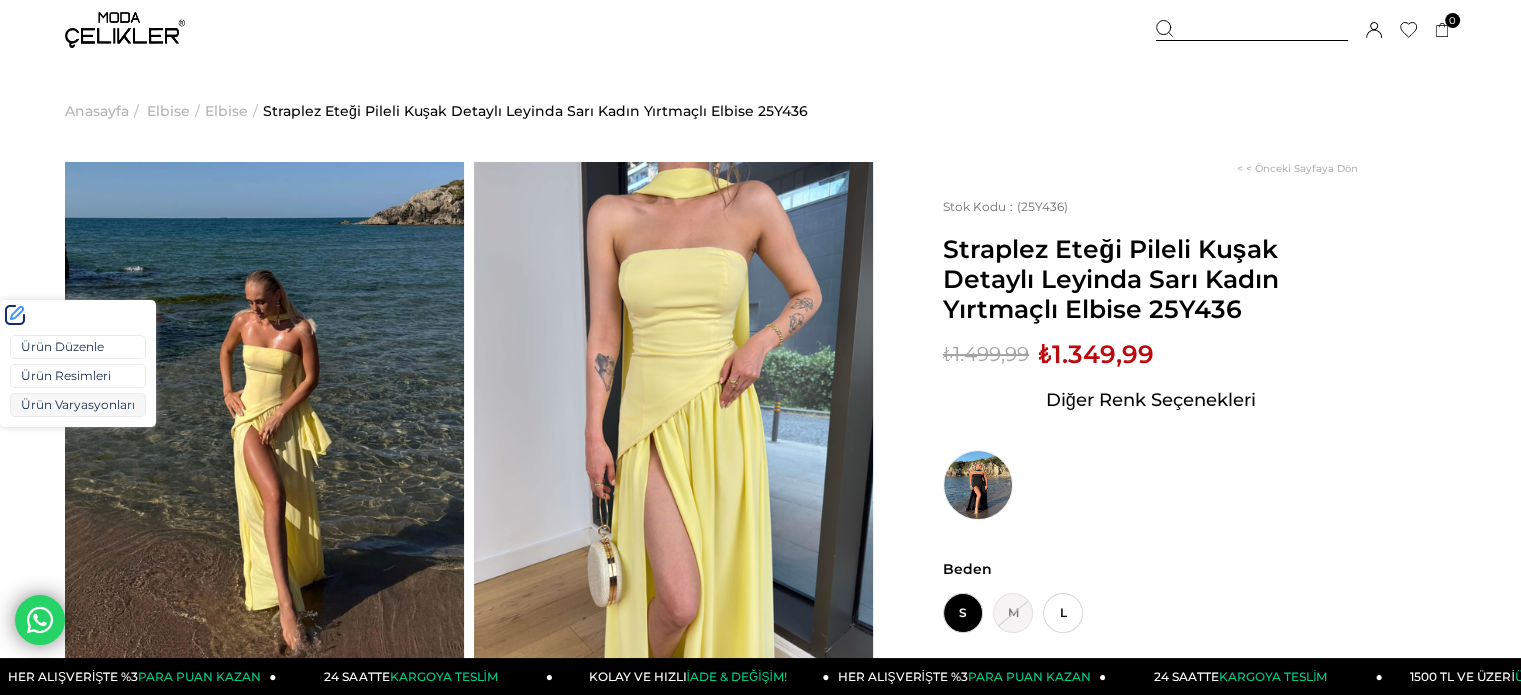 click on "Ürün Varyasyonları" at bounding box center [78, 405] 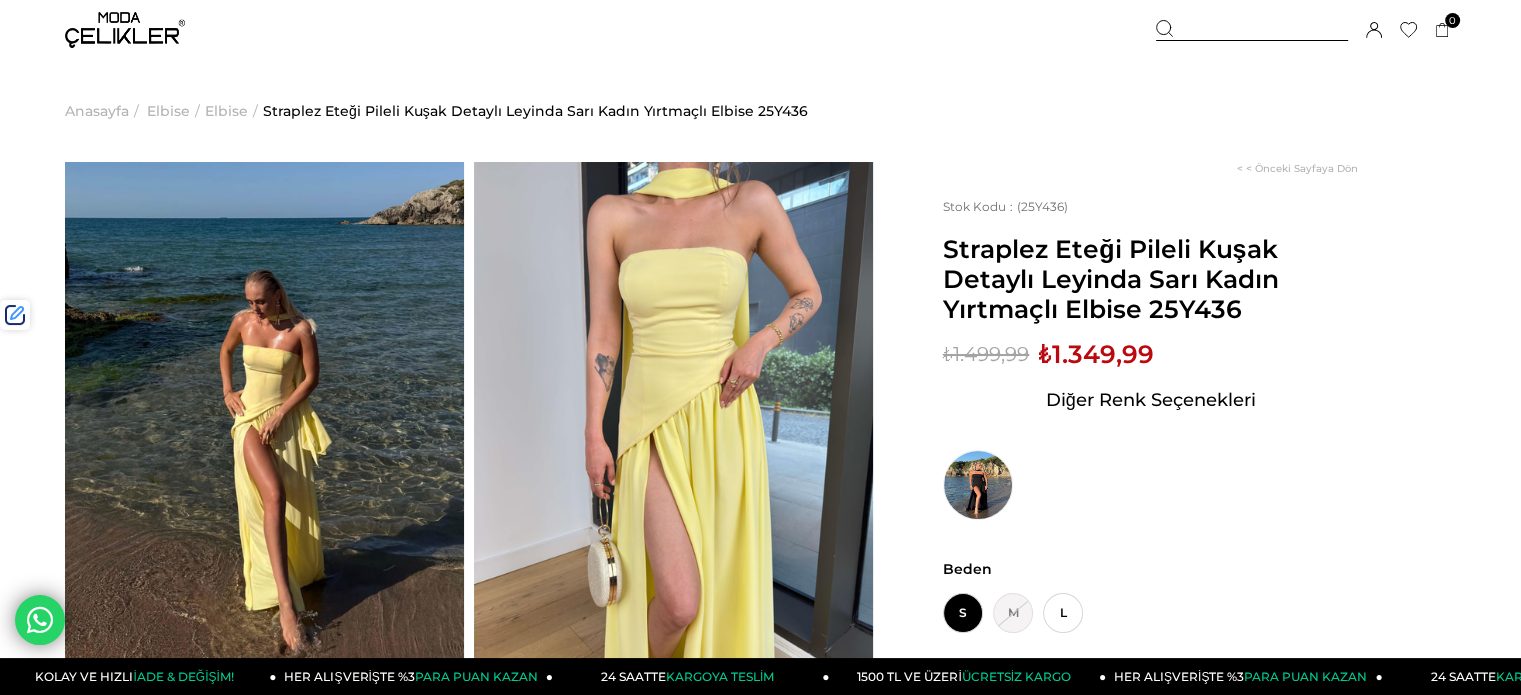 click on "Straplez Eteği Pileli Kuşak Detaylı Leyinda Sarı Kadın Yırtmaçlı Elbise 25Y436" at bounding box center [1150, 279] 